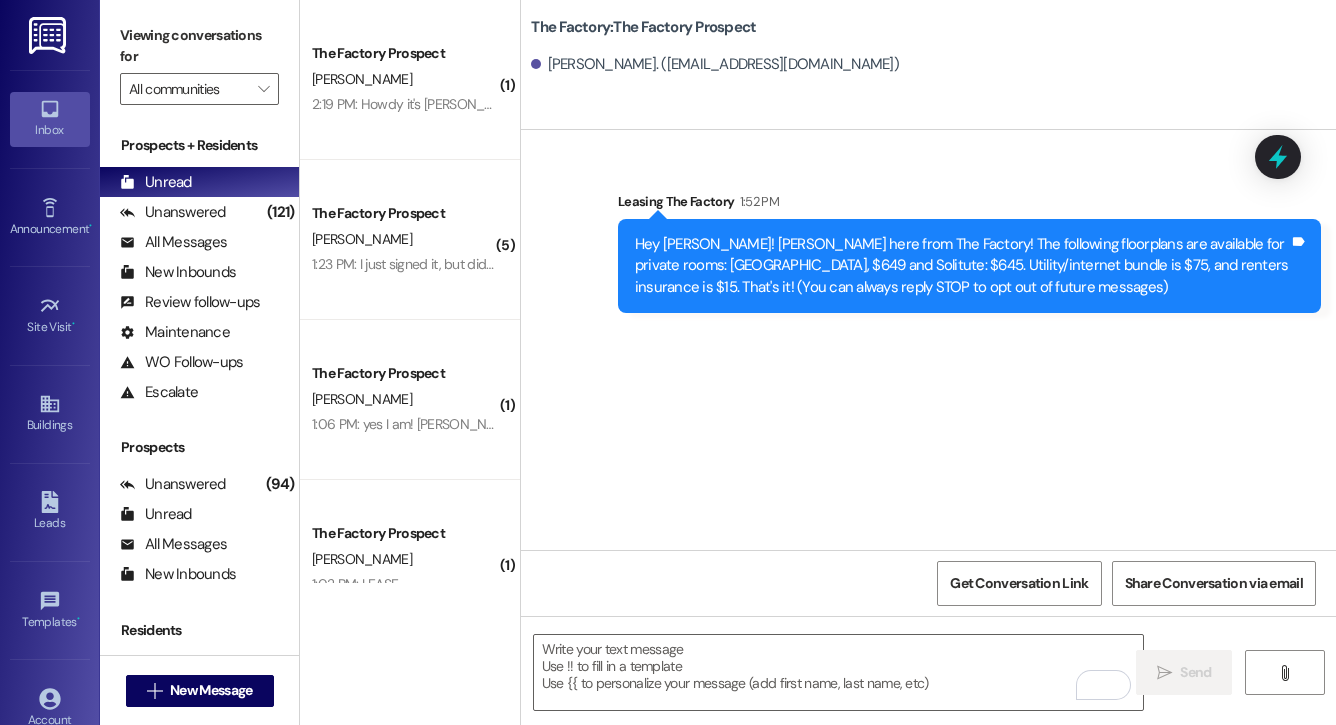 scroll, scrollTop: 0, scrollLeft: 0, axis: both 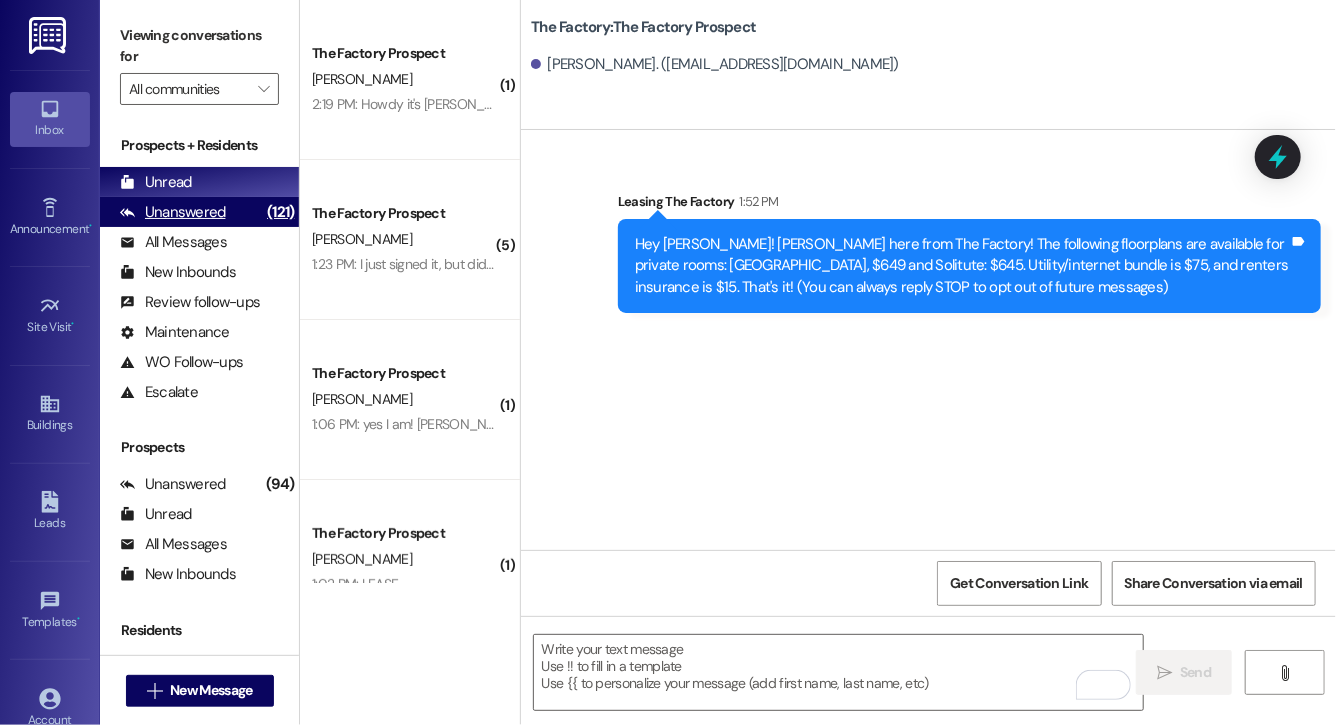 click on "(121)" at bounding box center [280, 212] 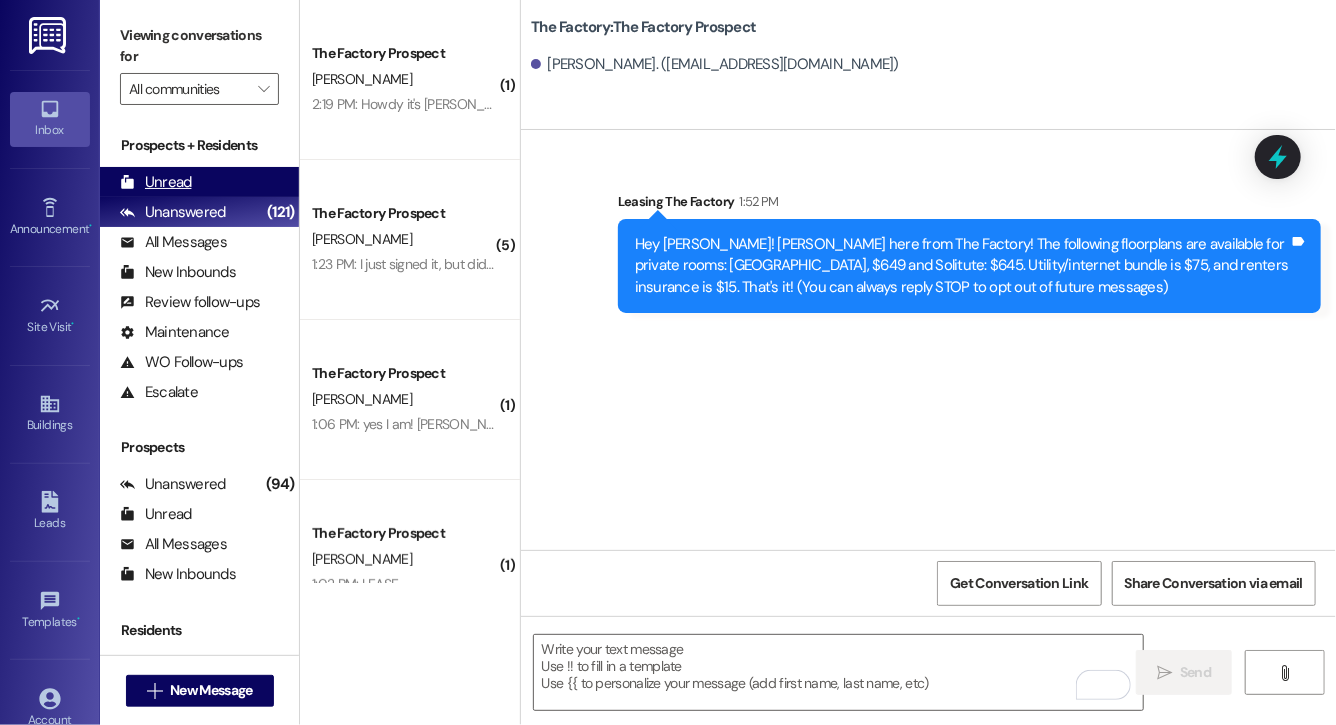 click on "Unread (0)" at bounding box center [199, 182] 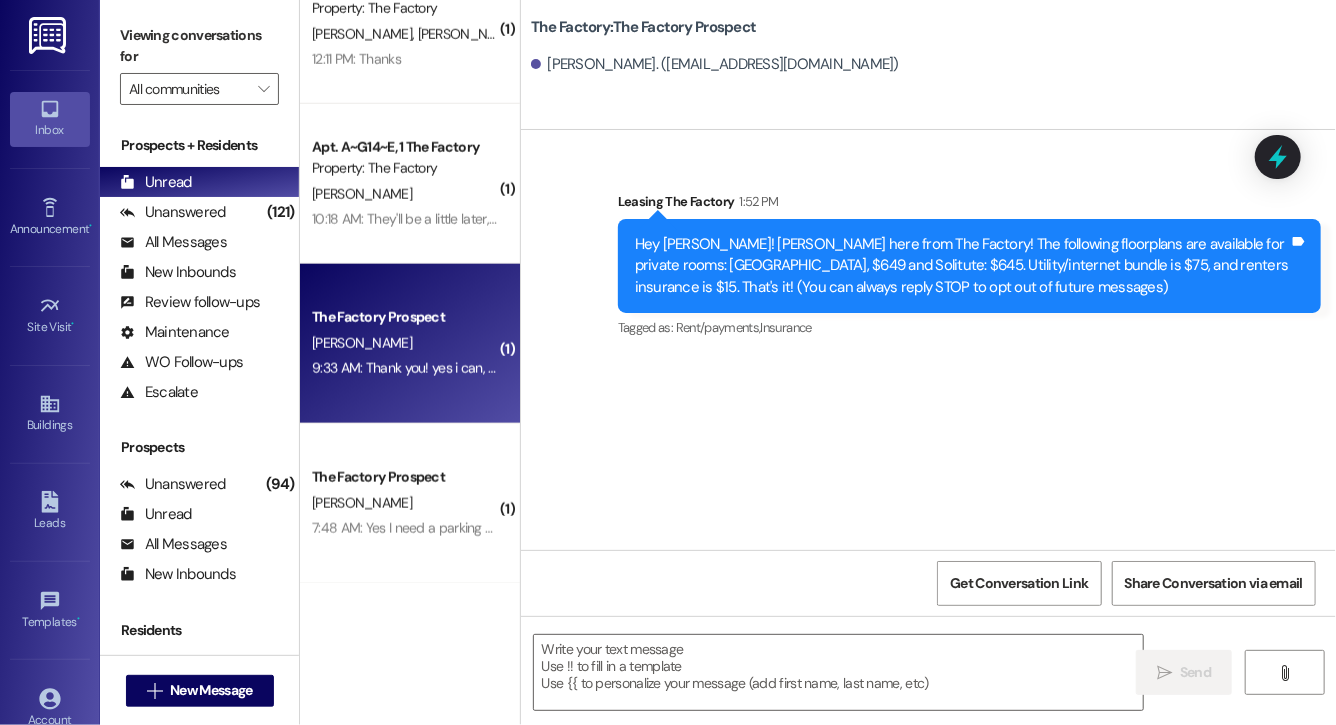 scroll, scrollTop: 0, scrollLeft: 0, axis: both 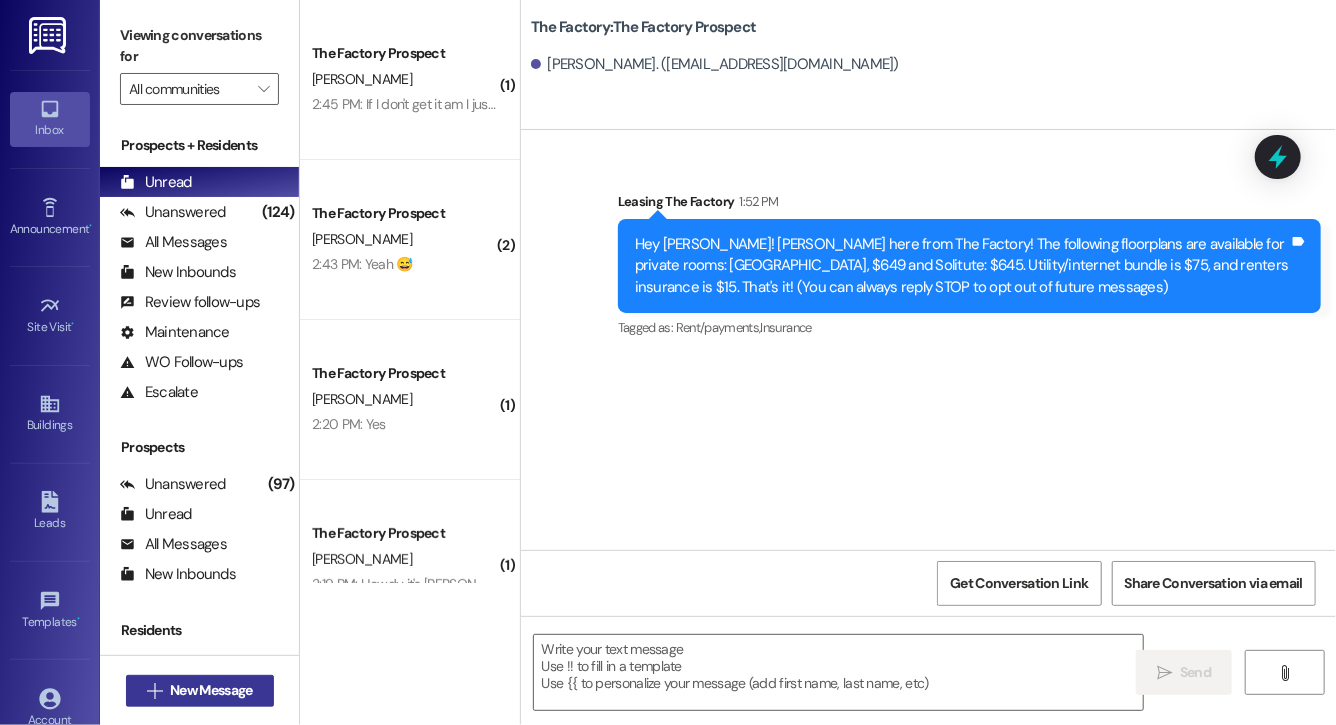 click on "New Message" at bounding box center (211, 690) 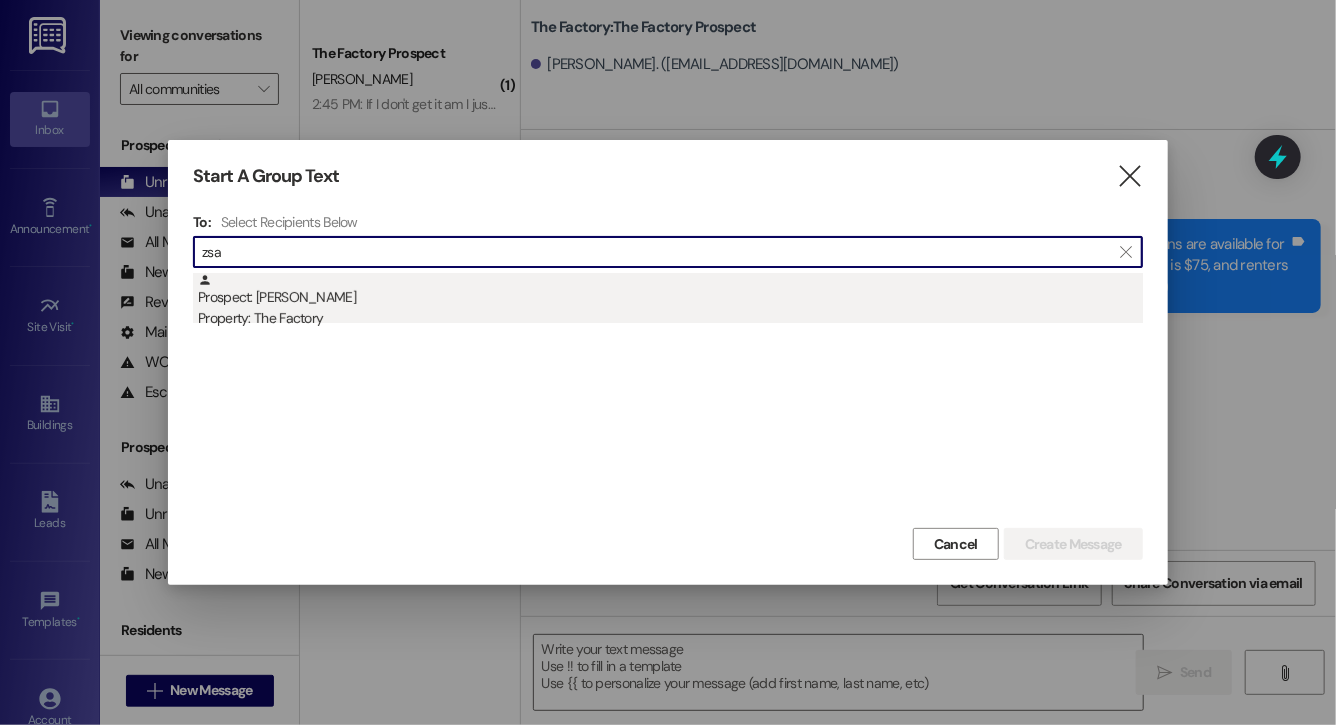 type on "zsa" 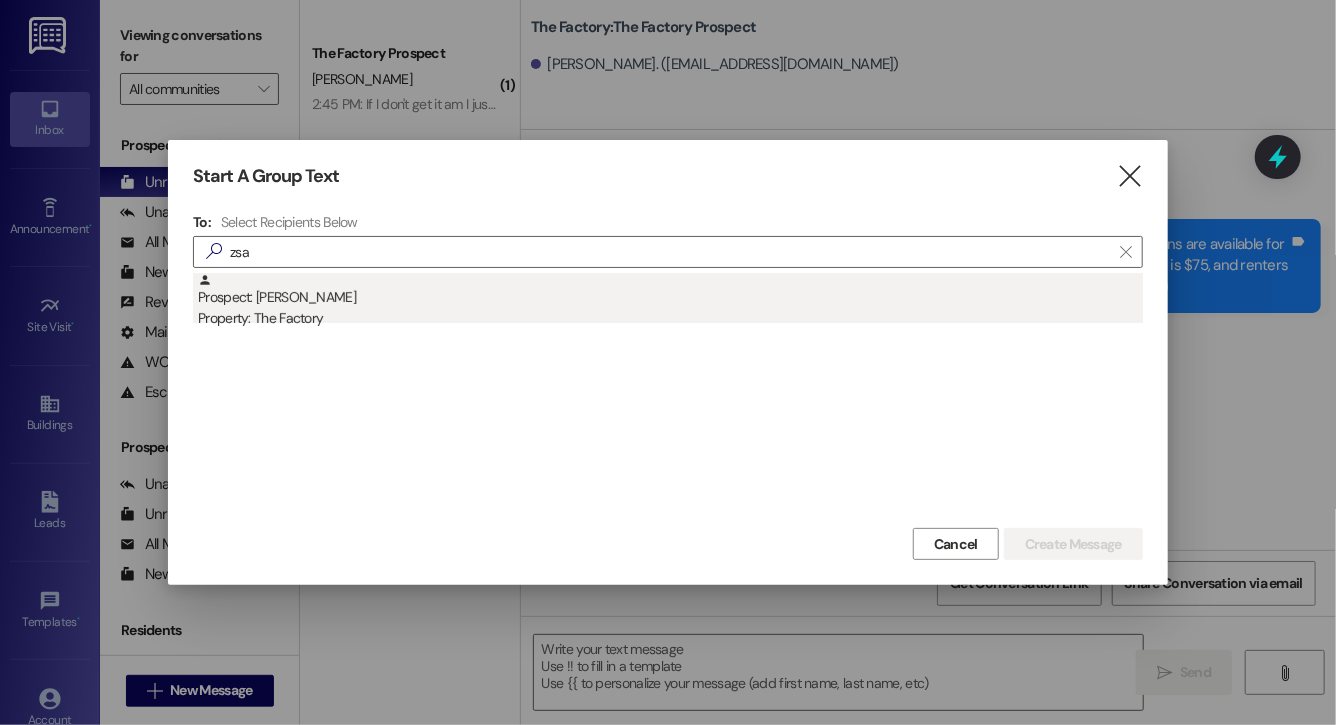 click on "Prospect: [PERSON_NAME] Property: The Factory" at bounding box center (670, 301) 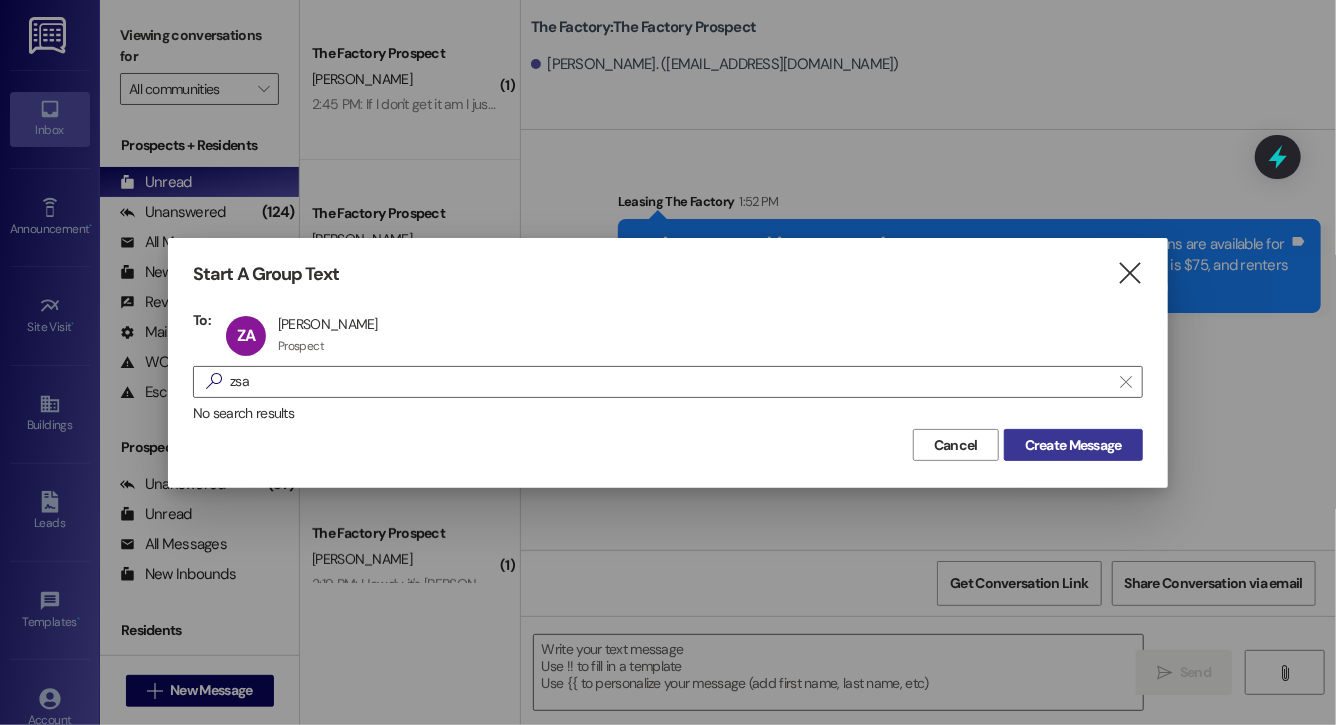 click on "Create Message" at bounding box center (1073, 445) 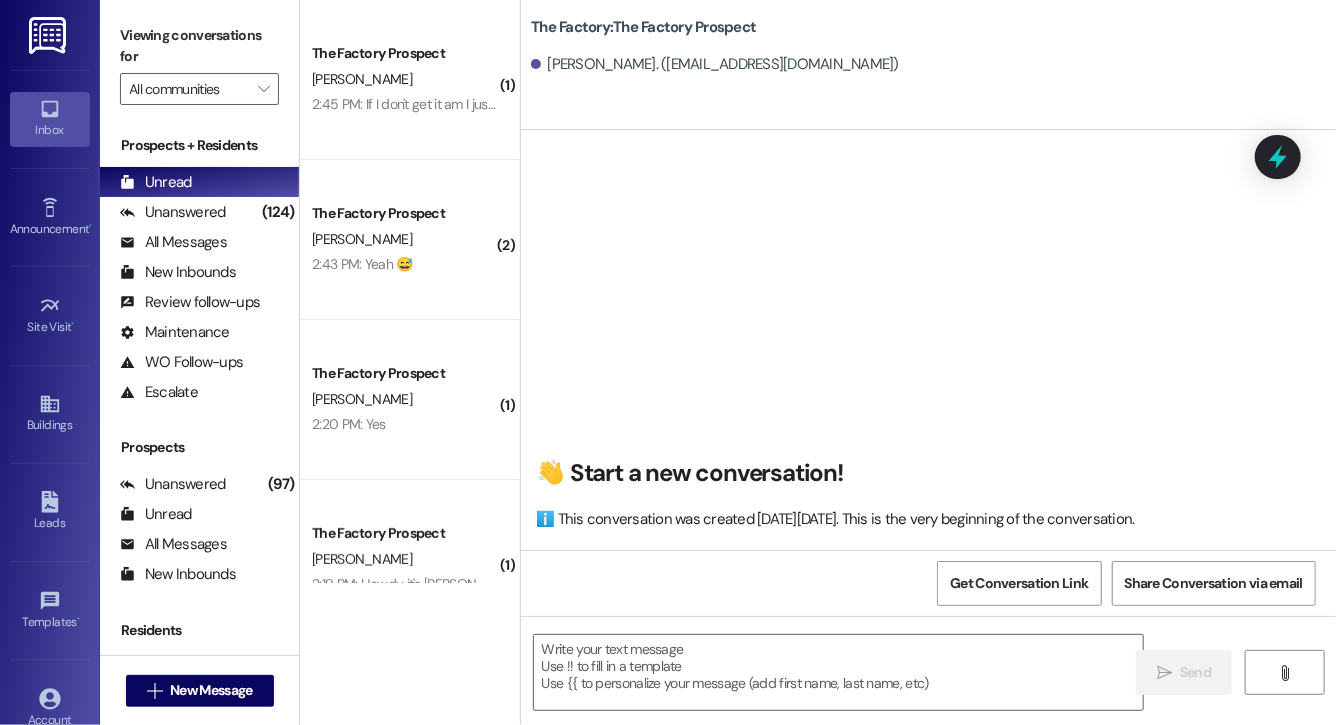 scroll, scrollTop: 0, scrollLeft: 0, axis: both 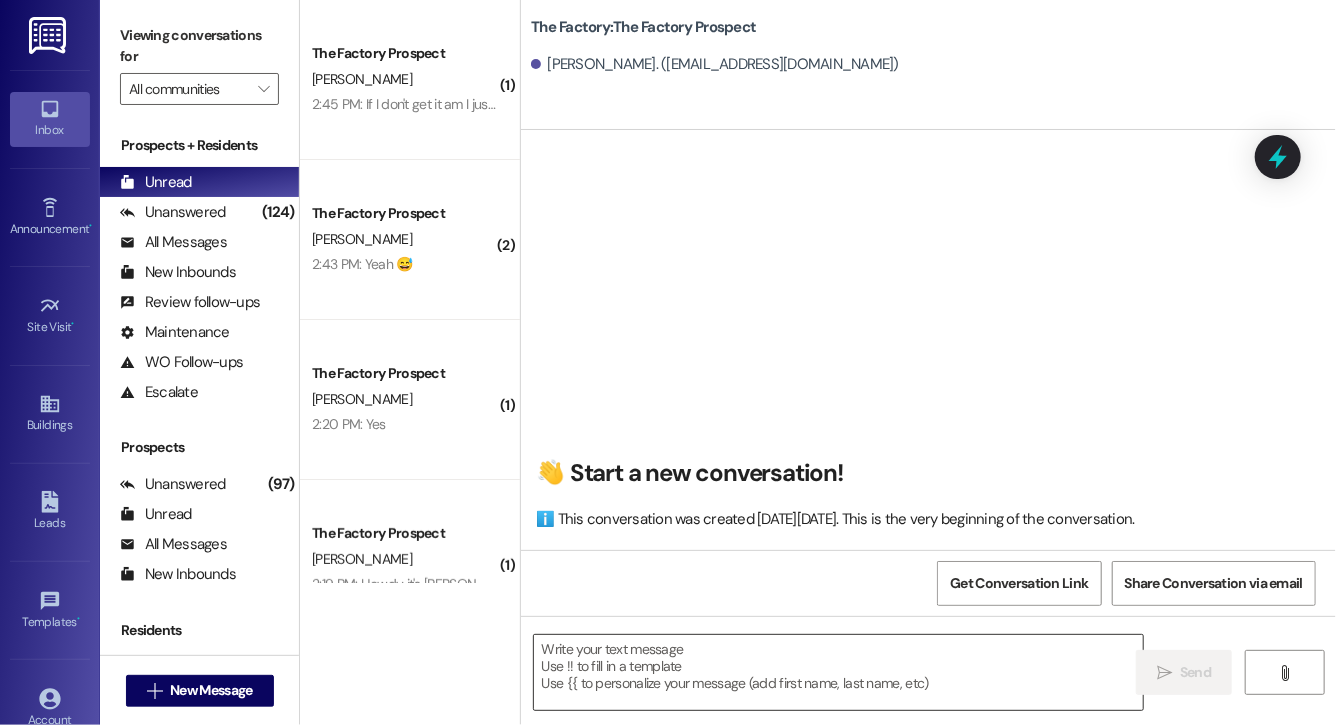 click at bounding box center [838, 672] 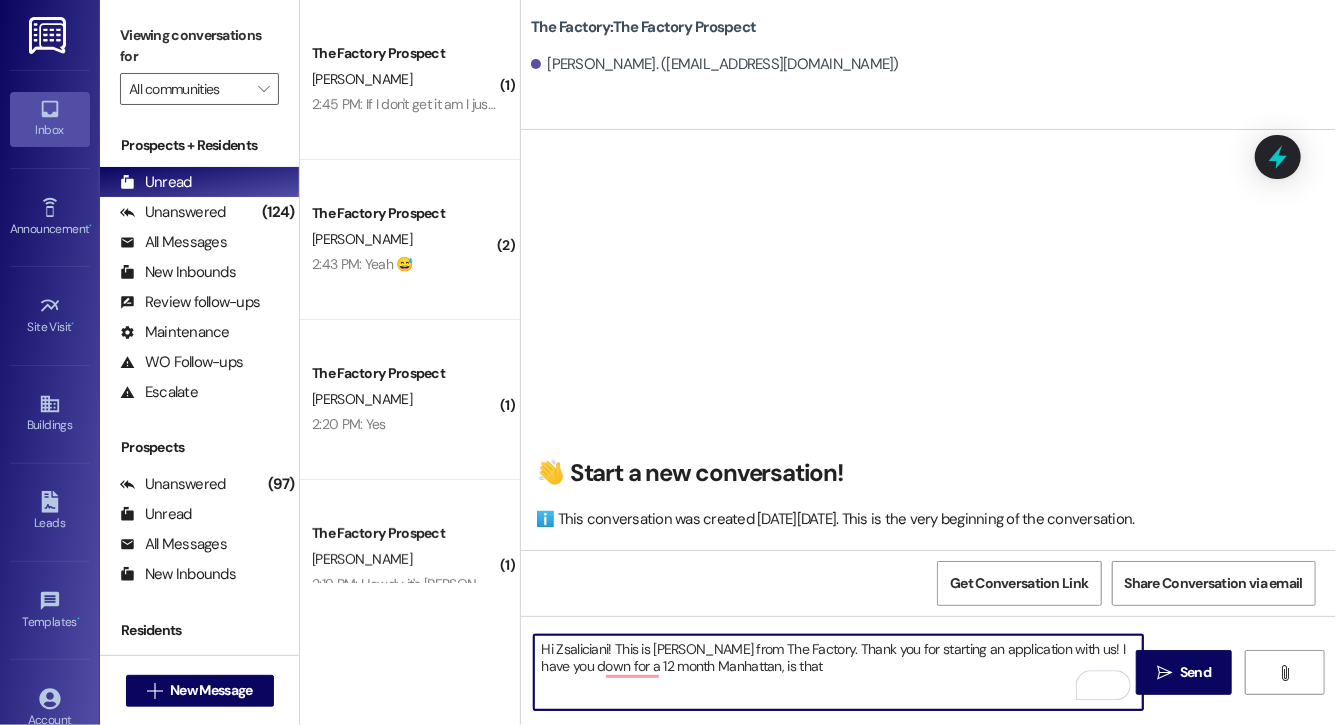 click on "Hi Zsaliciani! This is [PERSON_NAME] from The Factory. Thank you for starting an application with us! I have you down for a 12 month Manhattan, is that" at bounding box center (838, 672) 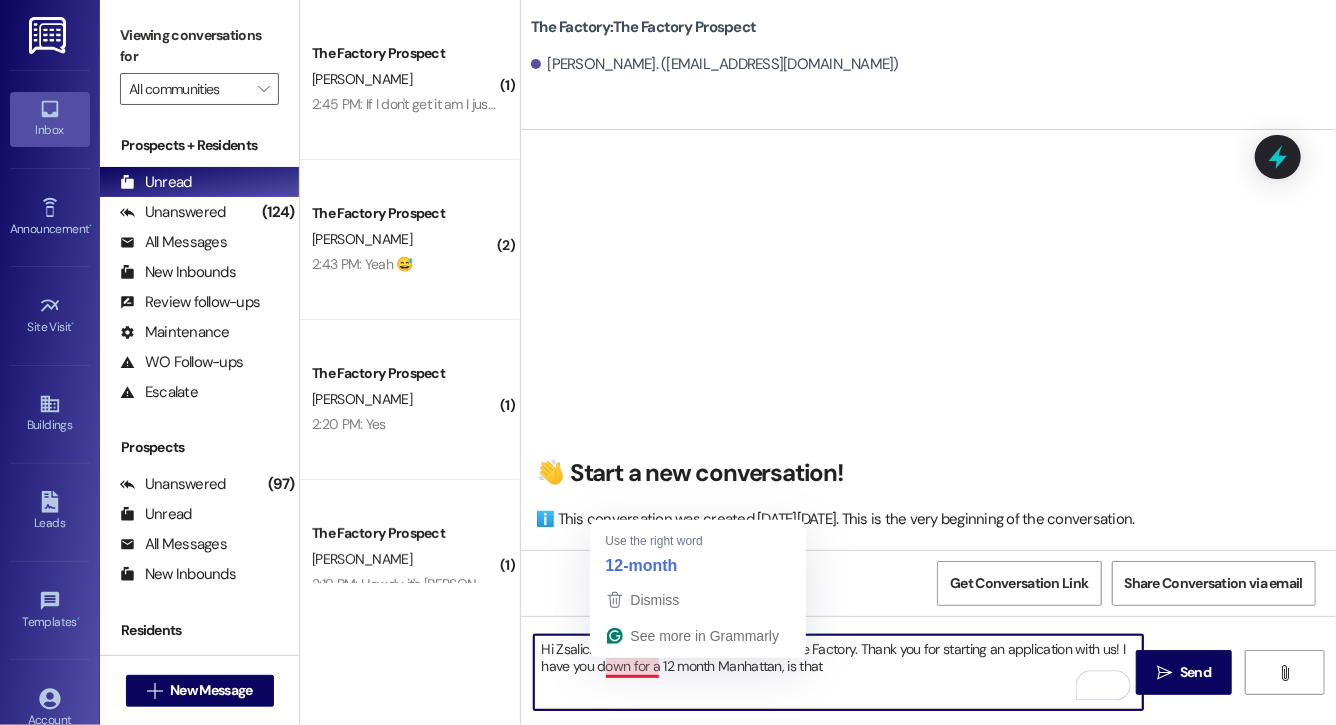 click on "Hi Zsaliciani! This is [PERSON_NAME] from The Factory. Thank you for starting an application with us! I have you down for a 12 month Manhattan, is that" at bounding box center [838, 672] 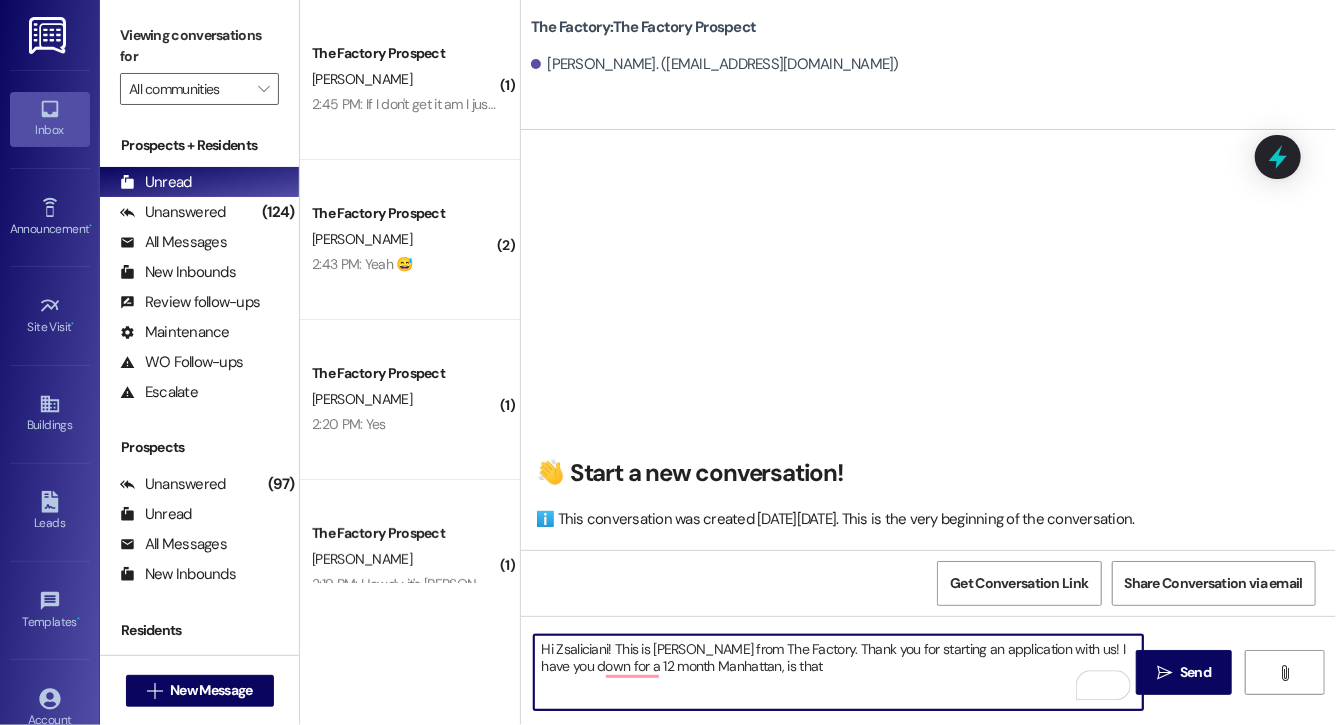click on "Get Conversation Link Share Conversation via email" at bounding box center [928, 583] 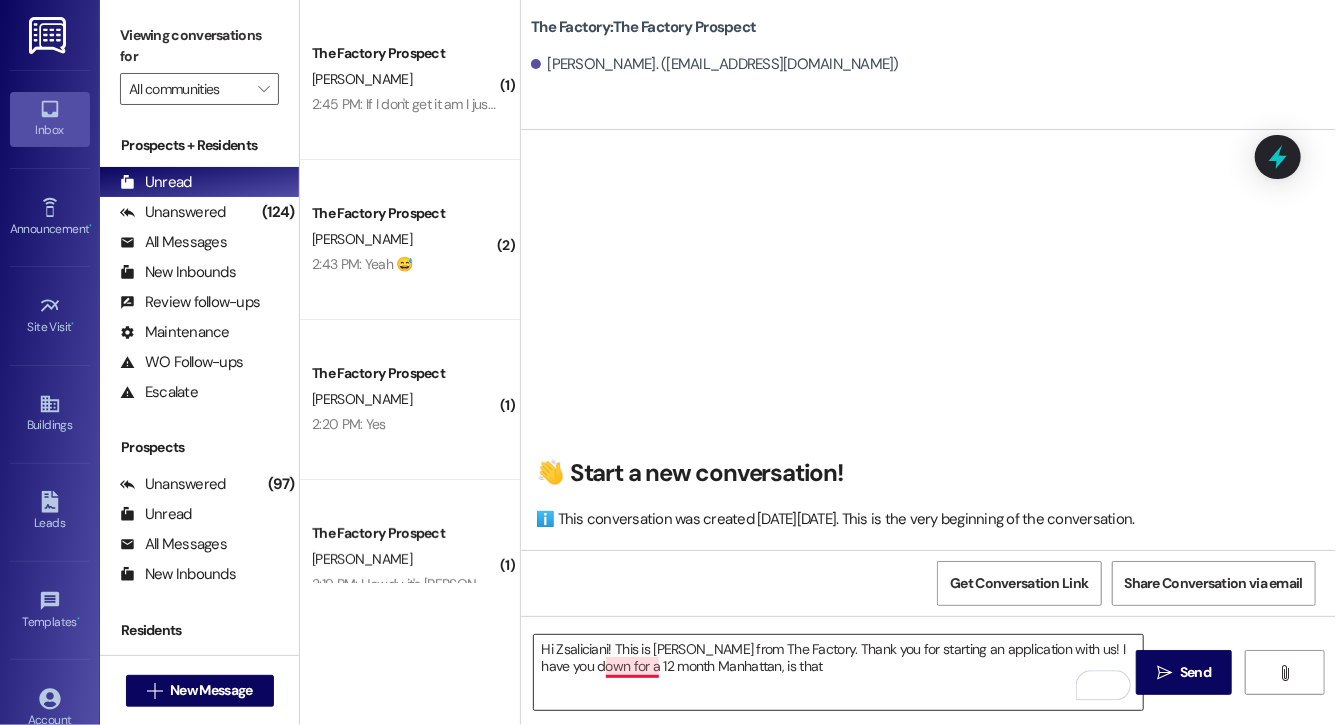 click on "Hi Zsaliciani! This is [PERSON_NAME] from The Factory. Thank you for starting an application with us! I have you down for a 12 month Manhattan, is that" at bounding box center [838, 672] 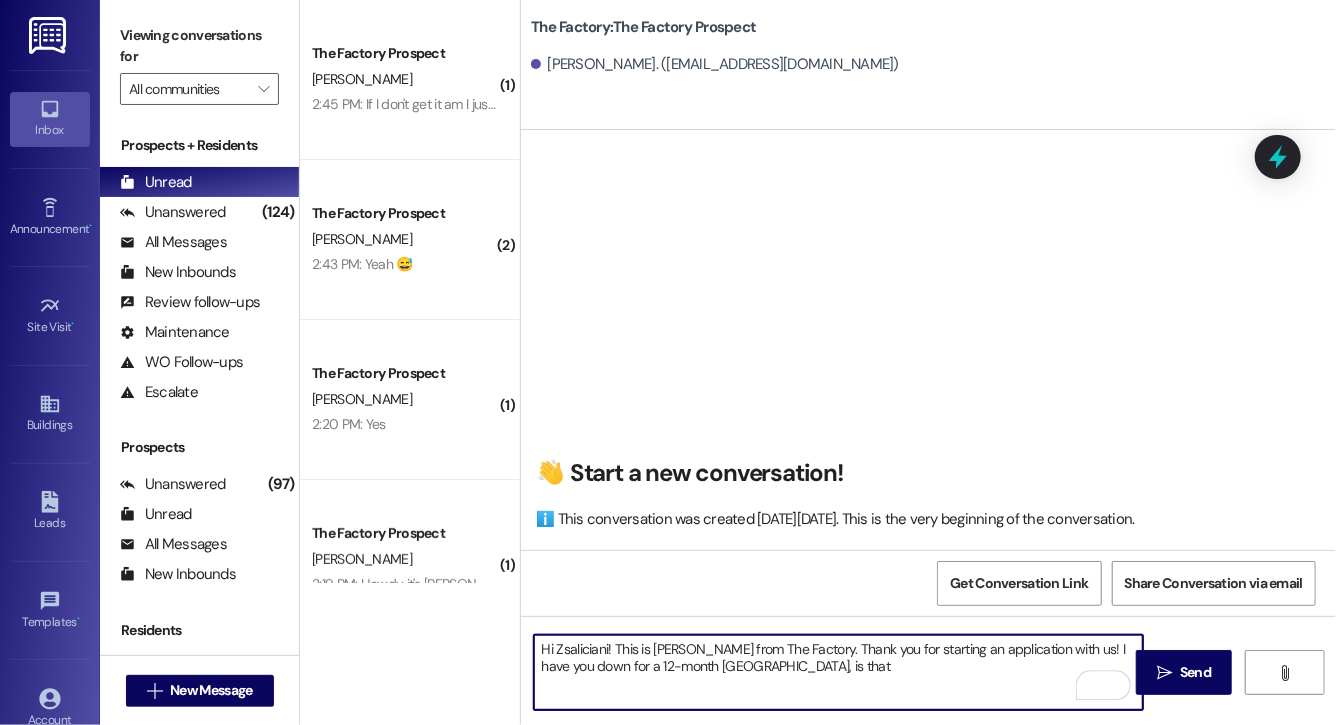 click on "Hi Zsaliciani! This is [PERSON_NAME] from The Factory. Thank you for starting an application with us! I have you down for a 12-month [GEOGRAPHIC_DATA], is that" at bounding box center (838, 672) 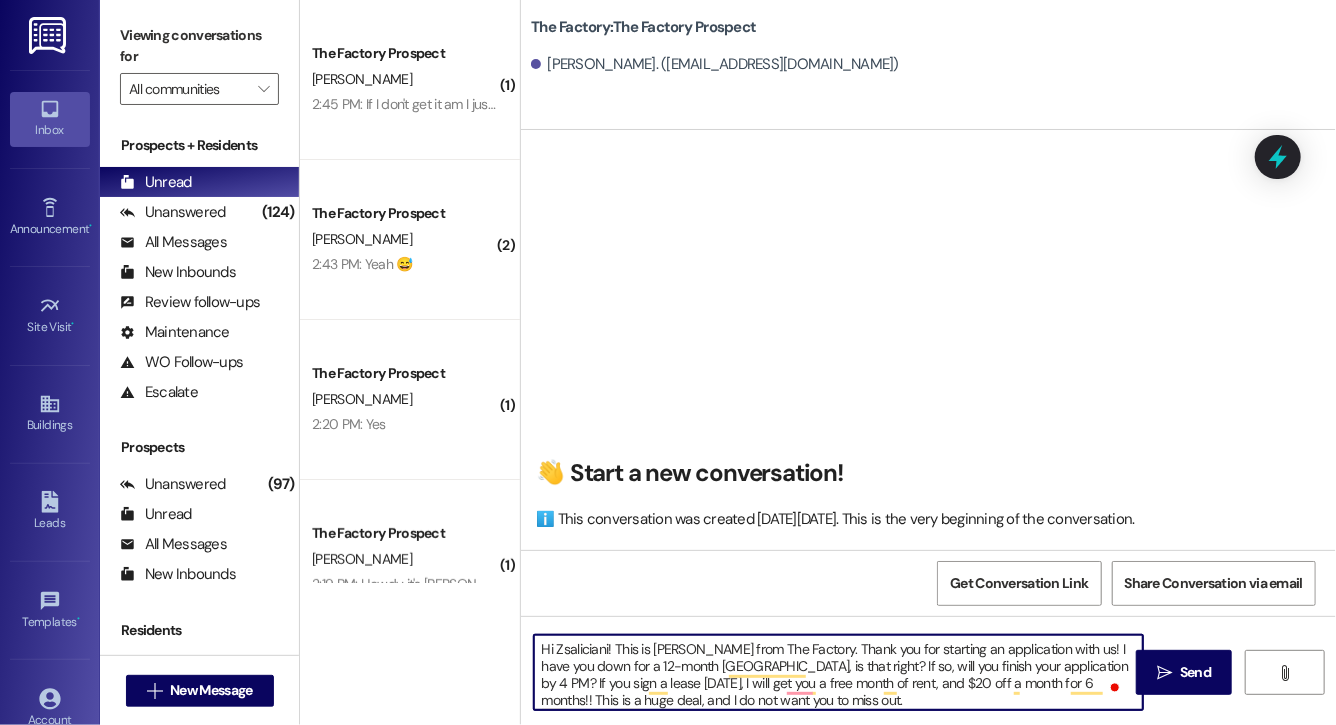 scroll, scrollTop: 5, scrollLeft: 0, axis: vertical 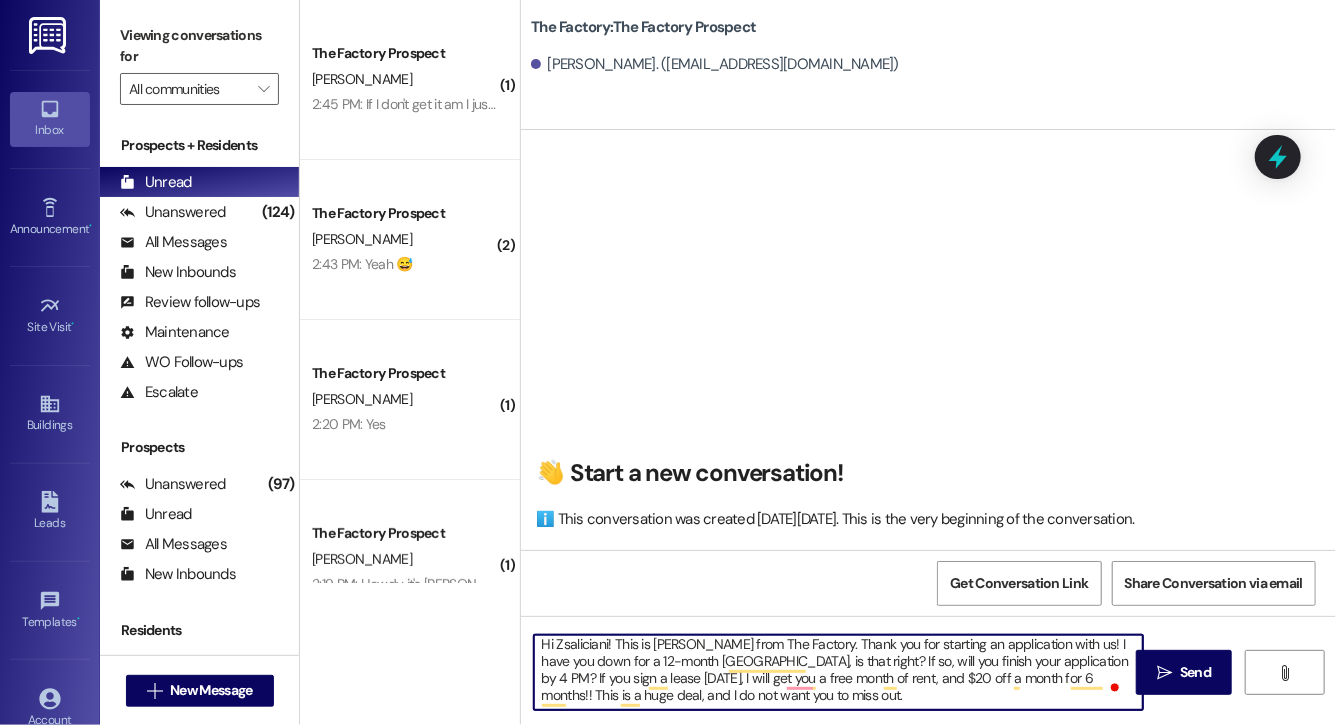 click on "Hi Zsaliciani! This is [PERSON_NAME] from The Factory. Thank you for starting an application with us! I have you down for a 12-month [GEOGRAPHIC_DATA], is that right? If so, will you finish your application by 4 PM? If you sign a lease [DATE], I will get you a free month of rent, and $20 off a month for 6 months!! This is a huge deal, and I do not want you to miss out." at bounding box center [838, 672] 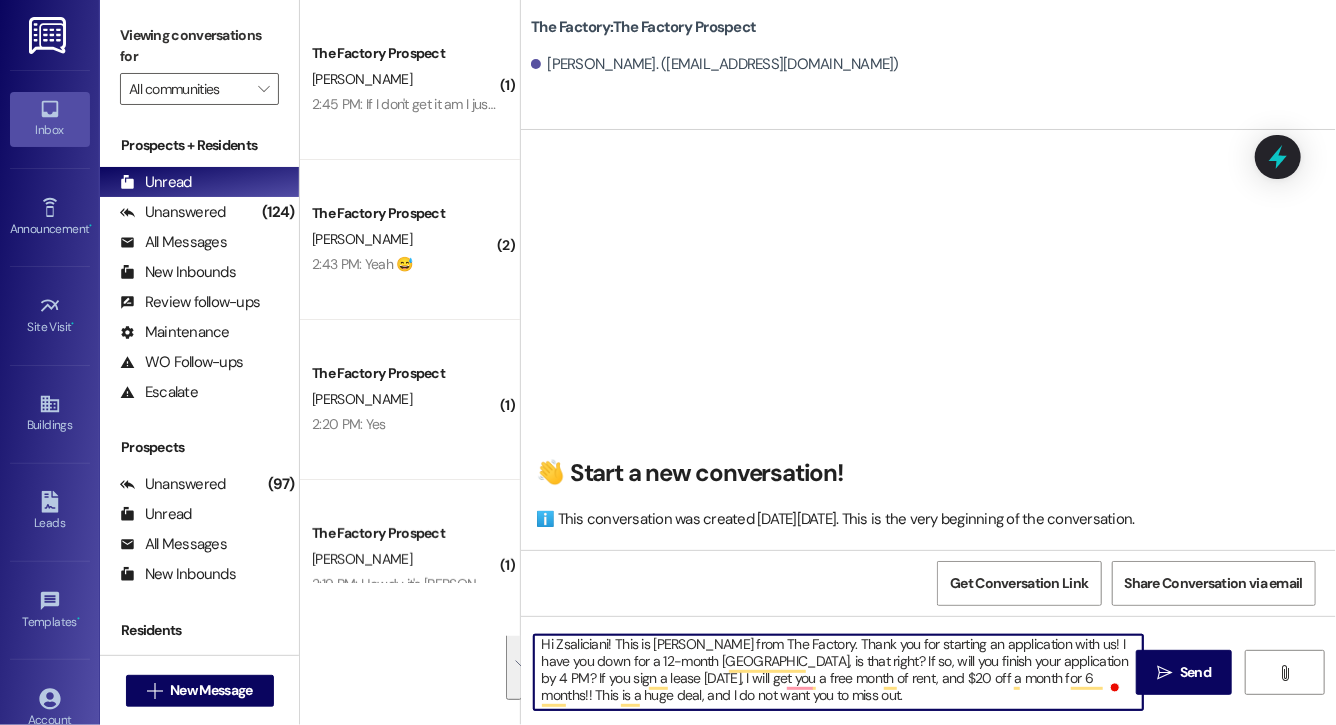 click on "Hi Zsaliciani! This is [PERSON_NAME] from The Factory. Thank you for starting an application with us! I have you down for a 12-month [GEOGRAPHIC_DATA], is that right? If so, will you finish your application by 4 PM? If you sign a lease [DATE], I will get you a free month of rent, and $20 off a month for 6 months!! This is a huge deal, and I do not want you to miss out." at bounding box center [838, 672] 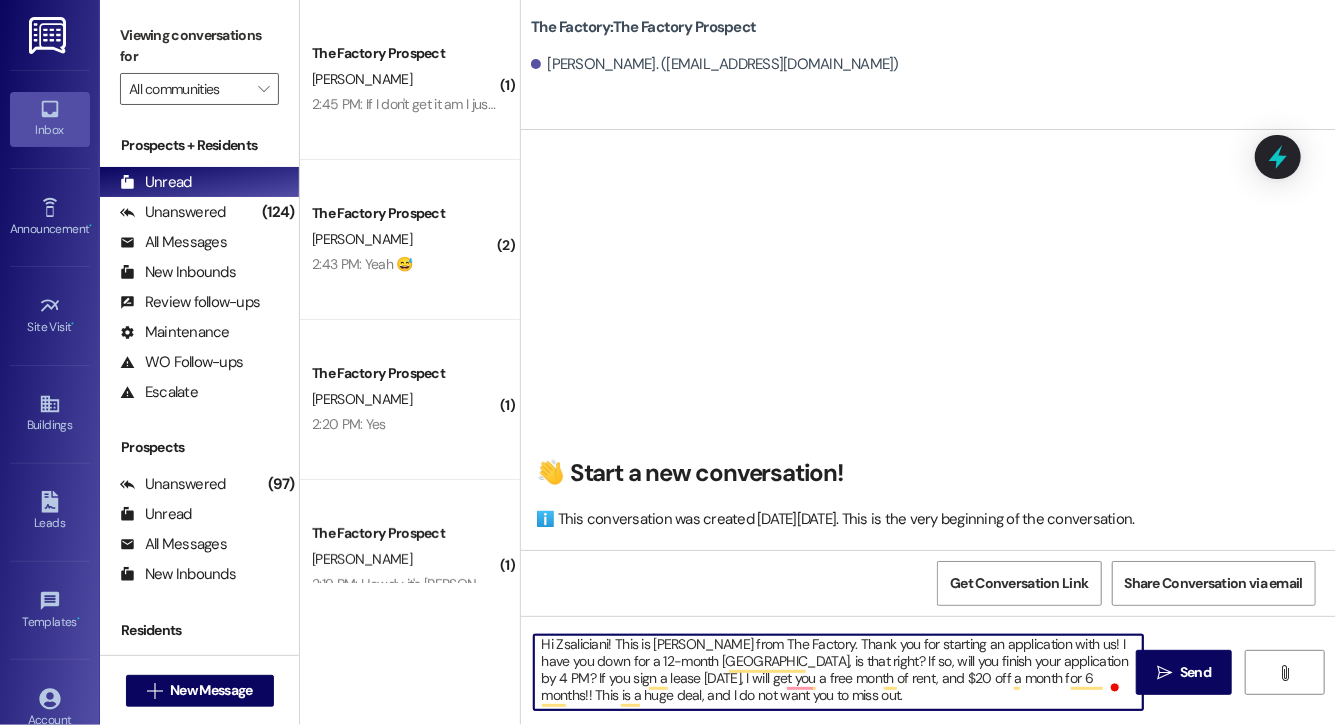 scroll, scrollTop: 0, scrollLeft: 0, axis: both 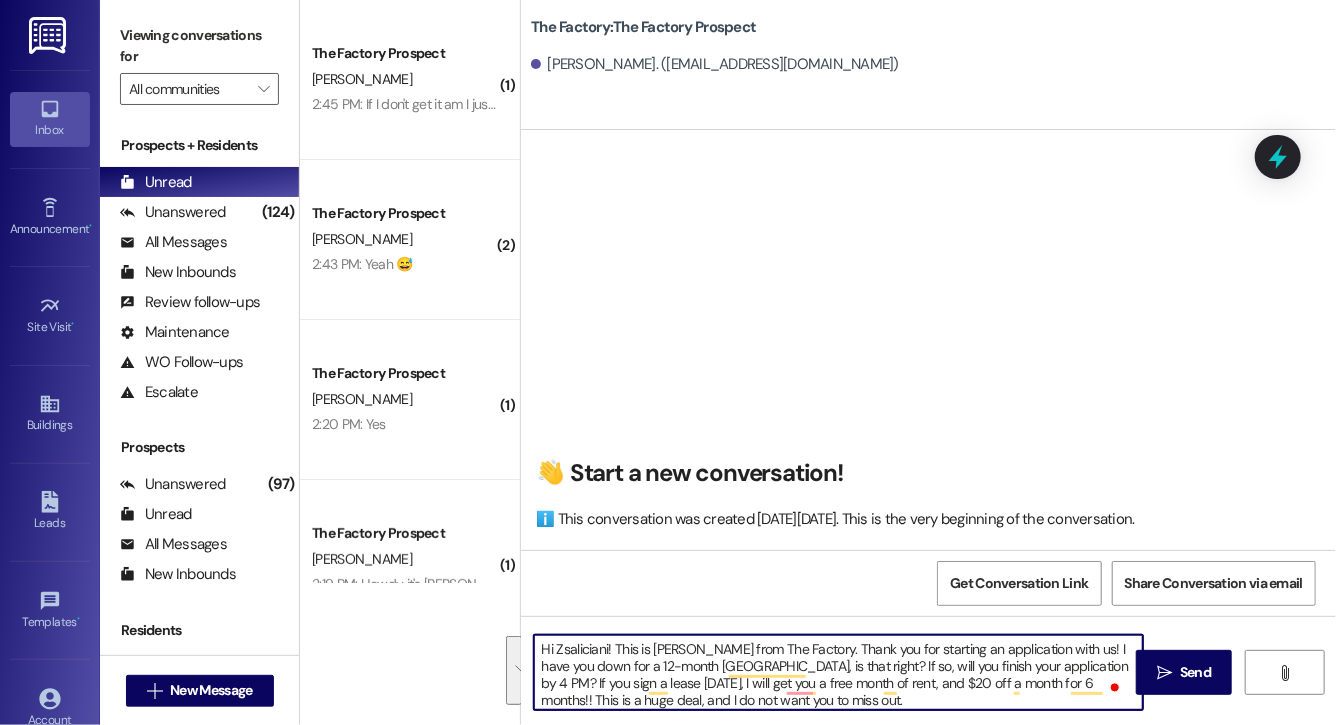 drag, startPoint x: 873, startPoint y: 694, endPoint x: 557, endPoint y: 629, distance: 322.61588 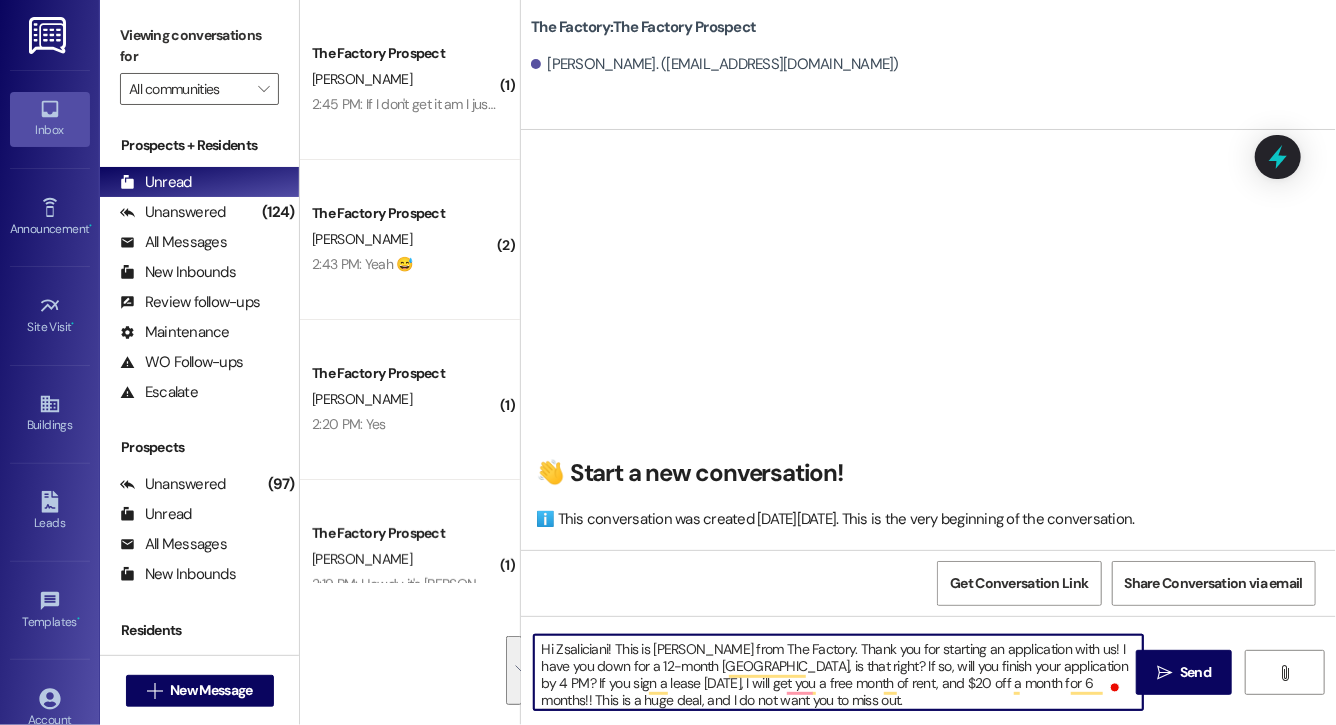 click on "Hi Zsaliciani! This is [PERSON_NAME] from The Factory. Thank you for starting an application with us! I have you down for a 12-month [GEOGRAPHIC_DATA], is that right? If so, will you finish your application by 4 PM? If you sign a lease [DATE], I will get you a free month of rent, and $20 off a month for 6 months!! This is a huge deal, and I do not want you to miss out.   Send " at bounding box center (928, 691) 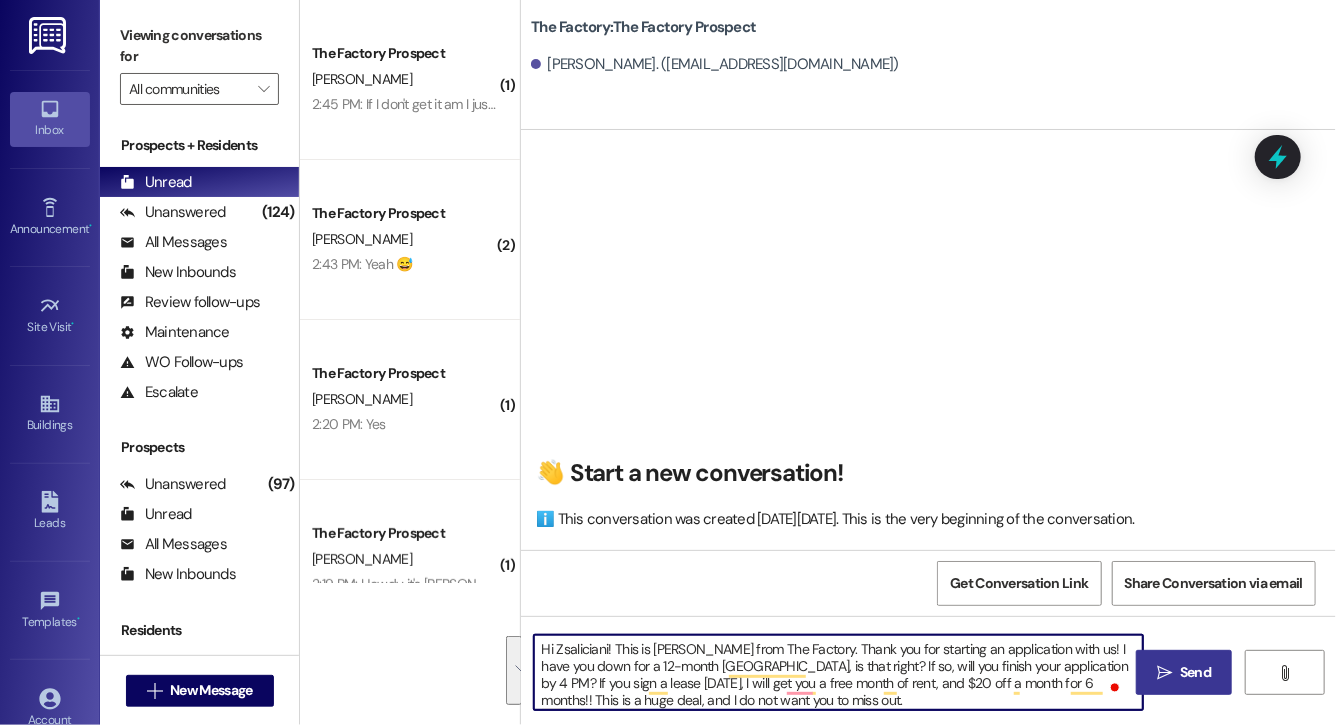 type on "Hi Zsaliciani! This is [PERSON_NAME] from The Factory. Thank you for starting an application with us! I have you down for a 12-month [GEOGRAPHIC_DATA], is that right? If so, will you finish your application by 4 PM? If you sign a lease [DATE], I will get you a free month of rent, and $20 off a month for 6 months!! This is a huge deal, and I do not want you to miss out." 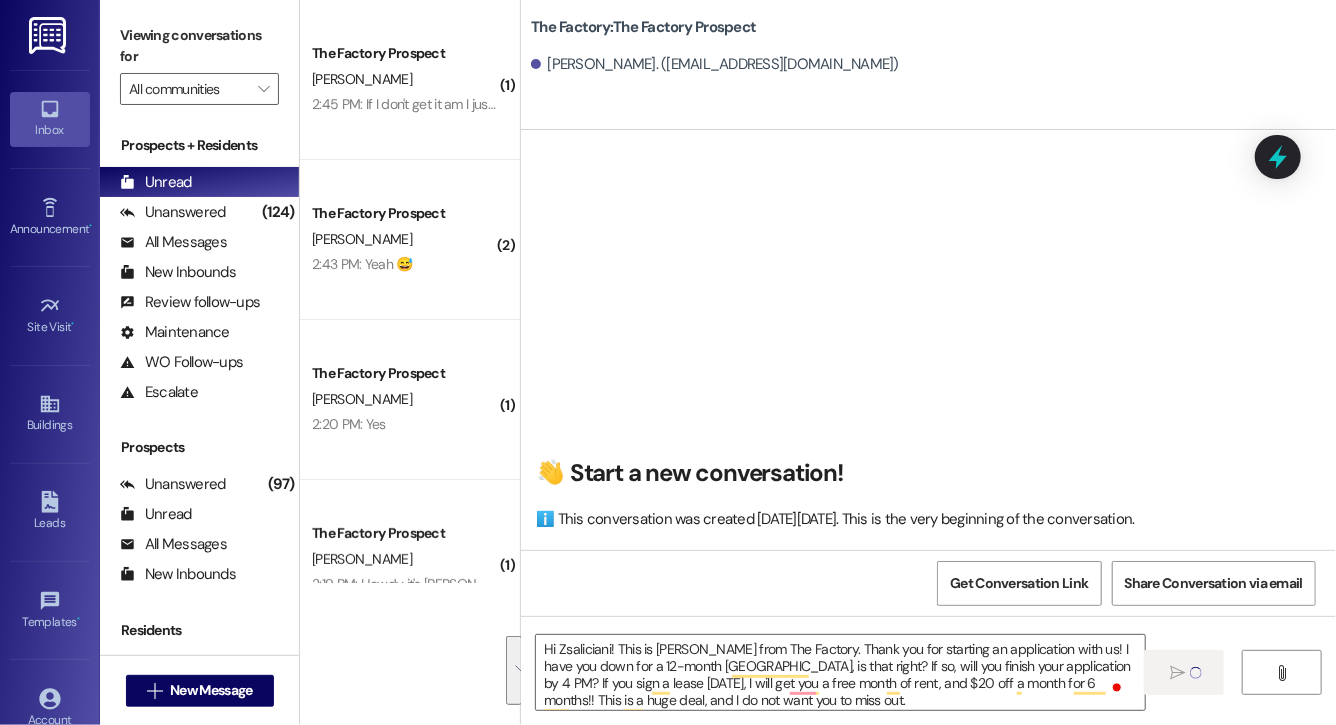 type 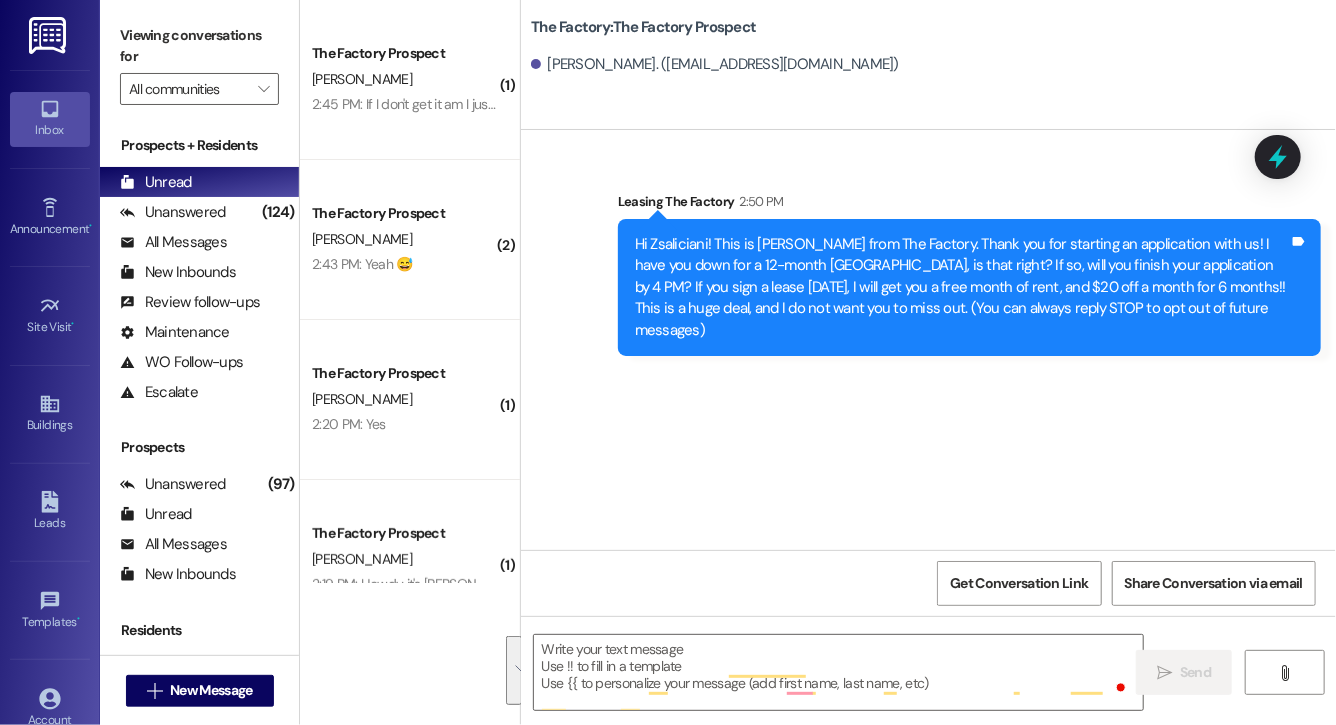 scroll, scrollTop: 0, scrollLeft: 0, axis: both 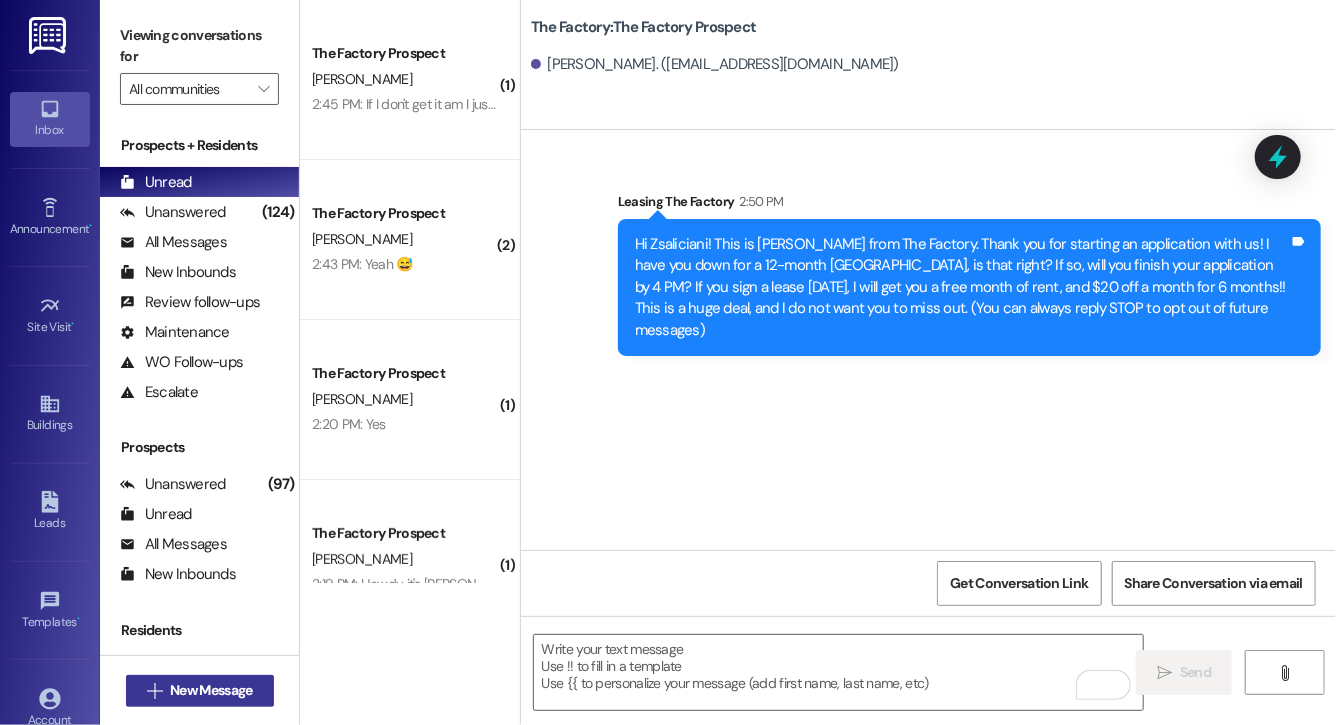 click on "New Message" at bounding box center (211, 690) 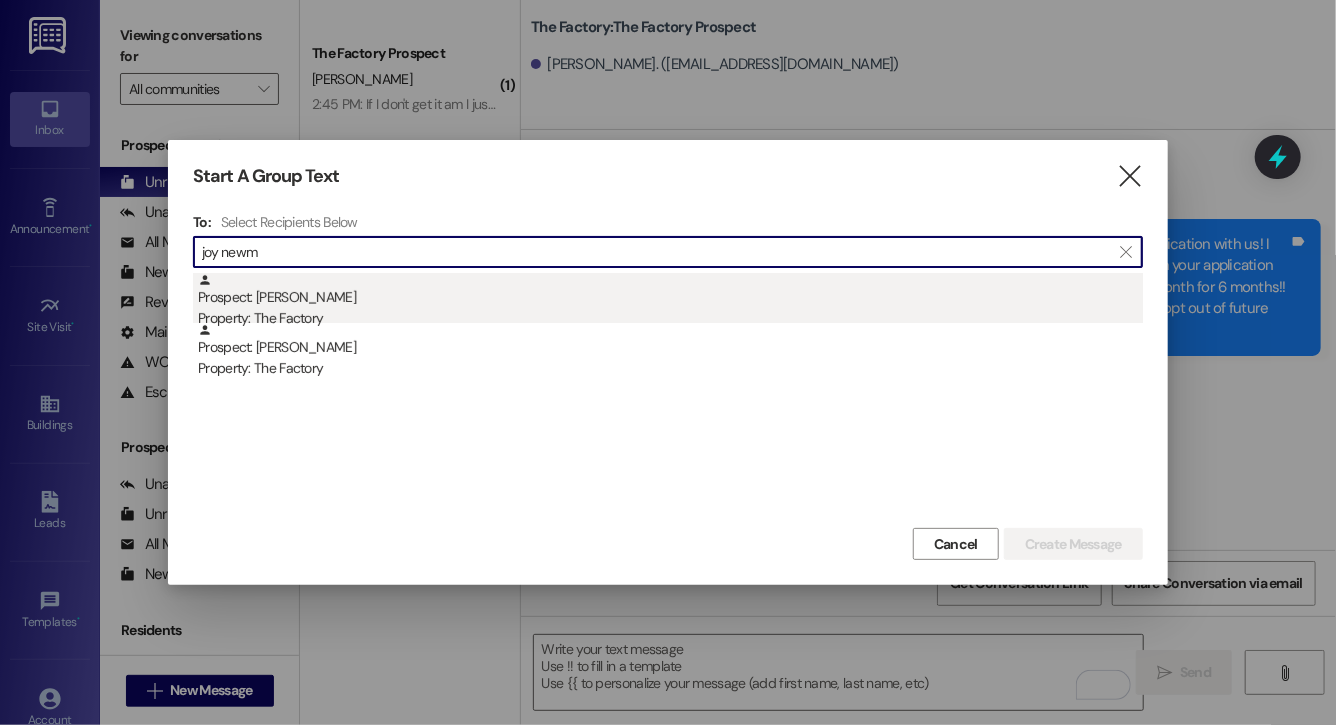 type on "joy newm" 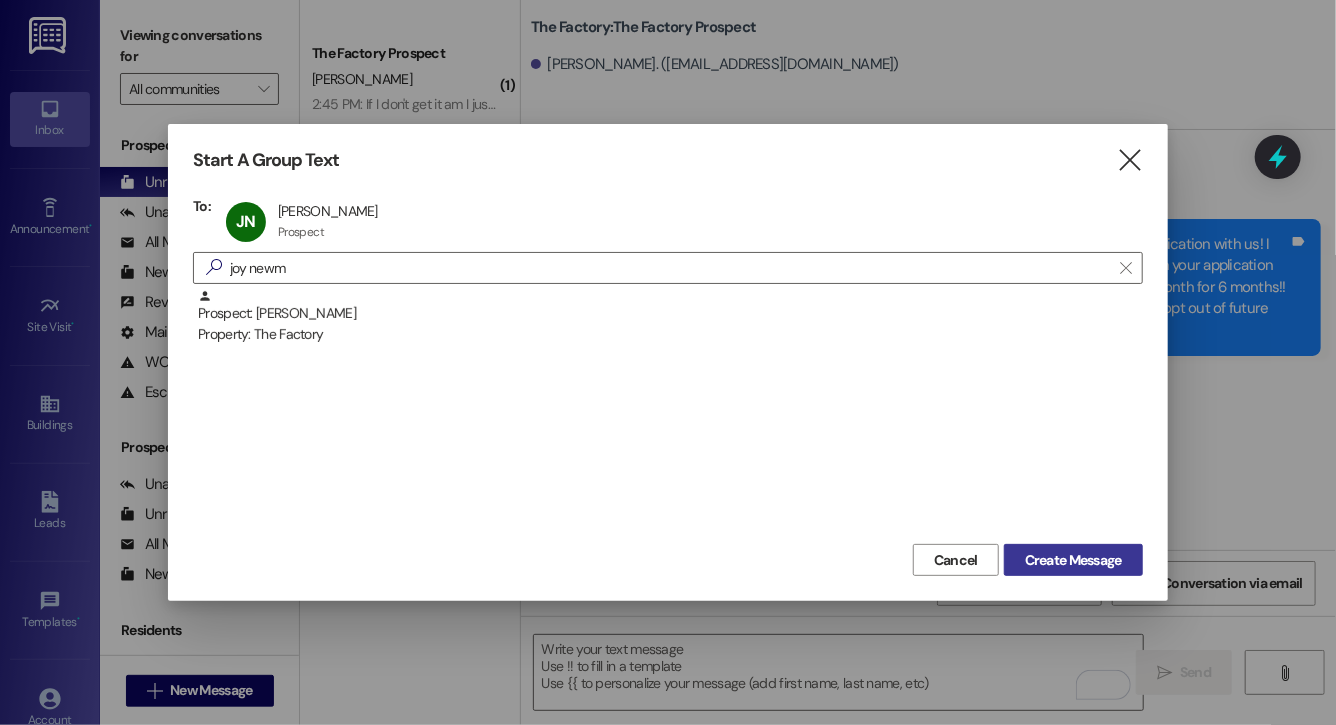 click on "Create Message" at bounding box center (1073, 560) 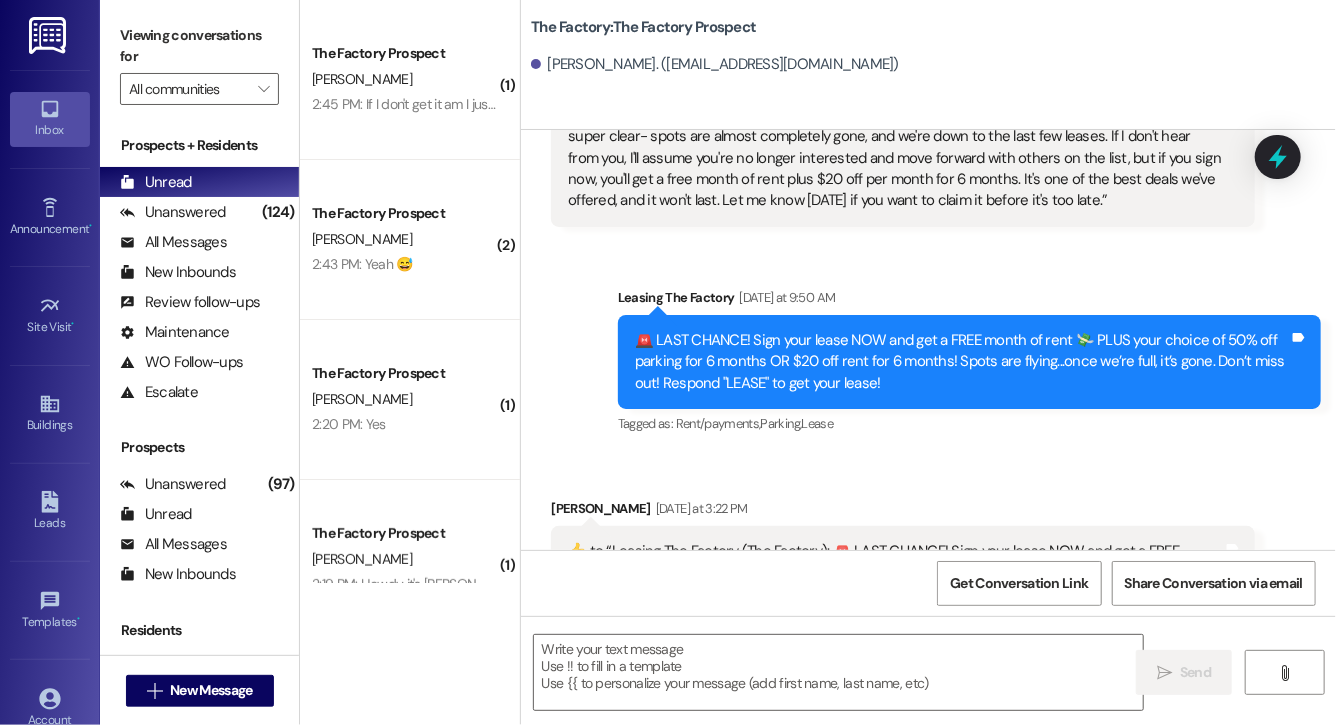 scroll, scrollTop: 8151, scrollLeft: 0, axis: vertical 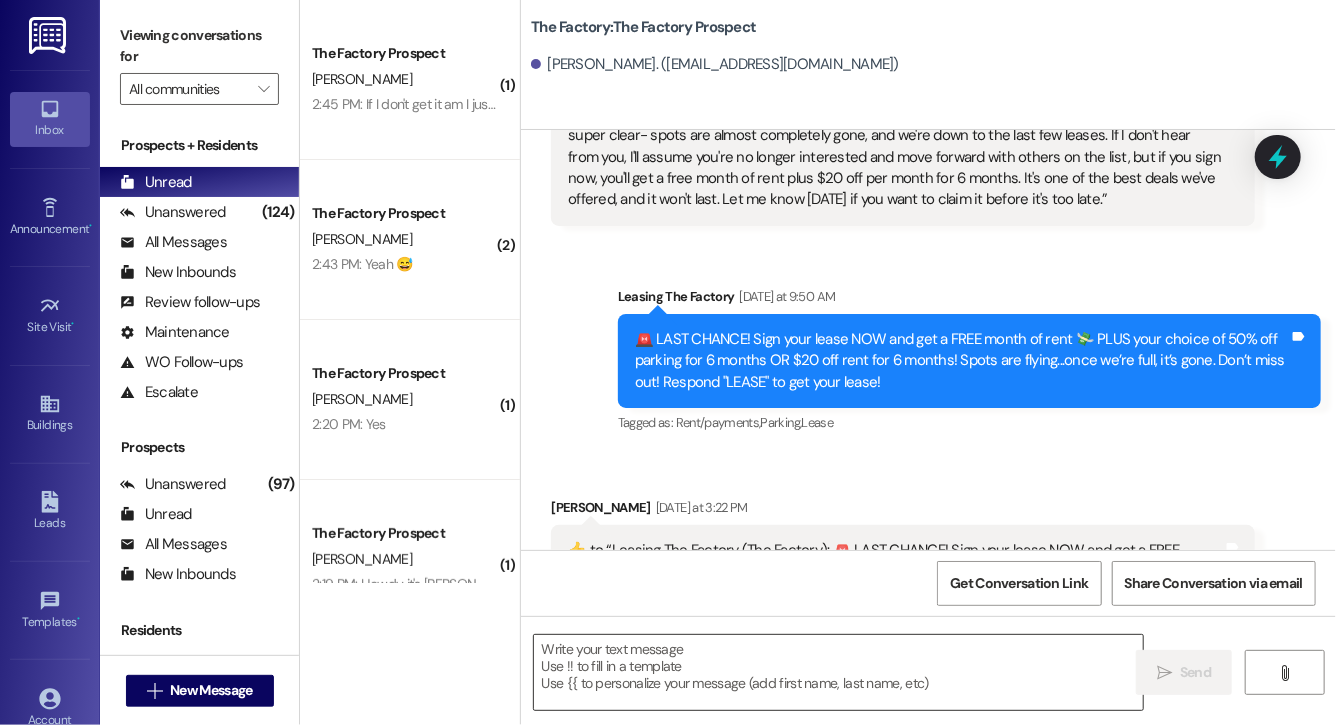 click at bounding box center [838, 672] 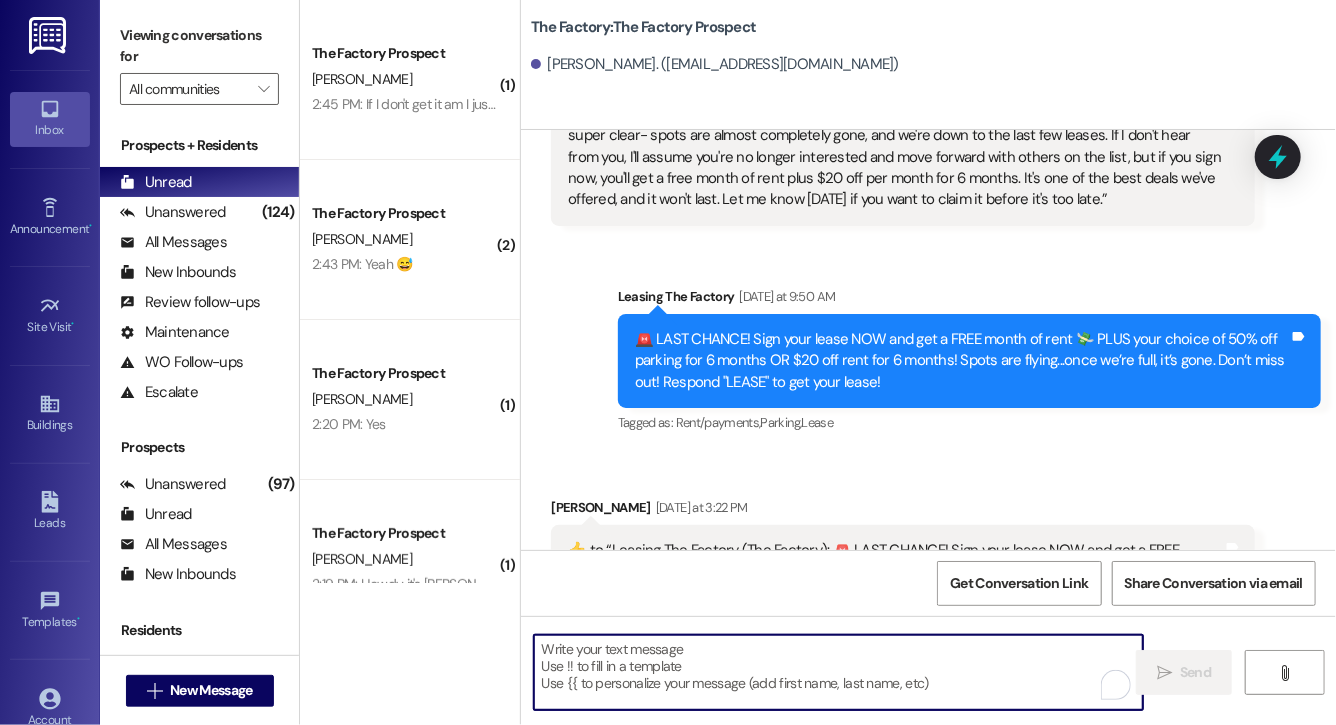 paste on "📣 Hey [First Name]! Lock in your spot now and get a FREE month of rent 🙌 PLUS choose your perk: $20 off rent for 6 months or 50% off parking for 6 months! This deal is perfect for student budgets 💸 but won’t last—don’t miss out!" 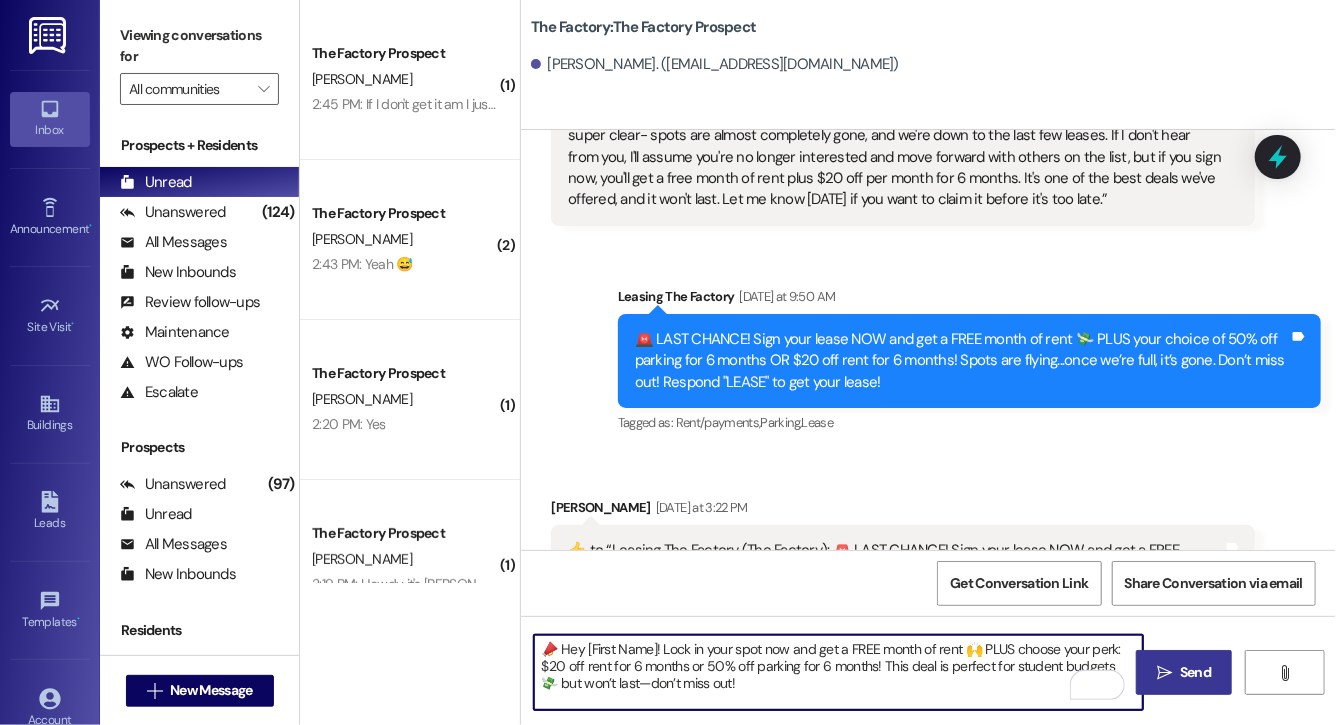 scroll, scrollTop: 17, scrollLeft: 0, axis: vertical 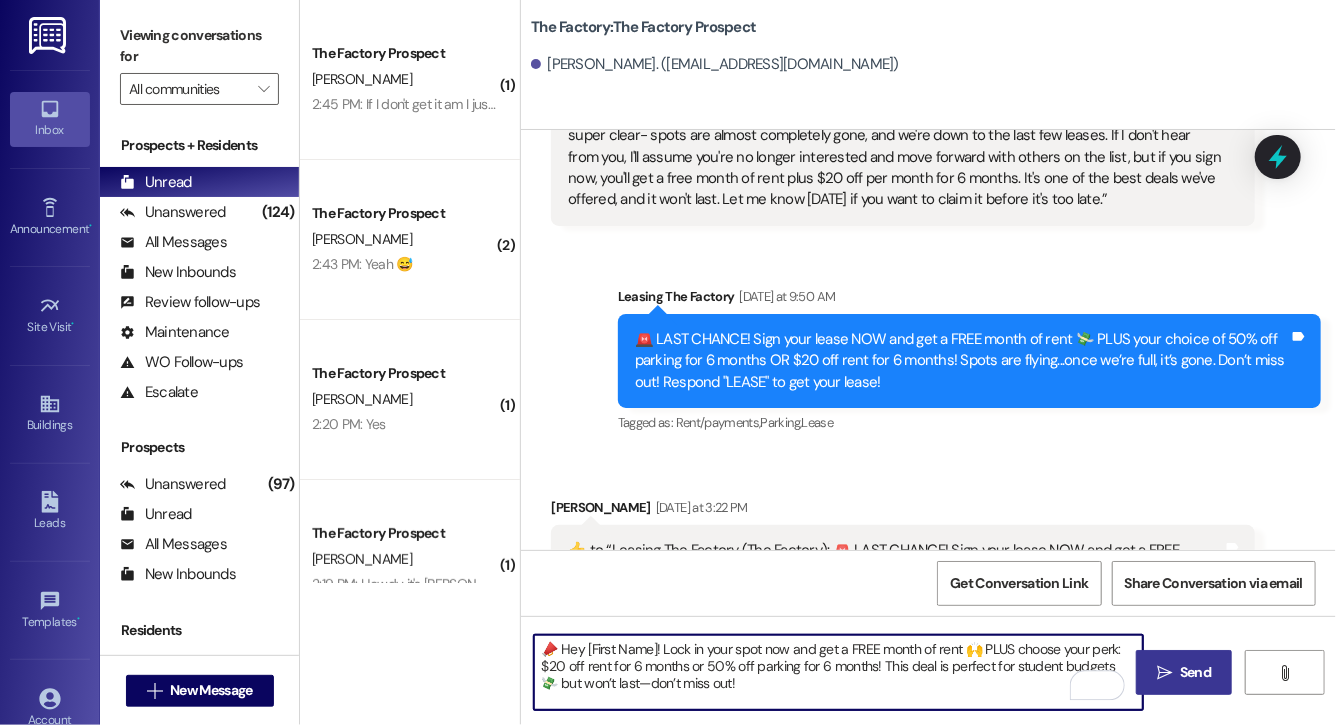 click on "📣 Hey [First Name]! Lock in your spot now and get a FREE month of rent 🙌 PLUS choose your perk: $20 off rent for 6 months or 50% off parking for 6 months! This deal is perfect for student budgets 💸 but won’t last—don’t miss out!" at bounding box center [838, 672] 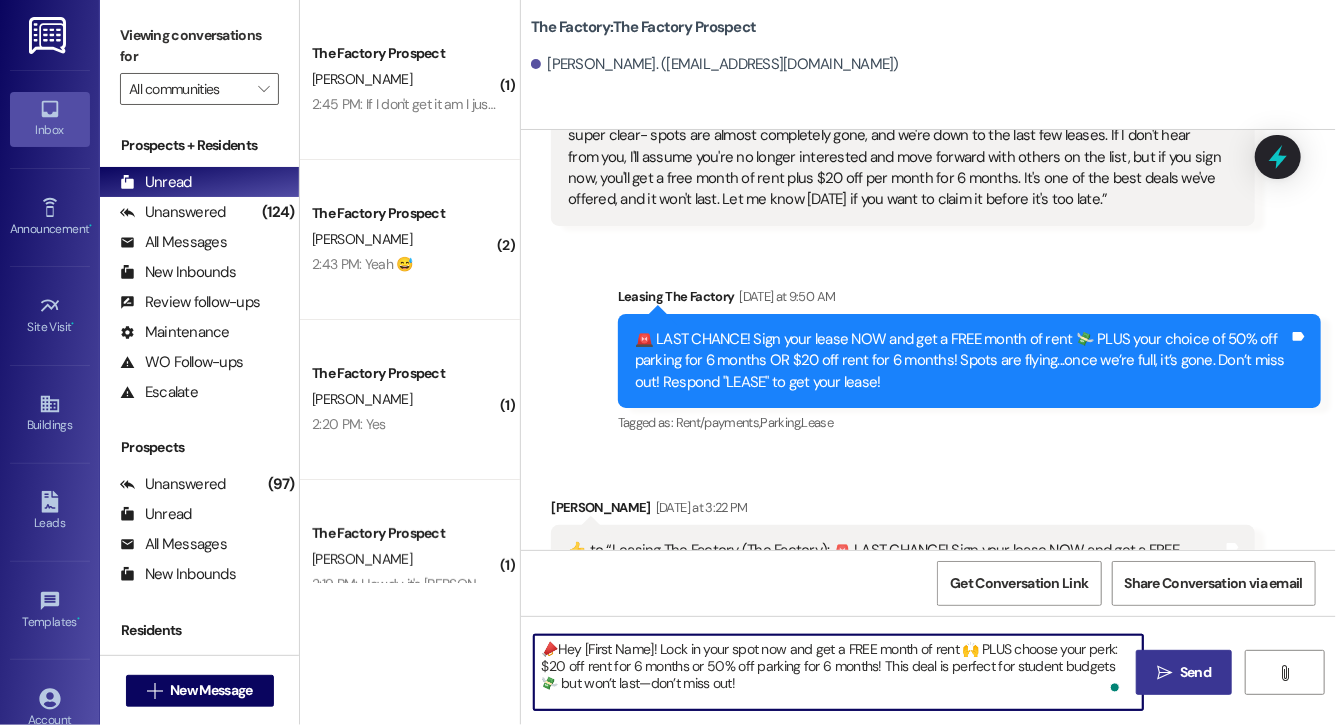 click on "📣Hey [First Name]! Lock in your spot now and get a FREE month of rent 🙌 PLUS choose your perk: $20 off rent for 6 months or 50% off parking for 6 months! This deal is perfect for student budgets 💸 but won’t last—don’t miss out!" at bounding box center [838, 672] 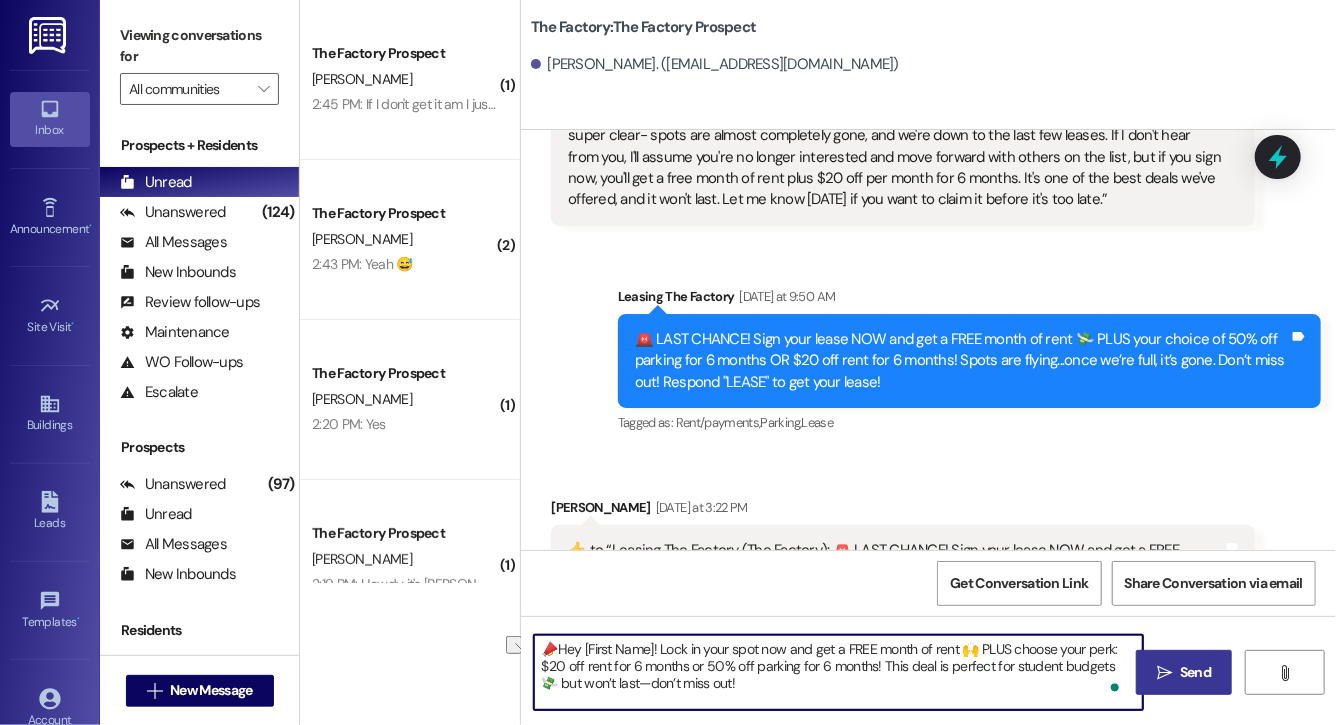 drag, startPoint x: 657, startPoint y: 652, endPoint x: 520, endPoint y: 653, distance: 137.00365 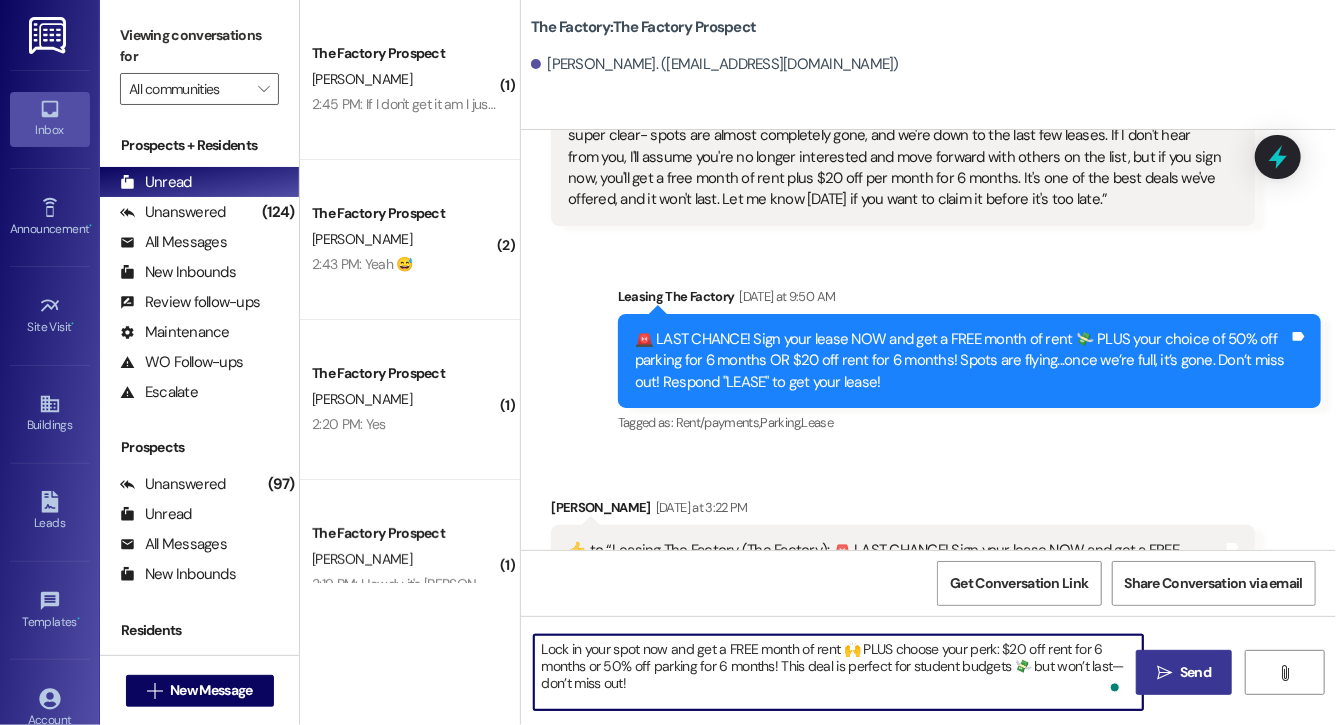 click on "Lock in your spot now and get a FREE month of rent 🙌 PLUS choose your perk: $20 off rent for 6 months or 50% off parking for 6 months! This deal is perfect for student budgets 💸 but won’t last—don’t miss out!" at bounding box center [838, 672] 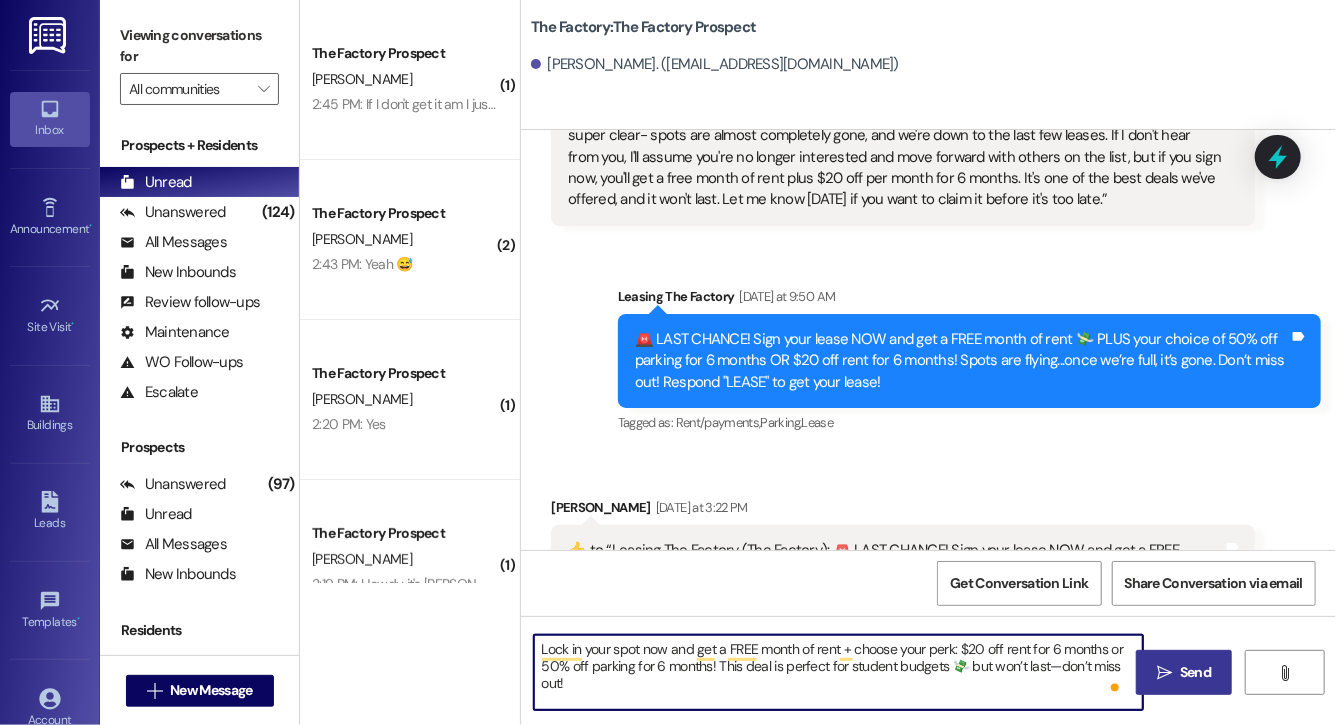 click on "Lock in your spot now and get a FREE month of rent + choose your perk: $20 off rent for 6 months or 50% off parking for 6 months! This deal is perfect for student budgets 💸 but won’t last—don’t miss out!" at bounding box center (838, 672) 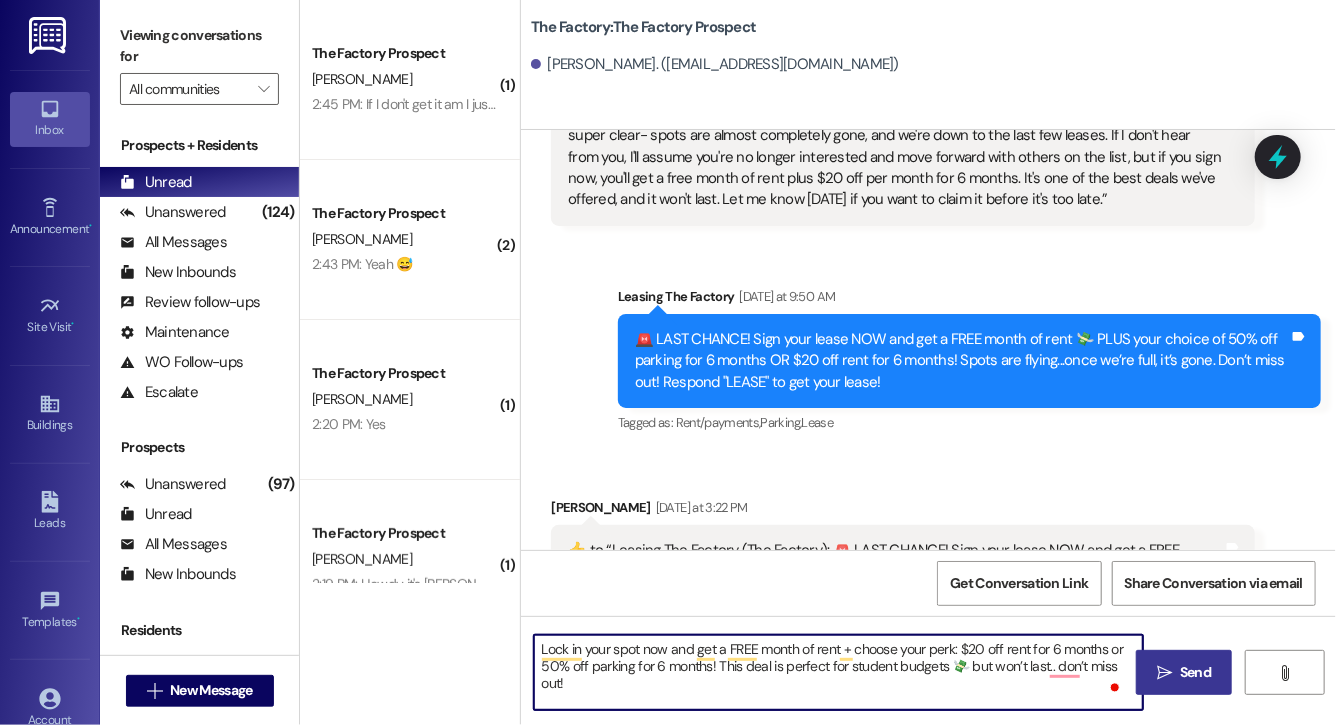 click on "Lock in your spot now and get a FREE month of rent + choose your perk: $20 off rent for 6 months or 50% off parking for 6 months! This deal is perfect for student budgets 💸 but won’t last.. don’t miss out!" at bounding box center (838, 672) 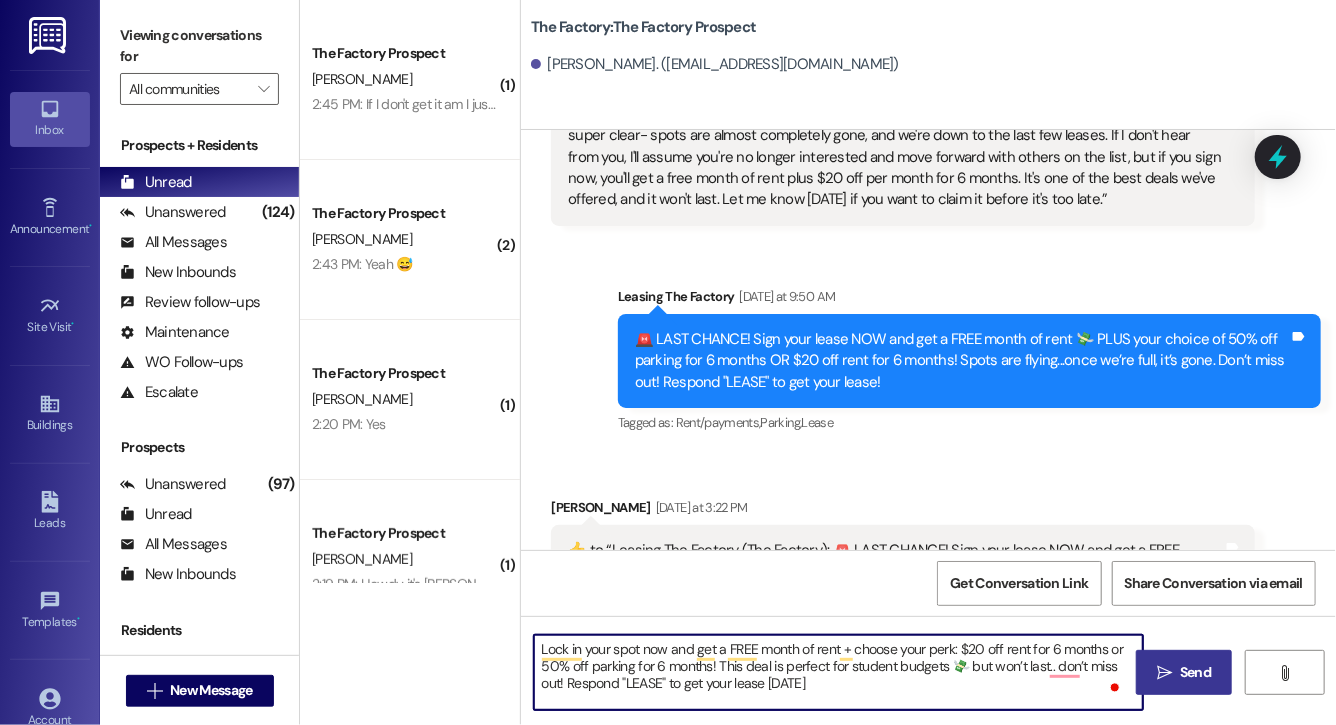 type on "Lock in your spot now and get a FREE month of rent + choose your perk: $20 off rent for 6 months or 50% off parking for 6 months! This deal is perfect for student budgets 💸 but won’t last.. don’t miss out! Respond "LEASE" to get your lease [DATE]!" 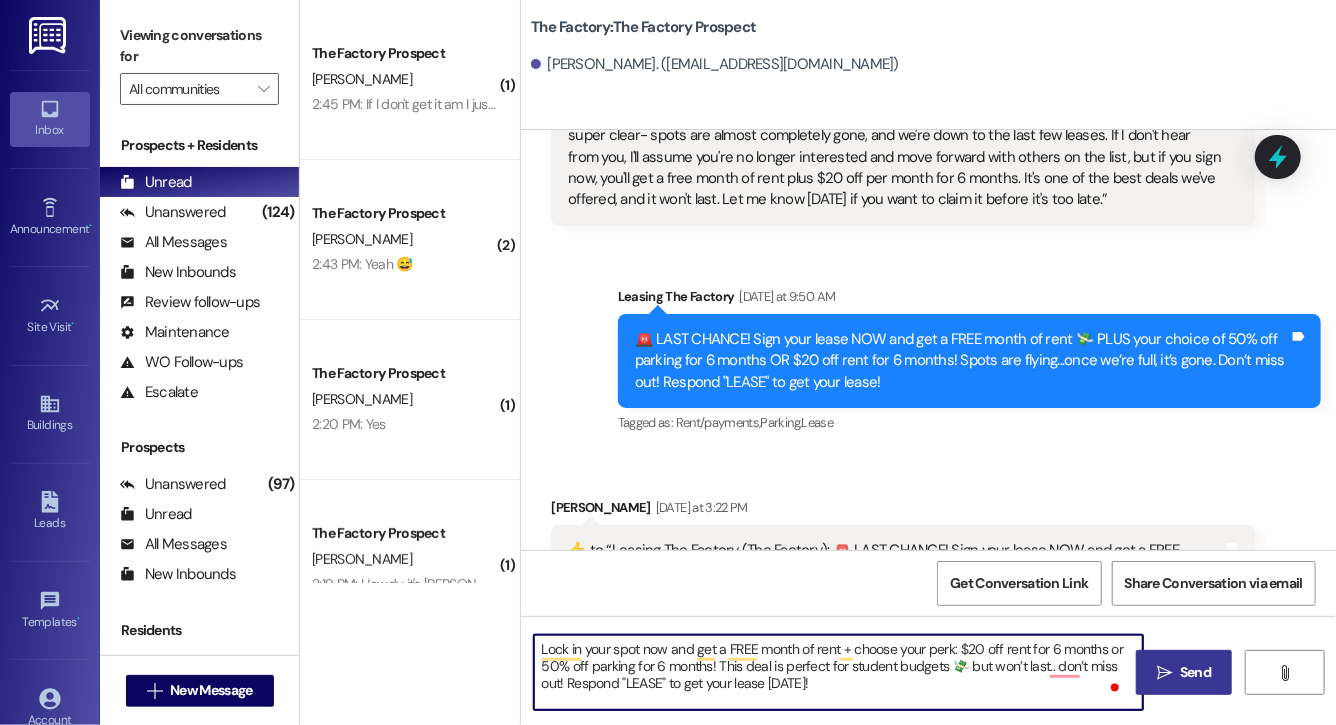 click on "Lock in your spot now and get a FREE month of rent + choose your perk: $20 off rent for 6 months or 50% off parking for 6 months! This deal is perfect for student budgets 💸 but won’t last.. don’t miss out! Respond "LEASE" to get your lease [DATE]!" at bounding box center (838, 672) 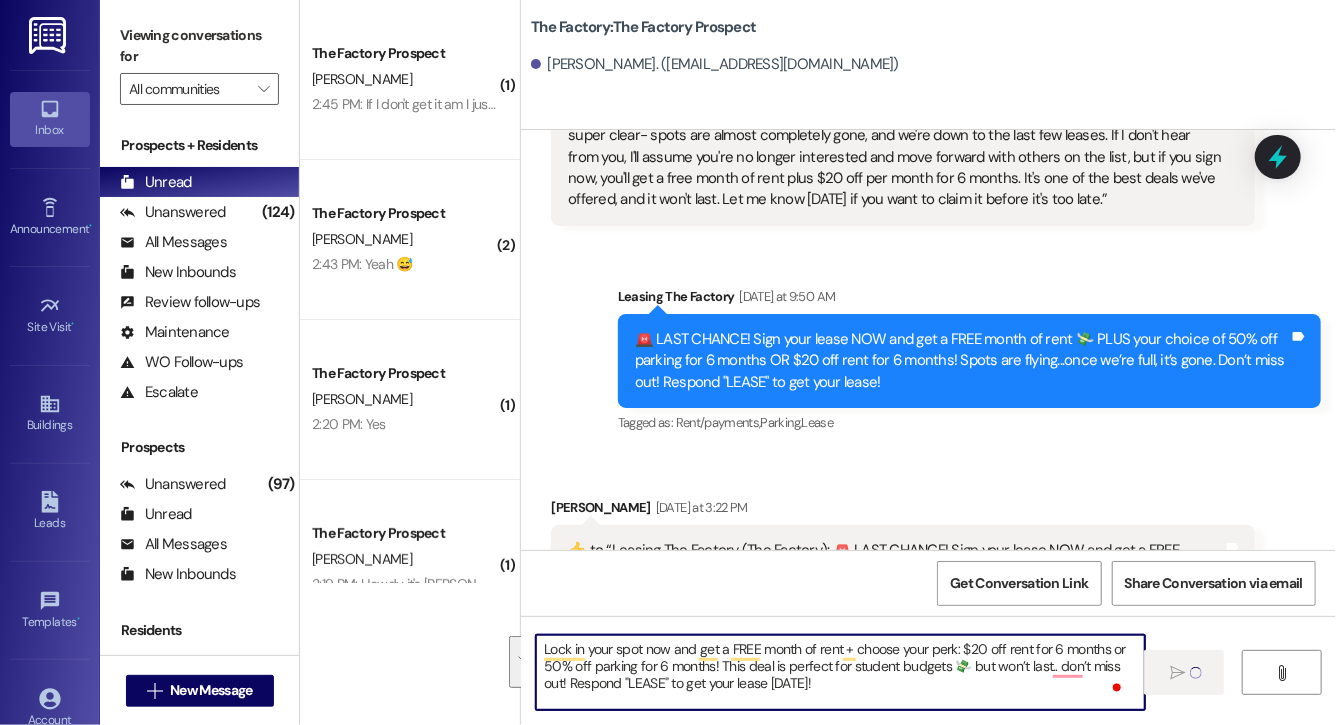 type 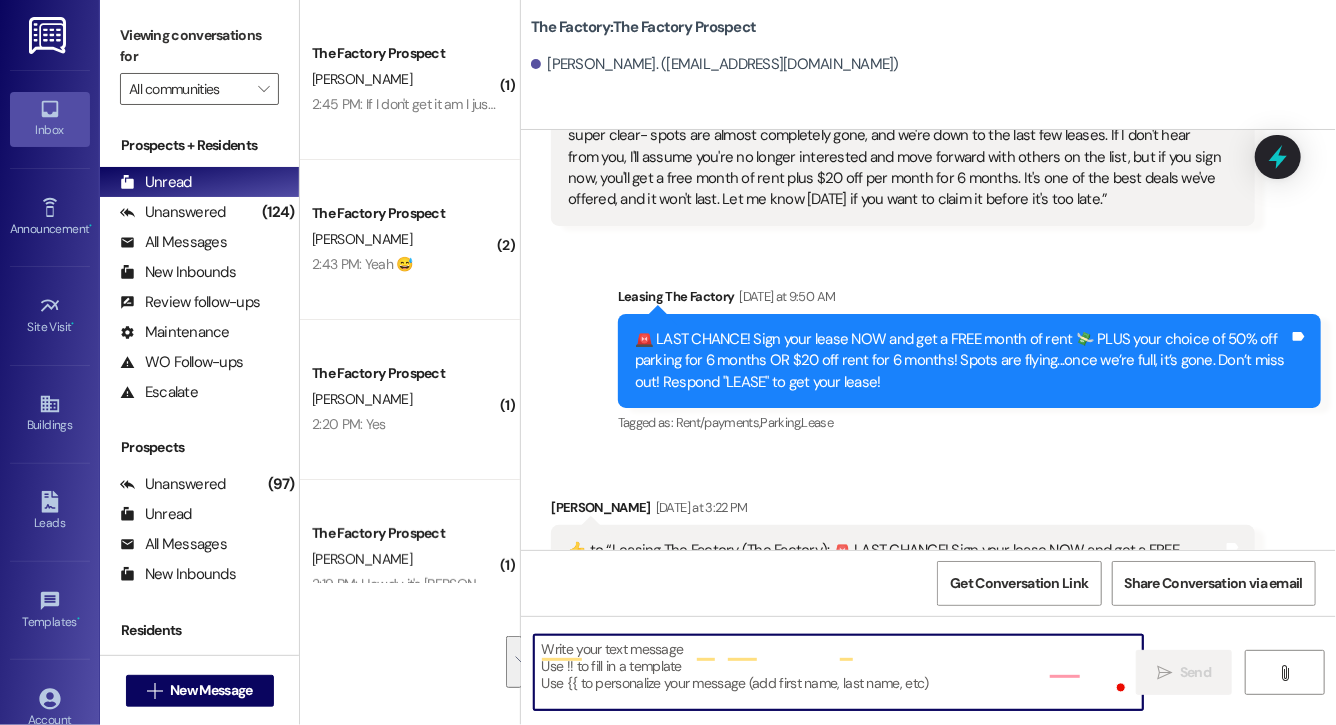 scroll, scrollTop: 8150, scrollLeft: 0, axis: vertical 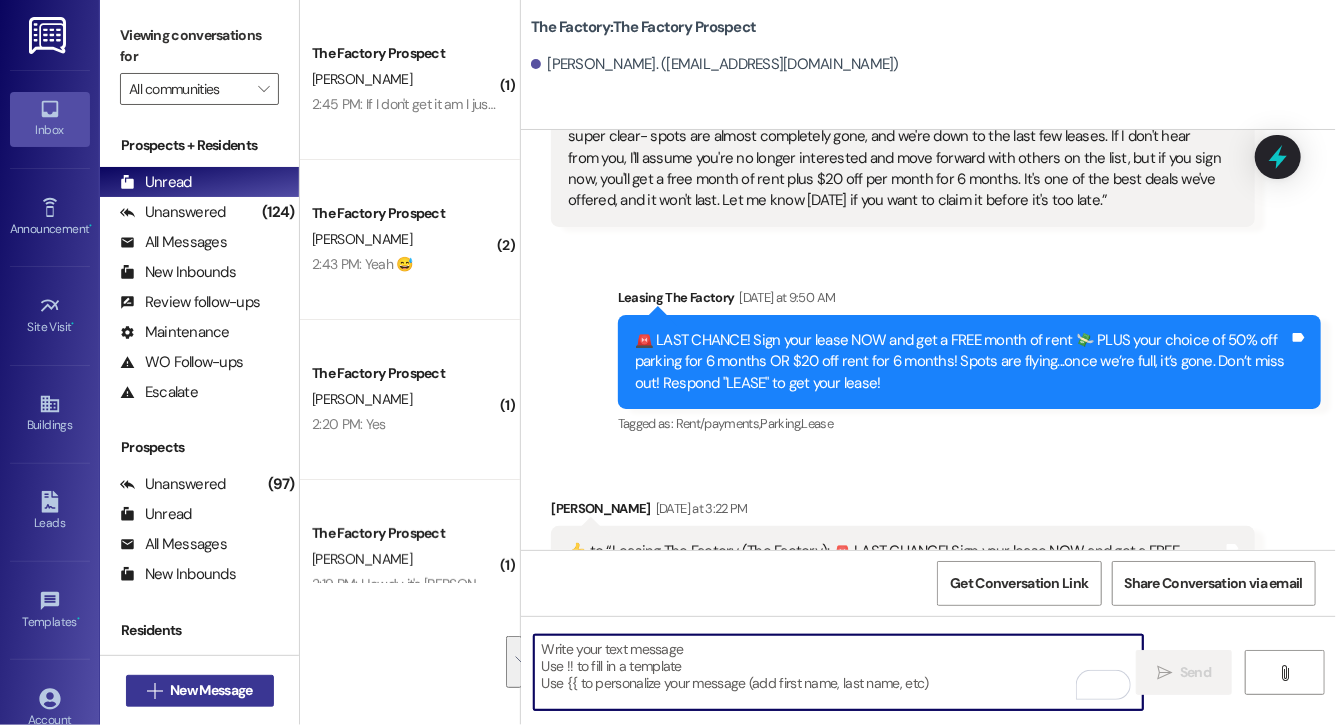 click on "New Message" at bounding box center (211, 690) 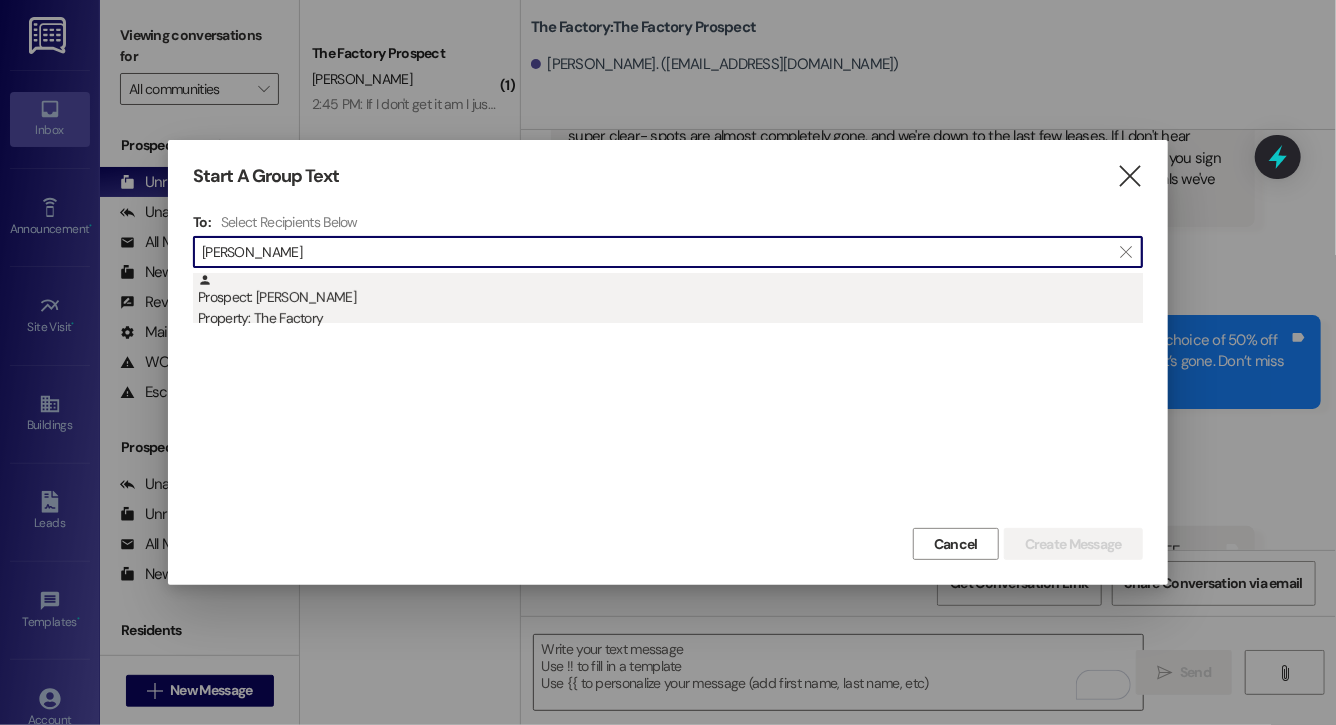 type on "alyssa dew" 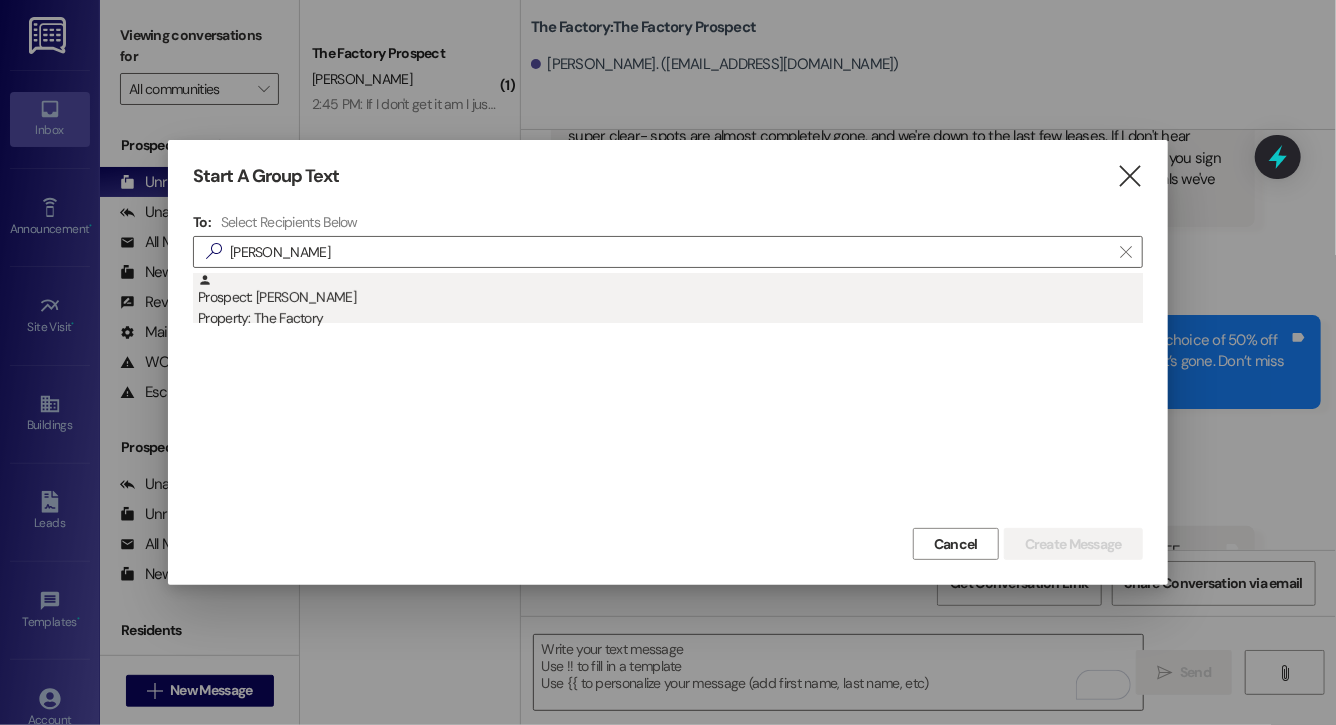 click on "Prospect: alyssa dewey Property: The Factory" at bounding box center (670, 301) 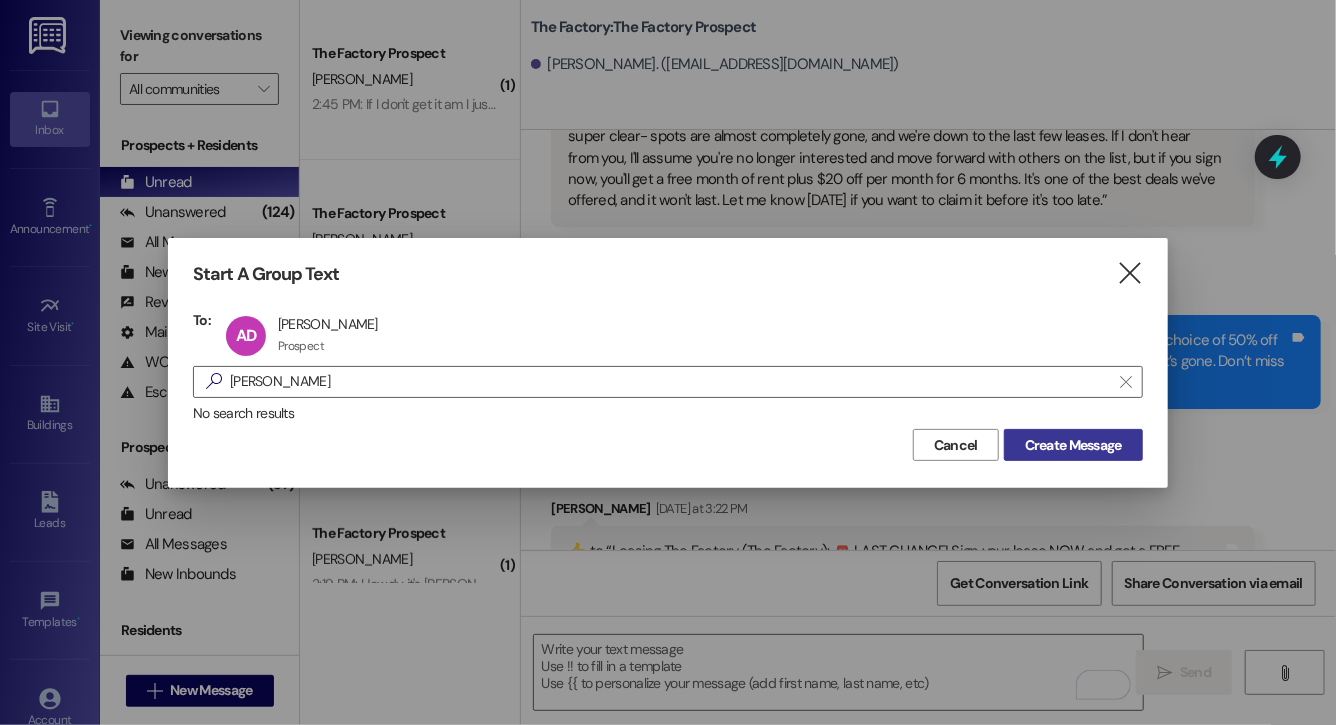 click on "Create Message" at bounding box center [1073, 445] 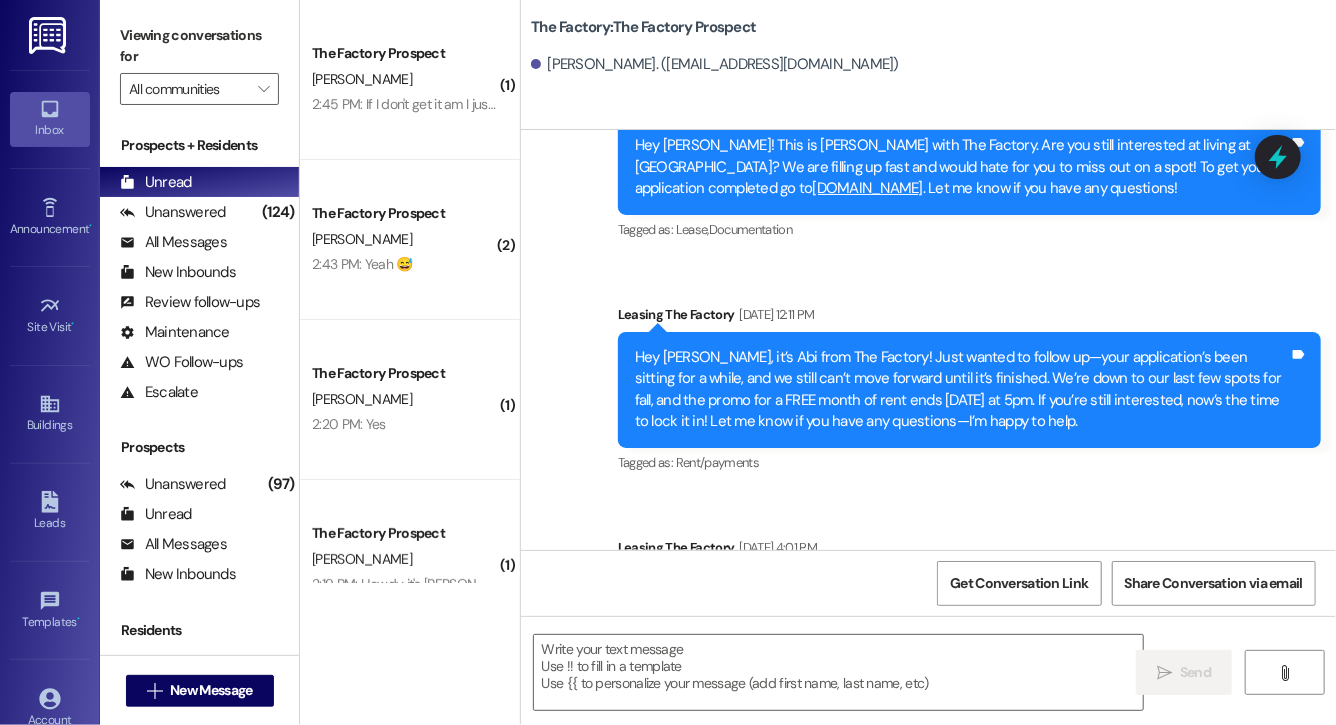 scroll, scrollTop: 18552, scrollLeft: 0, axis: vertical 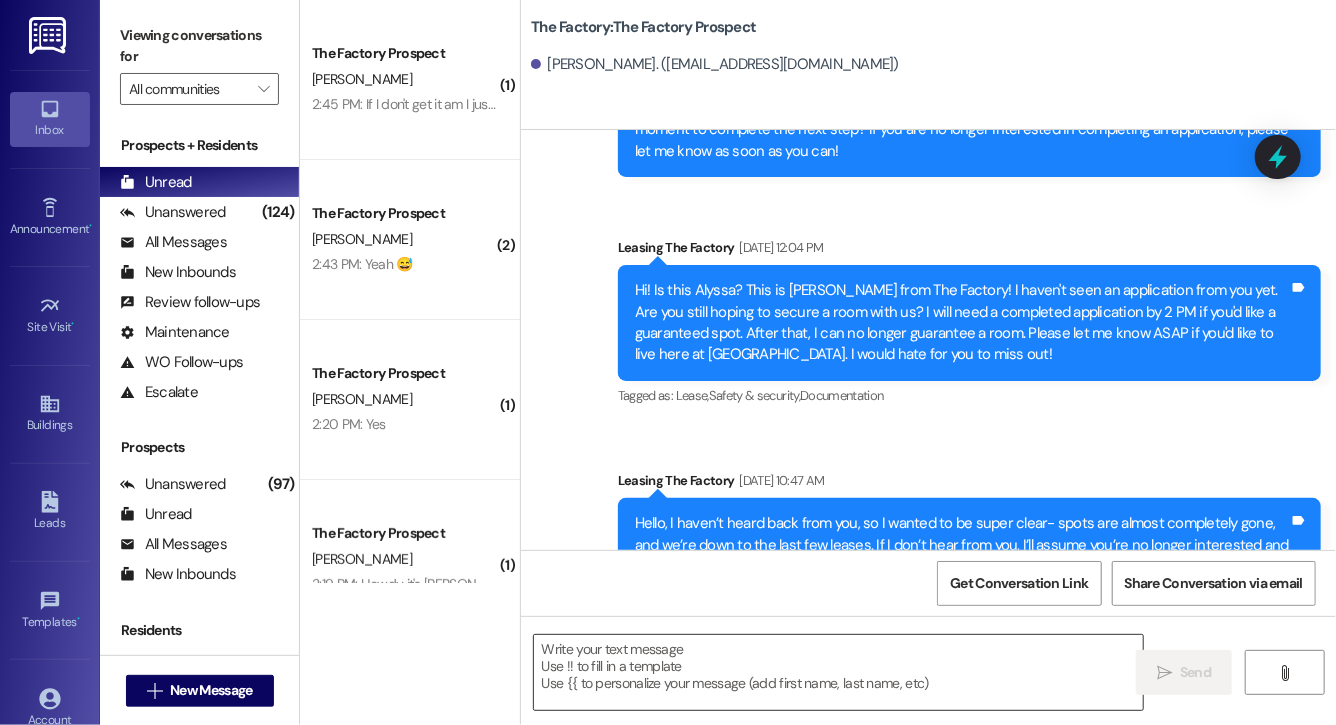 click at bounding box center [838, 672] 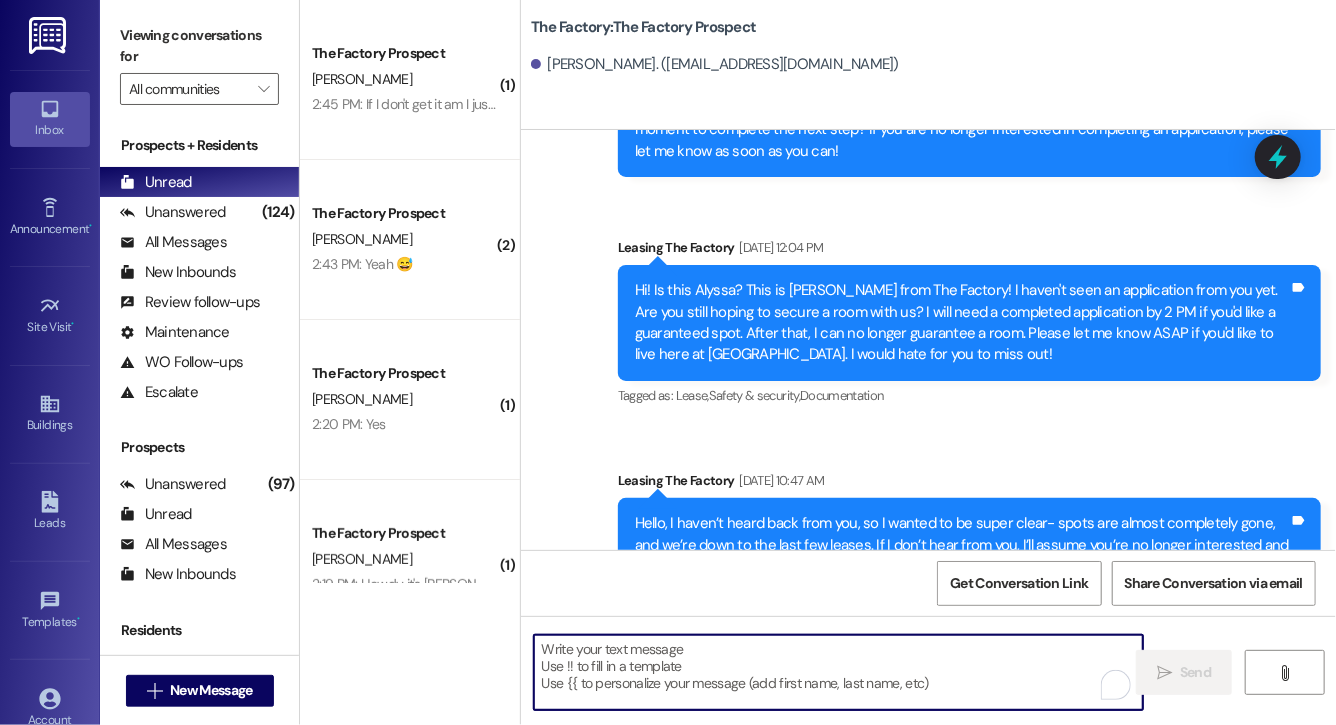paste on "Lock in your spot now and get a FREE month of rent + choose your perk: $20 off rent for 6 months or 50% off parking for 6 months! This deal is perfect for student budgets 💸 but won’t last.. don’t miss out! Respond "LEASE" to get your lease [DATE]!" 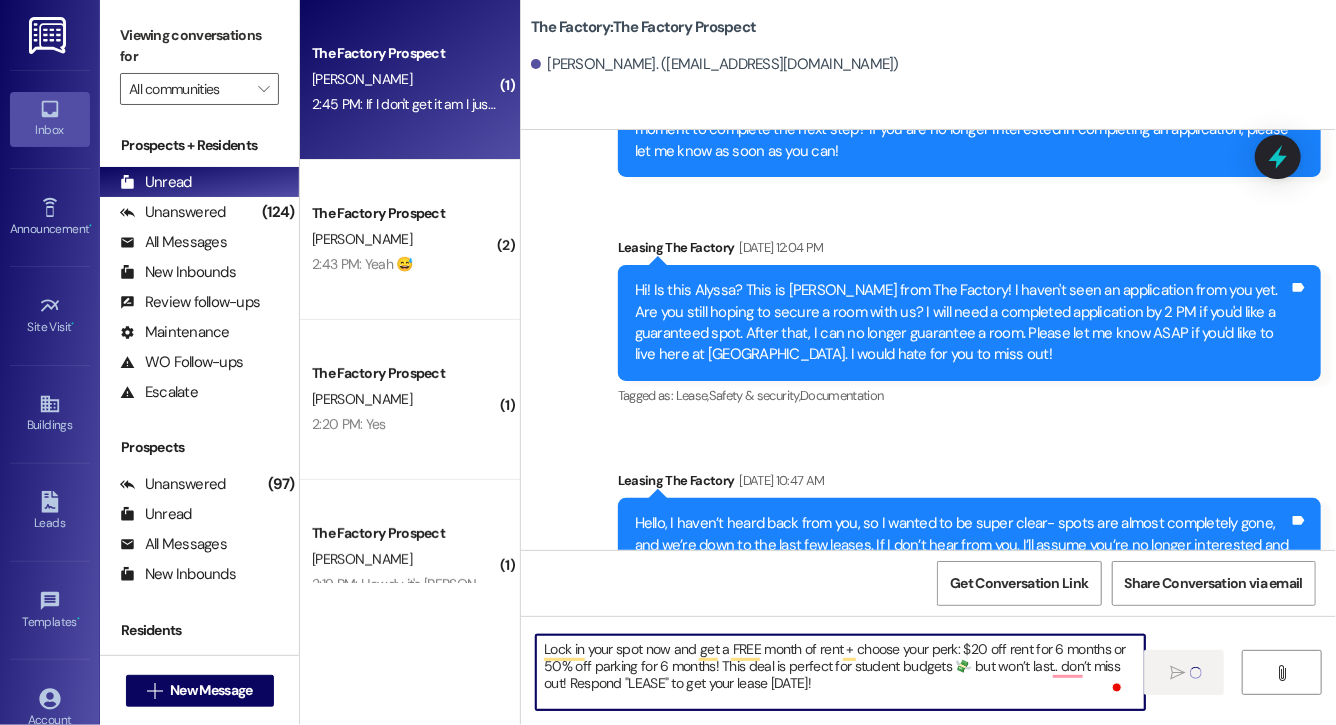 type 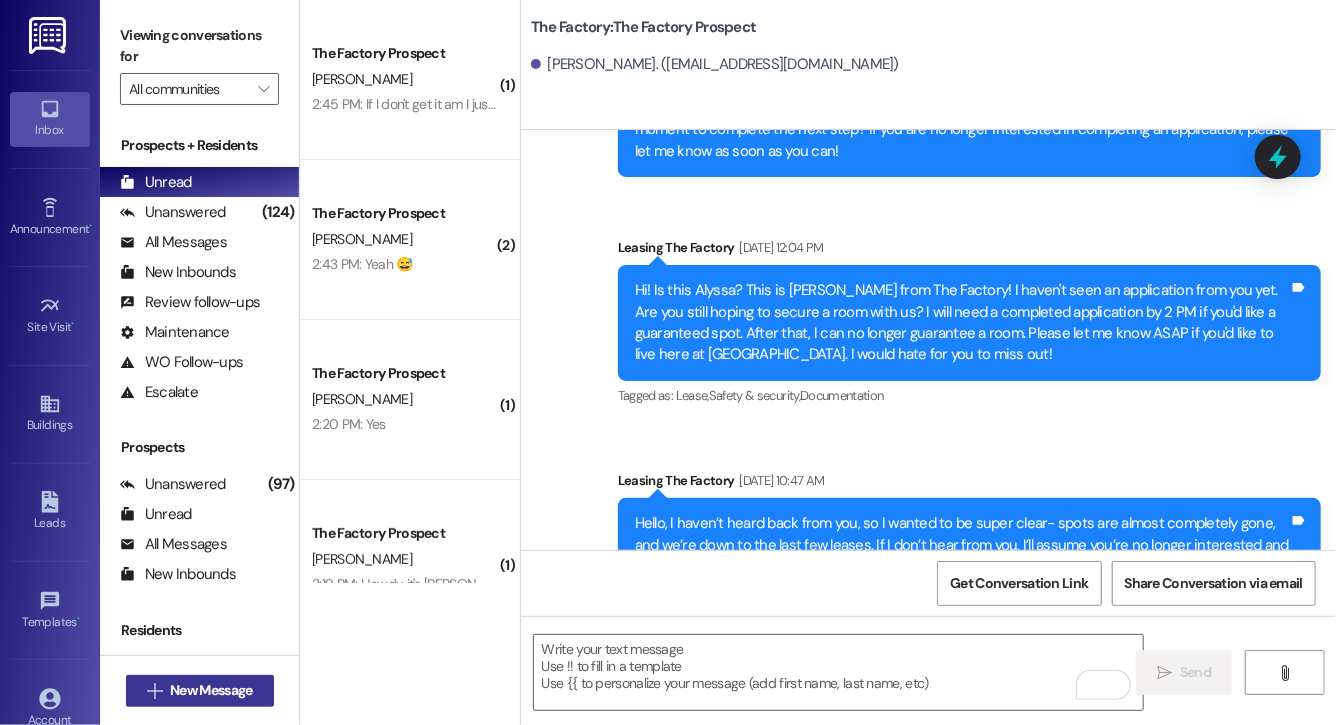 click on "New Message" at bounding box center [211, 690] 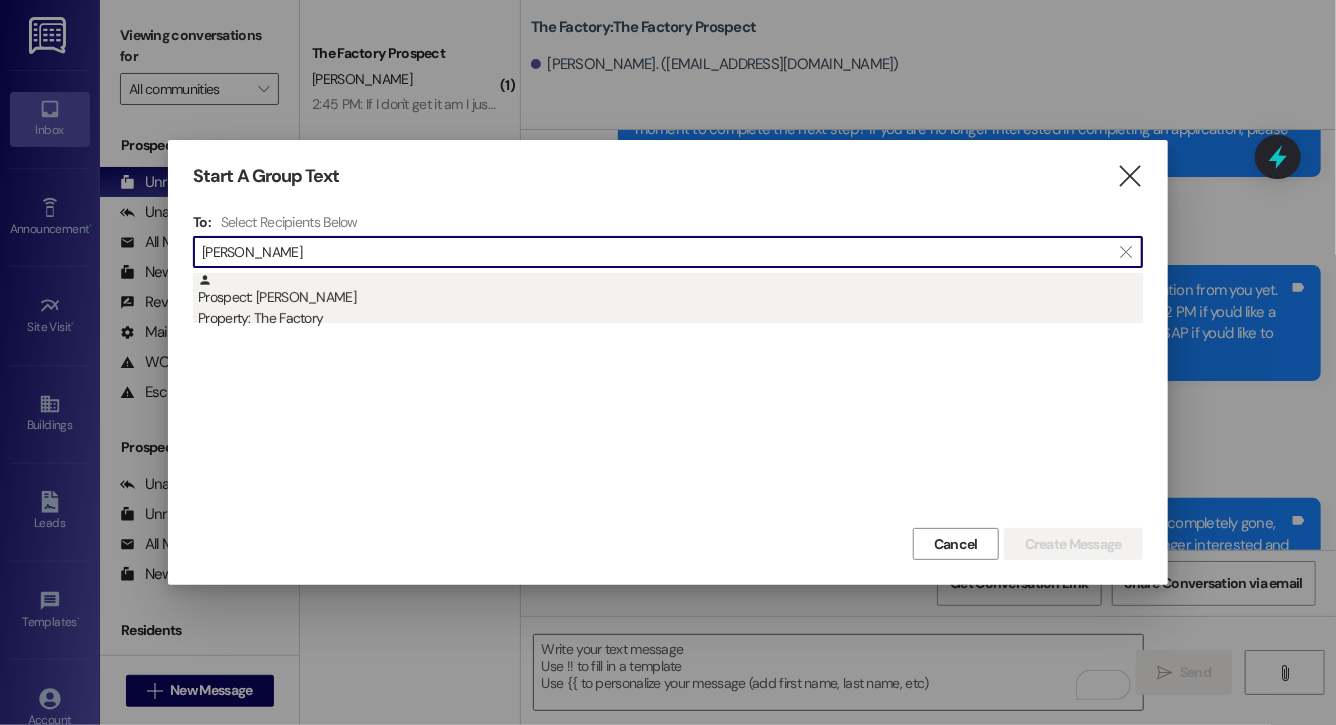 type on "joshua west" 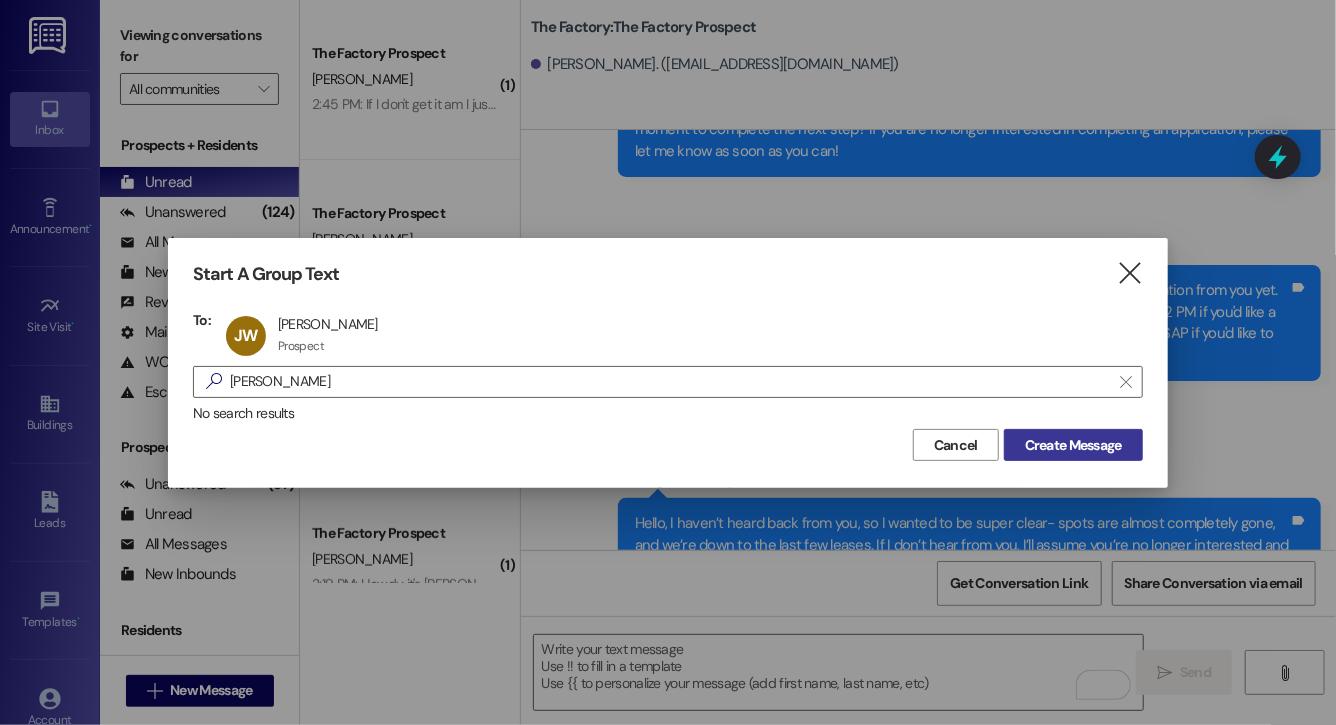 click on "Start A Group Text  To:  JW  Joshua Westhora  Joshua Westhora Prospect Prospect click to remove  joshua west  No search results Cancel Create Message" at bounding box center [668, 362] 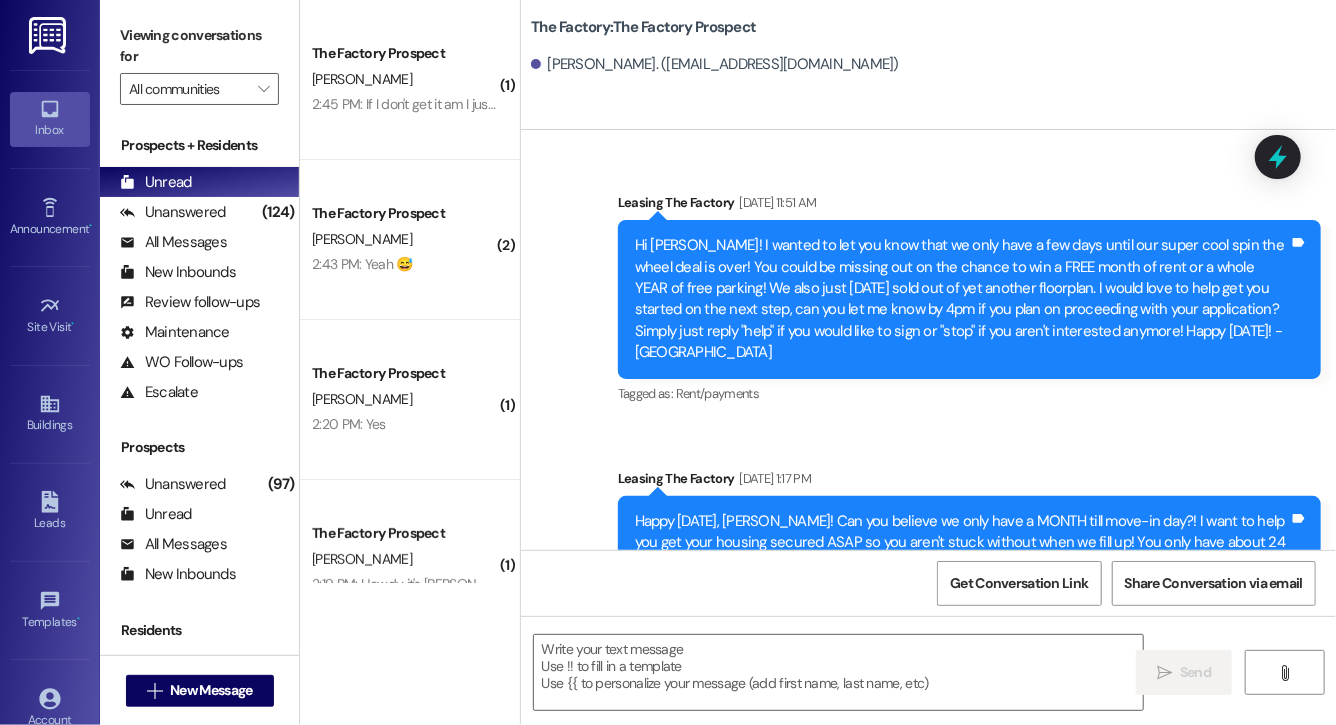 scroll, scrollTop: 19221, scrollLeft: 0, axis: vertical 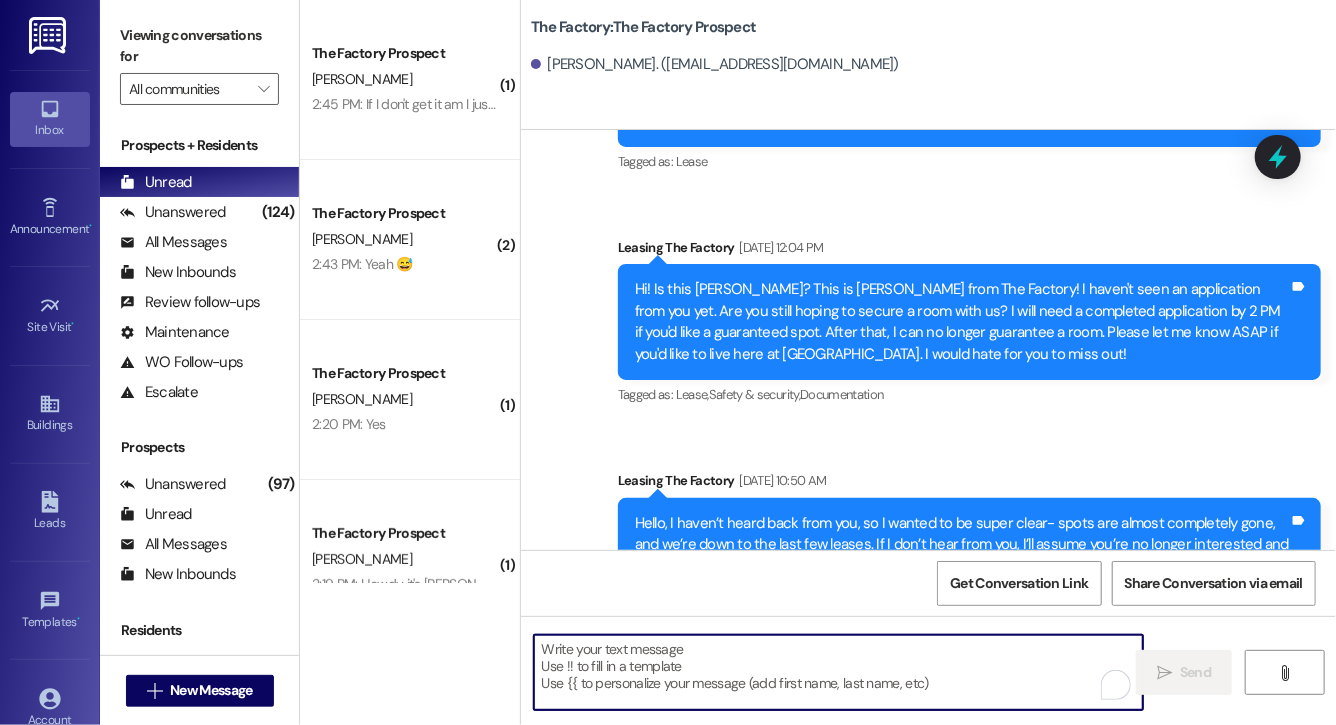 click at bounding box center (838, 672) 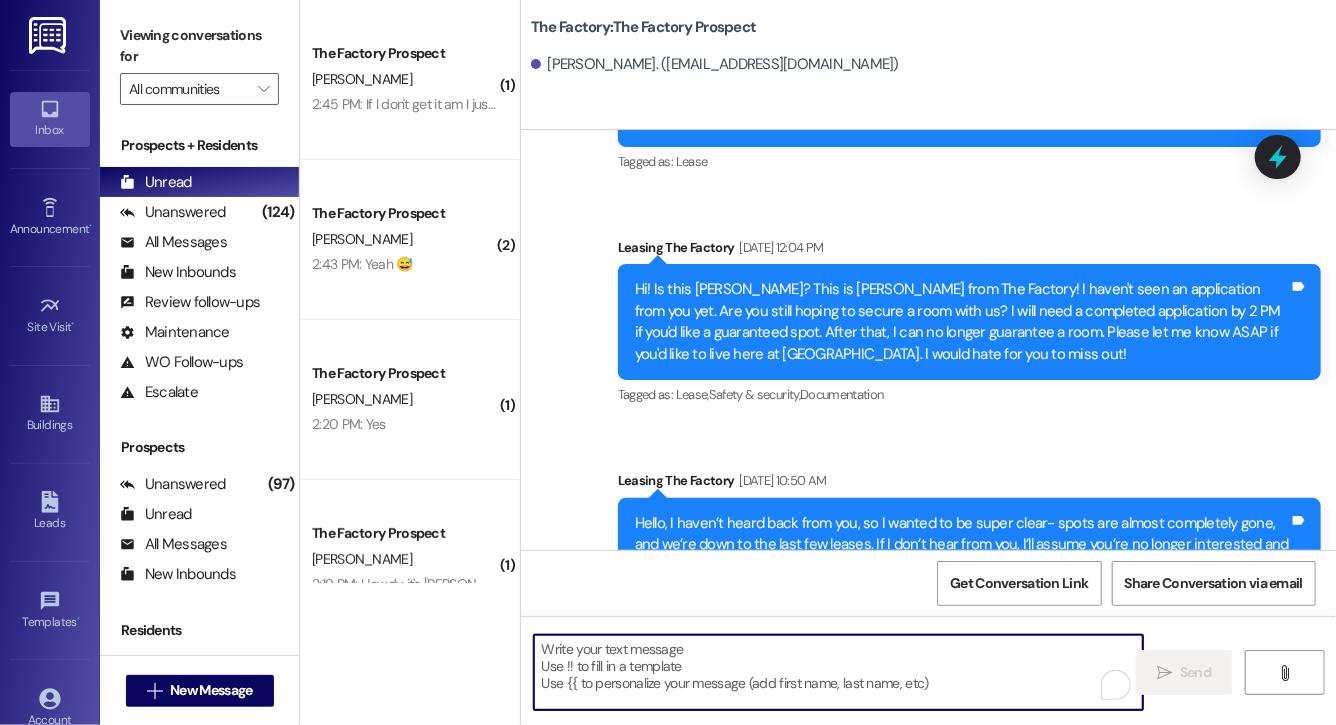 paste on "Lock in your spot now and get a FREE month of rent + choose your perk: $20 off rent for 6 months or 50% off parking for 6 months! This deal is perfect for student budgets 💸 but won’t last.. don’t miss out! Respond "LEASE" to get your lease [DATE]!" 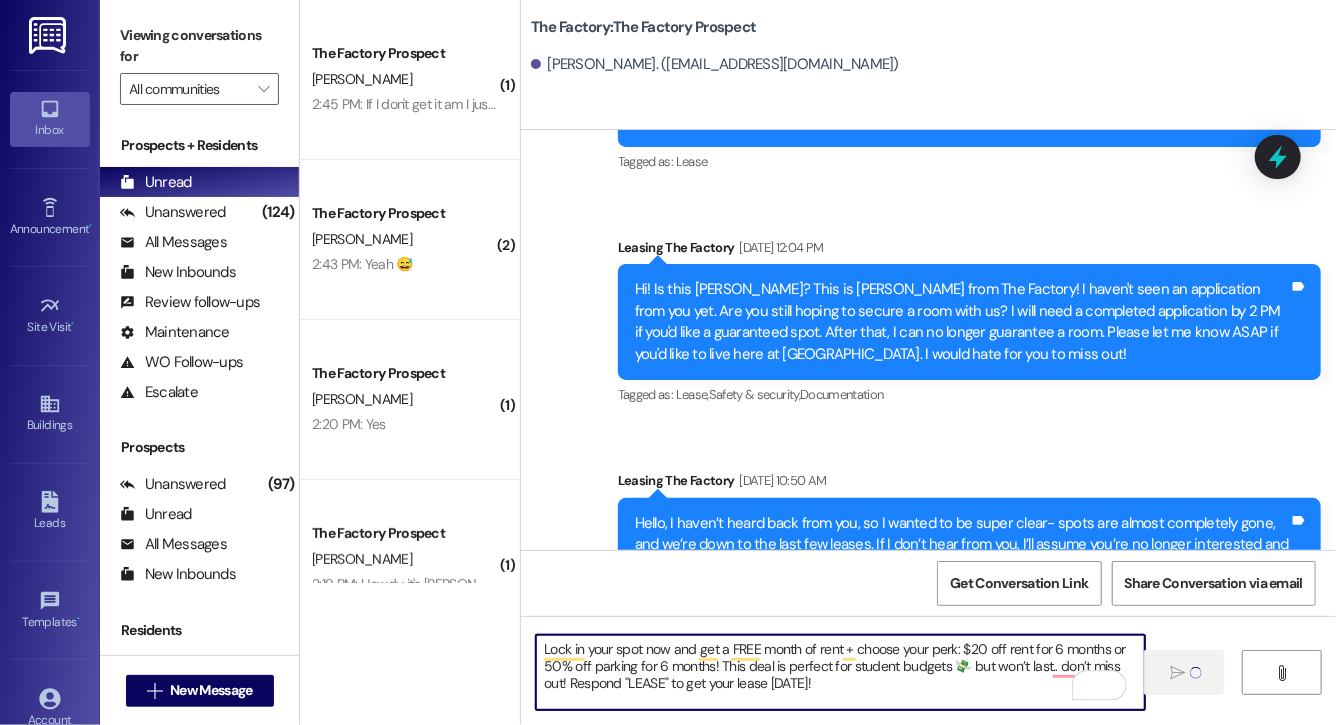 type 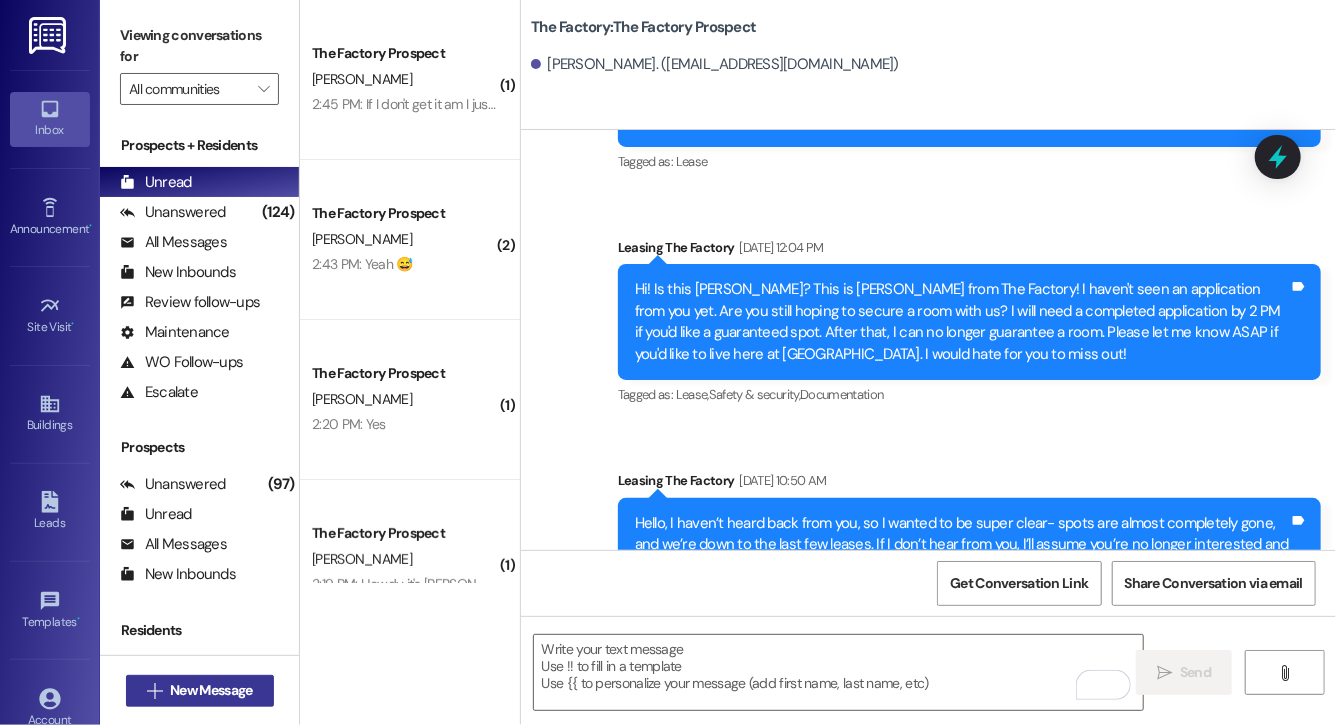 click on "New Message" at bounding box center (211, 690) 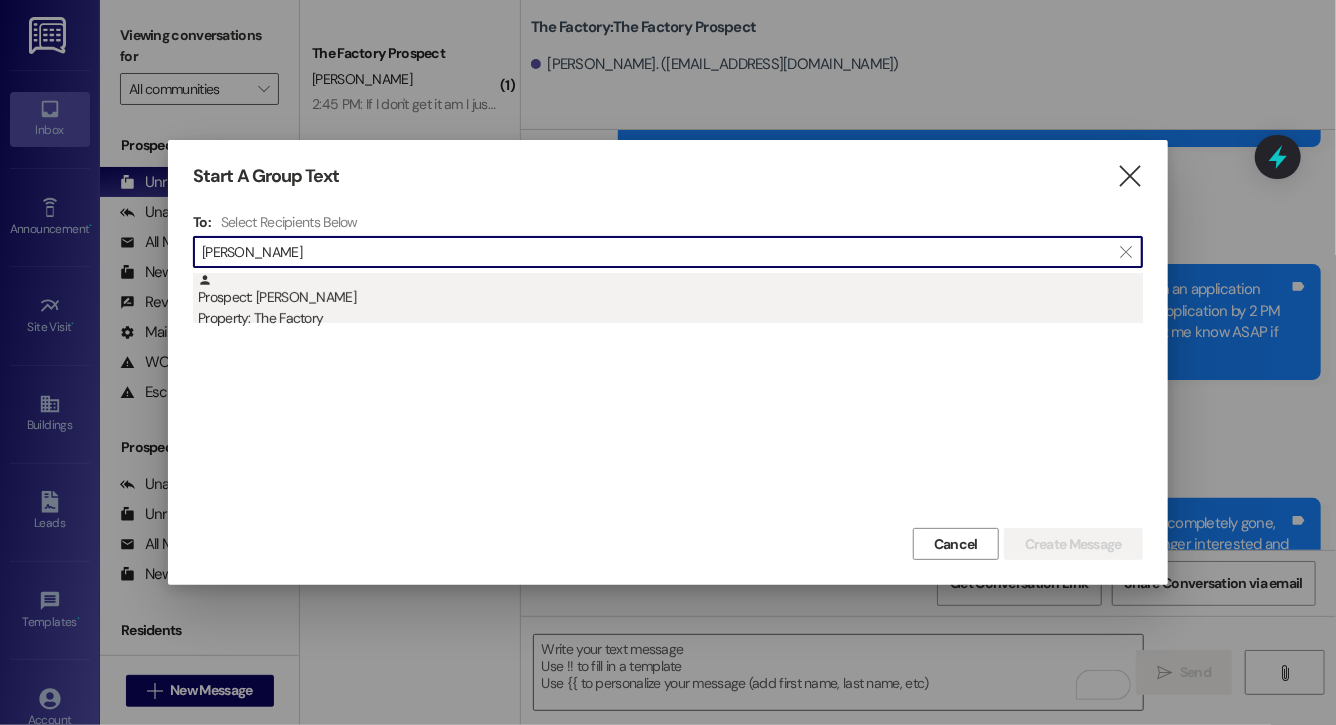 type on "alisha" 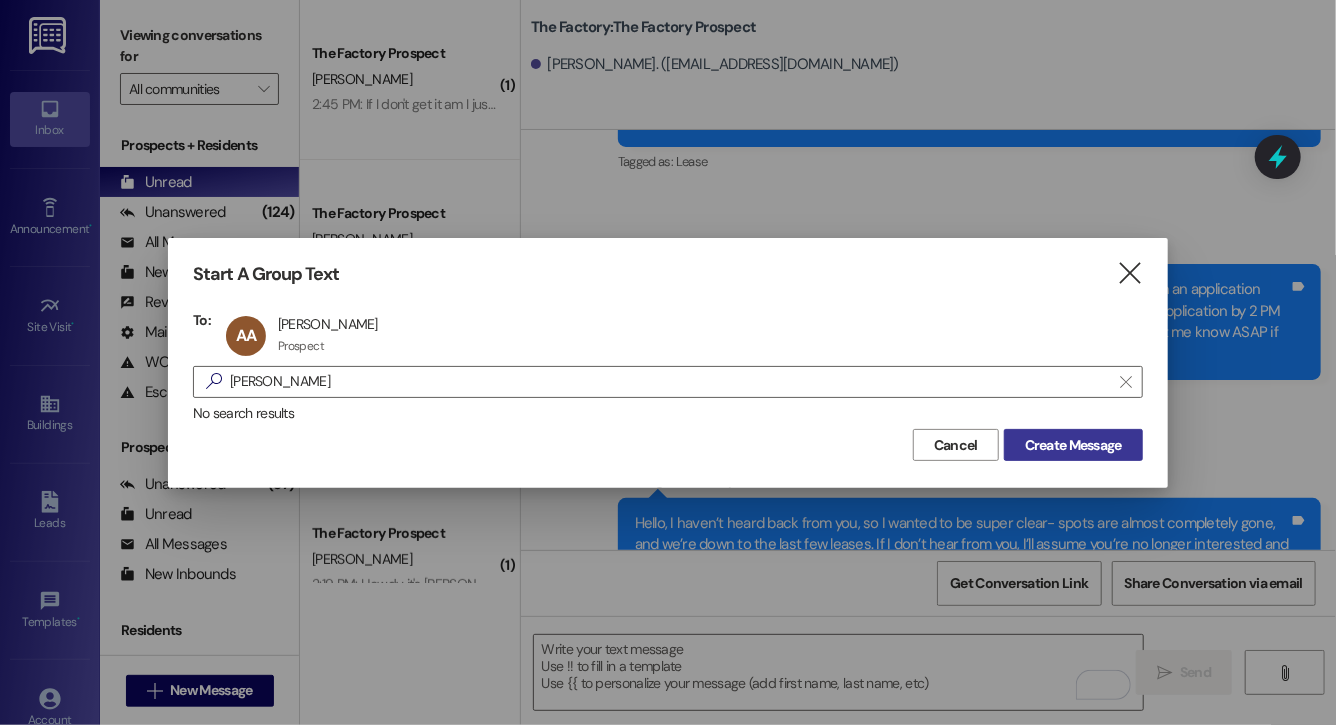 click on "Create Message" at bounding box center [1073, 445] 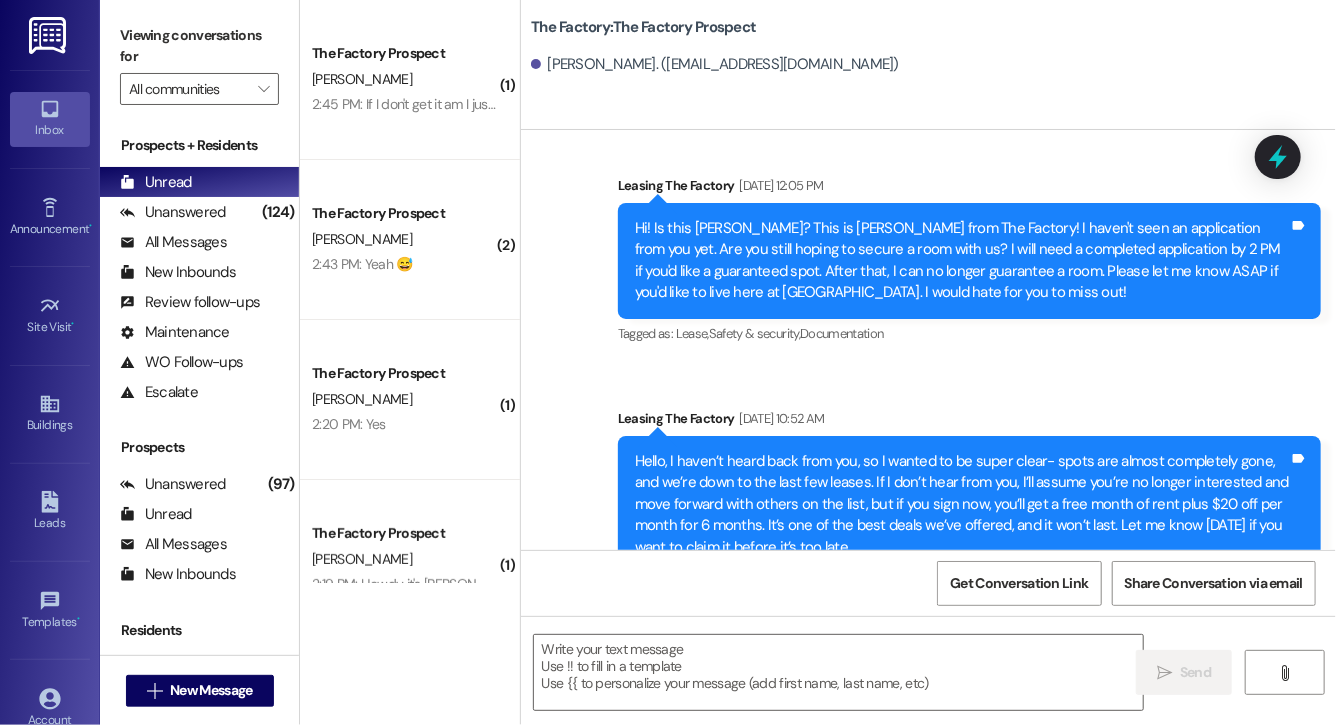 scroll, scrollTop: 19446, scrollLeft: 0, axis: vertical 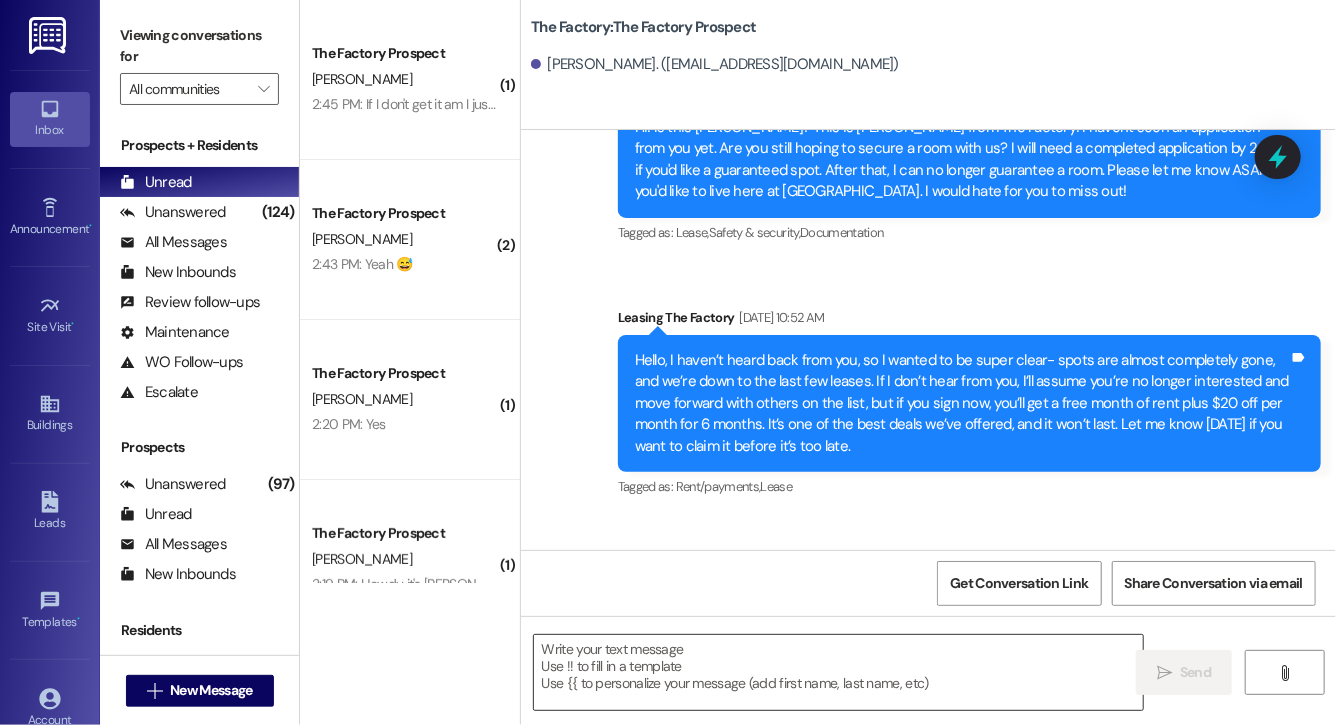 click at bounding box center [838, 672] 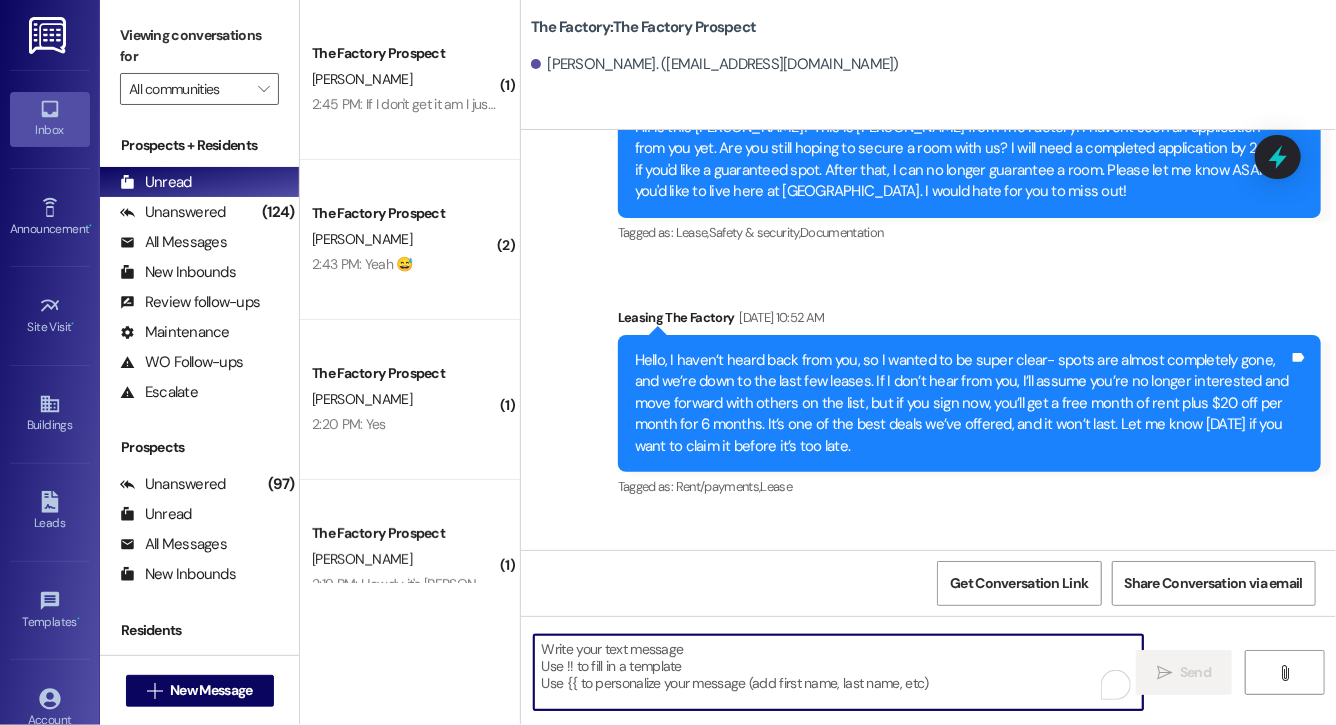 paste on "Lock in your spot now and get a FREE month of rent + choose your perk: $20 off rent for 6 months or 50% off parking for 6 months! This deal is perfect for student budgets 💸 but won’t last.. don’t miss out! Respond "LEASE" to get your lease [DATE]!" 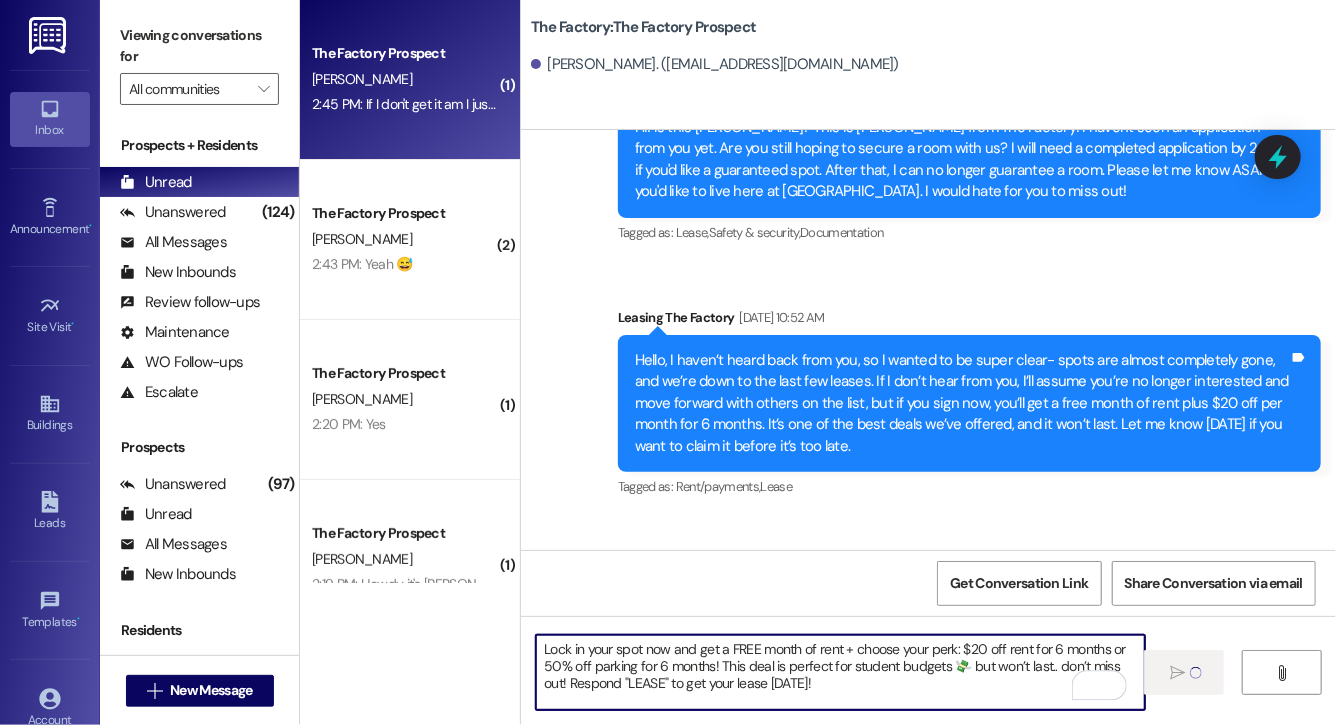 type 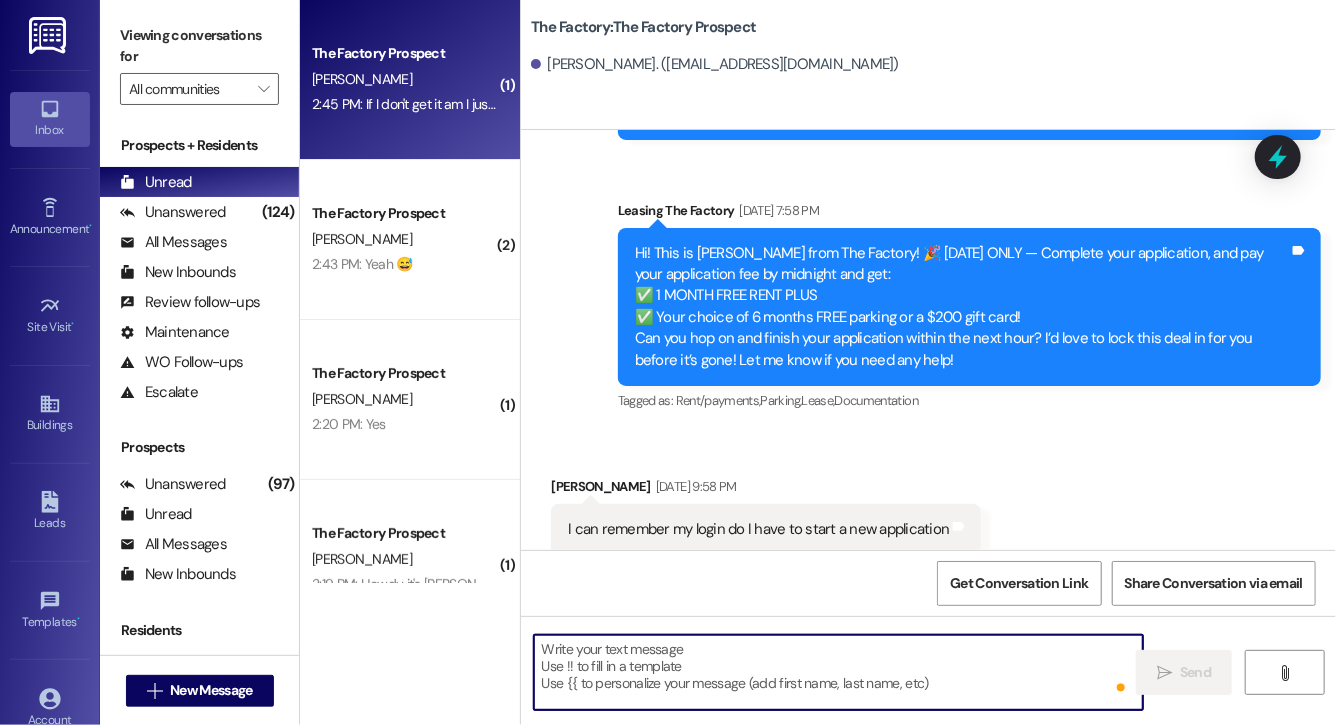 scroll, scrollTop: 18102, scrollLeft: 0, axis: vertical 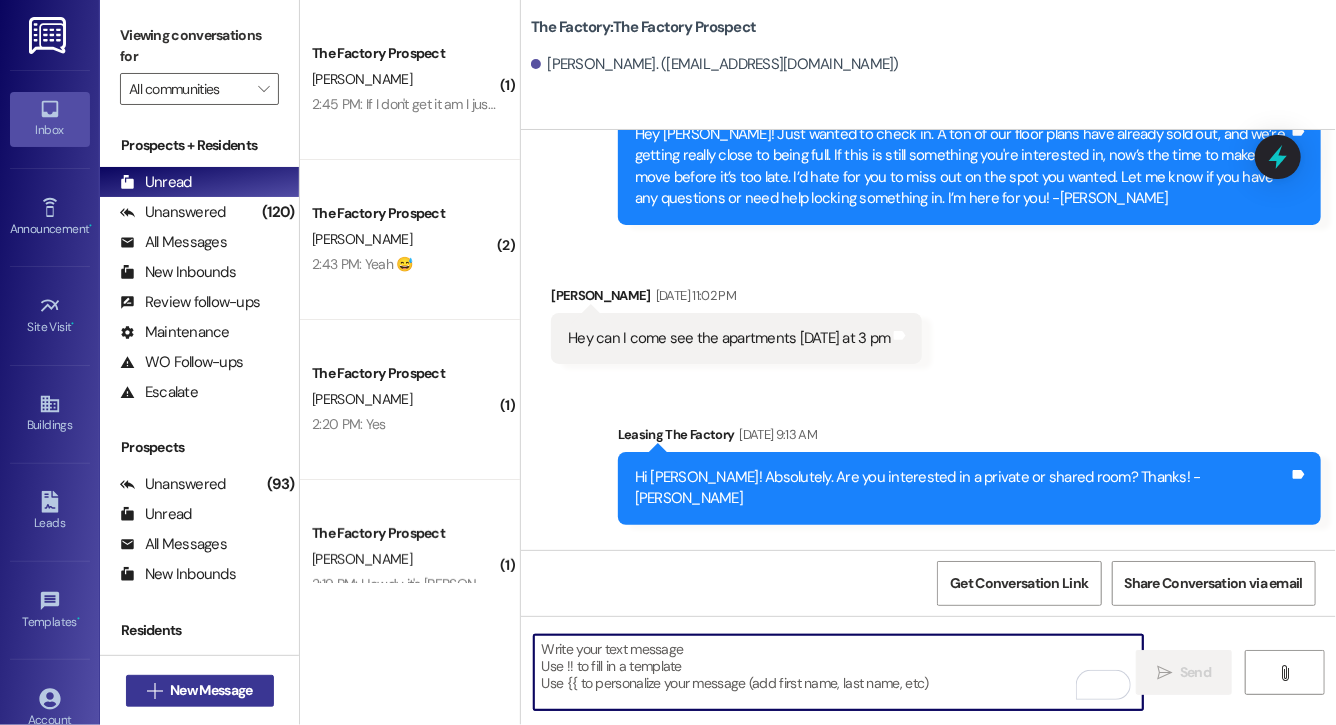 click on "New Message" at bounding box center [211, 690] 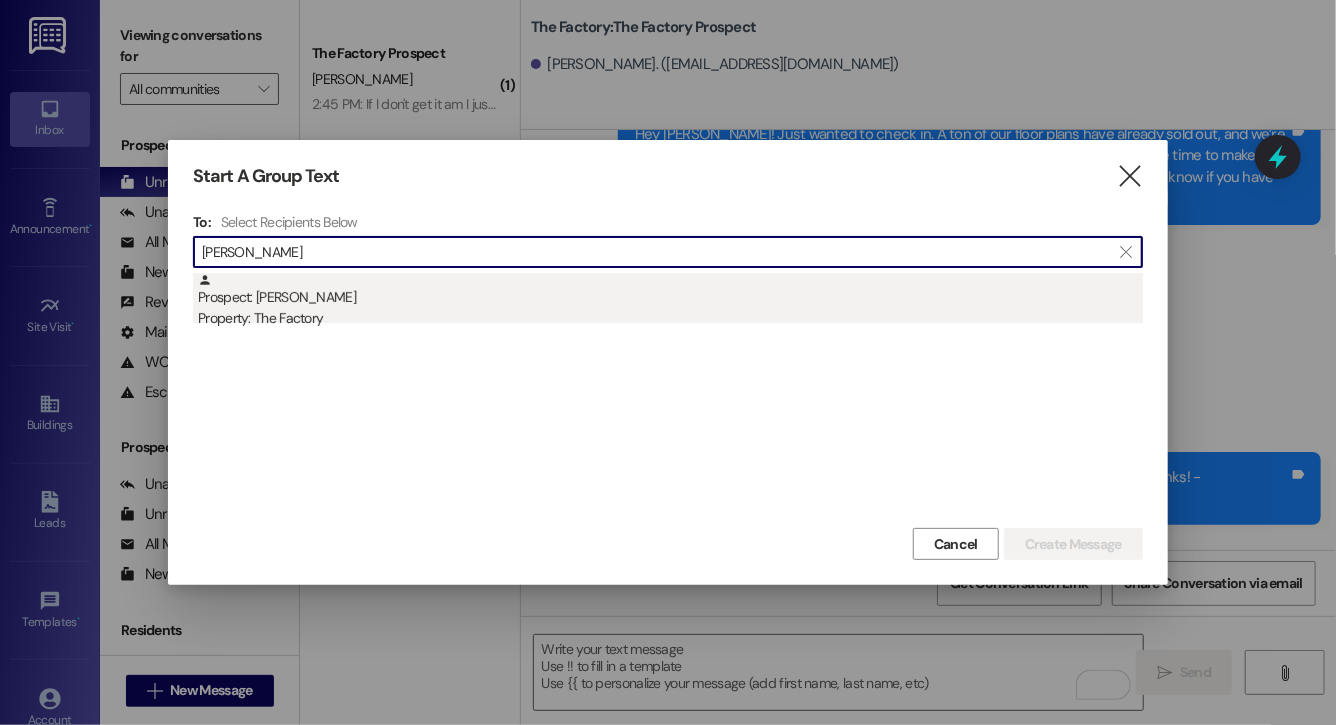 type on "brisa cam" 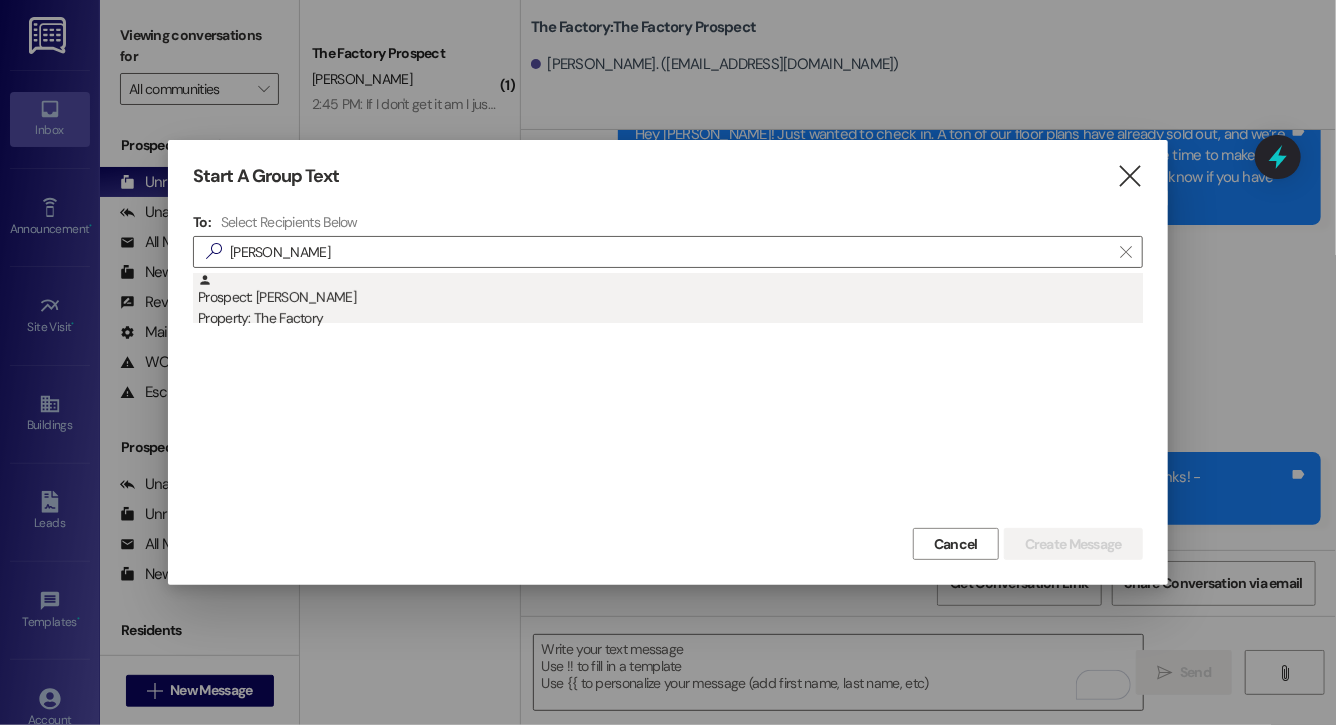 click on "Prospect: Brisa Camacho Property: The Factory" at bounding box center (670, 301) 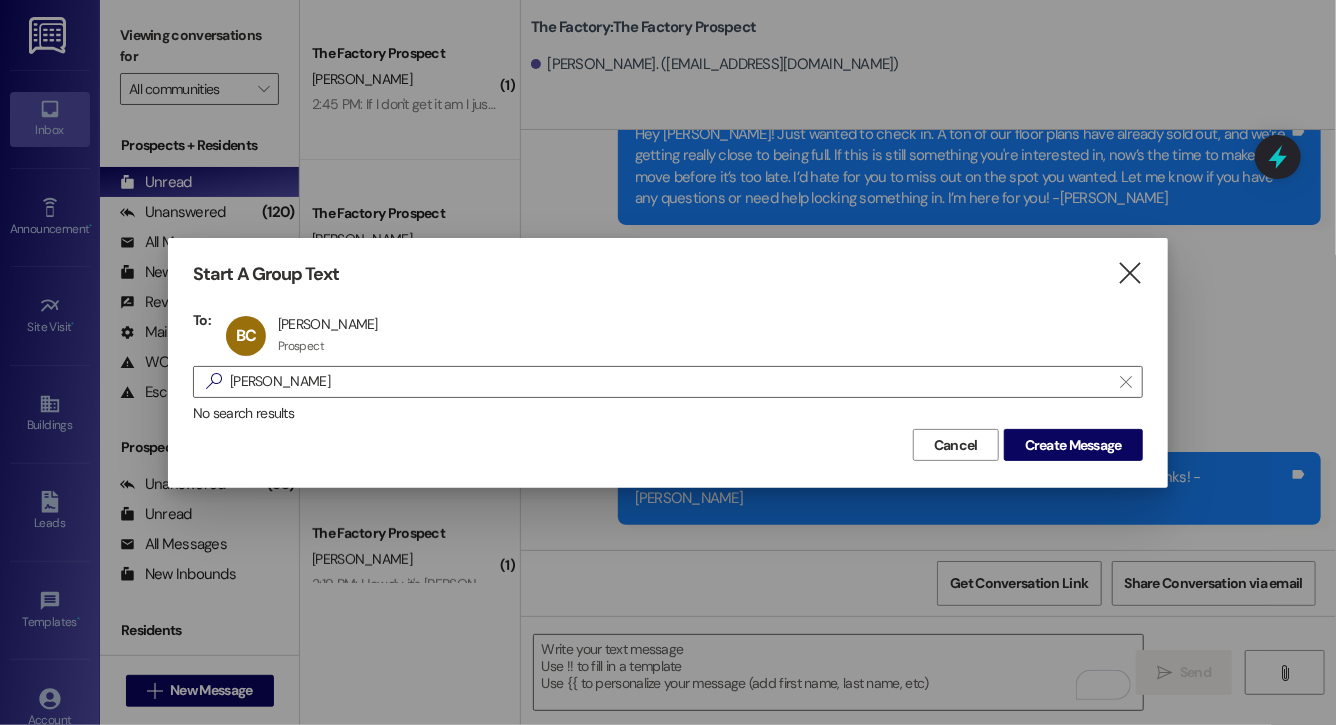 click on "Start A Group Text  To:  BC  Brisa Camacho  Brisa Camacho Prospect Prospect click to remove  brisa cam  No search results Cancel Create Message" at bounding box center (668, 362) 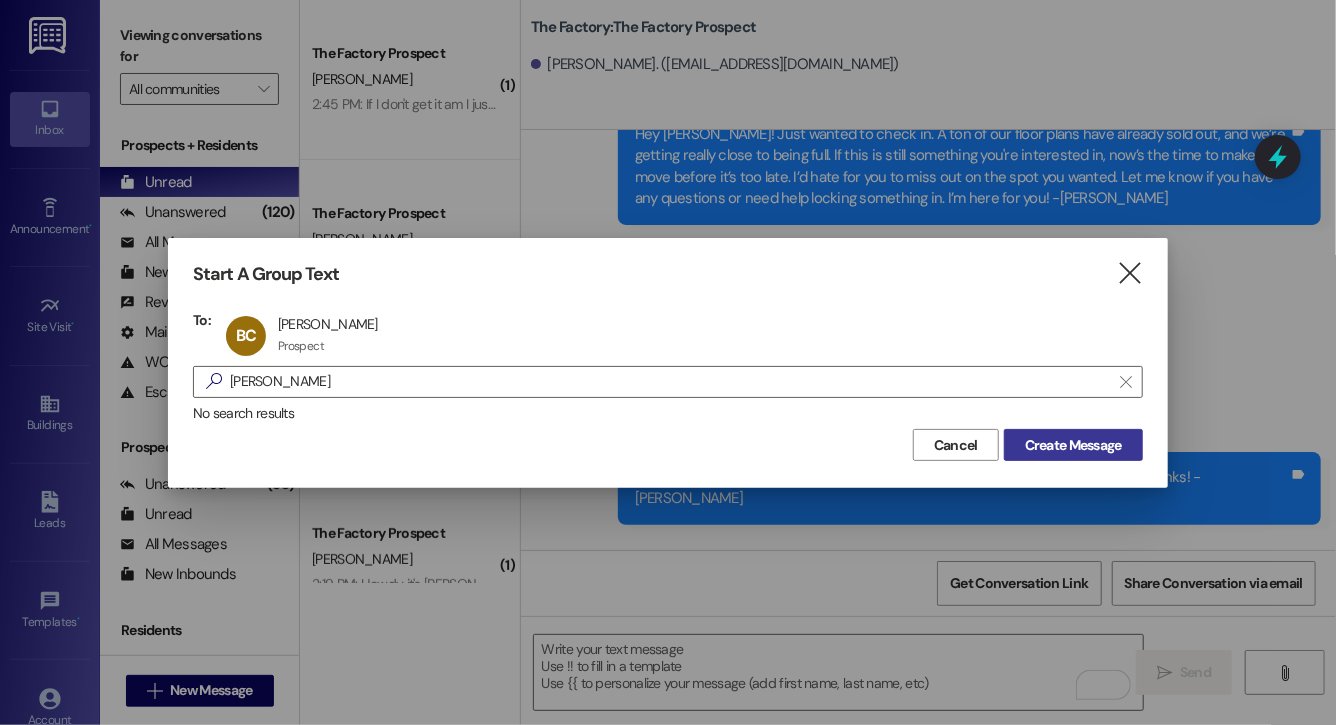 click on "Create Message" at bounding box center [1073, 445] 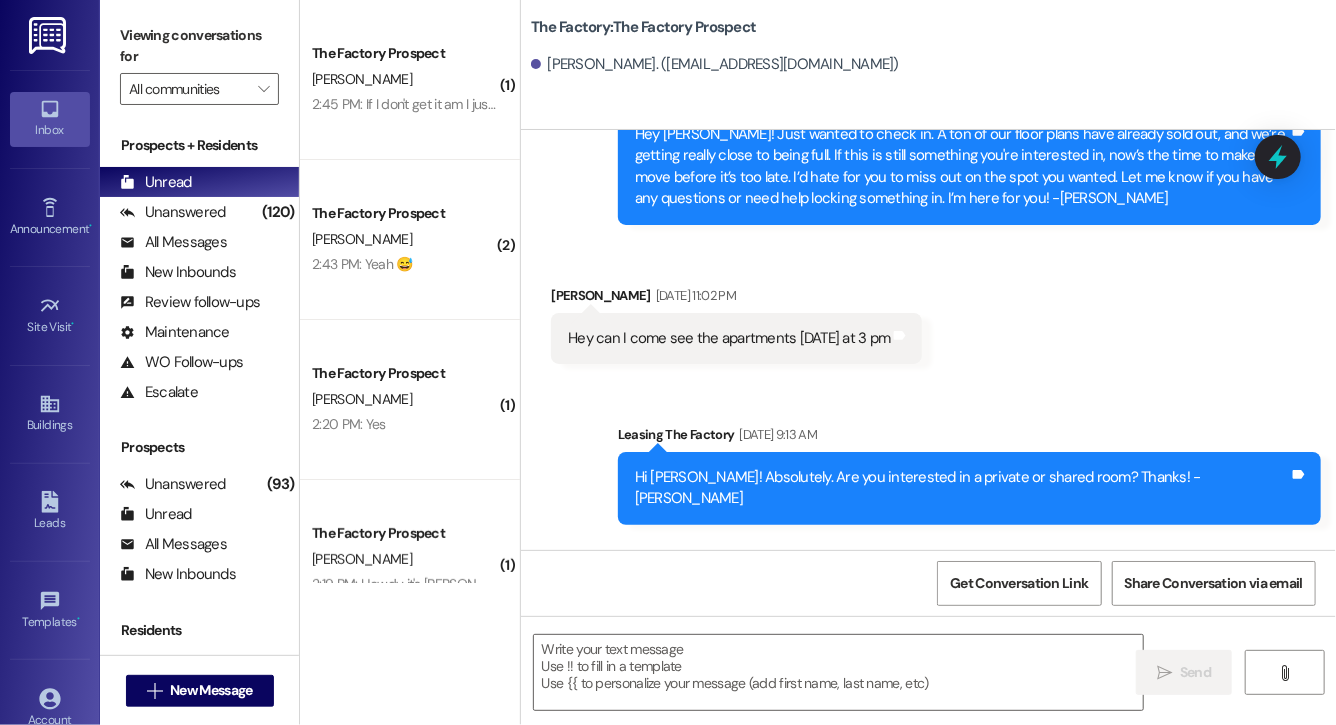 scroll, scrollTop: 17681, scrollLeft: 0, axis: vertical 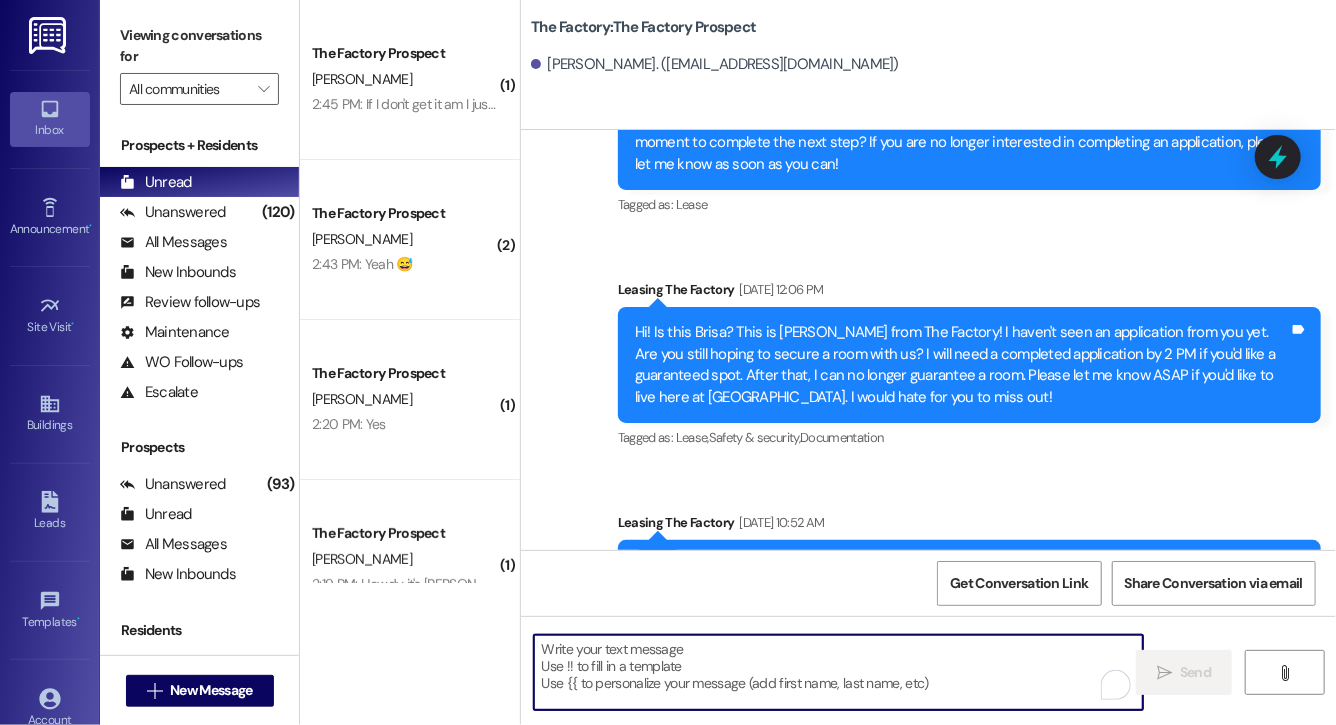 click at bounding box center (838, 672) 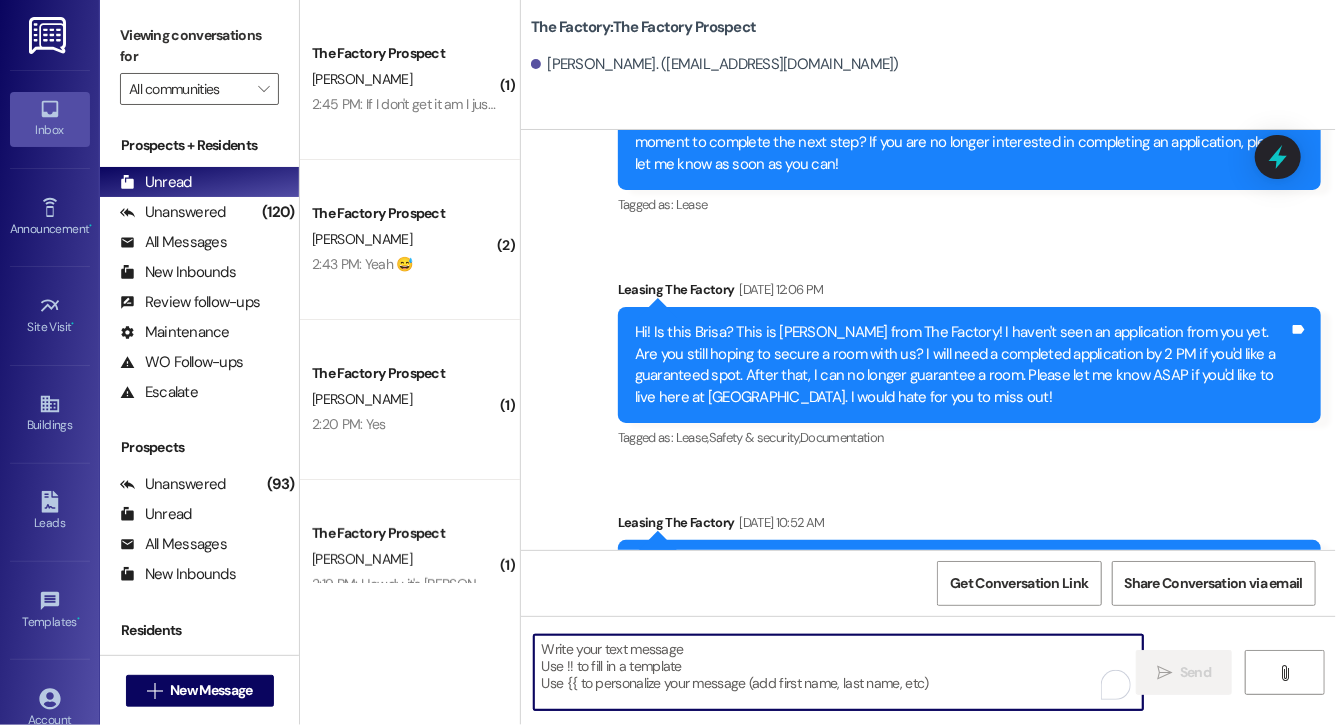 paste on "Lock in your spot now and get a FREE month of rent + choose your perk: $20 off rent for 6 months or 50% off parking for 6 months! This deal is perfect for student budgets 💸 but won’t last.. don’t miss out! Respond "LEASE" to get your lease [DATE]!" 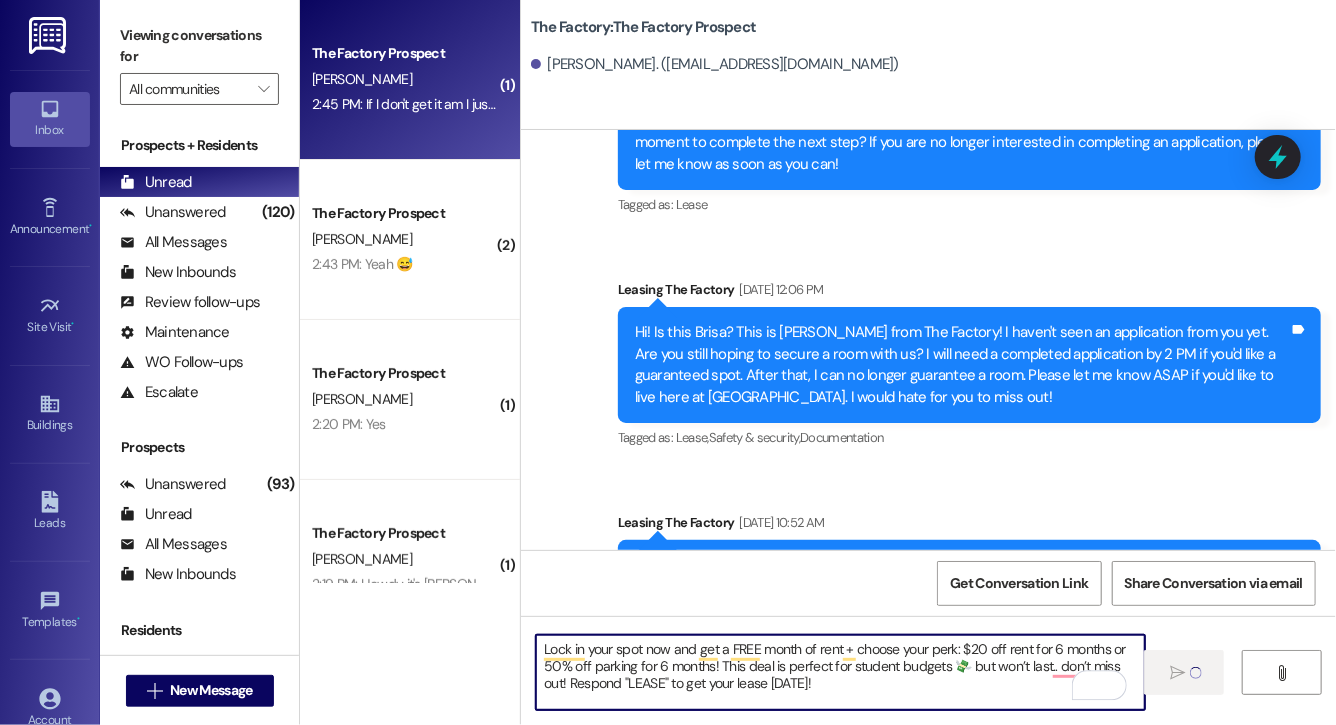 type 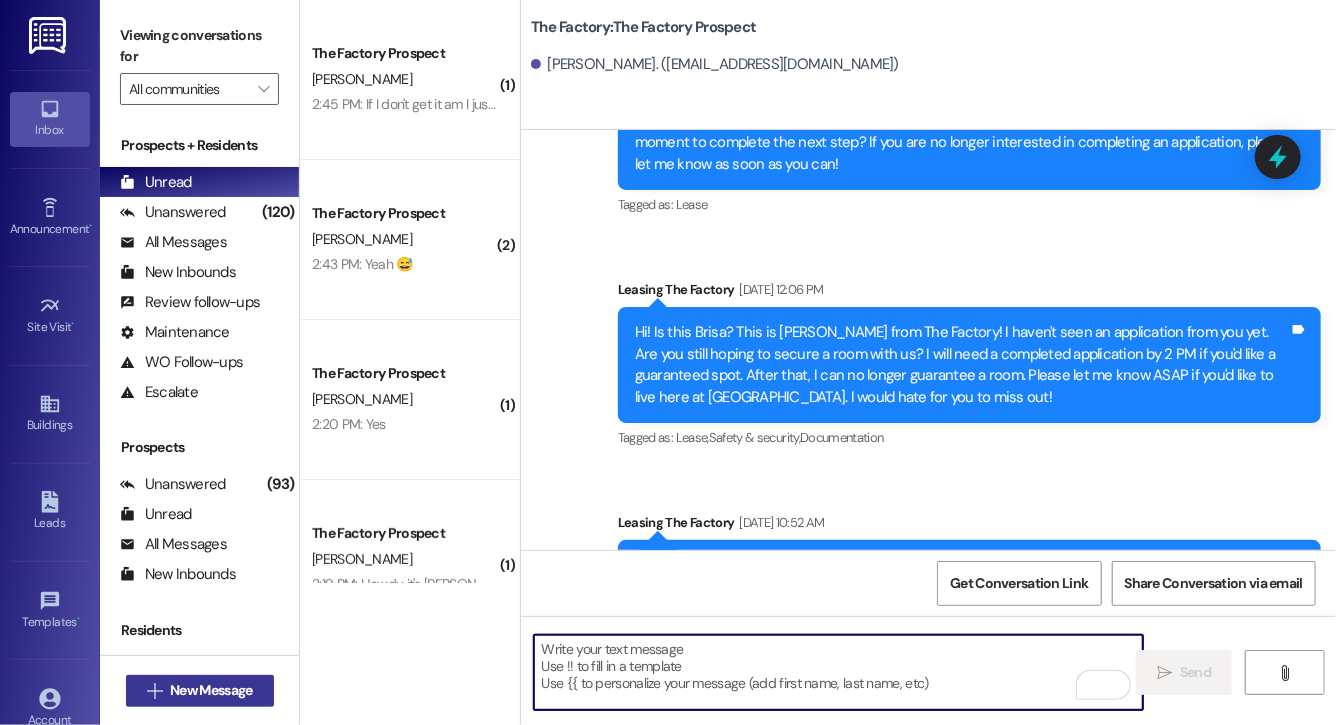 click on "New Message" at bounding box center (211, 690) 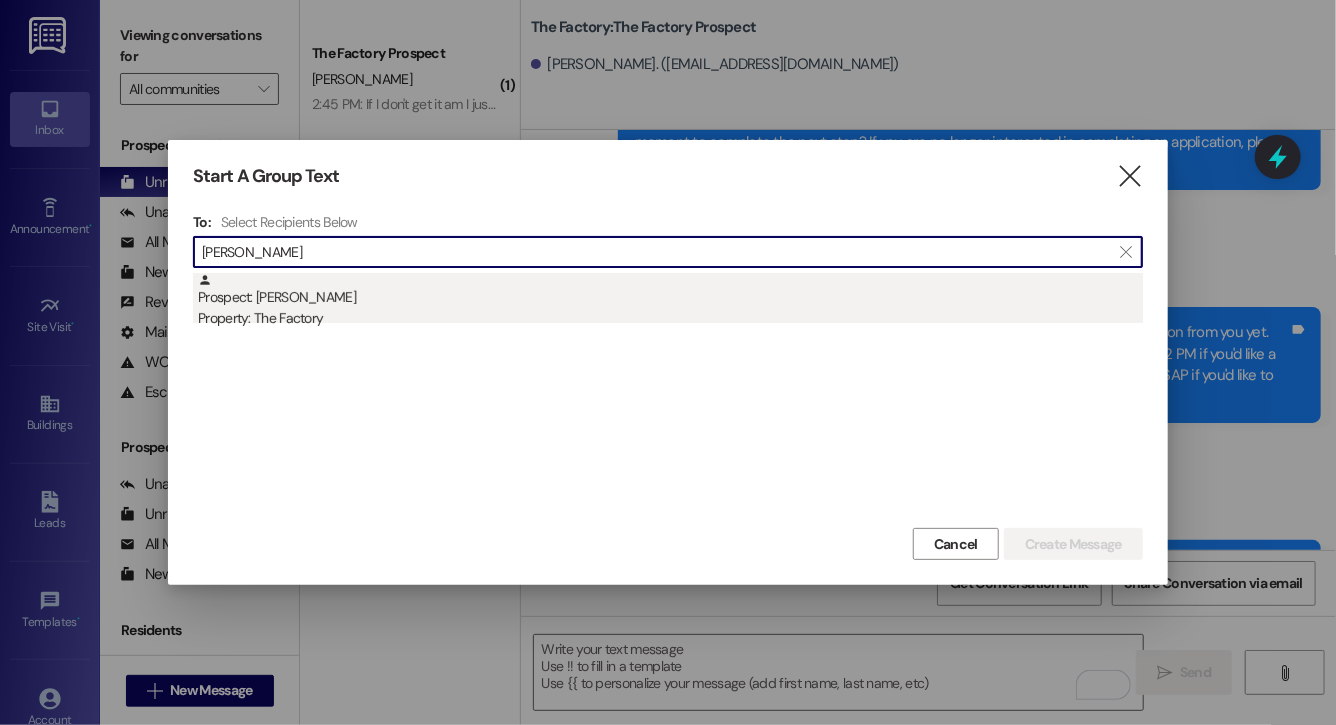 type on "piper bell" 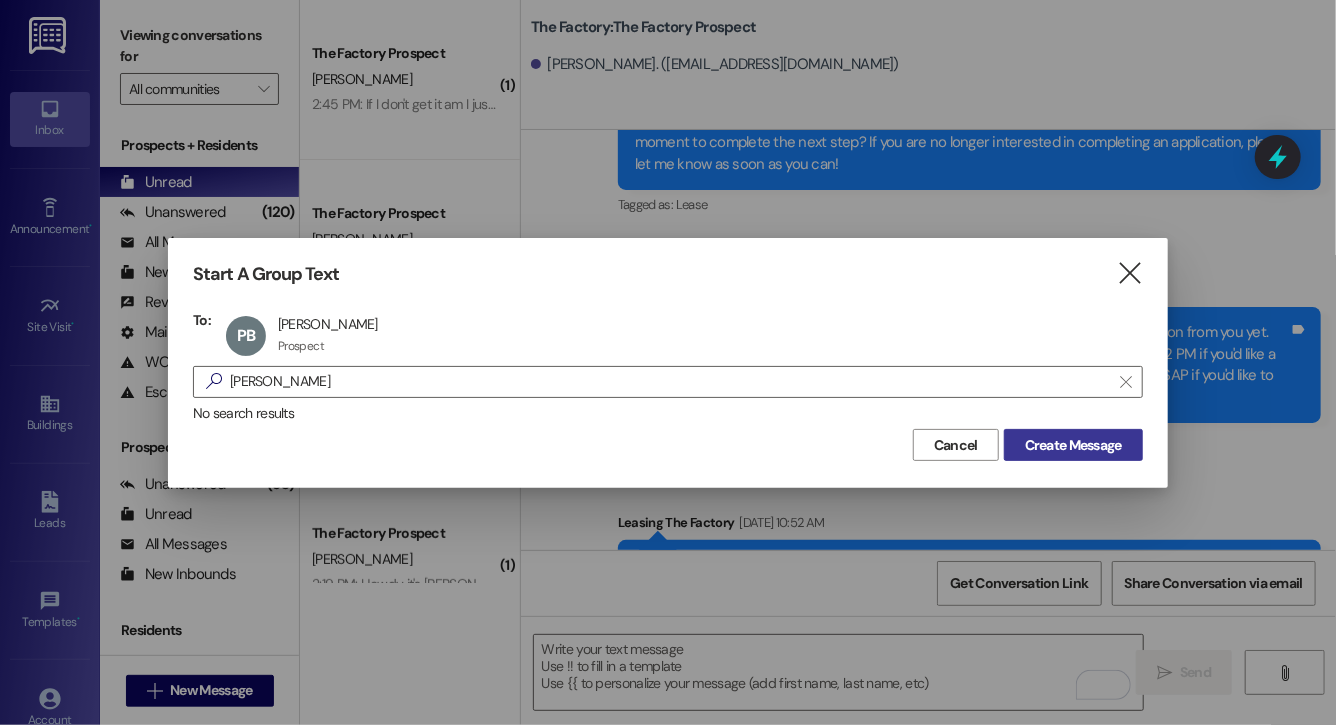 click on "Create Message" at bounding box center [1073, 445] 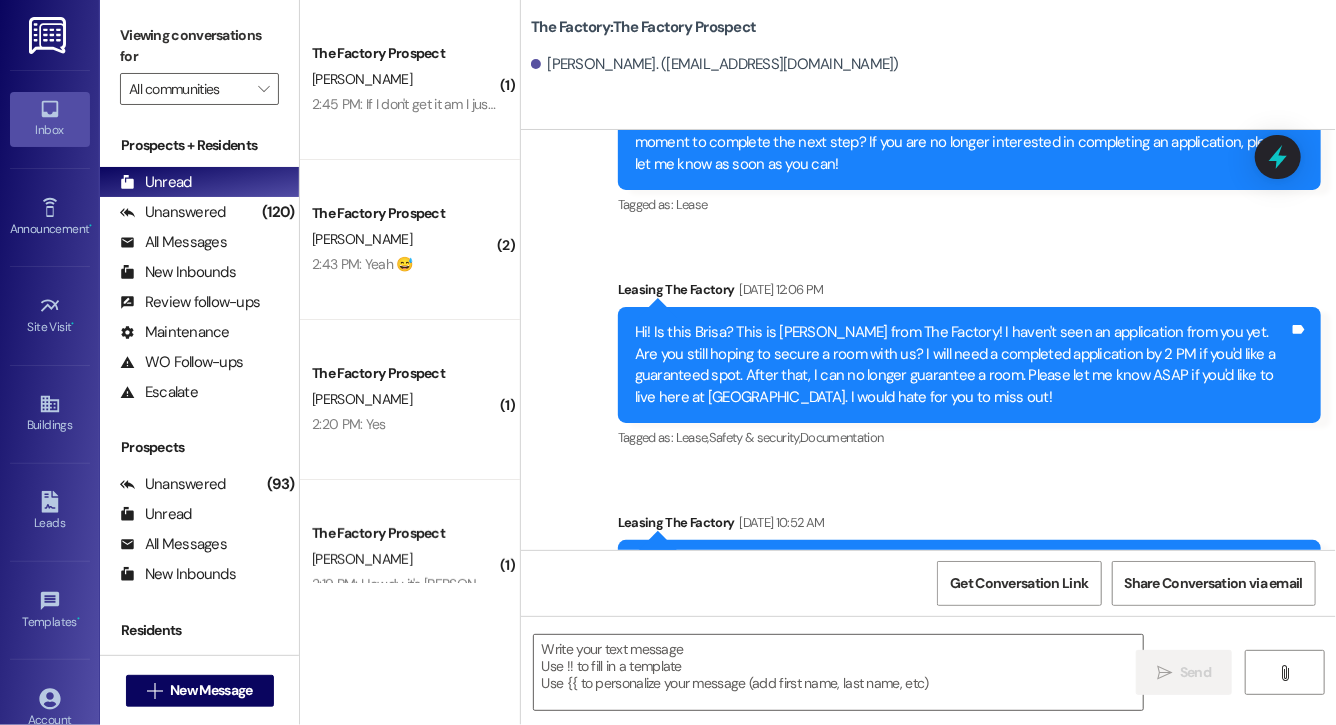 scroll, scrollTop: 17758, scrollLeft: 0, axis: vertical 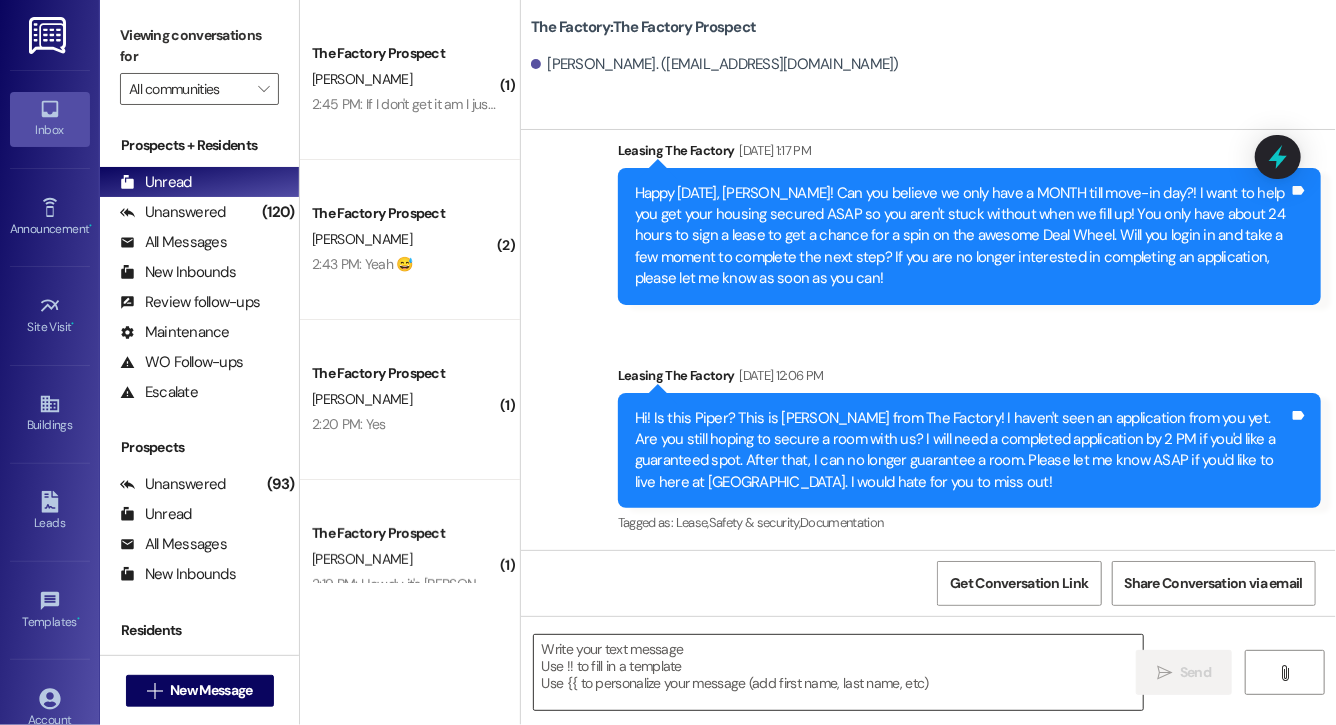click at bounding box center [838, 672] 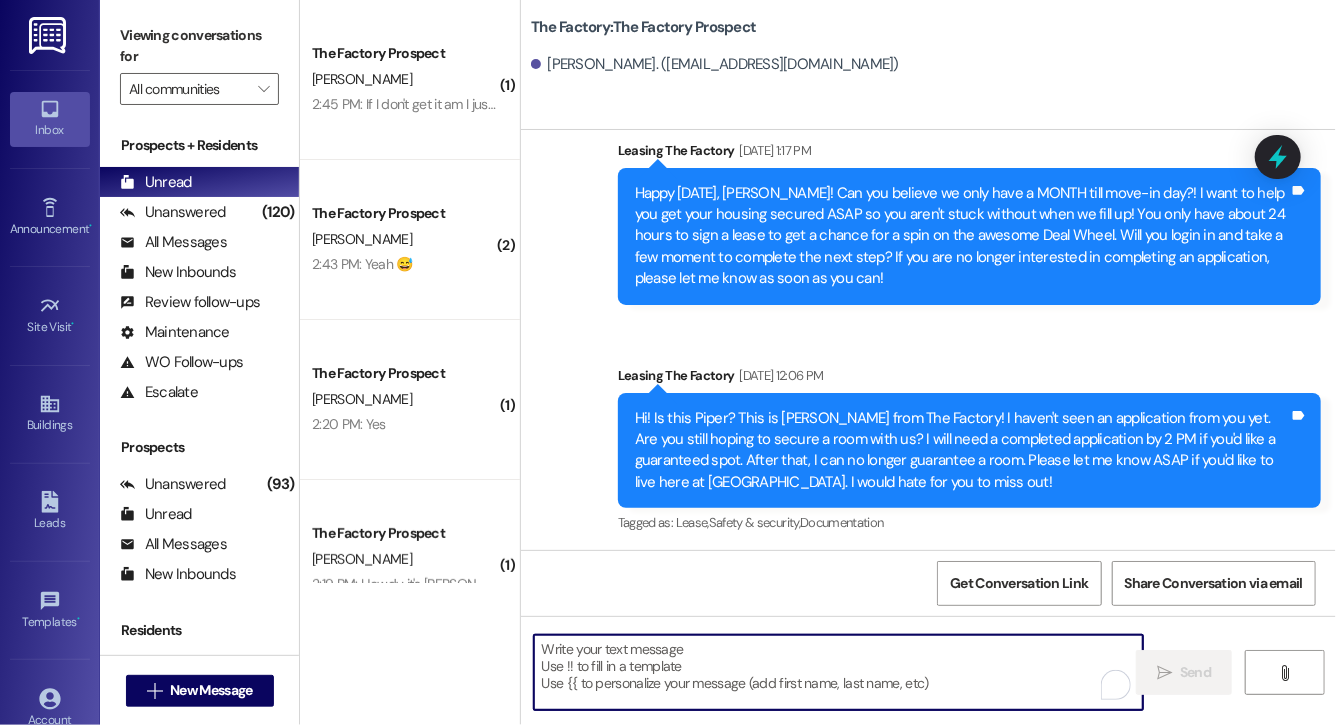 paste on "Lock in your spot now and get a FREE month of rent + choose your perk: $20 off rent for 6 months or 50% off parking for 6 months! This deal is perfect for student budgets 💸 but won’t last.. don’t miss out! Respond "LEASE" to get your lease [DATE]!" 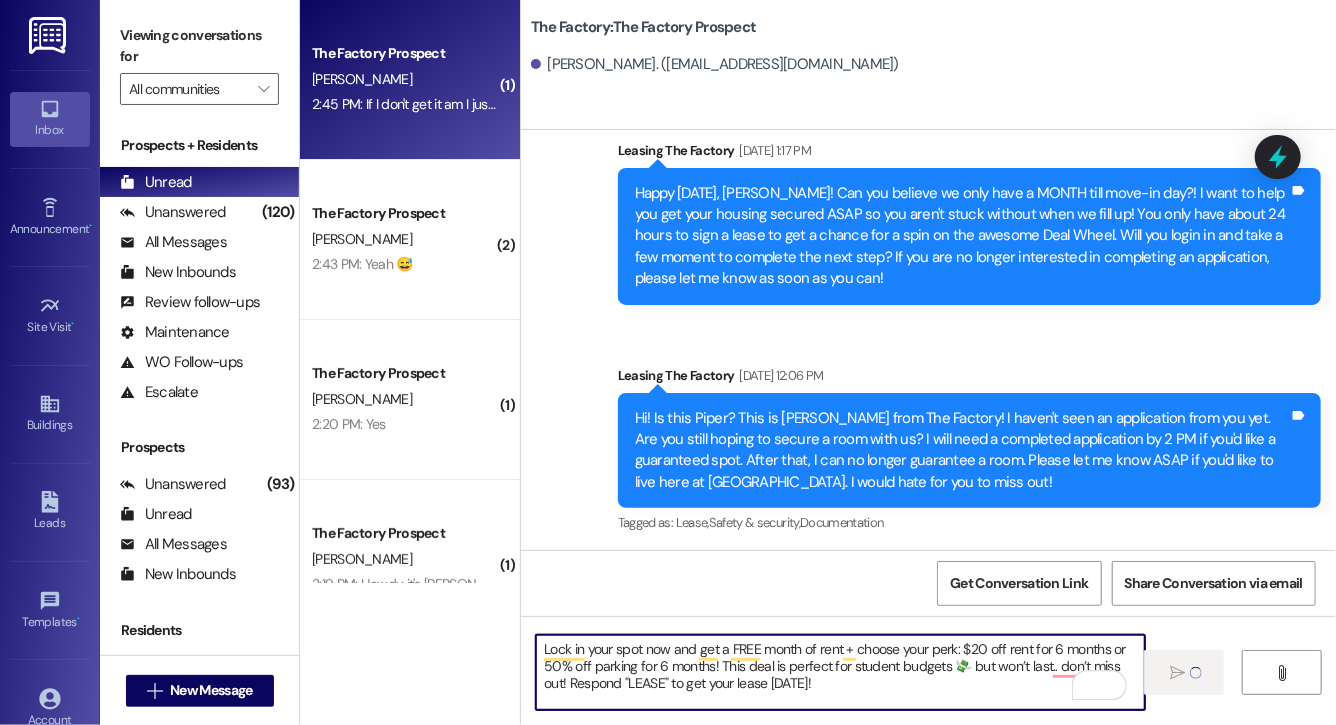 type 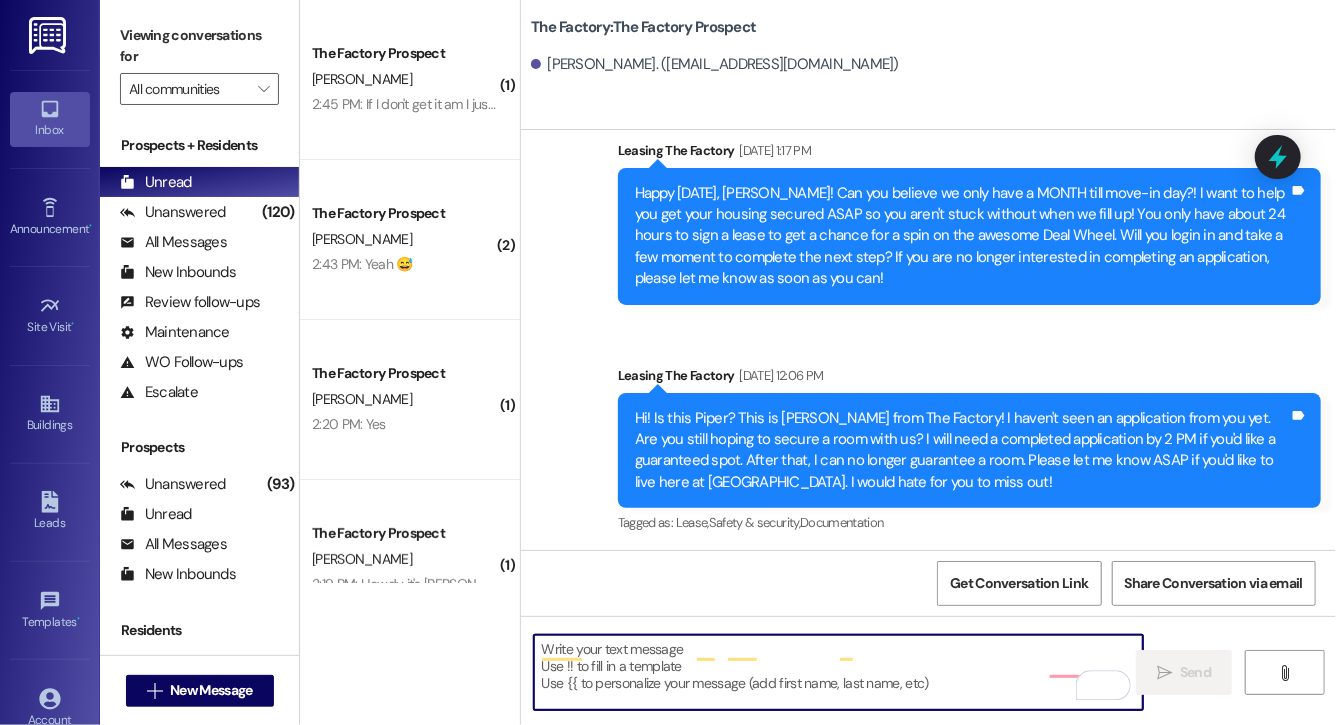 scroll, scrollTop: 17789, scrollLeft: 0, axis: vertical 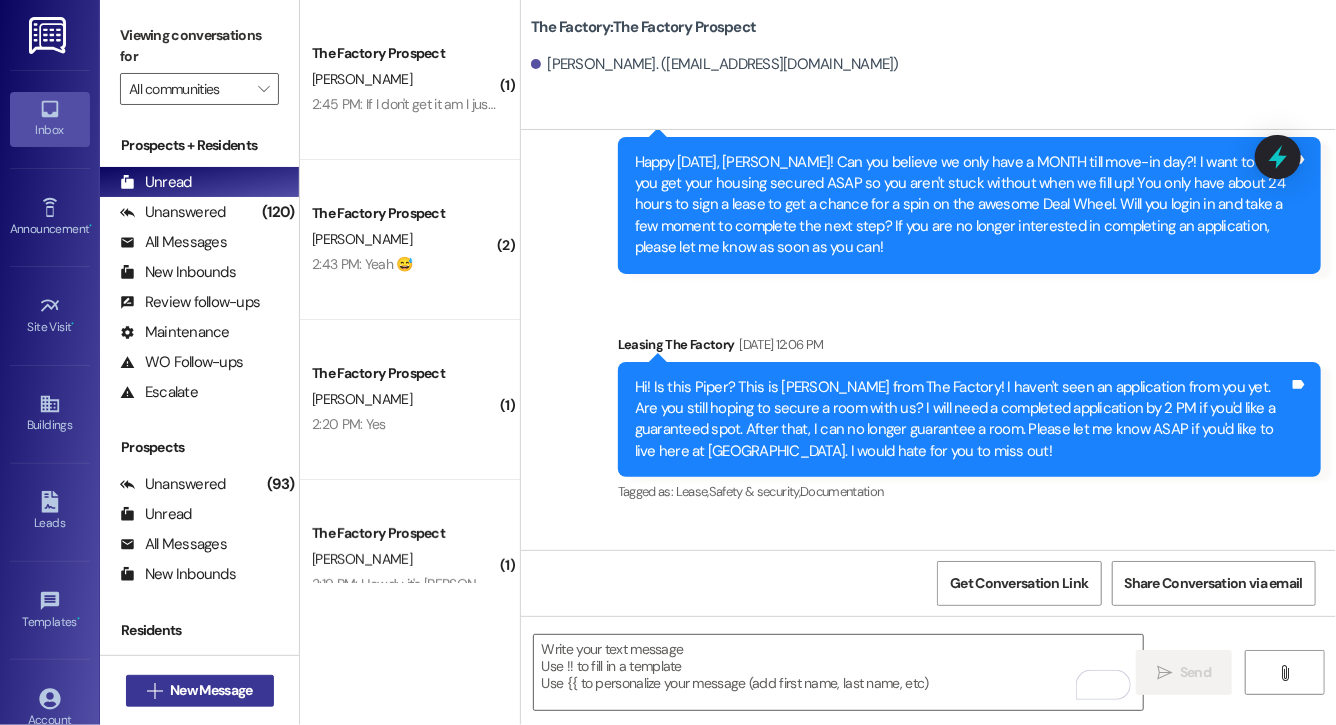 click on "New Message" at bounding box center [211, 690] 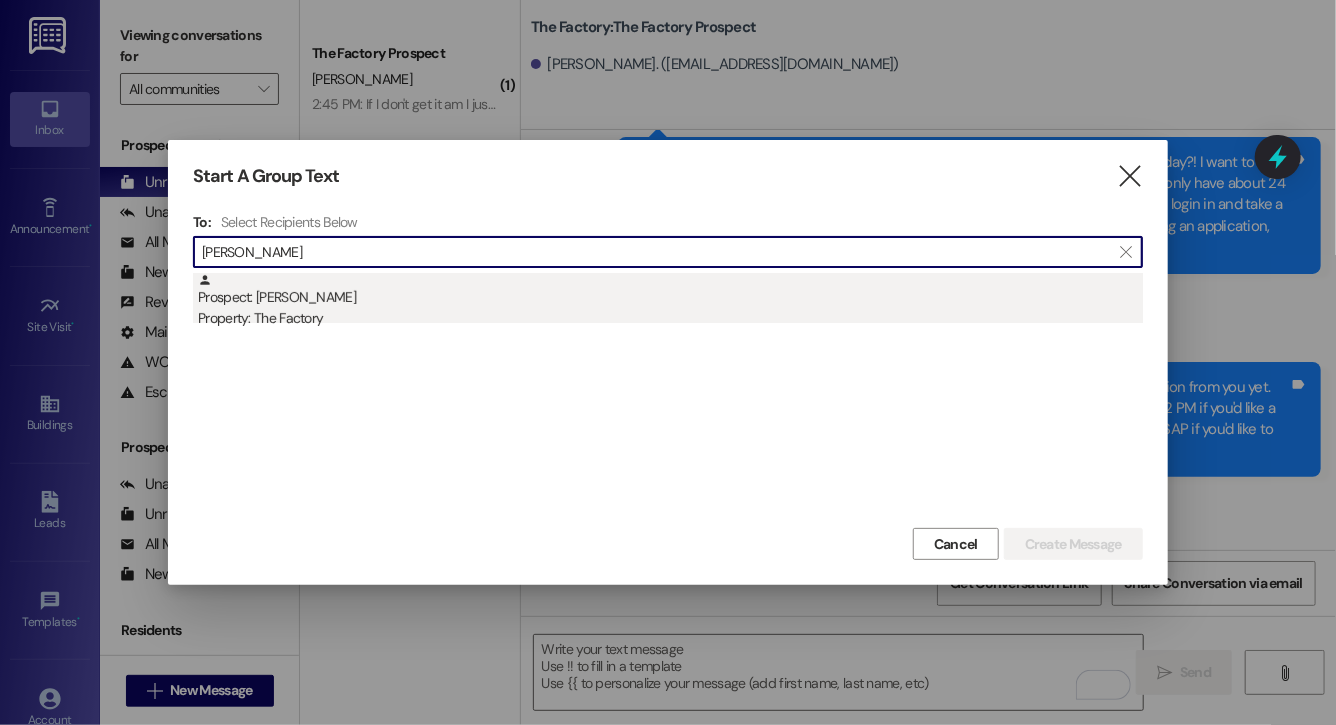 type on "asher sharp" 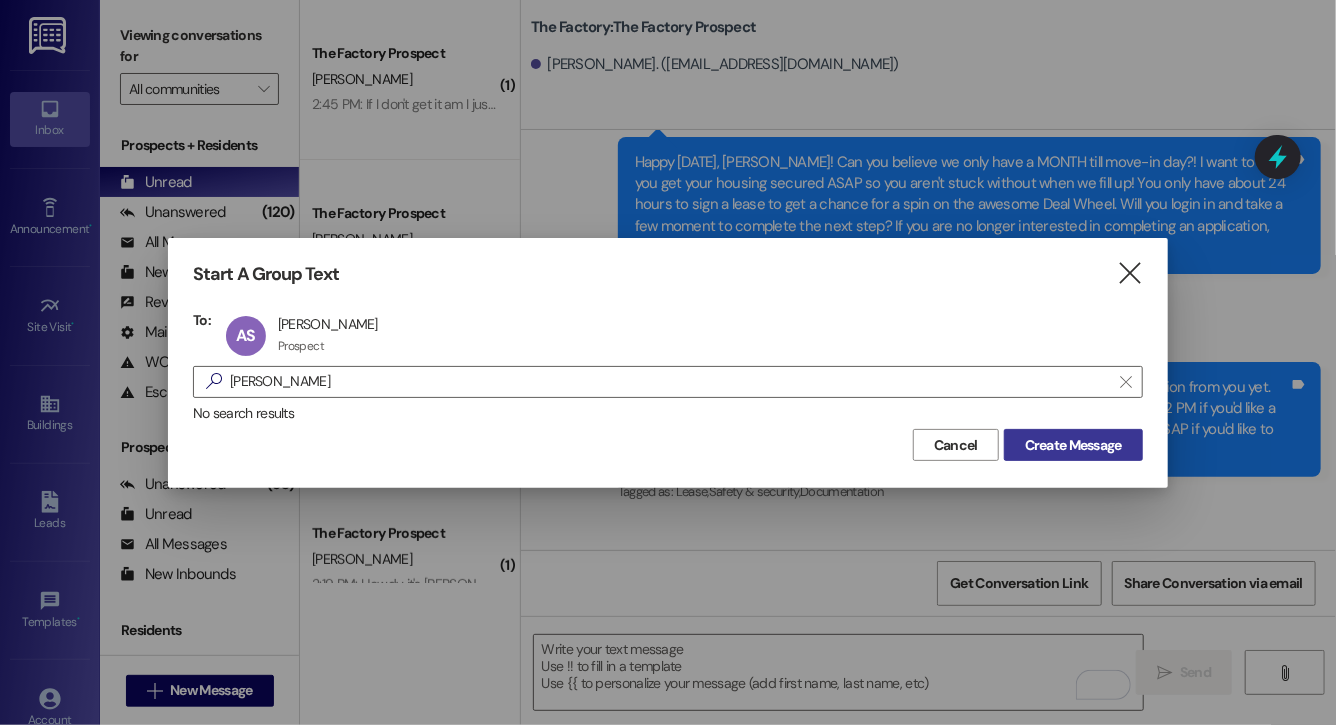 click on "Create Message" at bounding box center (1073, 445) 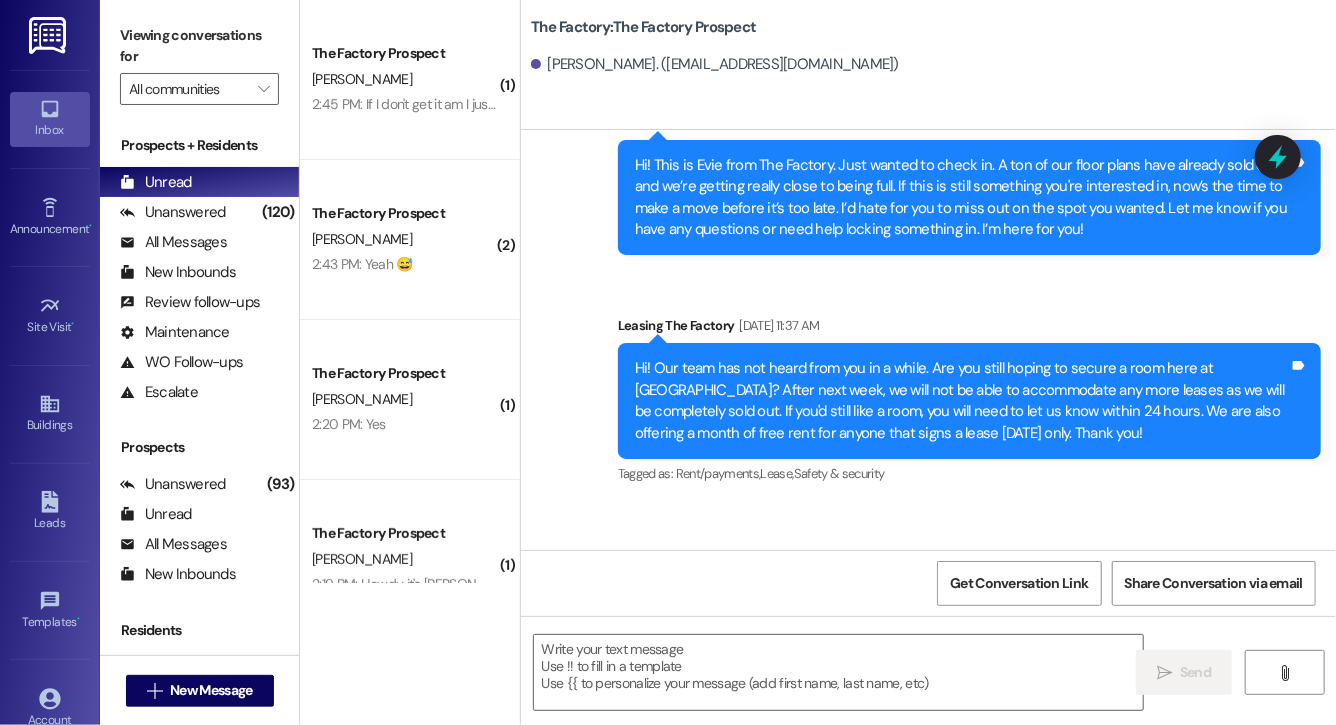 scroll, scrollTop: 18610, scrollLeft: 0, axis: vertical 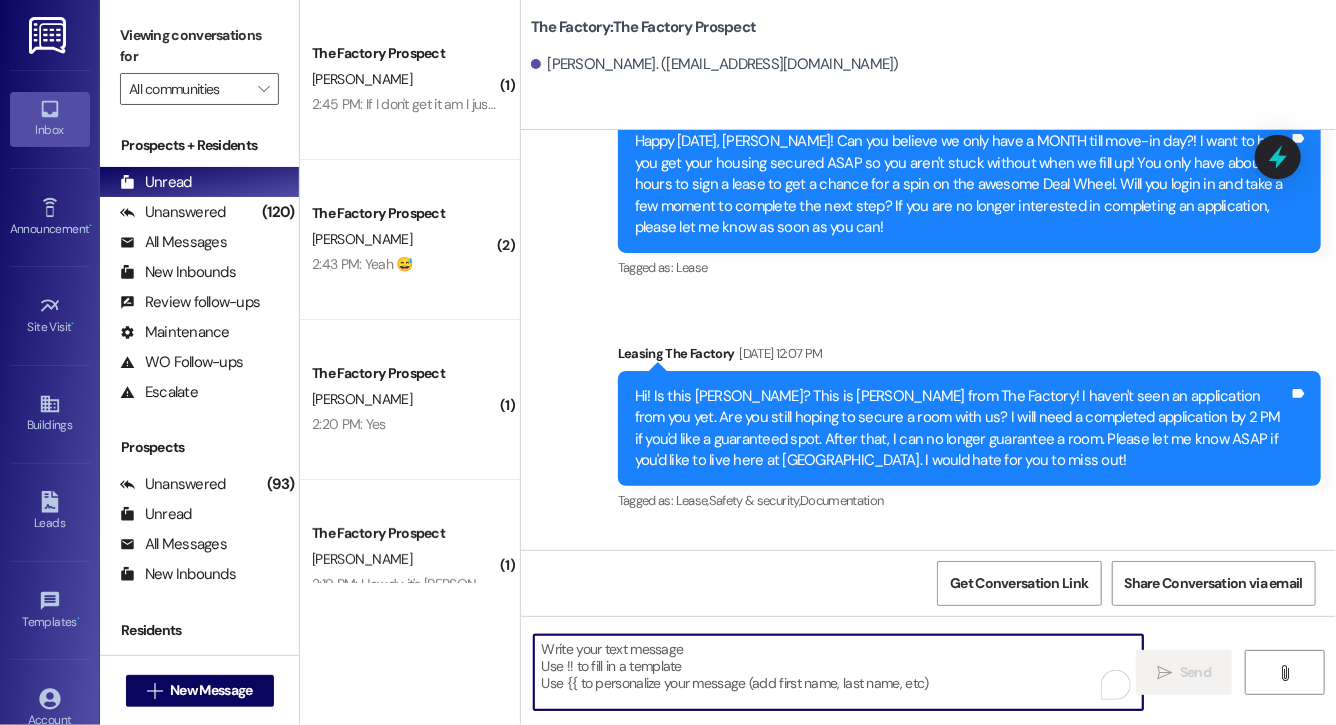 click at bounding box center [838, 672] 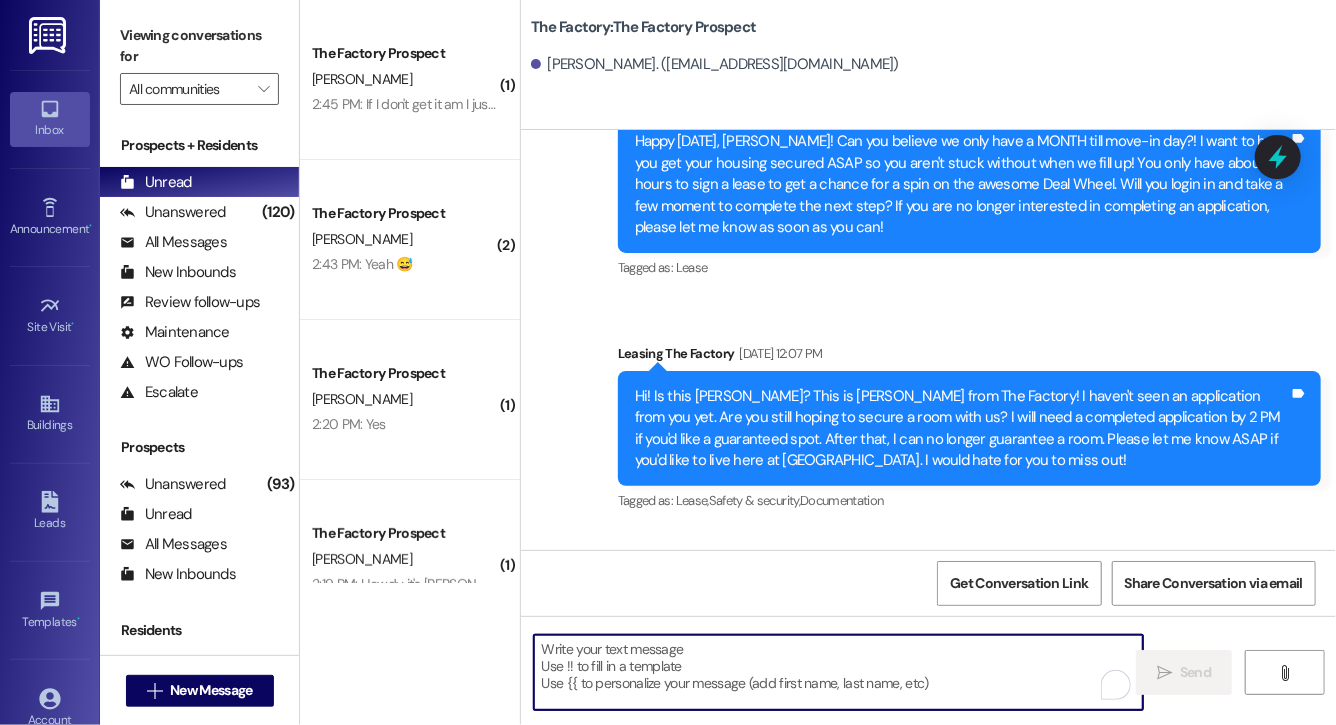 paste on "Lock in your spot now and get a FREE month of rent + choose your perk: $20 off rent for 6 months or 50% off parking for 6 months! This deal is perfect for student budgets 💸 but won’t last.. don’t miss out! Respond "LEASE" to get your lease [DATE]!" 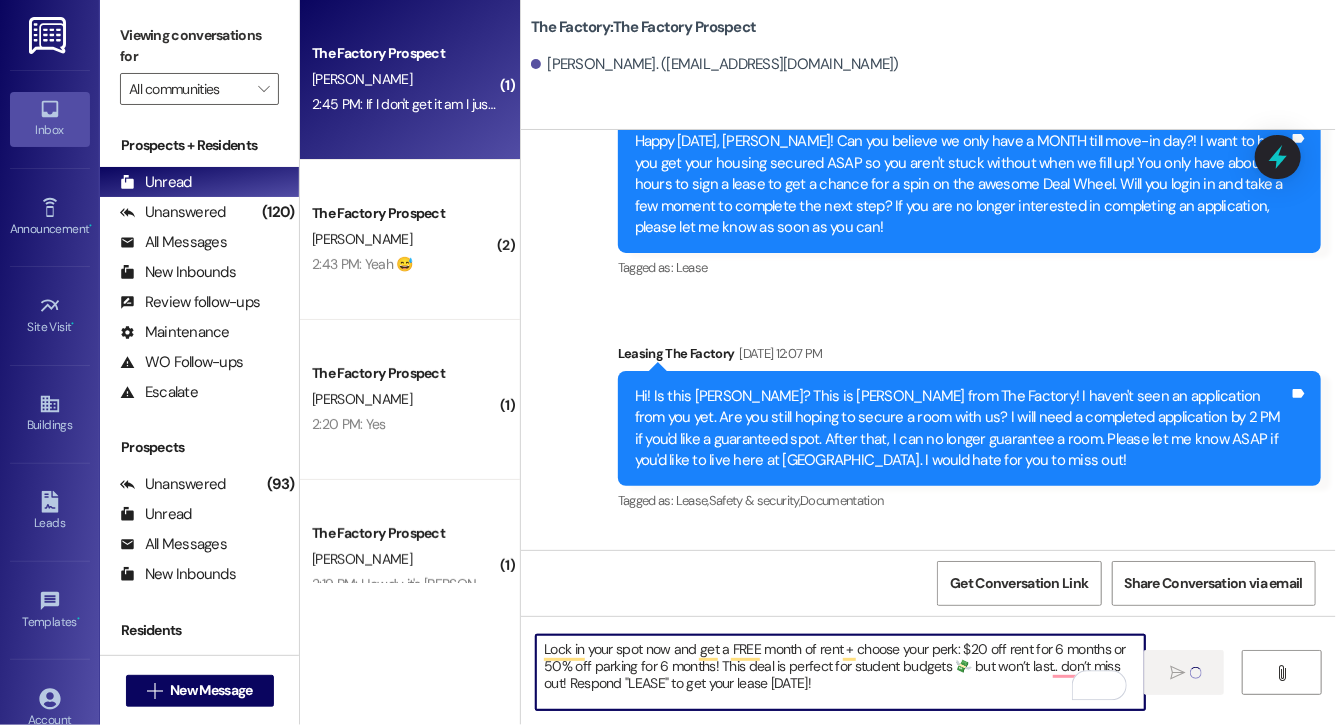 type 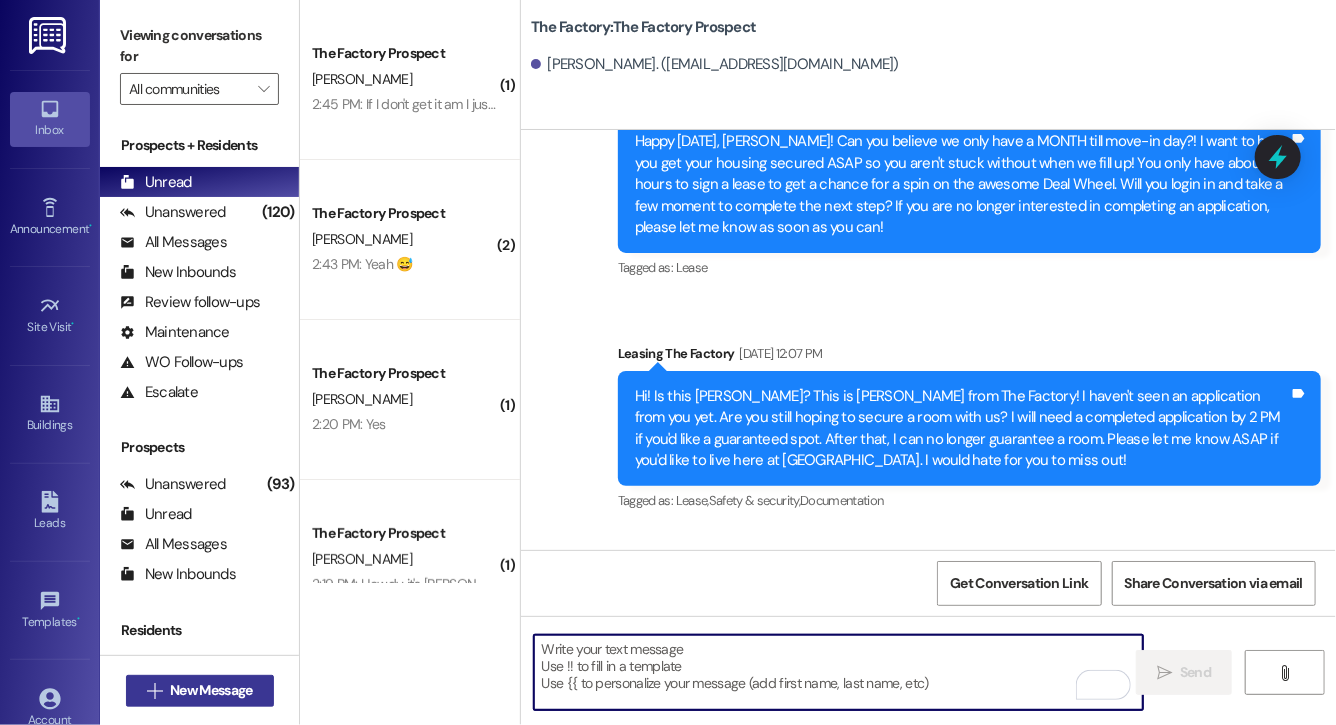 click on "New Message" at bounding box center (211, 690) 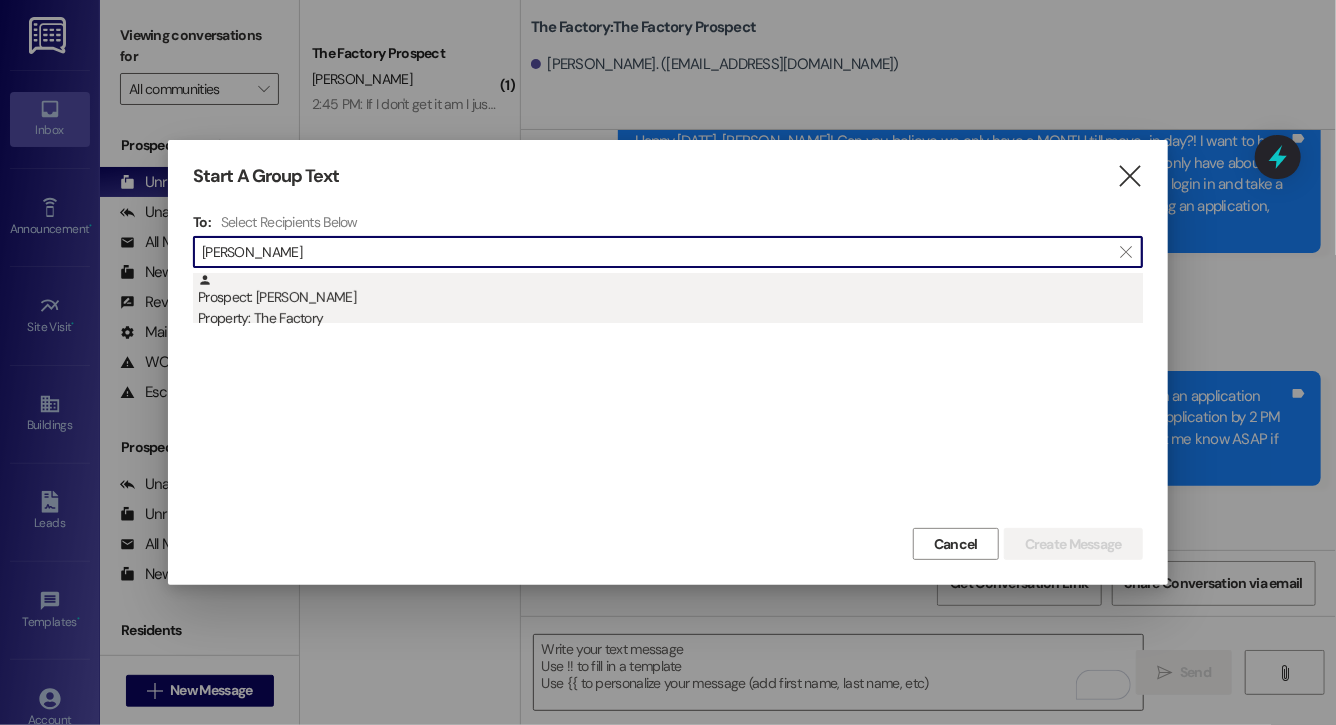 type on "kyle astin" 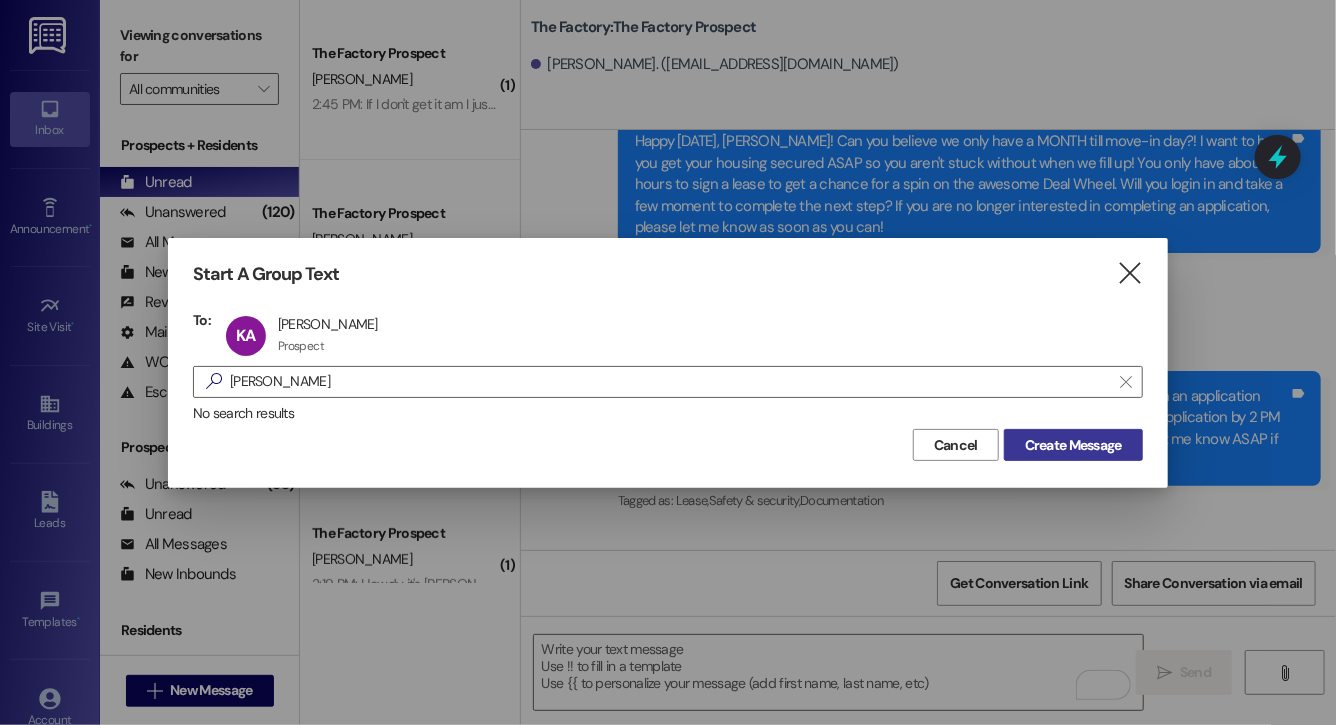 click on "Create Message" at bounding box center [1073, 445] 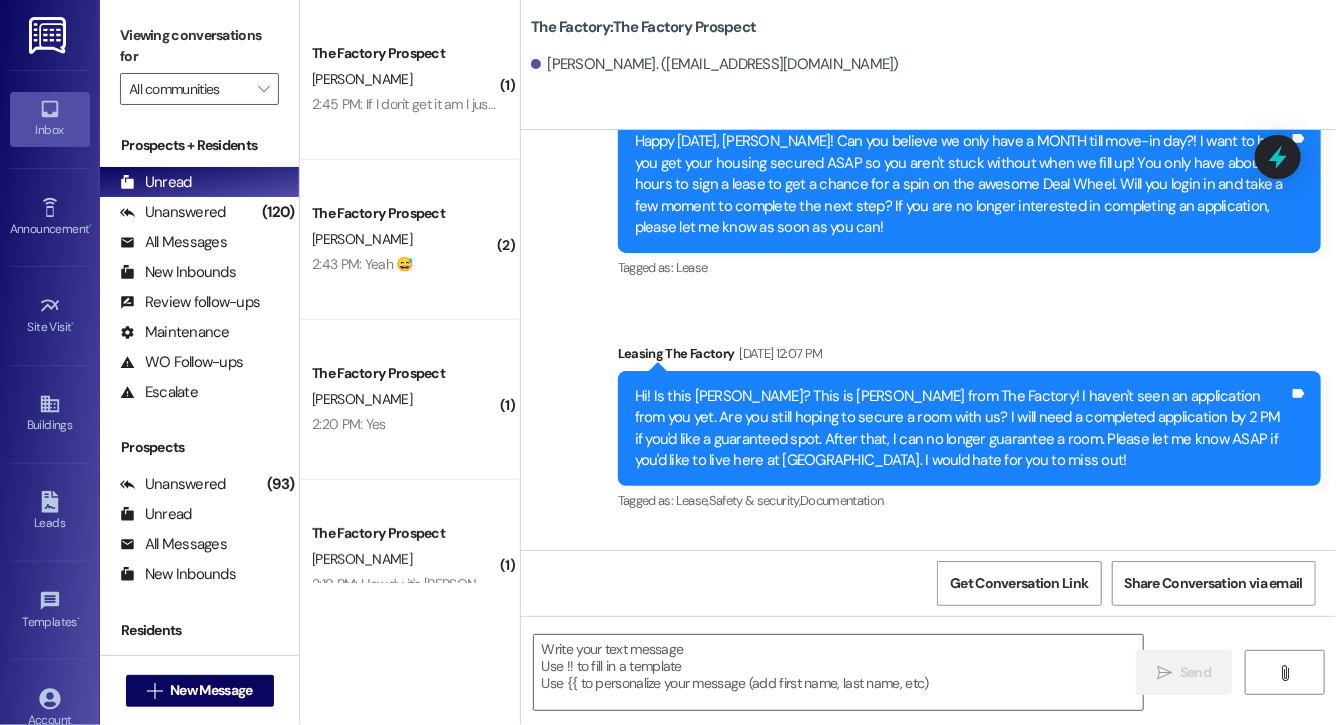 scroll, scrollTop: 18193, scrollLeft: 0, axis: vertical 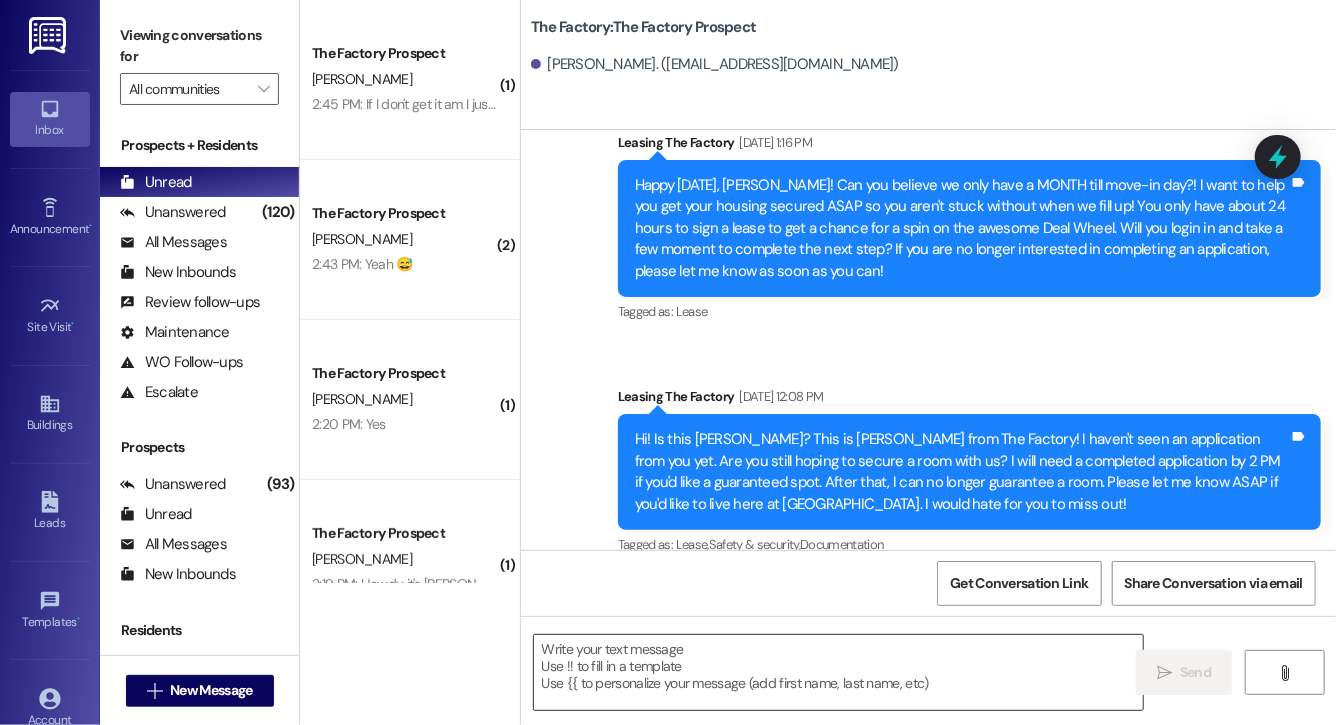 click at bounding box center (838, 672) 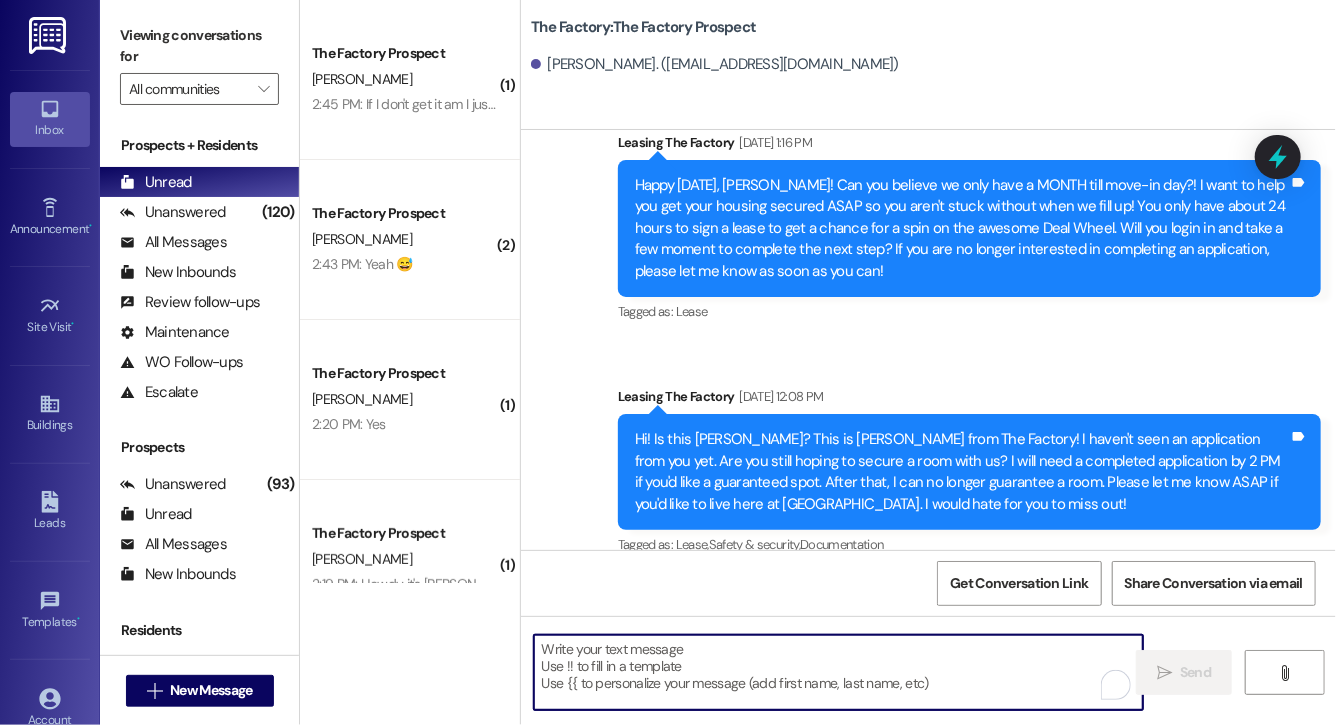 paste on "Lock in your spot now and get a FREE month of rent + choose your perk: $20 off rent for 6 months or 50% off parking for 6 months! This deal is perfect for student budgets 💸 but won’t last.. don’t miss out! Respond "LEASE" to get your lease [DATE]!" 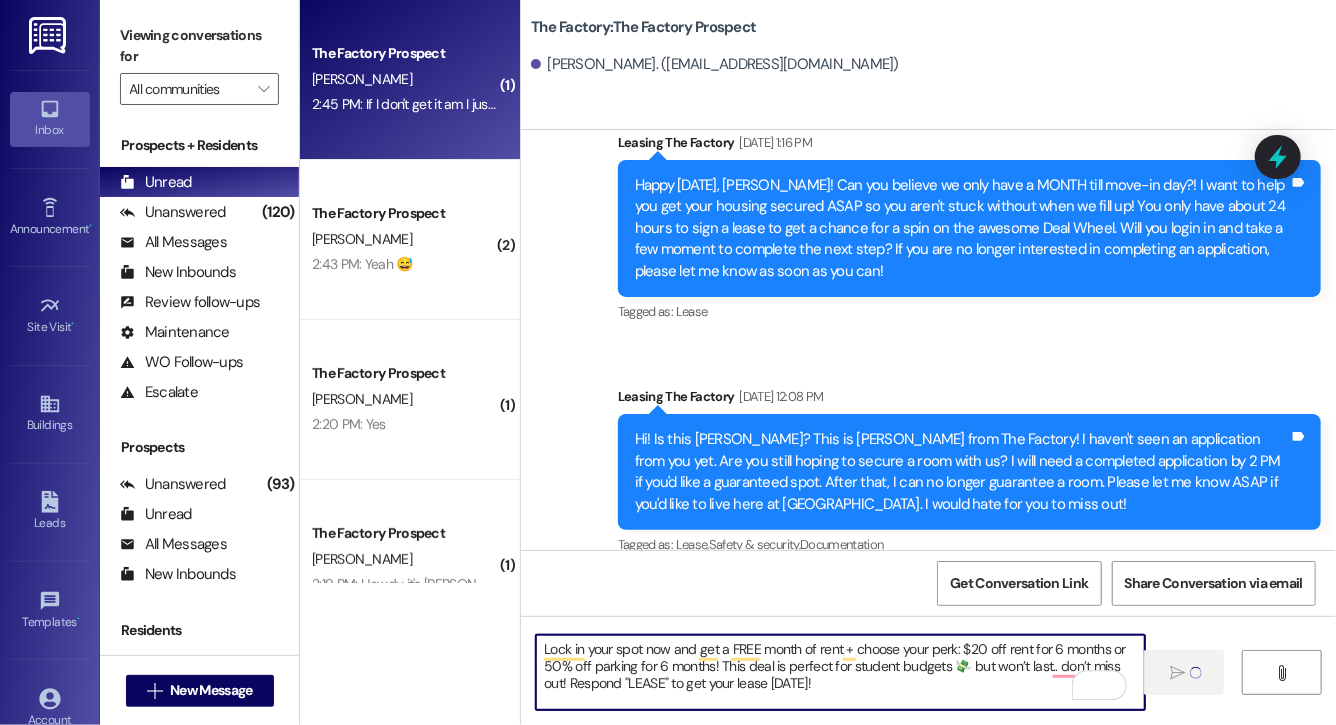 type 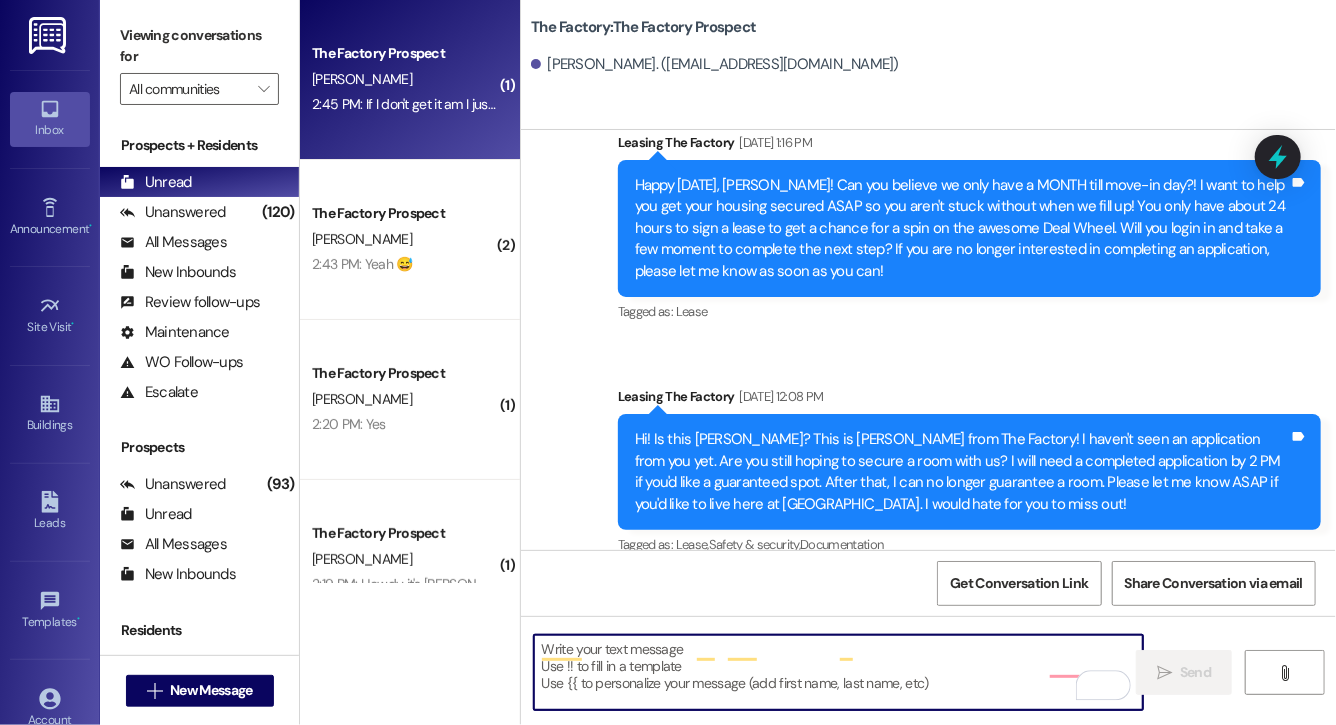 scroll, scrollTop: 18375, scrollLeft: 0, axis: vertical 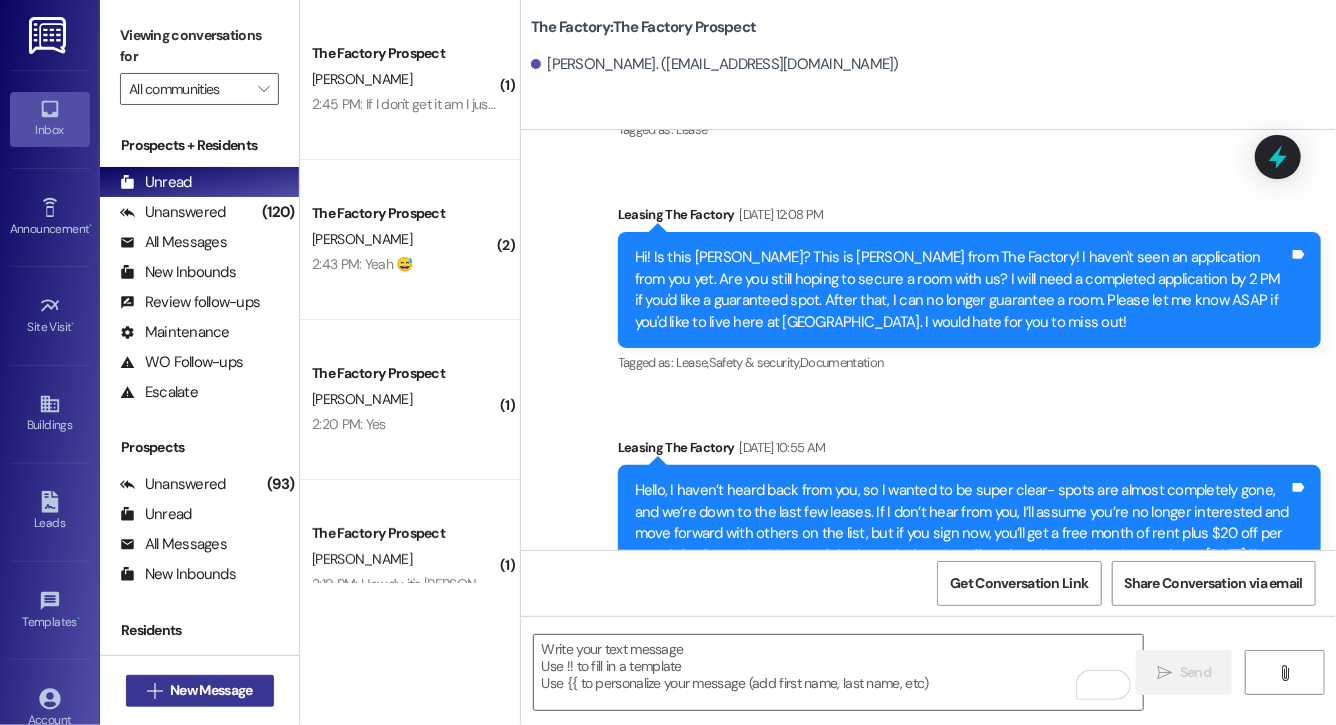 click on "New Message" at bounding box center (211, 690) 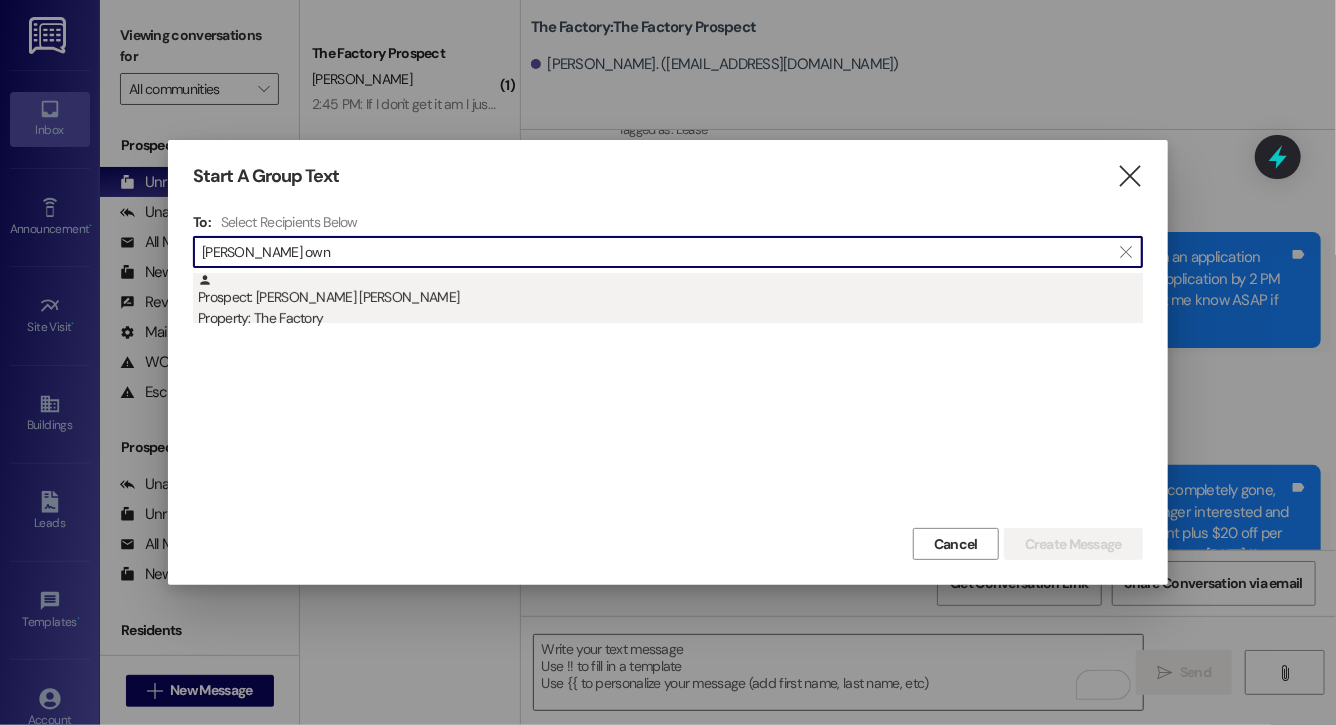 type on "cannon own" 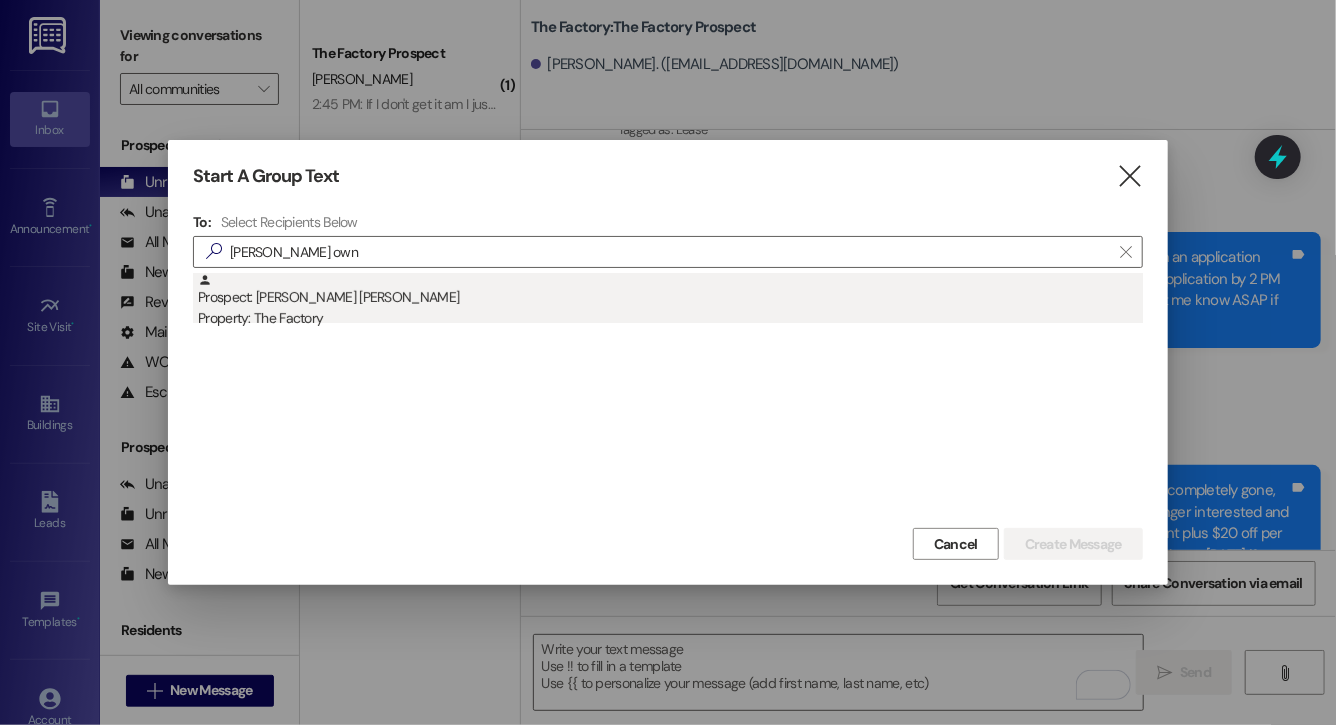 click on "Property: The Factory" at bounding box center [670, 318] 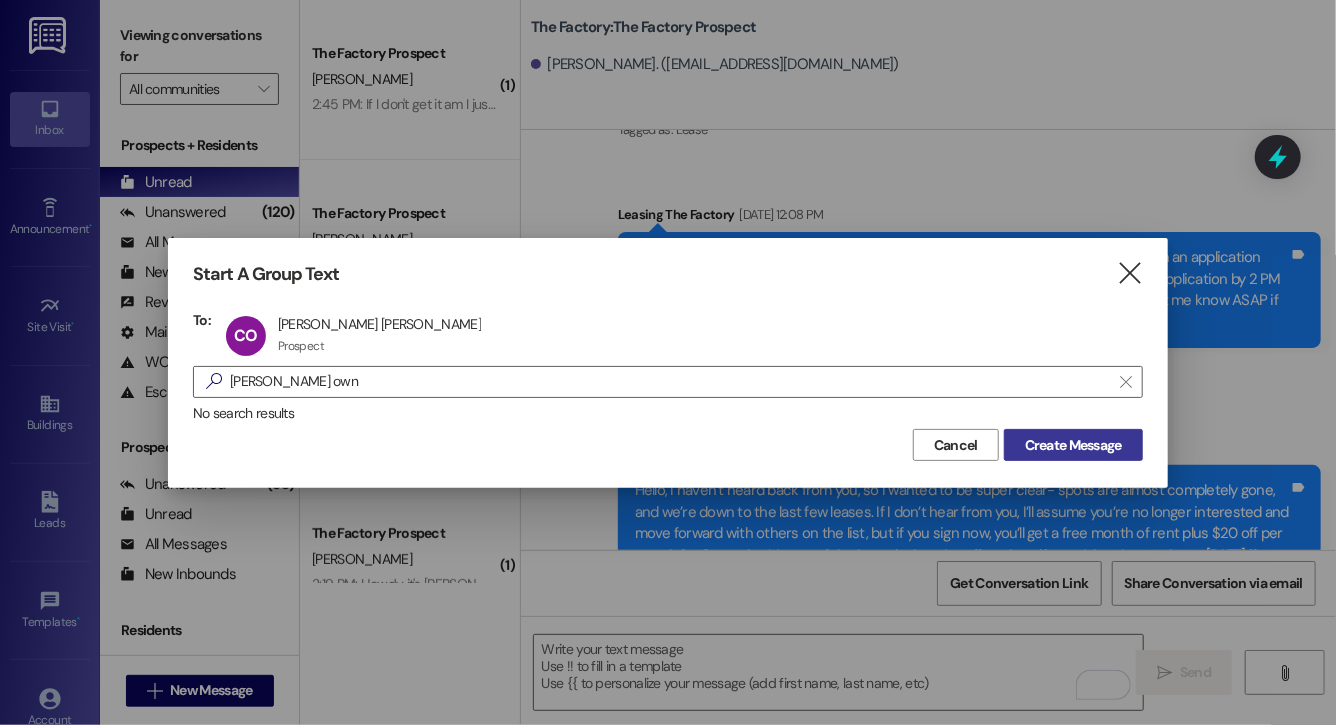 click on "Create Message" at bounding box center (1073, 445) 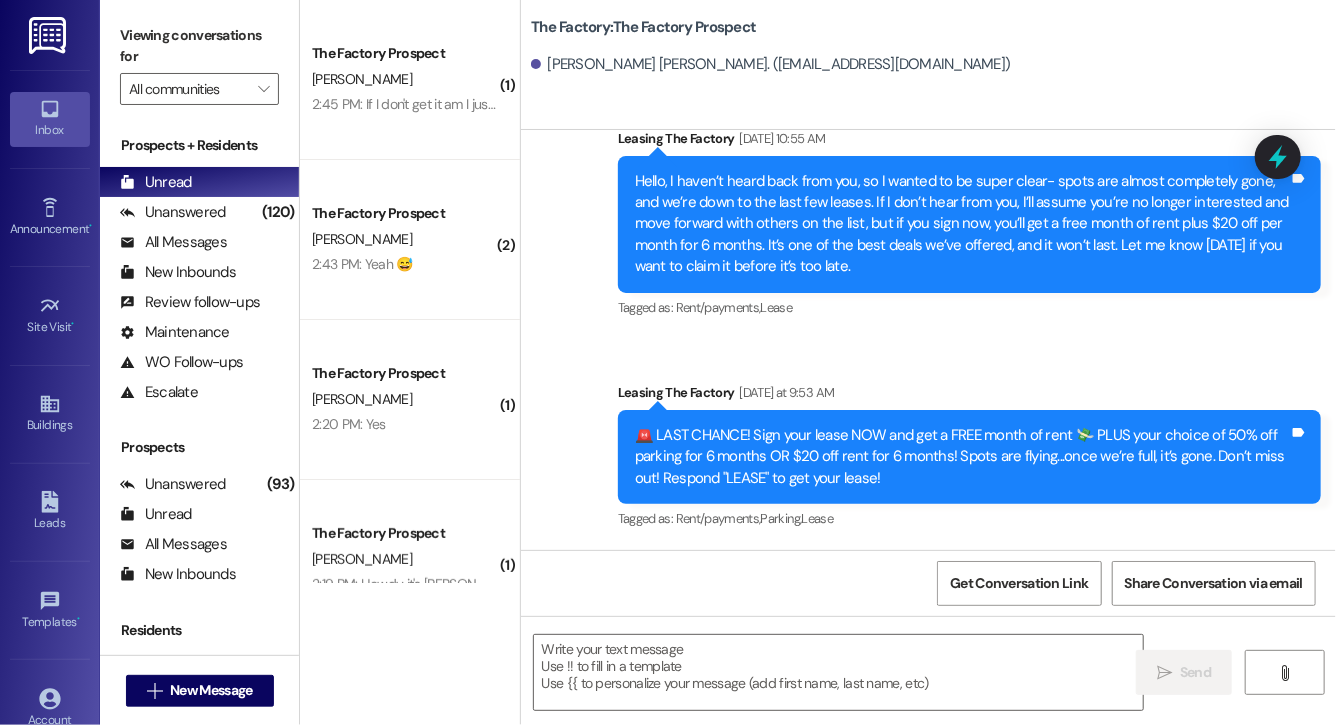 scroll, scrollTop: 17188, scrollLeft: 0, axis: vertical 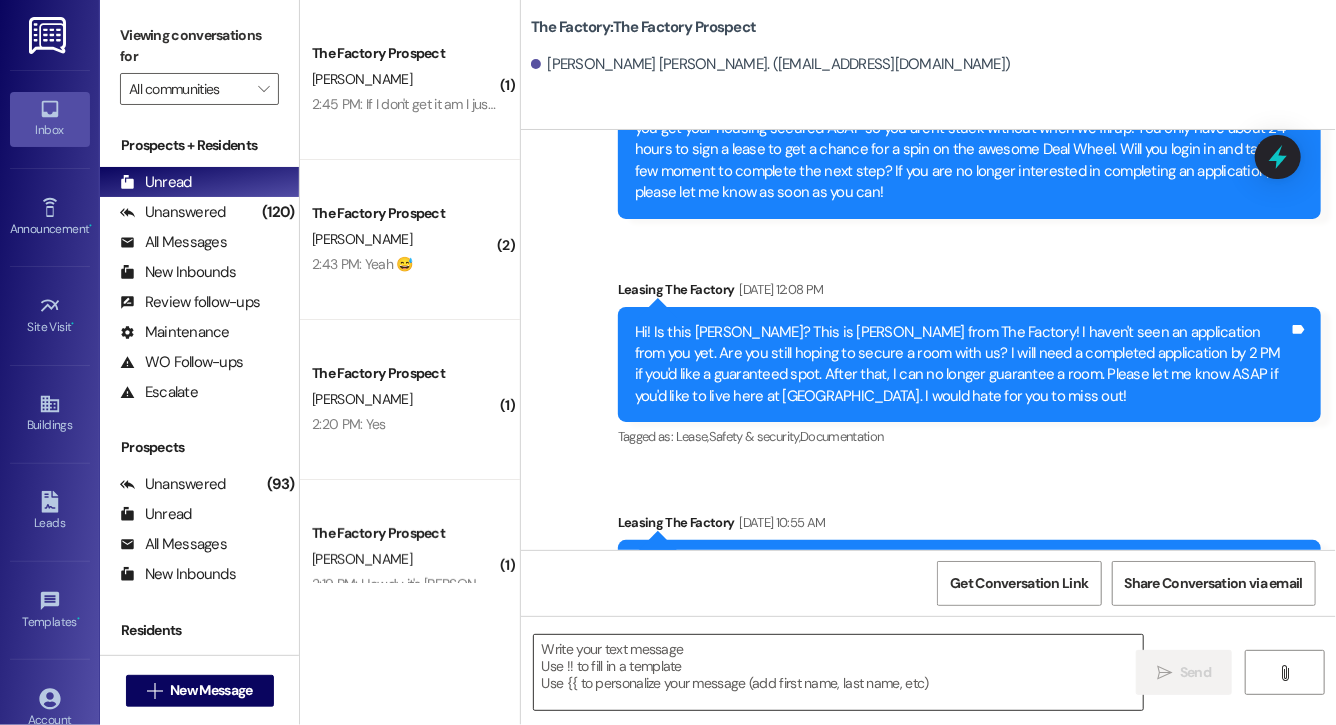 click at bounding box center (838, 672) 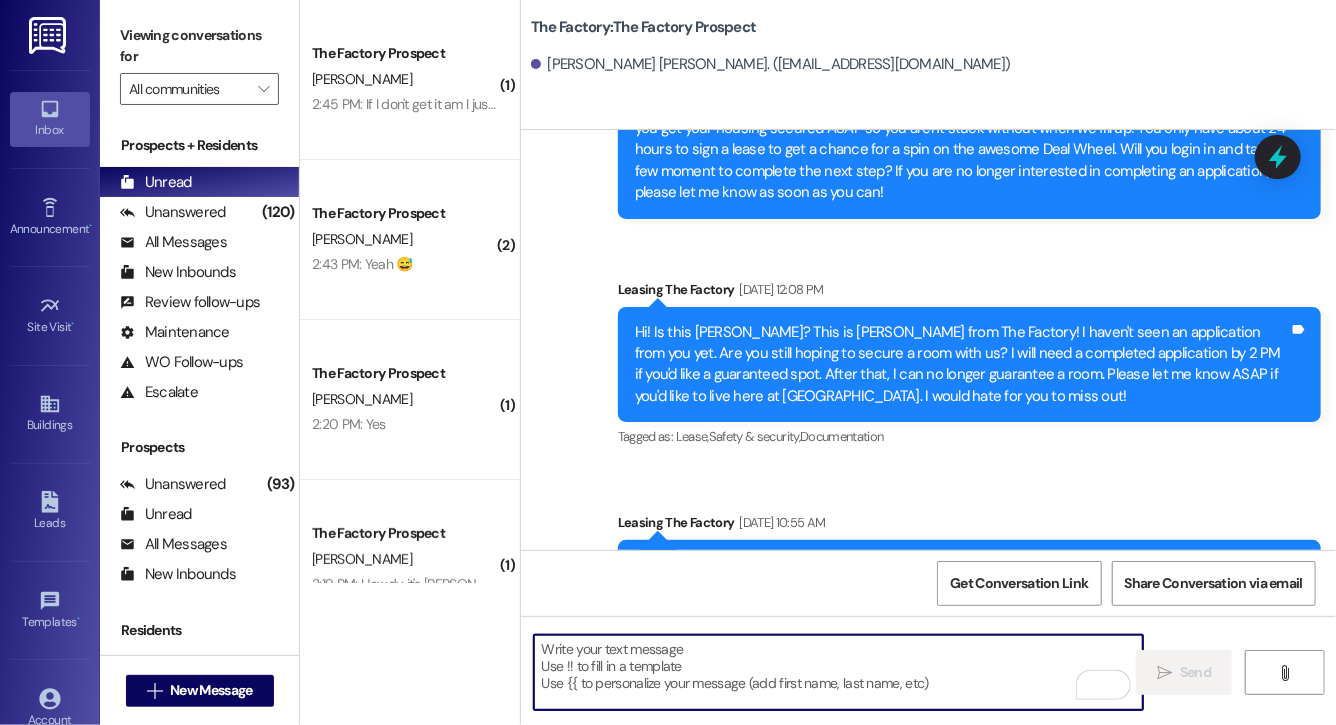 paste on "Lock in your spot now and get a FREE month of rent + choose your perk: $20 off rent for 6 months or 50% off parking for 6 months! This deal is perfect for student budgets 💸 but won’t last.. don’t miss out! Respond "LEASE" to get your lease [DATE]!" 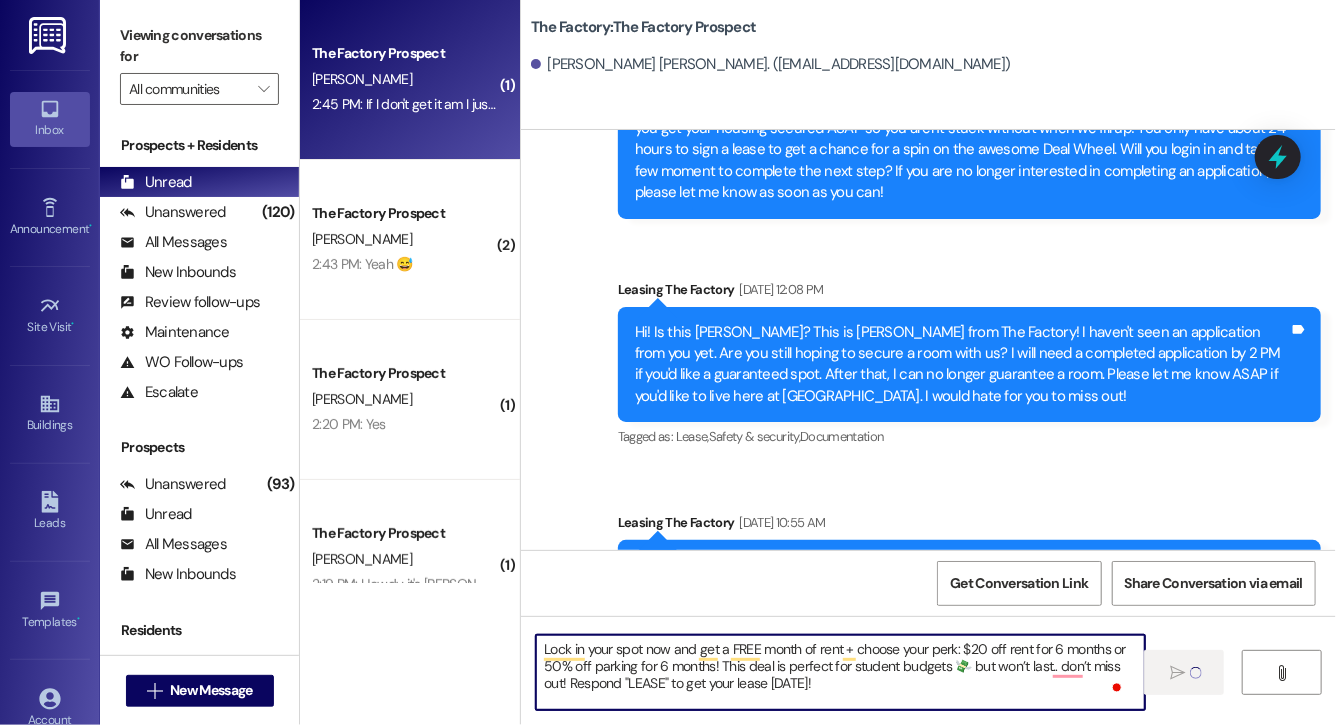 type on "Lock in your spot now and get a FREE month of rent + choose your perk: $20 off rent for 6 months or 50% off parking for 6 months! This deal is perfect for student budgets 💸 but won’t last.. don’t miss out! Respond "LEASE" to get your lease [DATE]!" 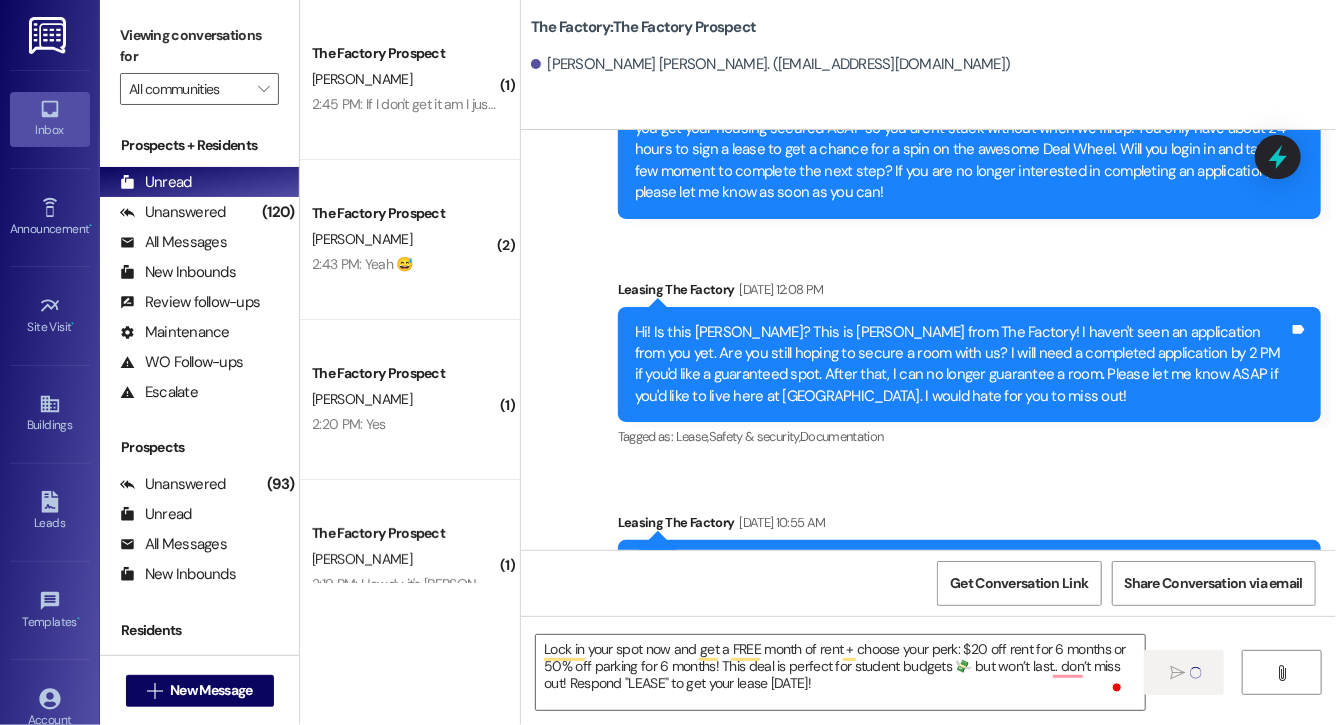 type 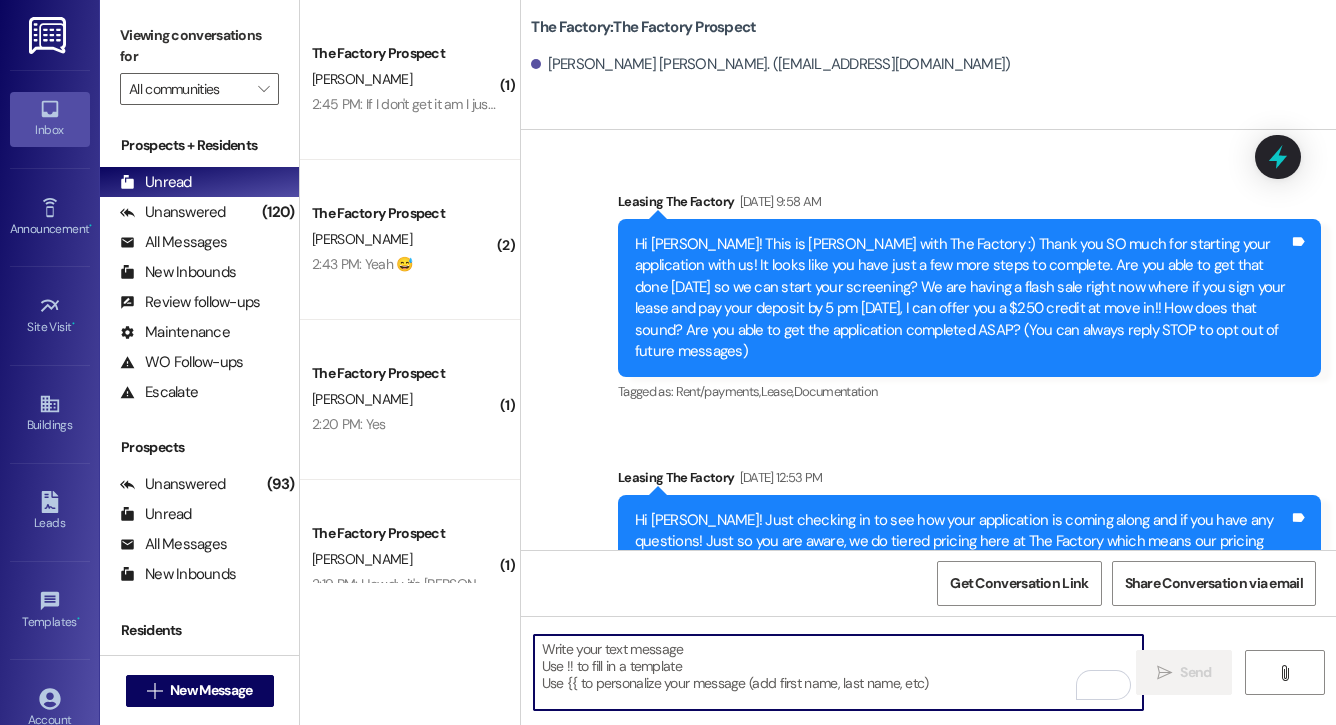 scroll, scrollTop: 0, scrollLeft: 0, axis: both 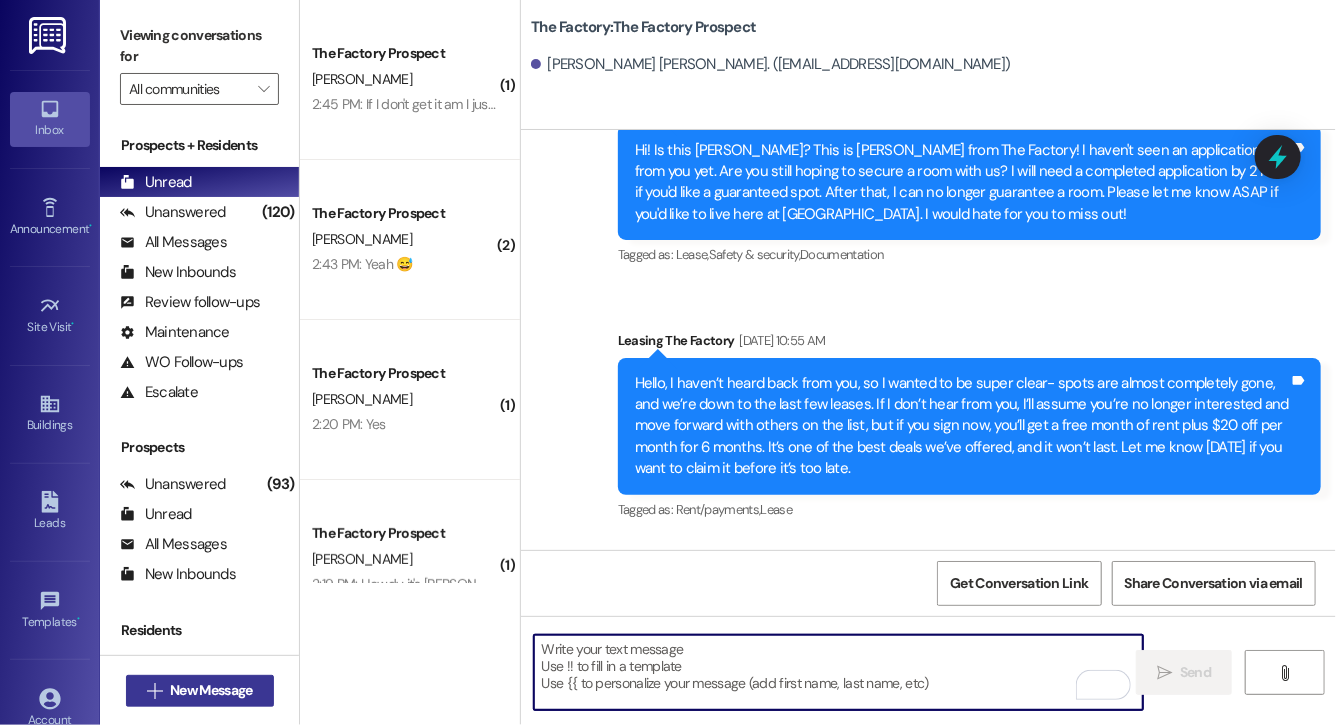 click on "New Message" at bounding box center [211, 690] 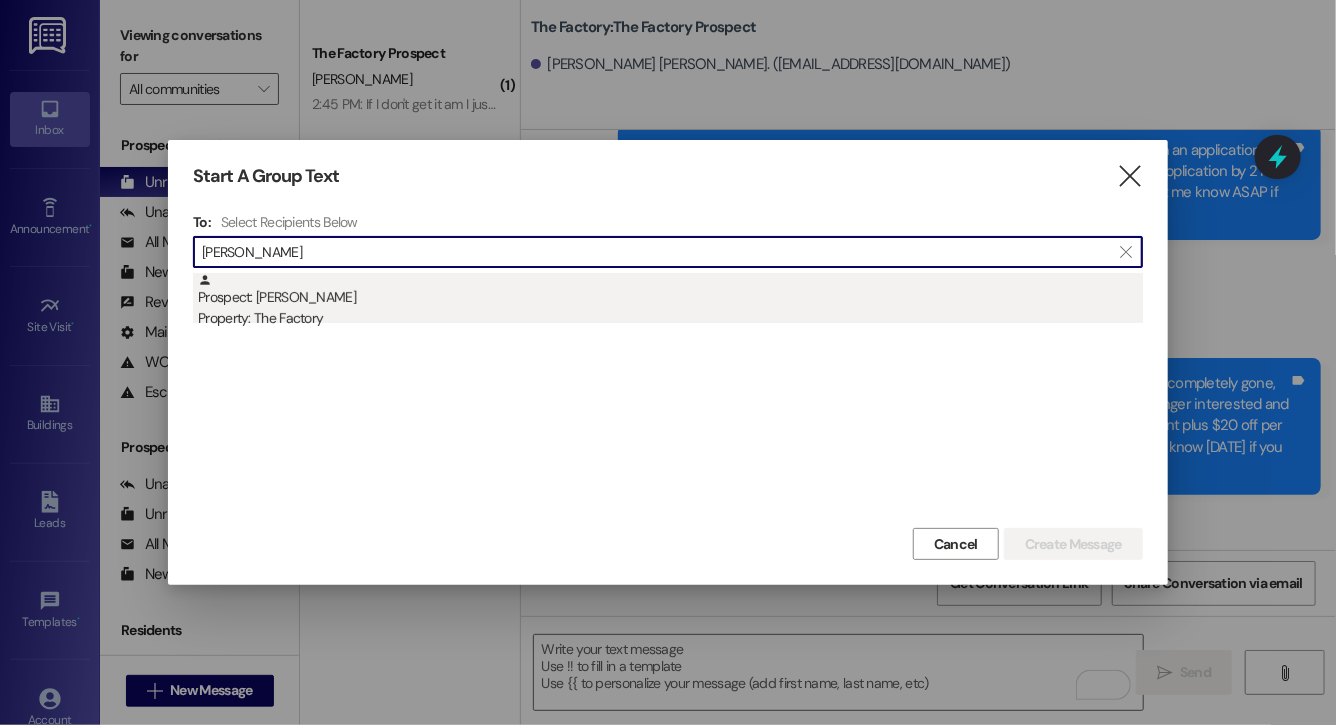 type on "sophia dunc" 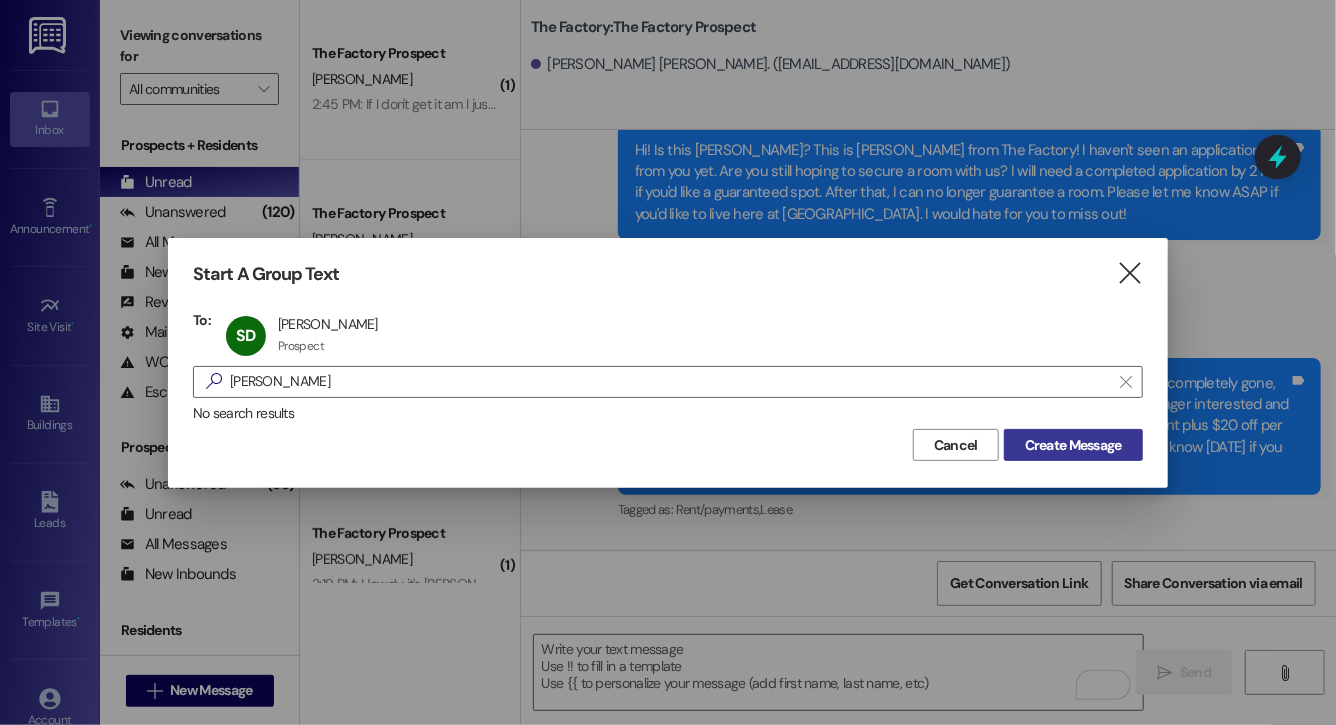 click on "Create Message" at bounding box center [1073, 445] 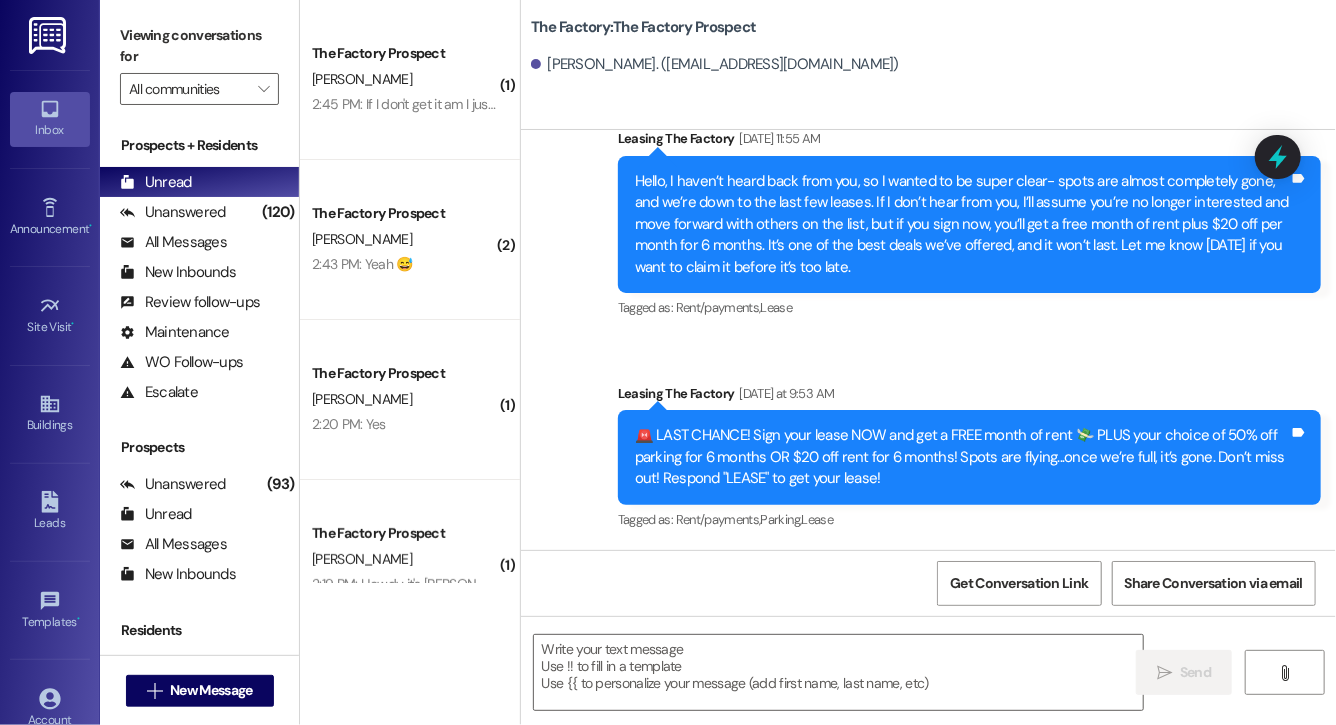 scroll, scrollTop: 16641, scrollLeft: 0, axis: vertical 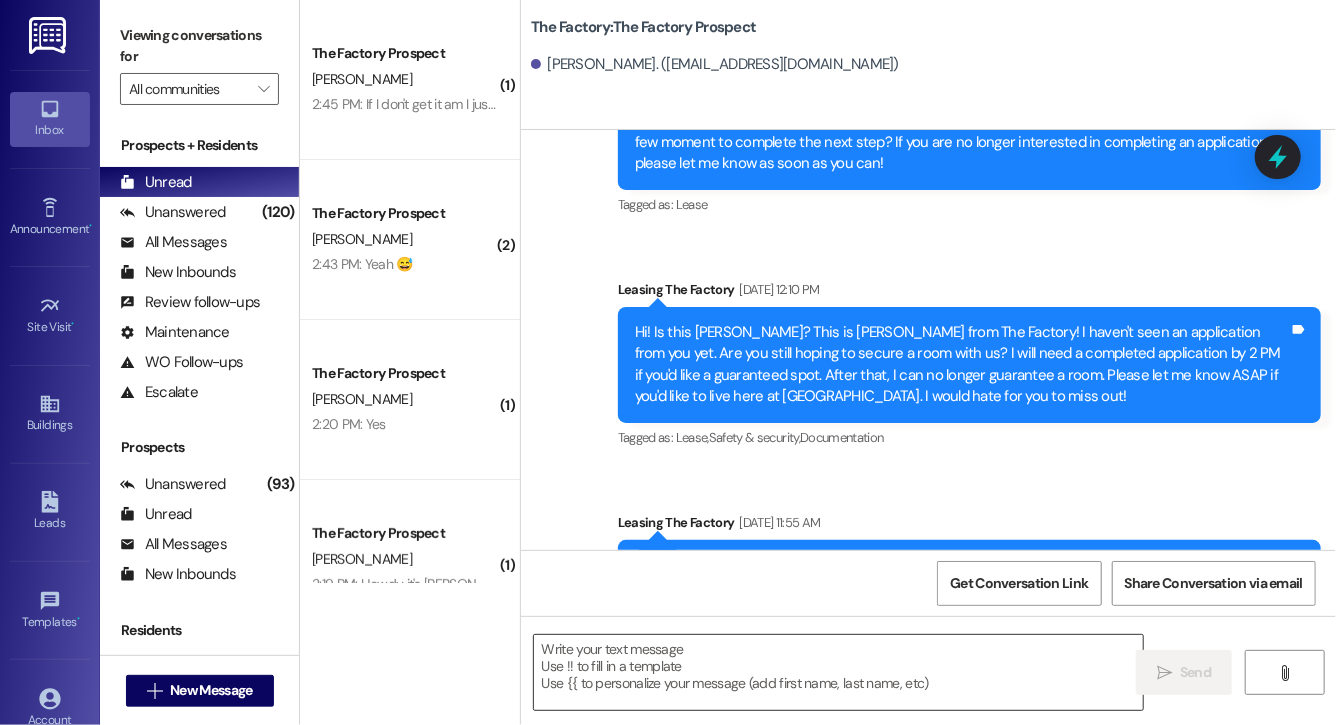 click at bounding box center (838, 672) 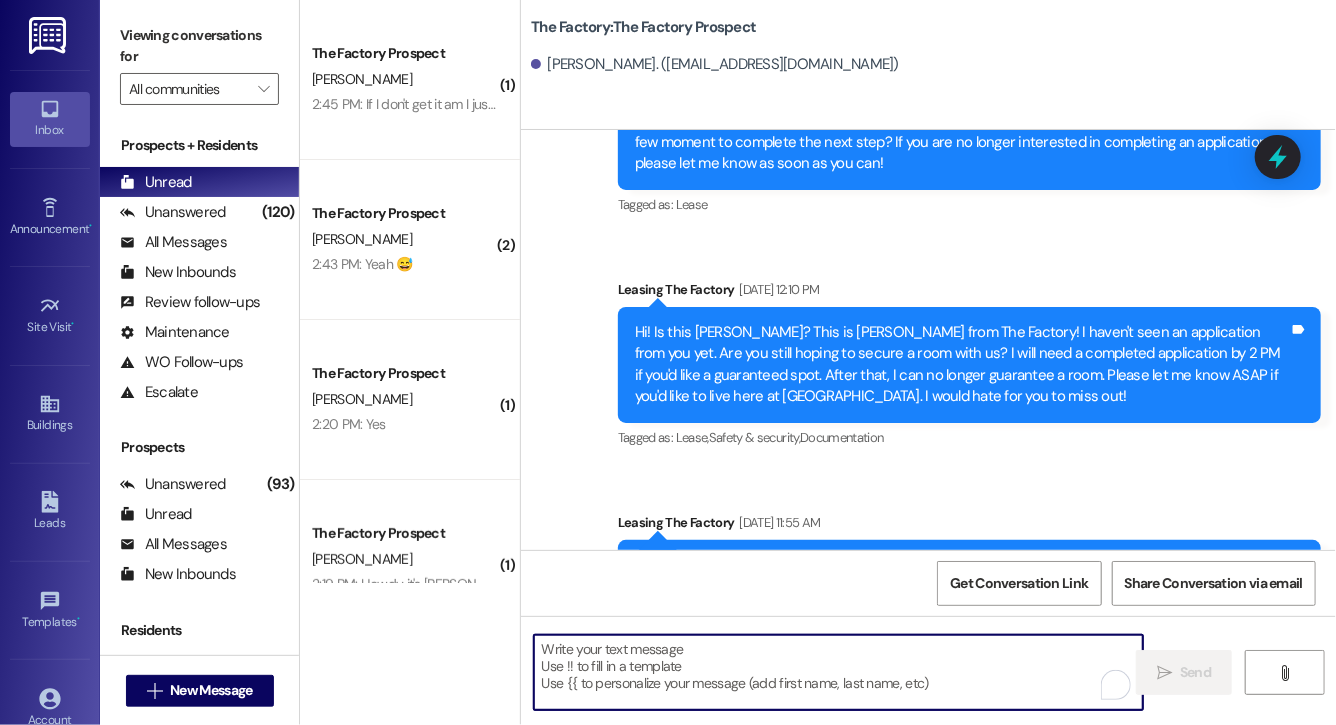 paste on "Lock in your spot now and get a FREE month of rent + choose your perk: $20 off rent for 6 months or 50% off parking for 6 months! This deal is perfect for student budgets 💸 but won’t last.. don’t miss out! Respond "LEASE" to get your lease [DATE]!" 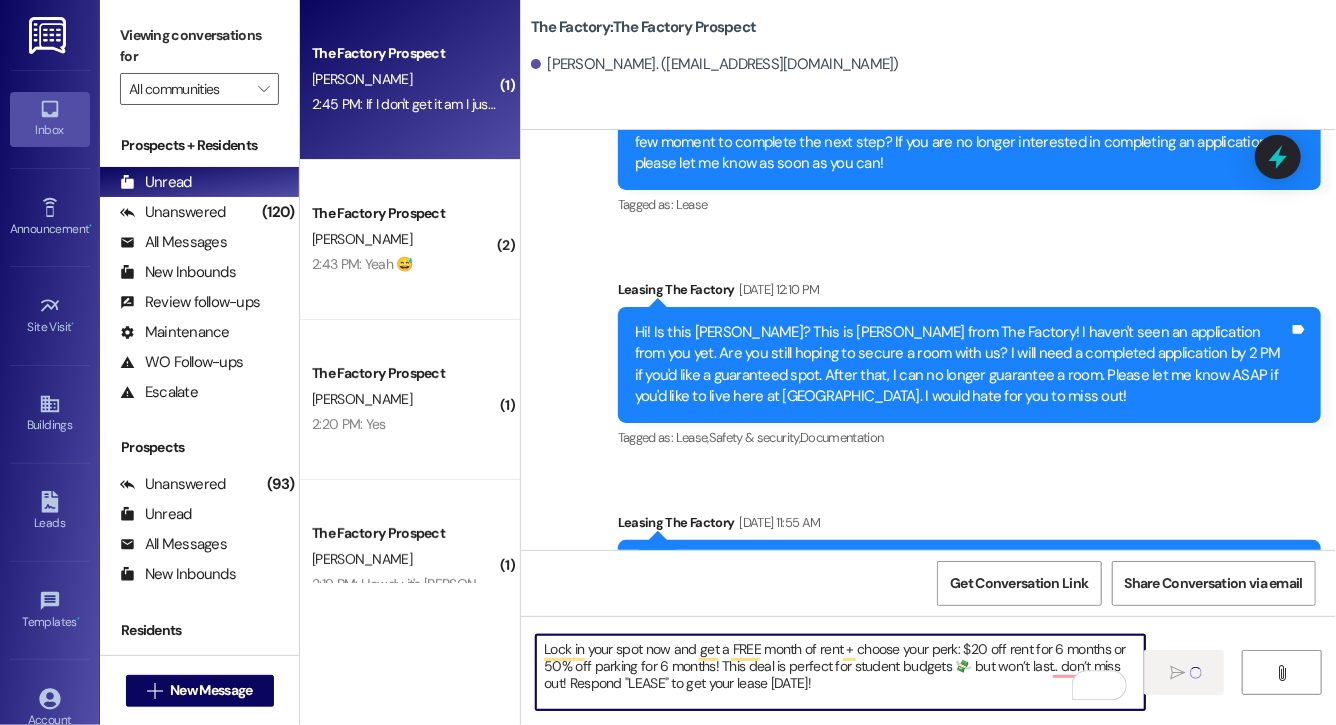 type 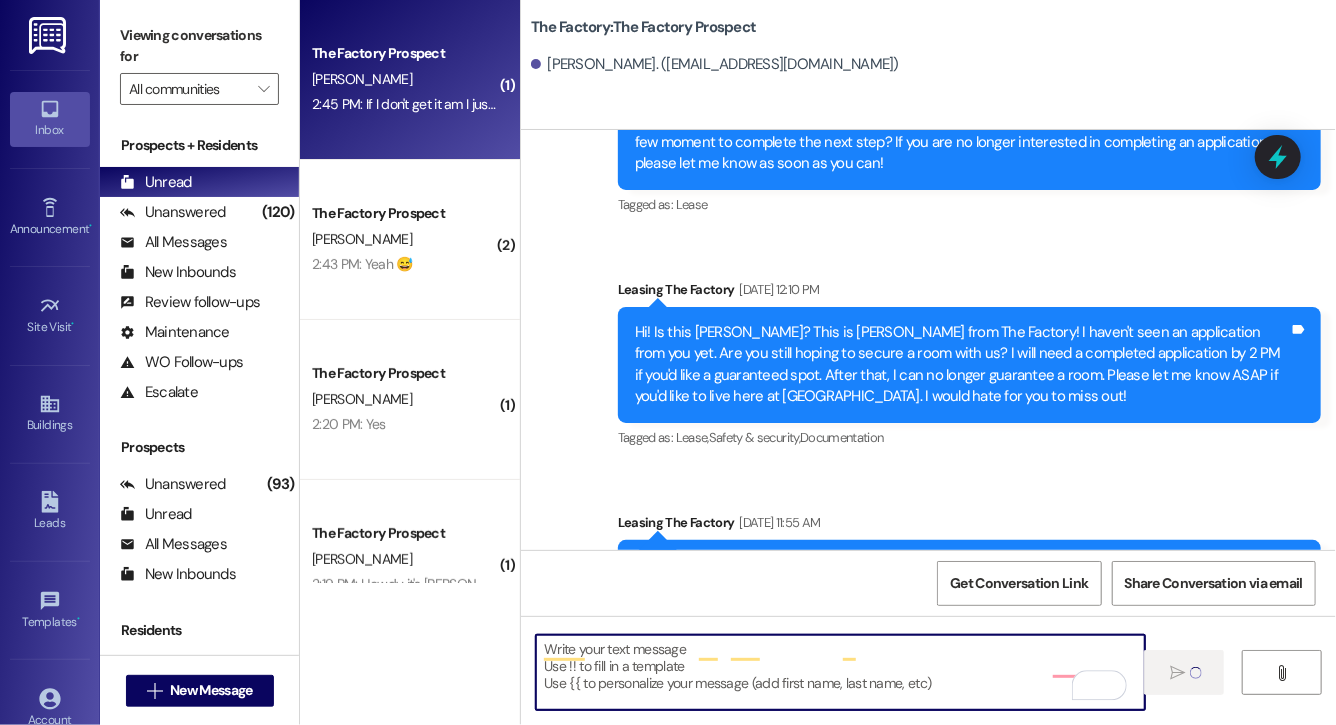 scroll, scrollTop: 16823, scrollLeft: 0, axis: vertical 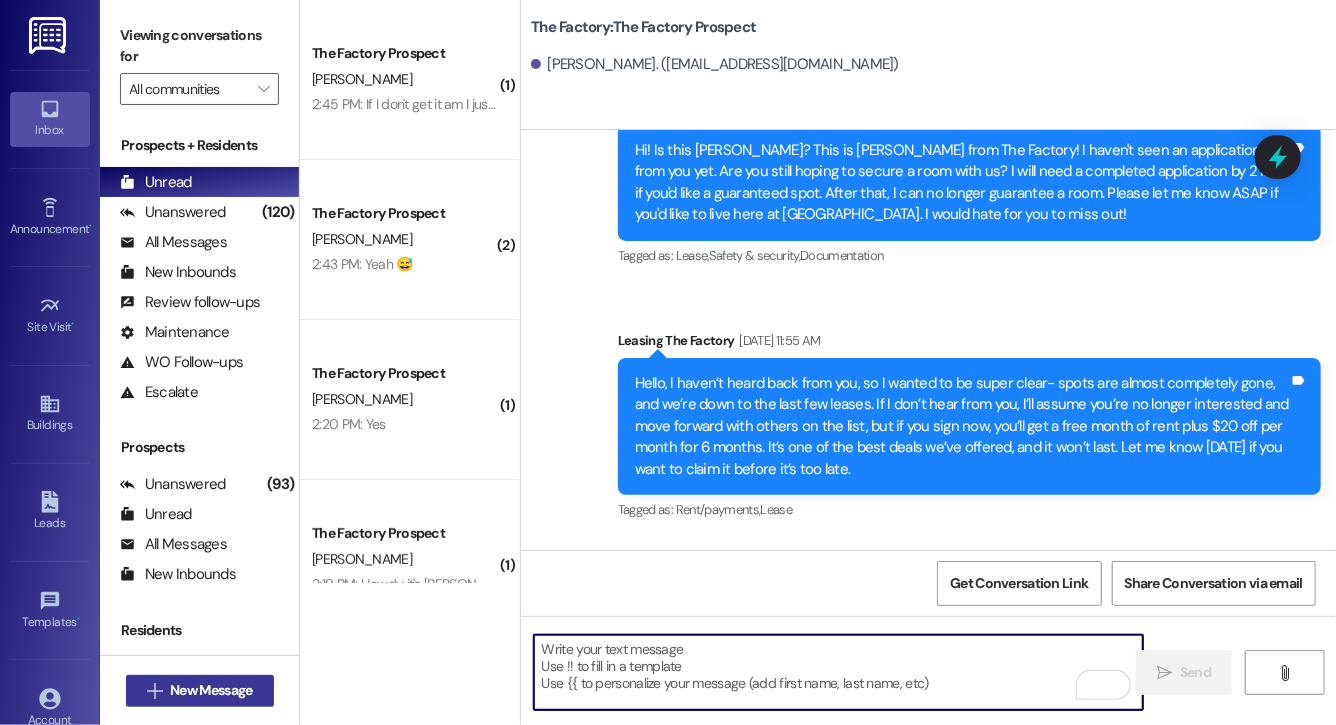click on "New Message" at bounding box center (211, 690) 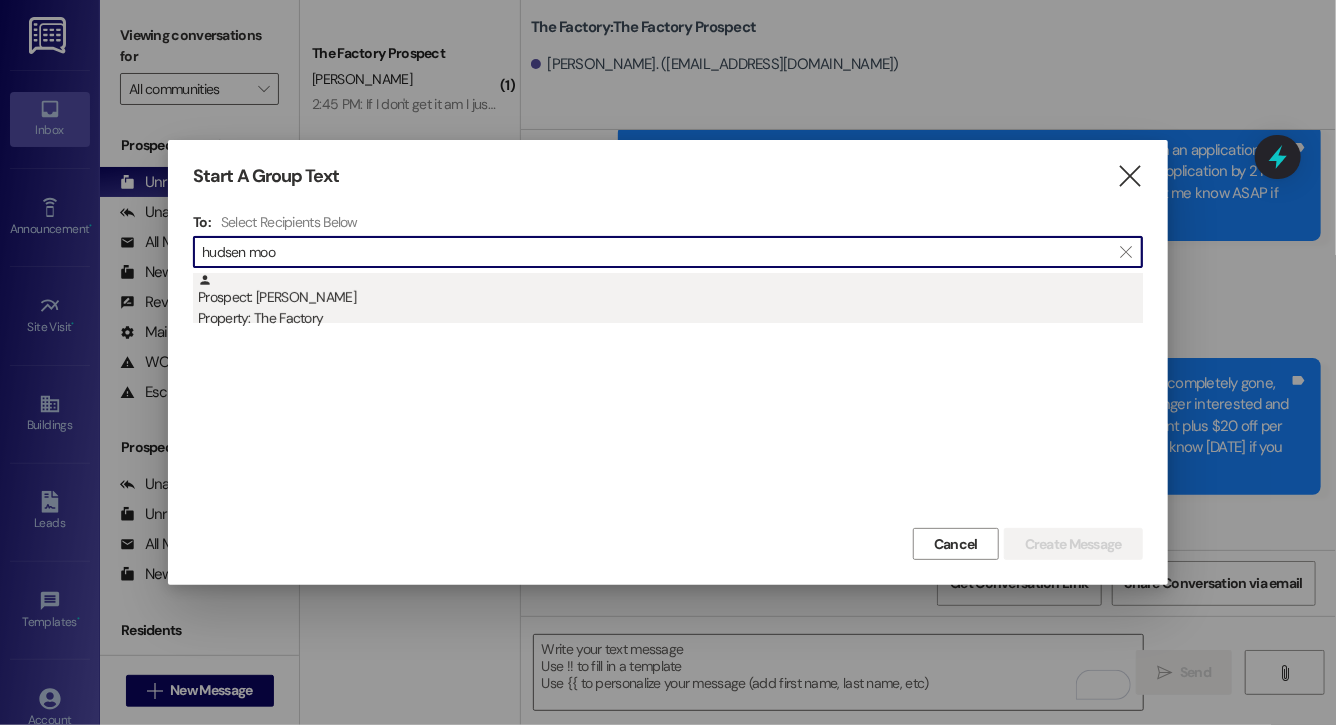 type on "hudsen moo" 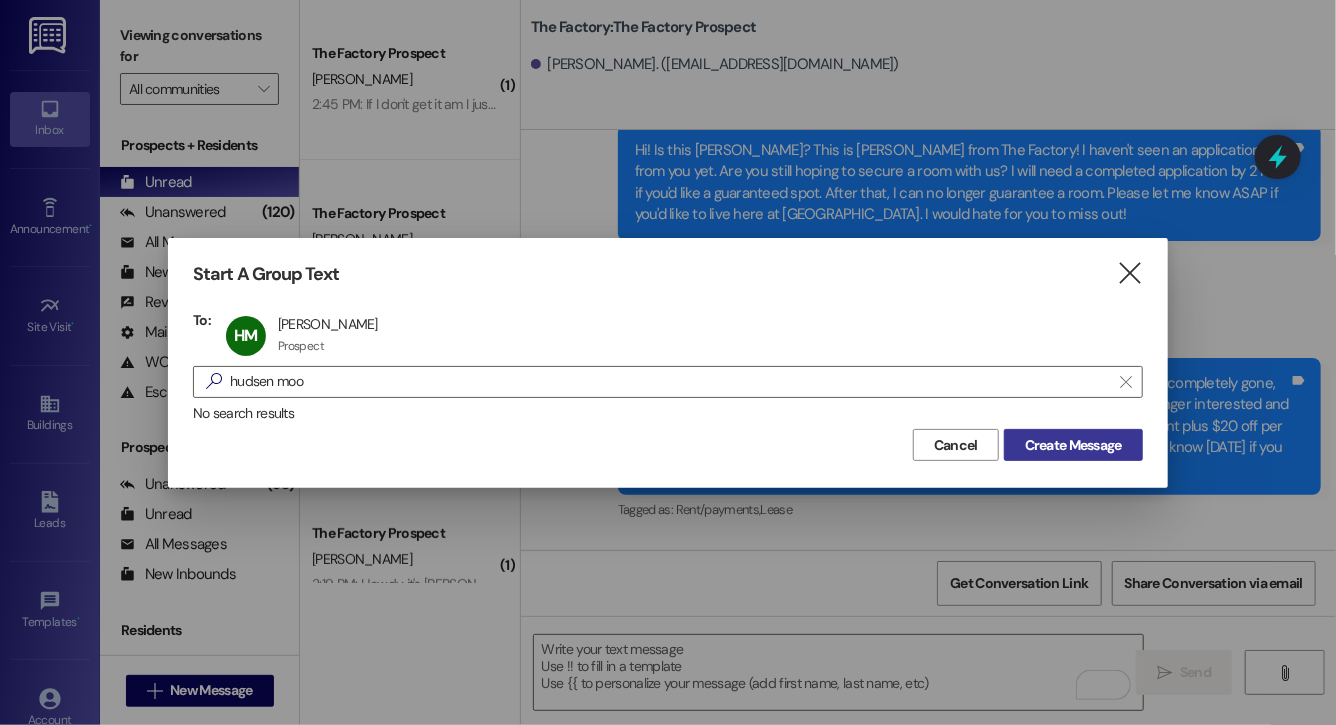 click on "Create Message" at bounding box center [1073, 445] 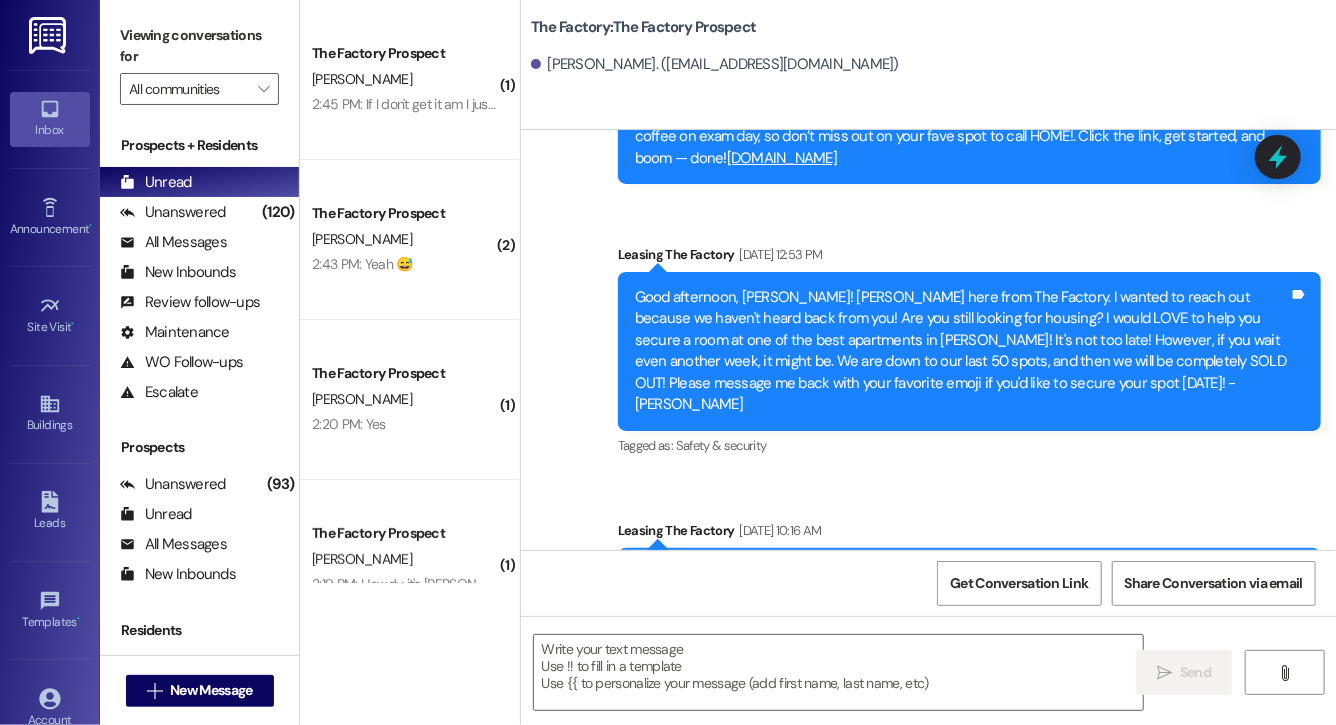 scroll, scrollTop: 17560, scrollLeft: 0, axis: vertical 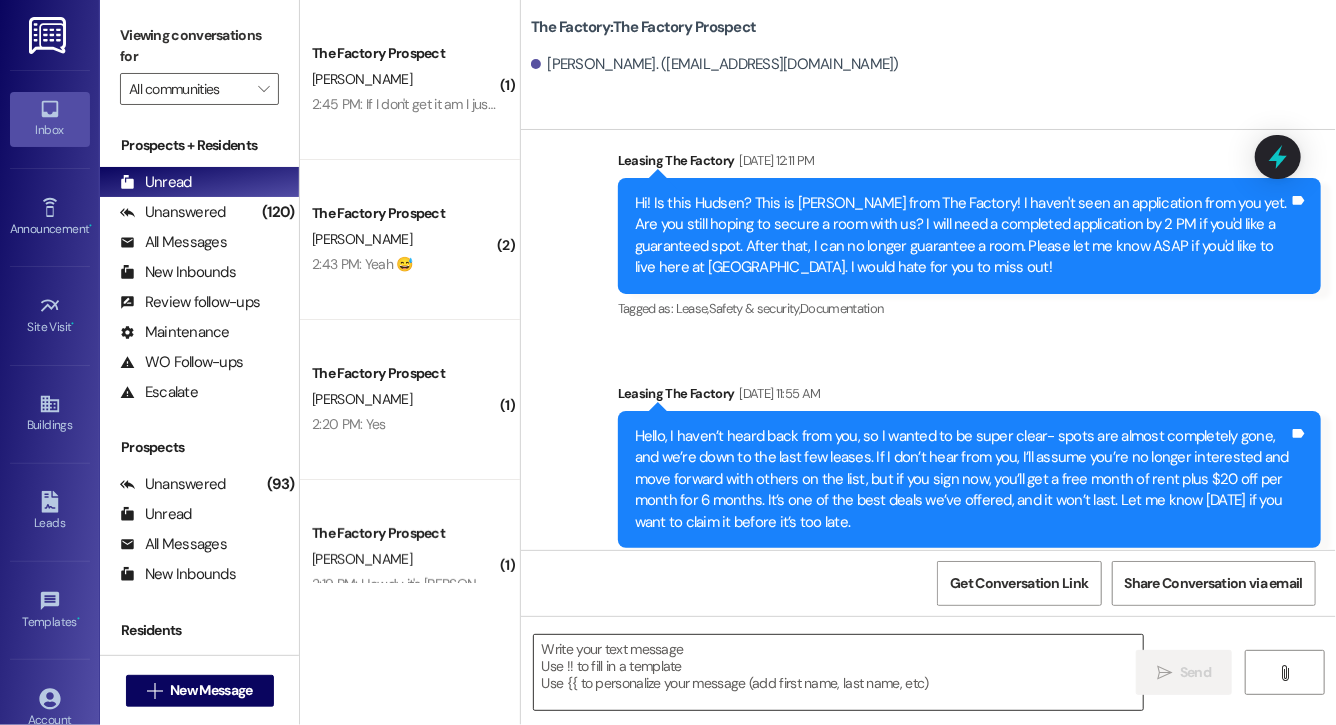 click at bounding box center (838, 672) 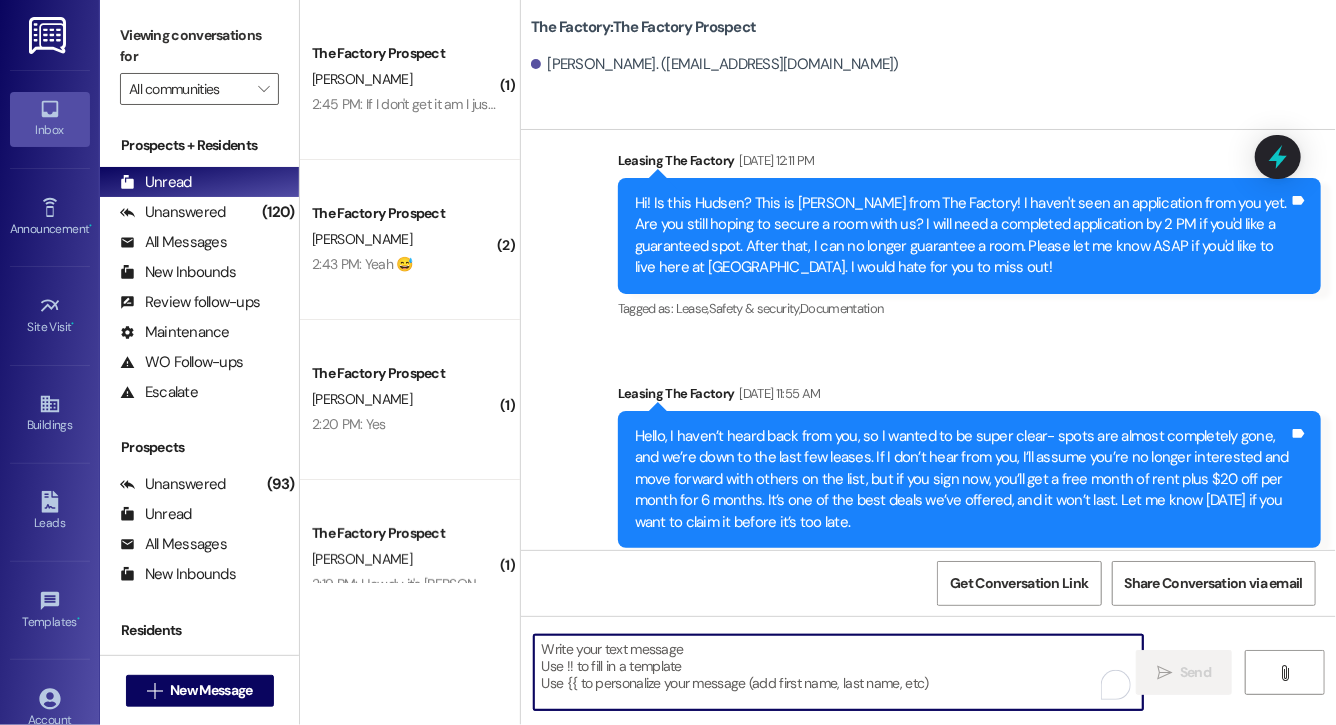 paste on "Lock in your spot now and get a FREE month of rent + choose your perk: $20 off rent for 6 months or 50% off parking for 6 months! This deal is perfect for student budgets 💸 but won’t last.. don’t miss out! Respond "LEASE" to get your lease [DATE]!" 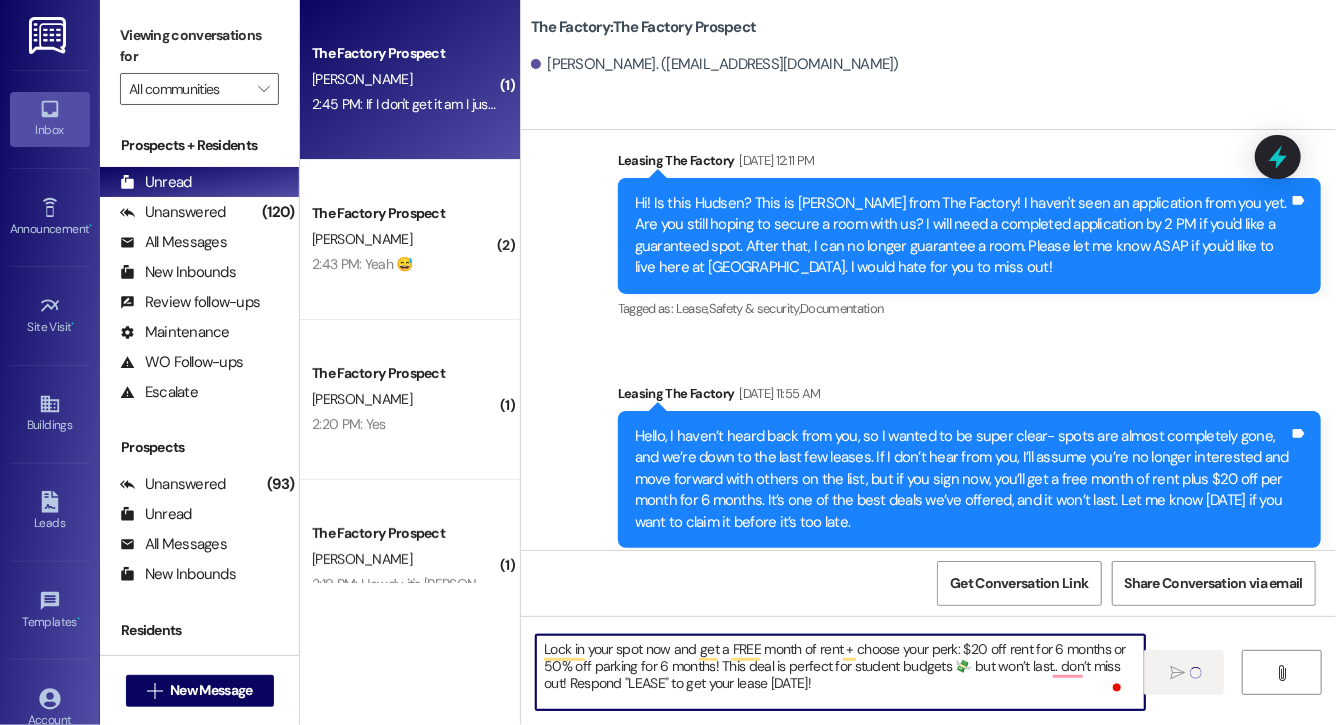 type 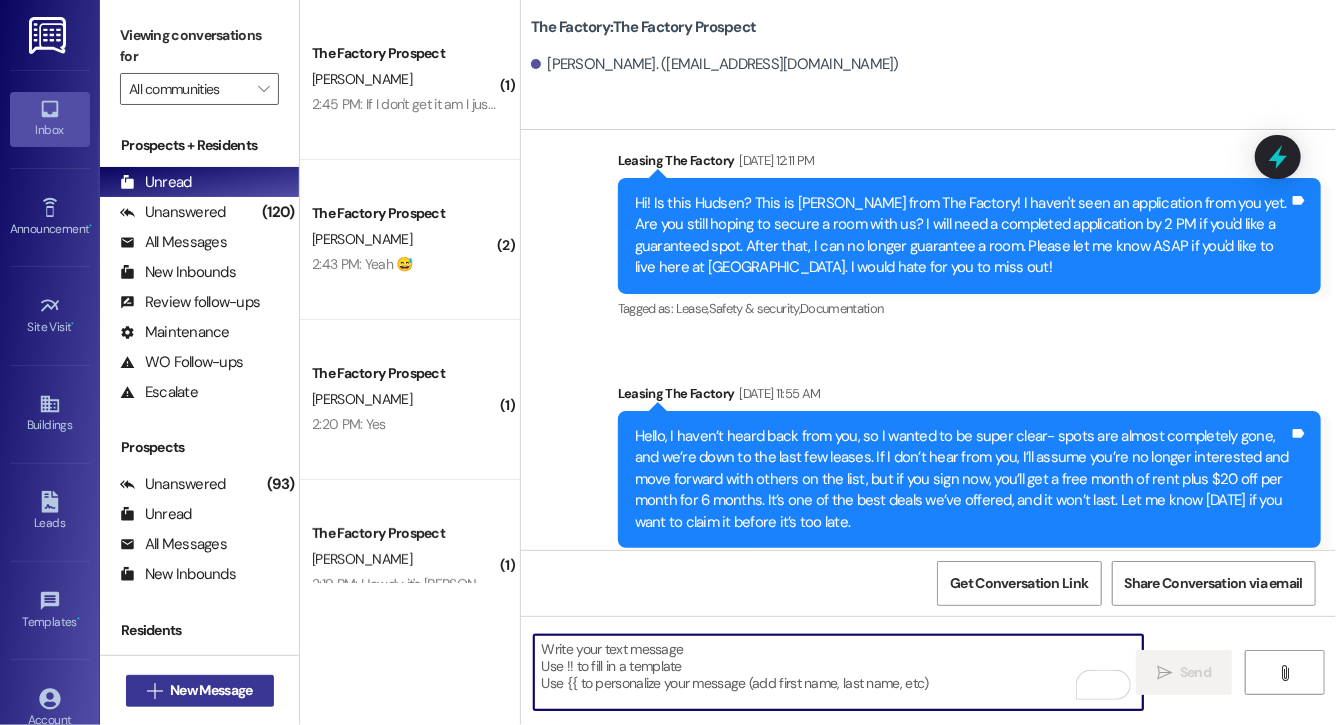 click on "New Message" at bounding box center [211, 690] 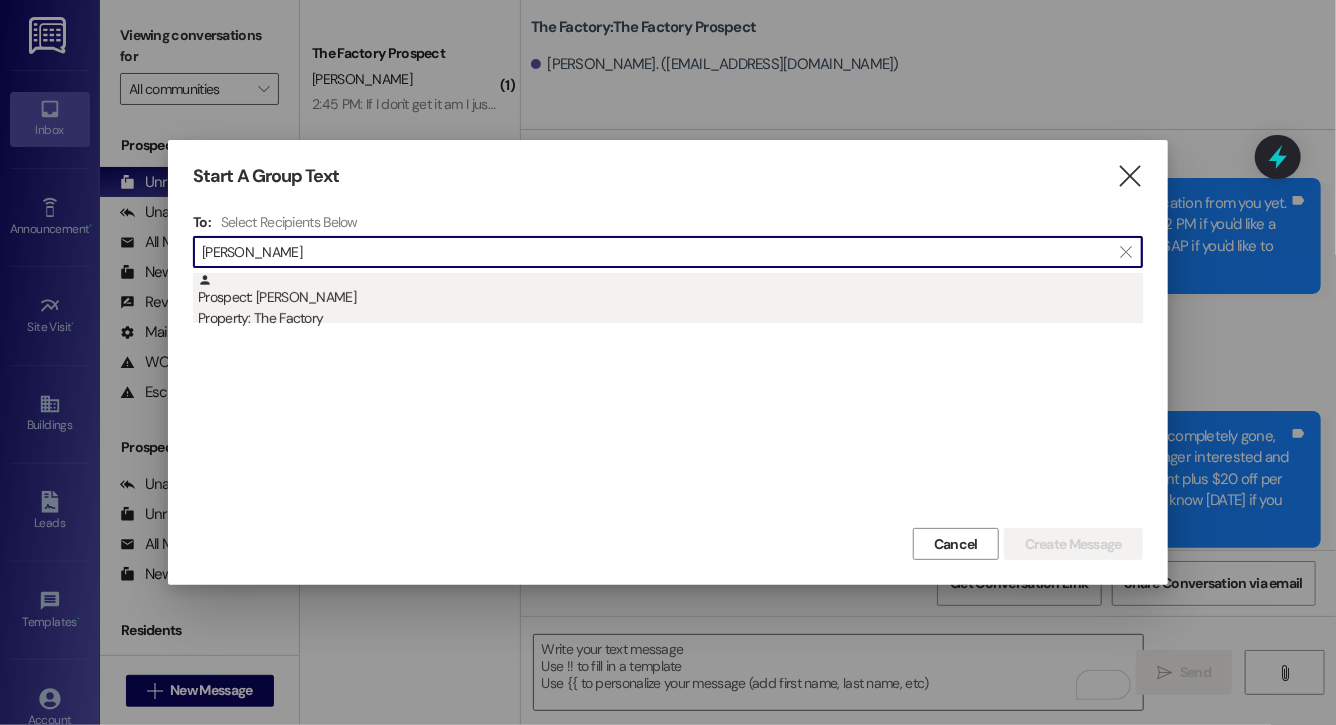 type on "riley thom" 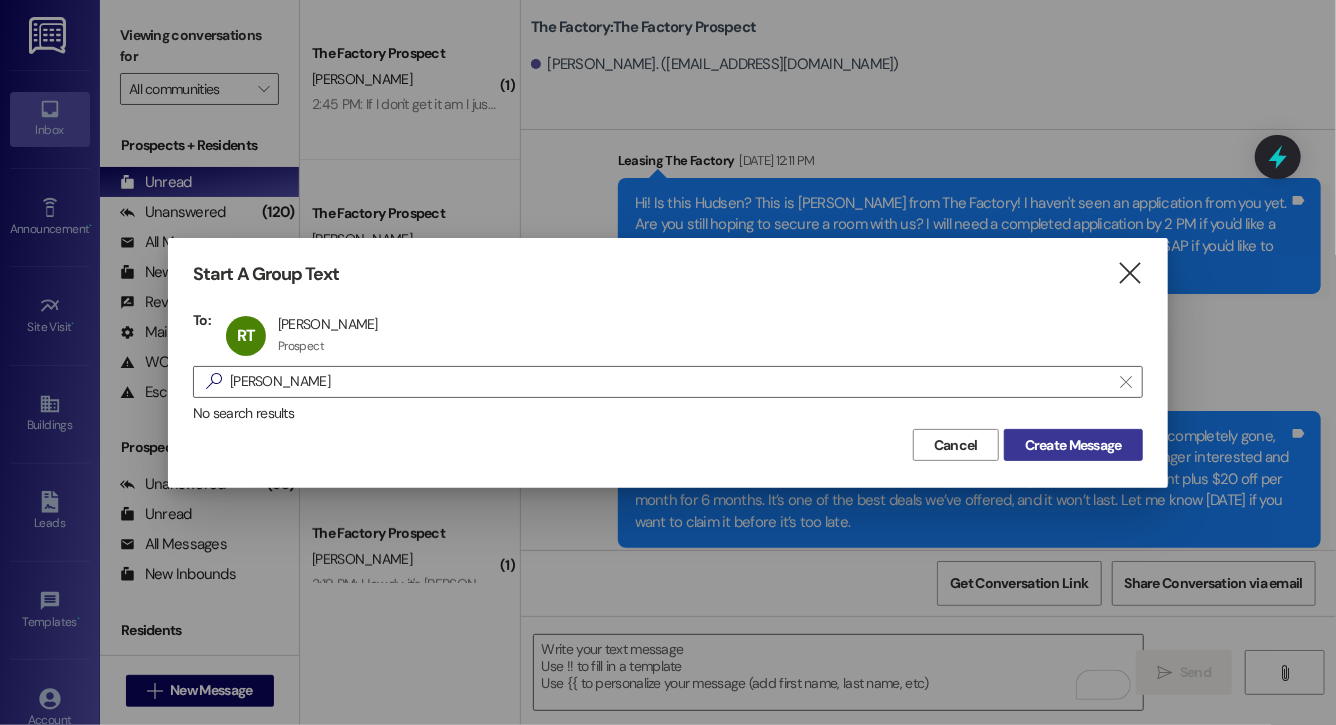 click on "Create Message" at bounding box center [1073, 445] 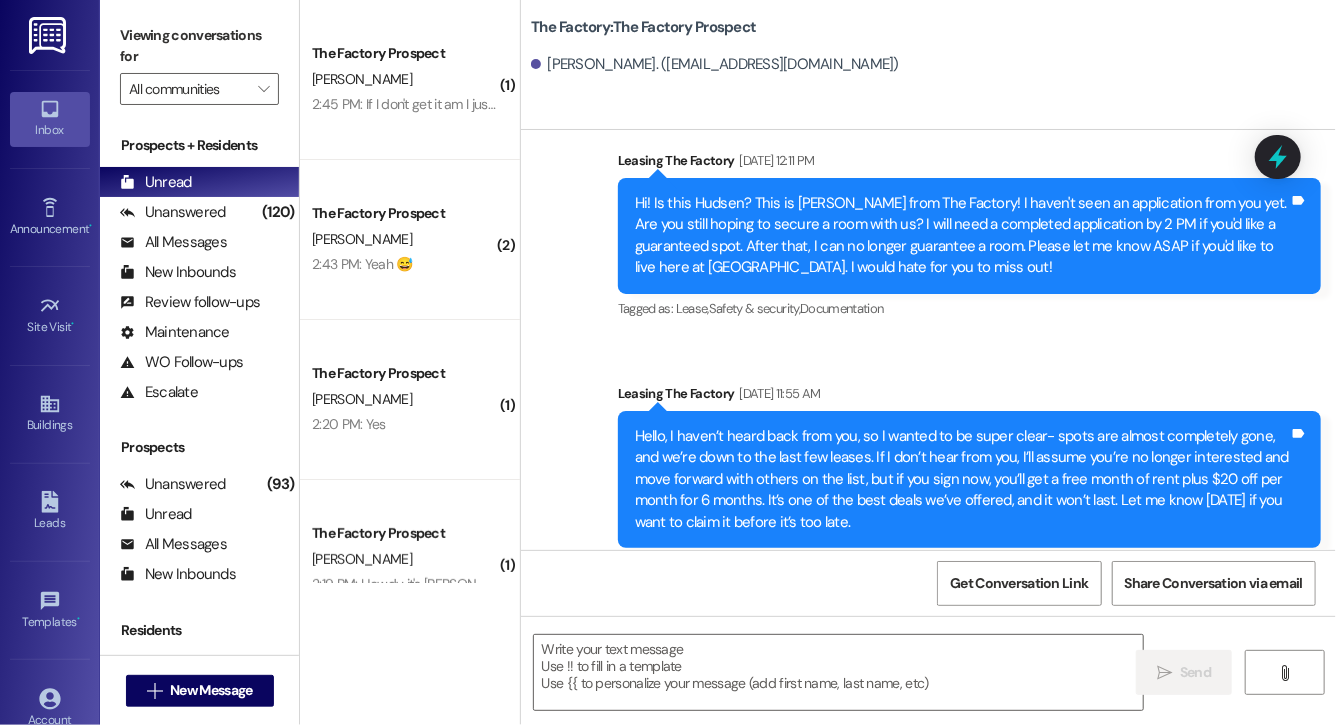 scroll, scrollTop: 17022, scrollLeft: 0, axis: vertical 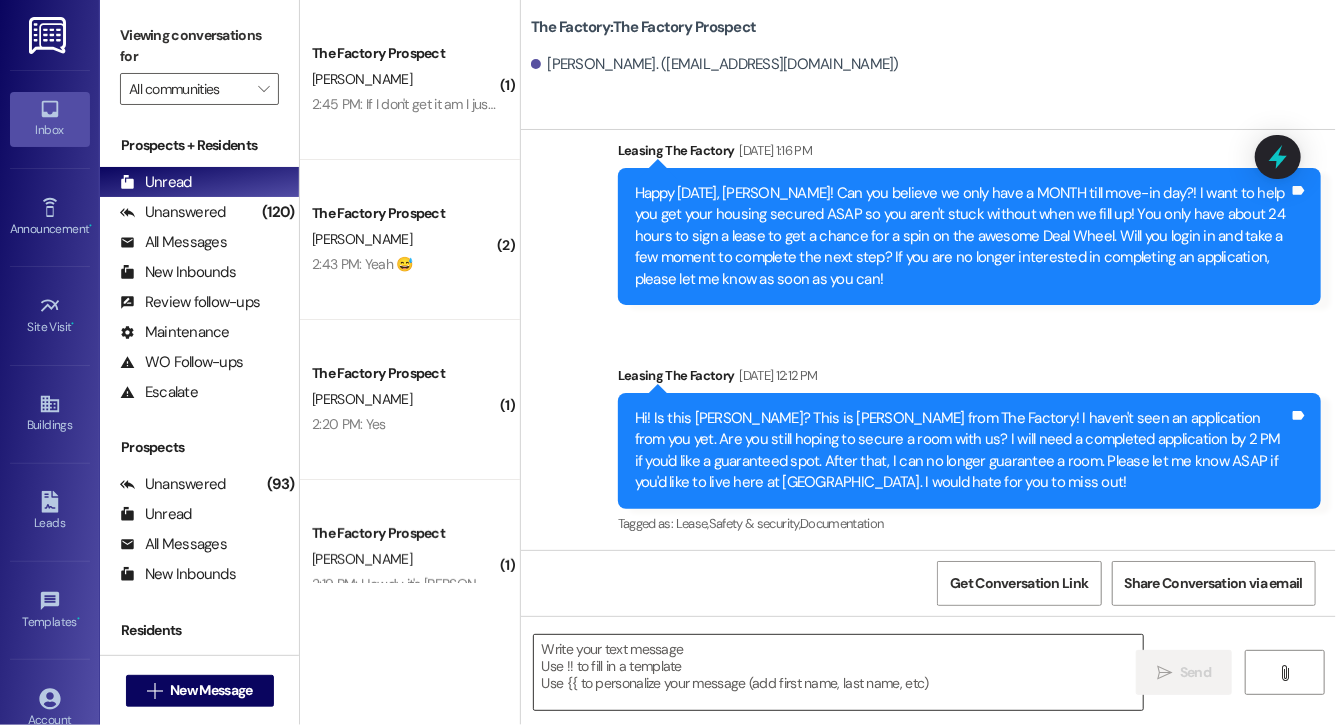 click at bounding box center [838, 672] 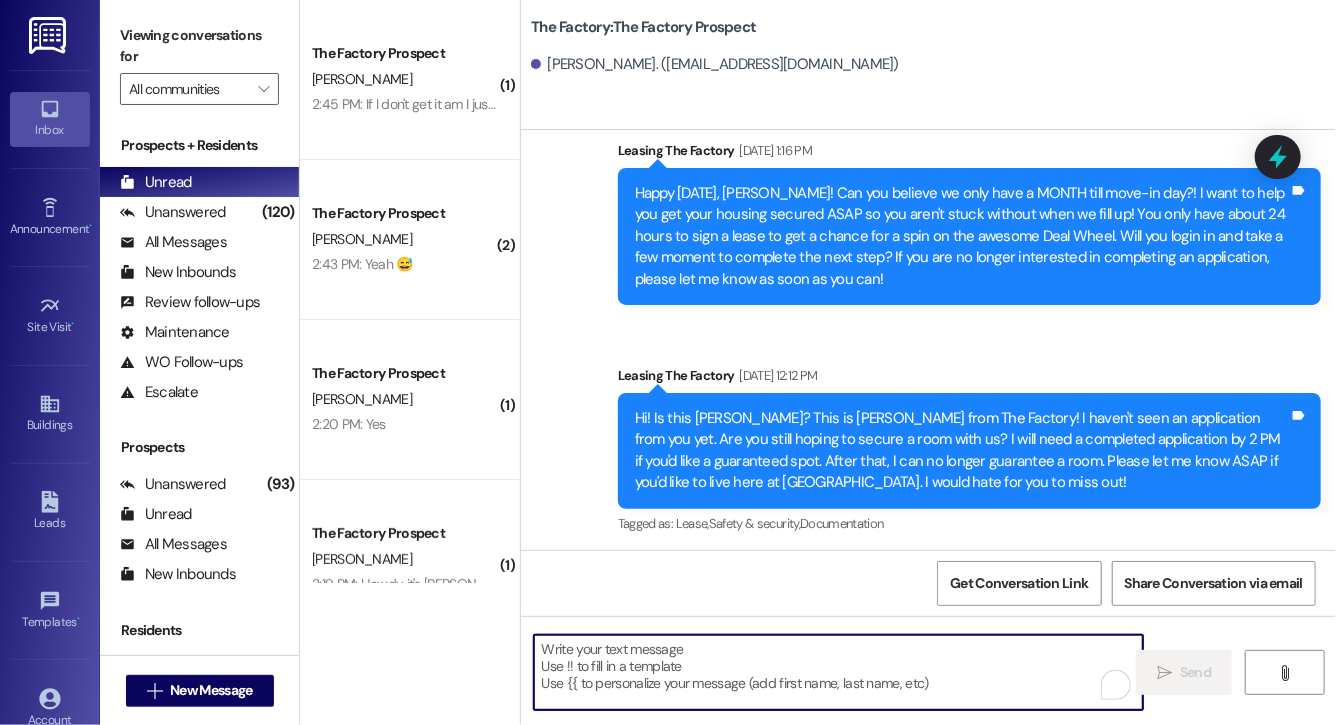 paste on "Lock in your spot now and get a FREE month of rent + choose your perk: $20 off rent for 6 months or 50% off parking for 6 months! This deal is perfect for student budgets 💸 but won’t last.. don’t miss out! Respond "LEASE" to get your lease [DATE]!" 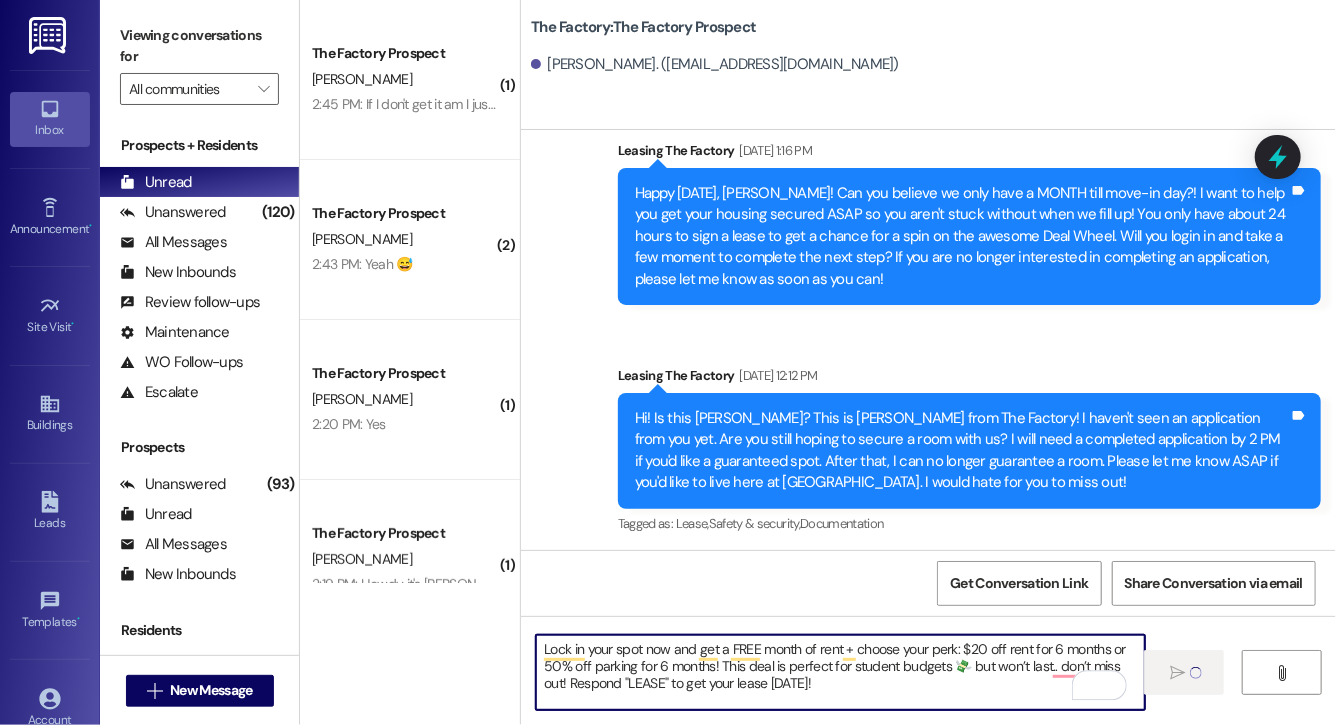 type 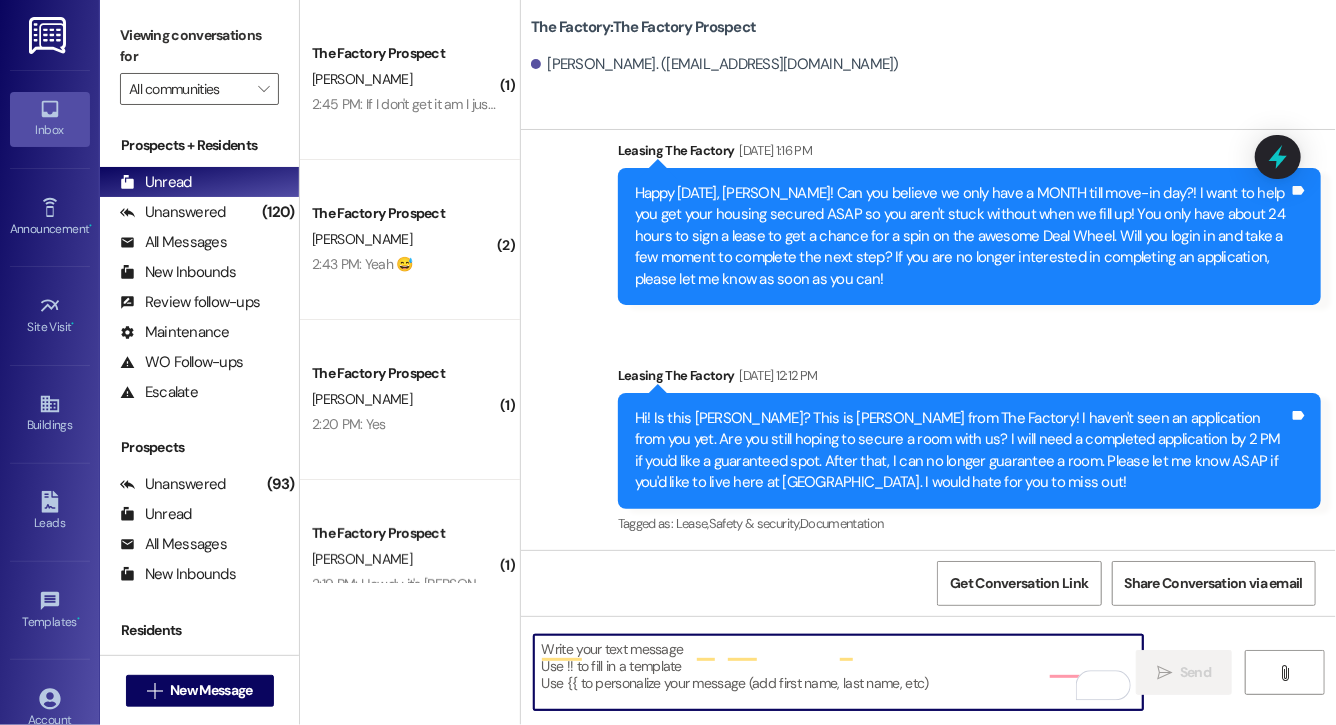 scroll, scrollTop: 17205, scrollLeft: 0, axis: vertical 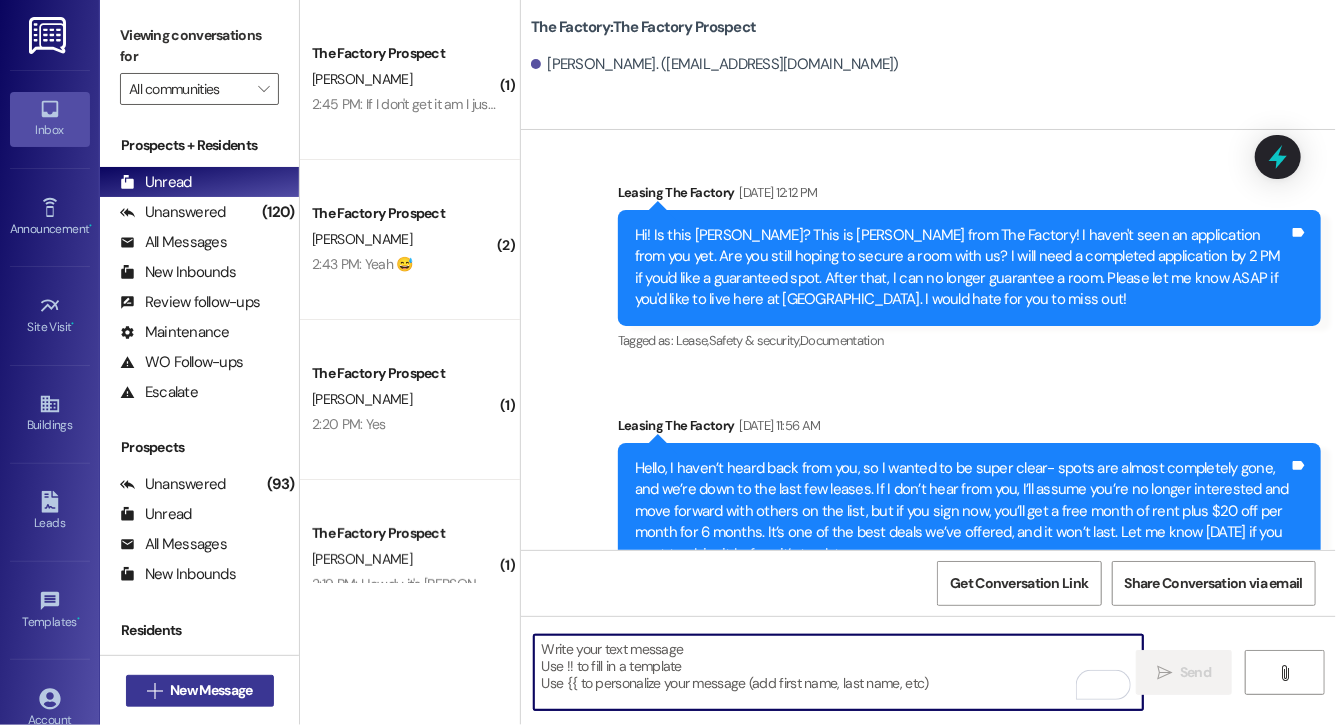 click on " New Message" at bounding box center (200, 691) 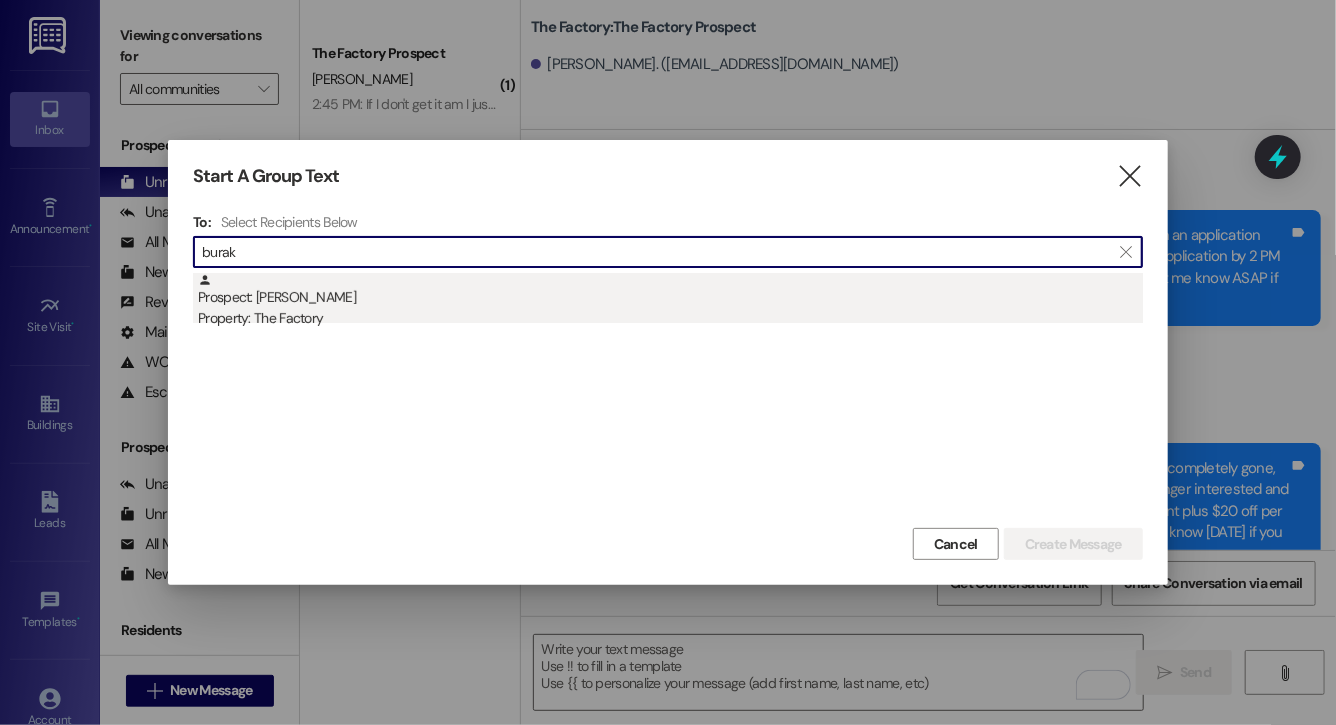 type on "burak" 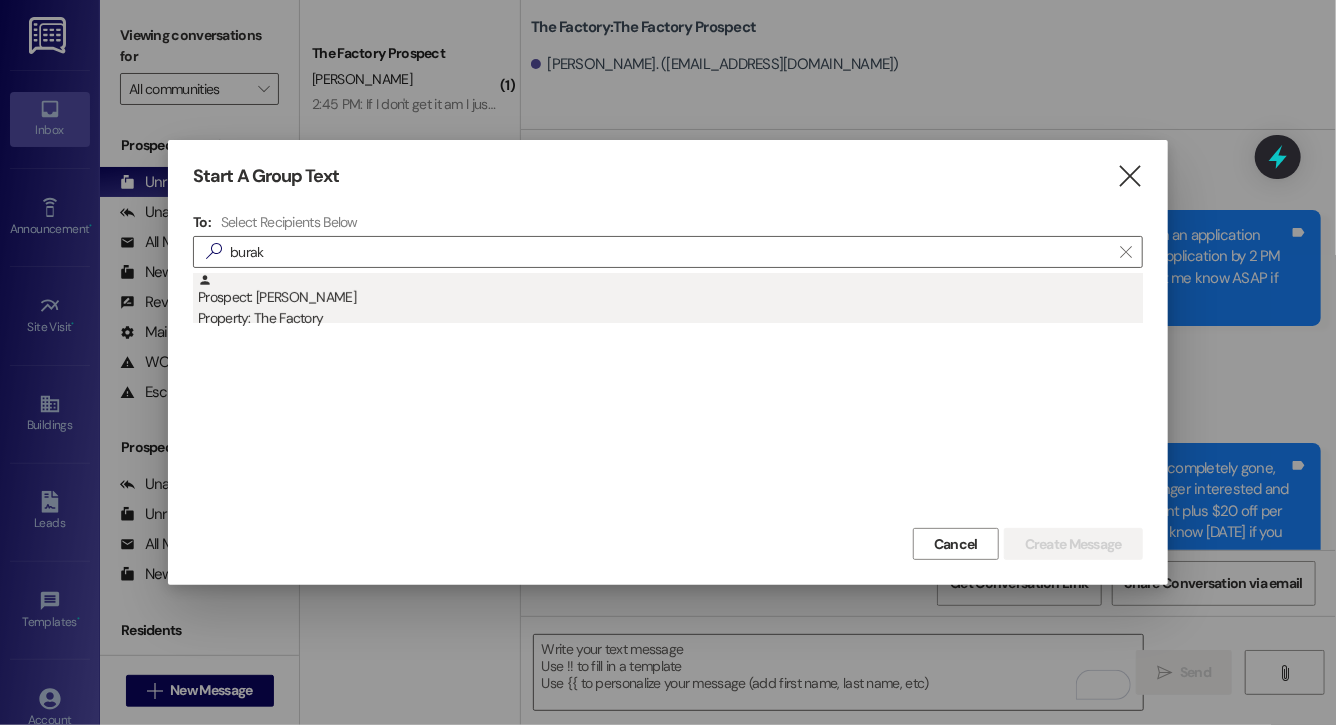click on "Property: The Factory" at bounding box center [670, 318] 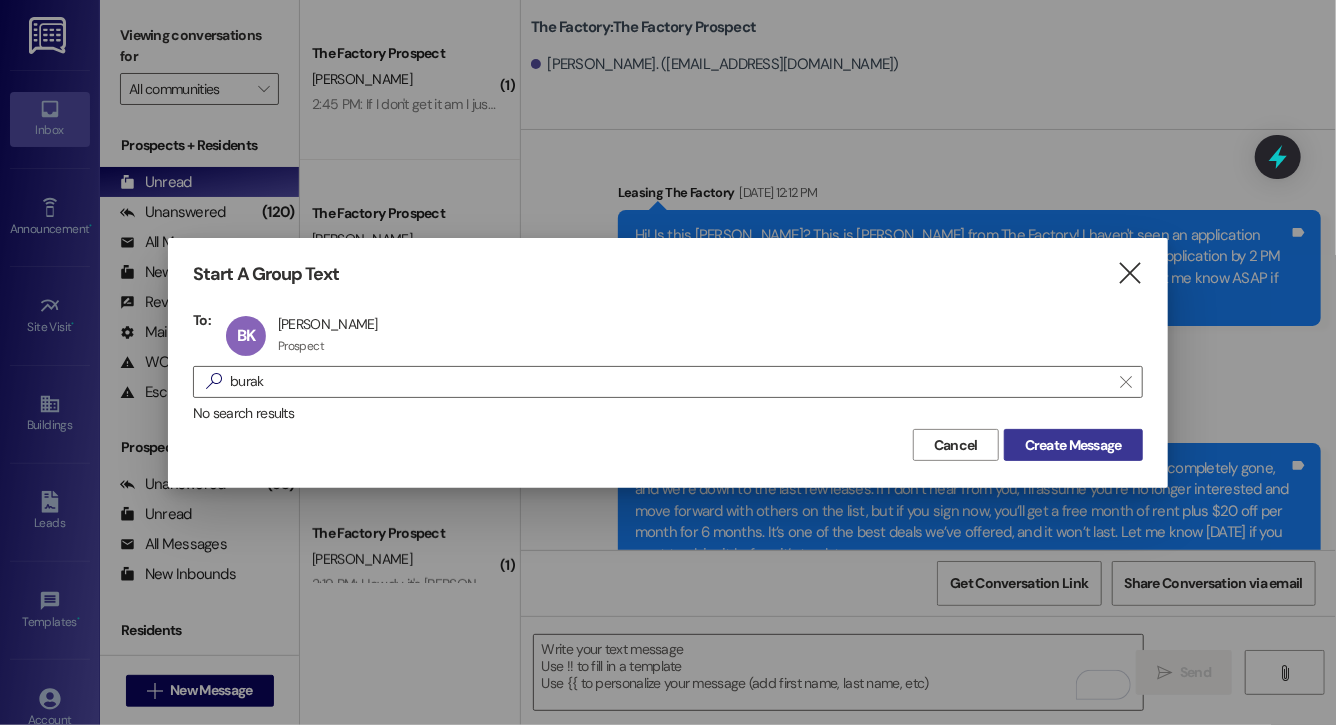 click on "Create Message" at bounding box center (1073, 445) 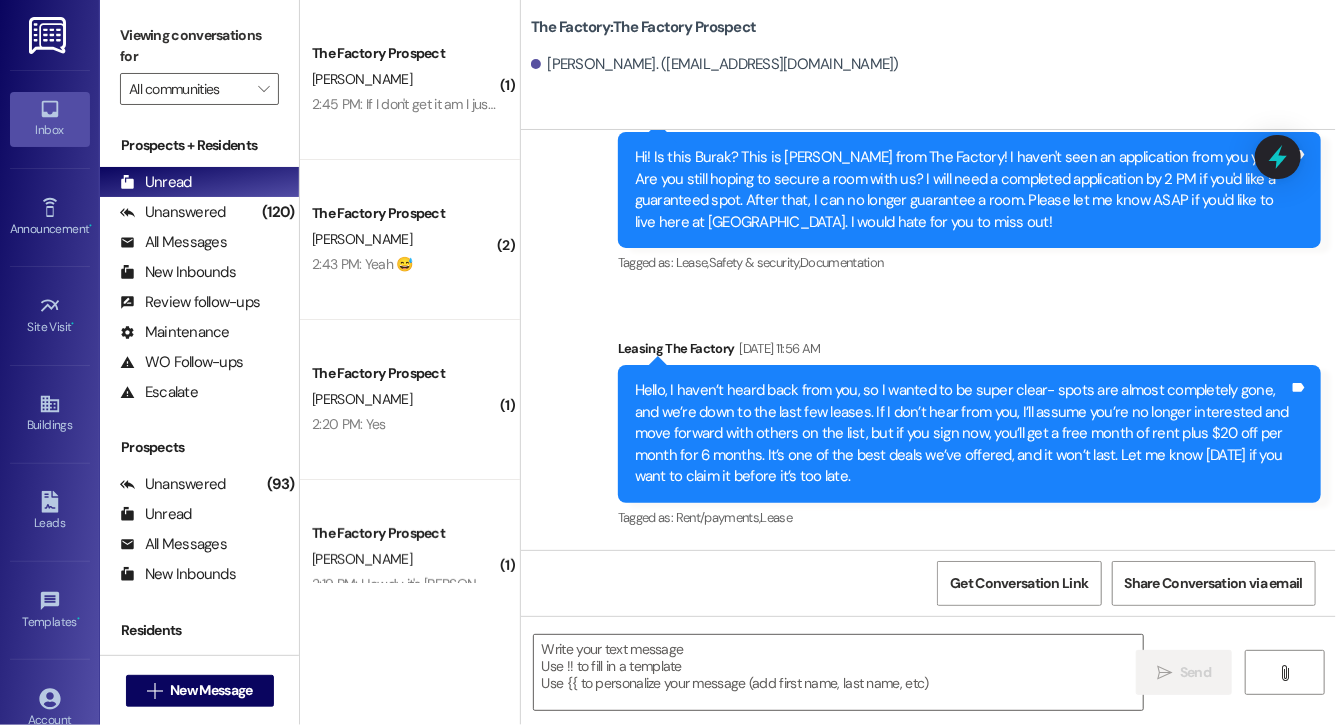 scroll, scrollTop: 17159, scrollLeft: 0, axis: vertical 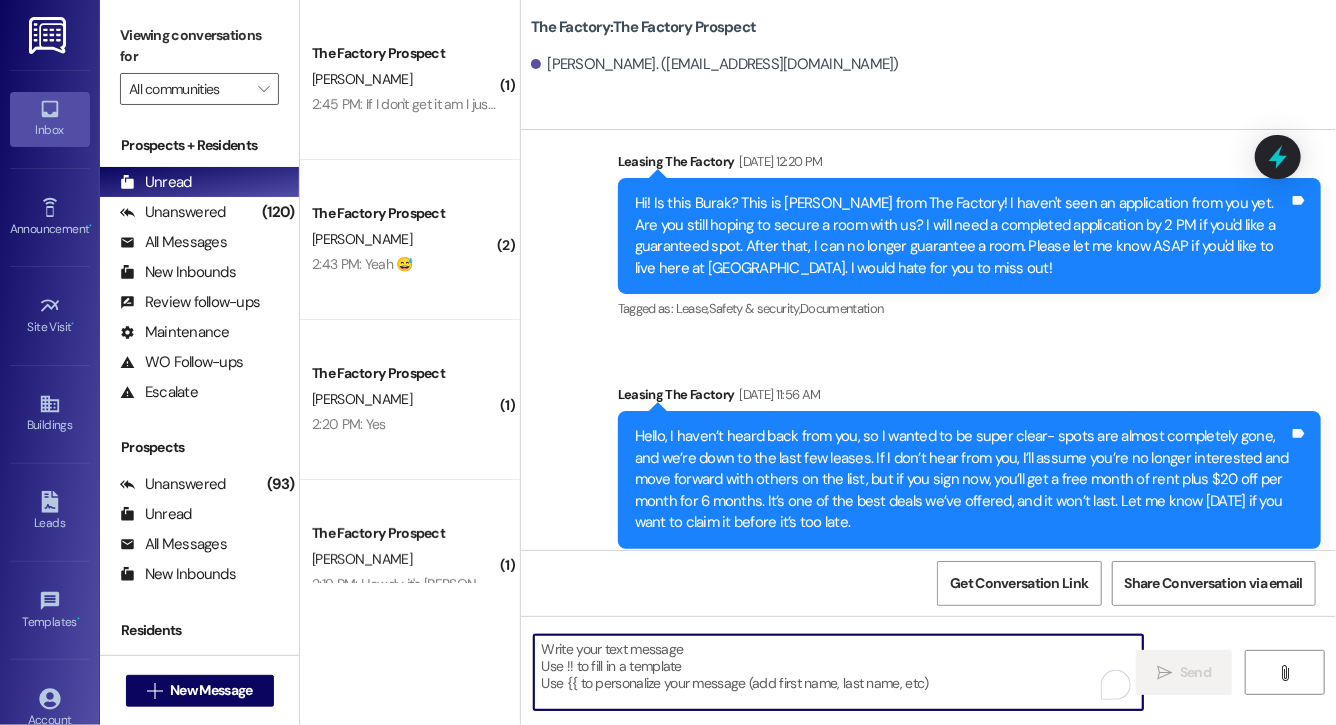 click at bounding box center [838, 672] 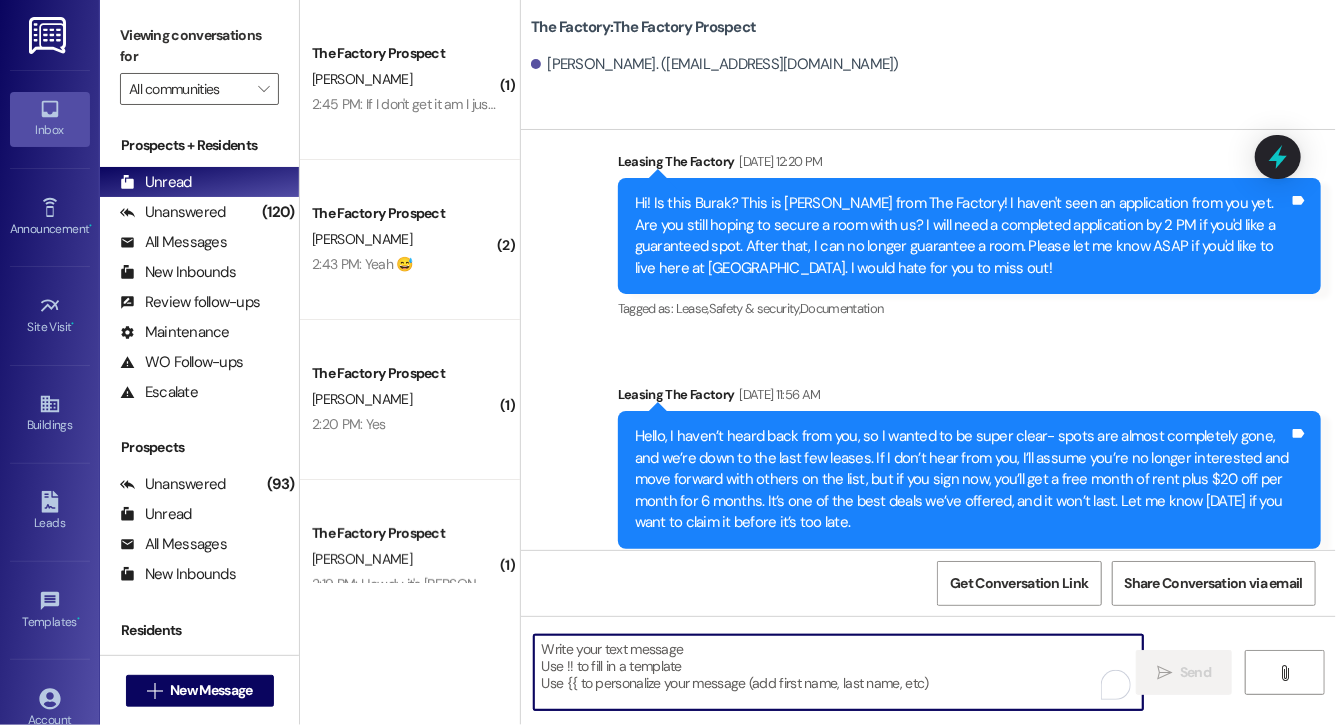 paste on "Lock in your spot now and get a FREE month of rent + choose your perk: $20 off rent for 6 months or 50% off parking for 6 months! This deal is perfect for student budgets 💸 but won’t last.. don’t miss out! Respond "LEASE" to get your lease [DATE]!" 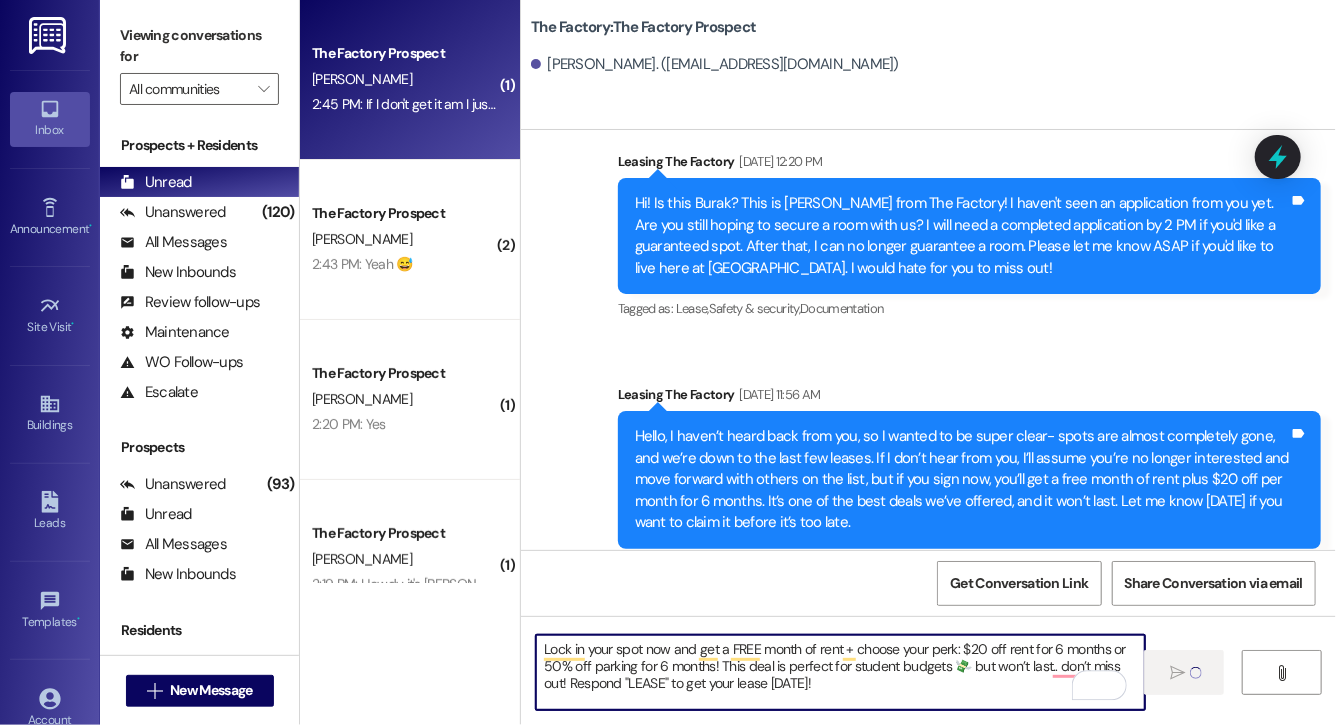 type 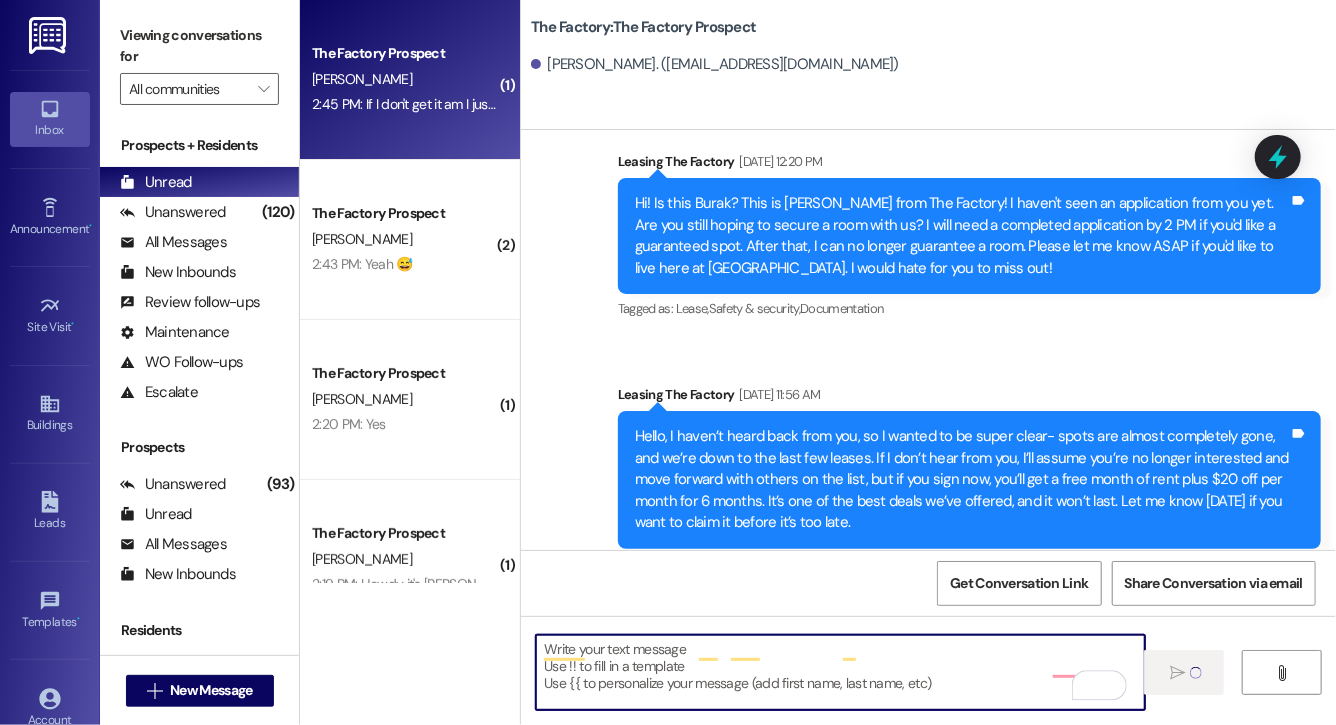 scroll, scrollTop: 17205, scrollLeft: 0, axis: vertical 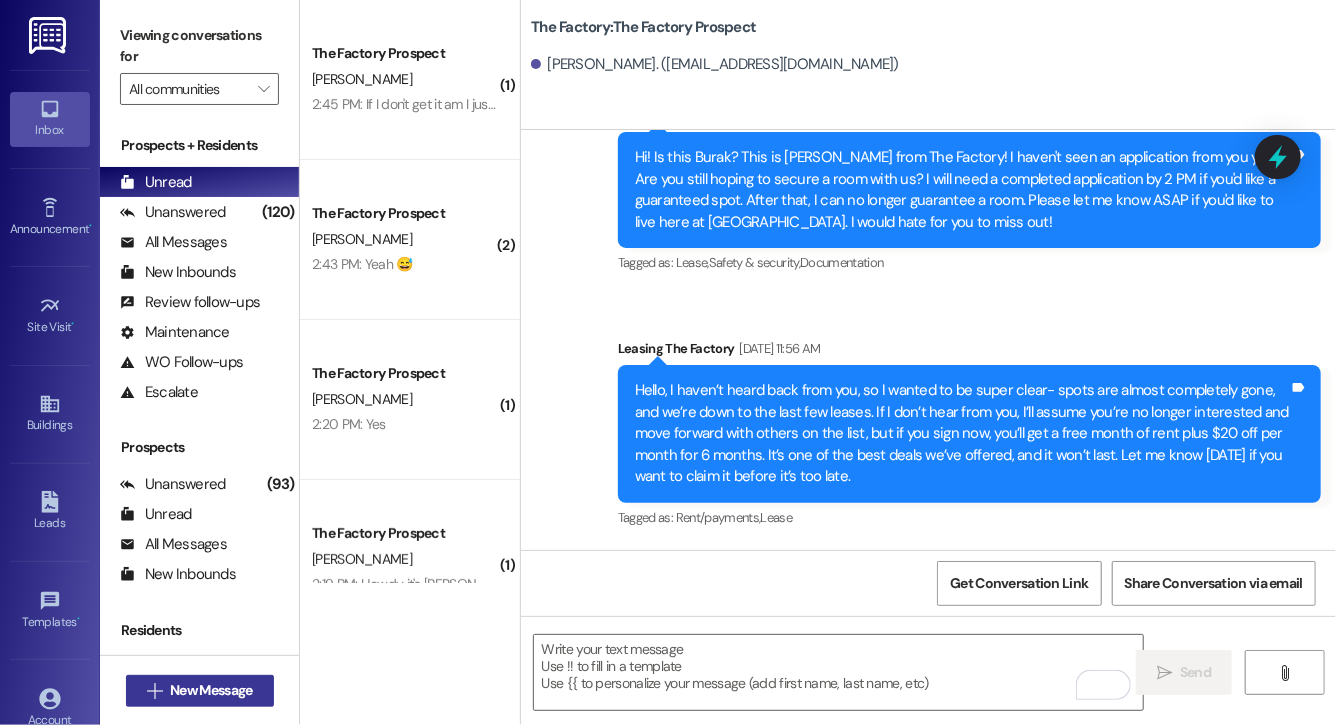 click on " New Message" at bounding box center (200, 691) 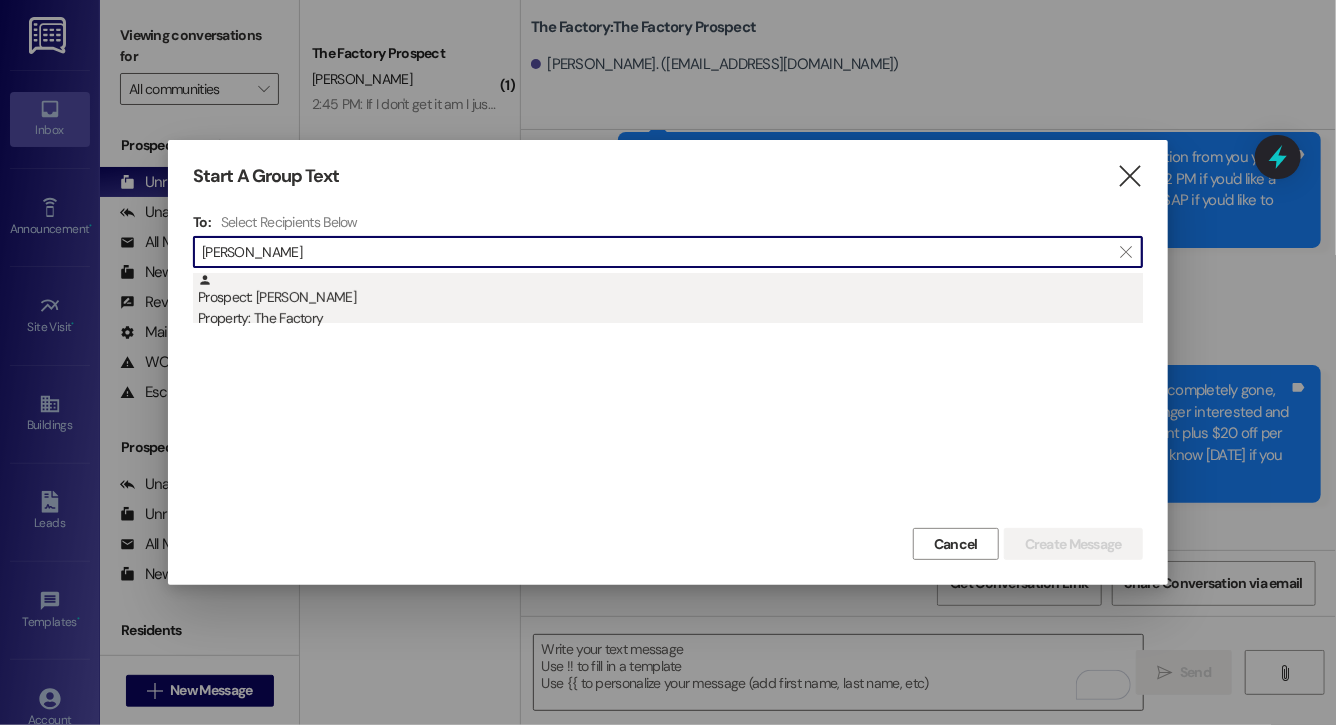 type on "henry weah" 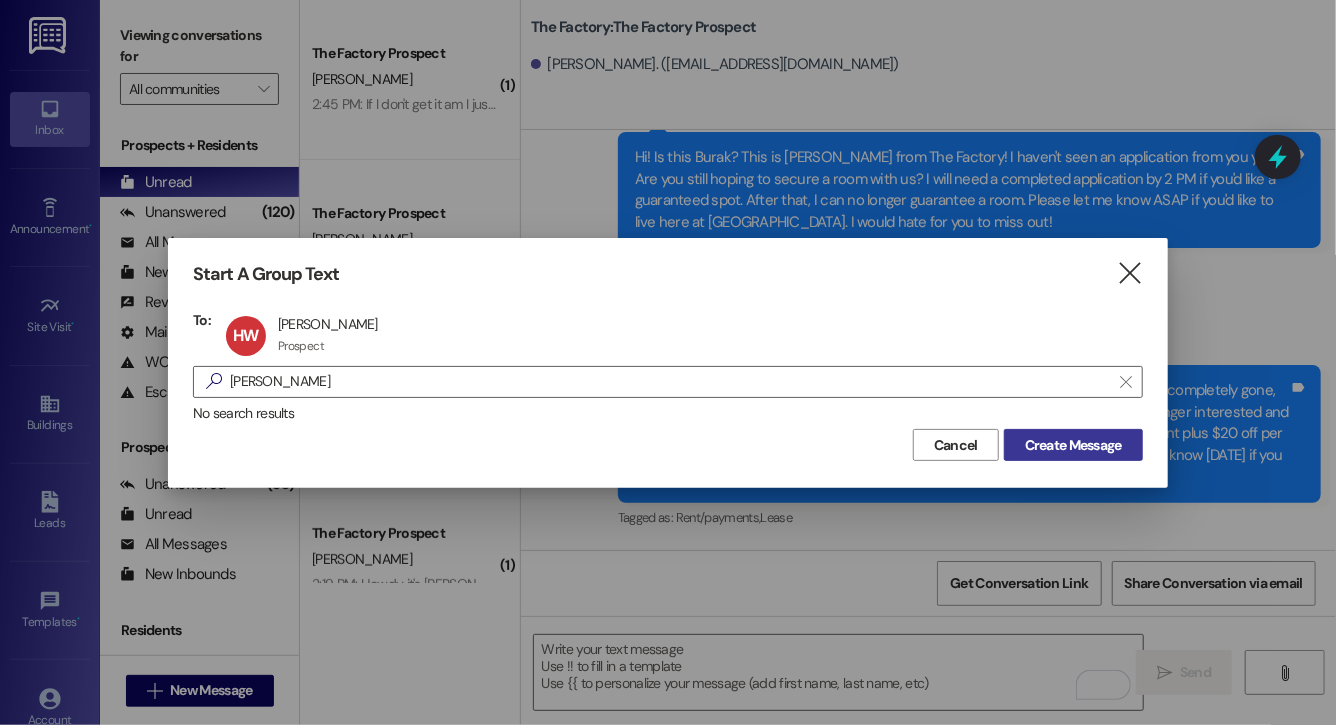 click on "Create Message" at bounding box center [1073, 445] 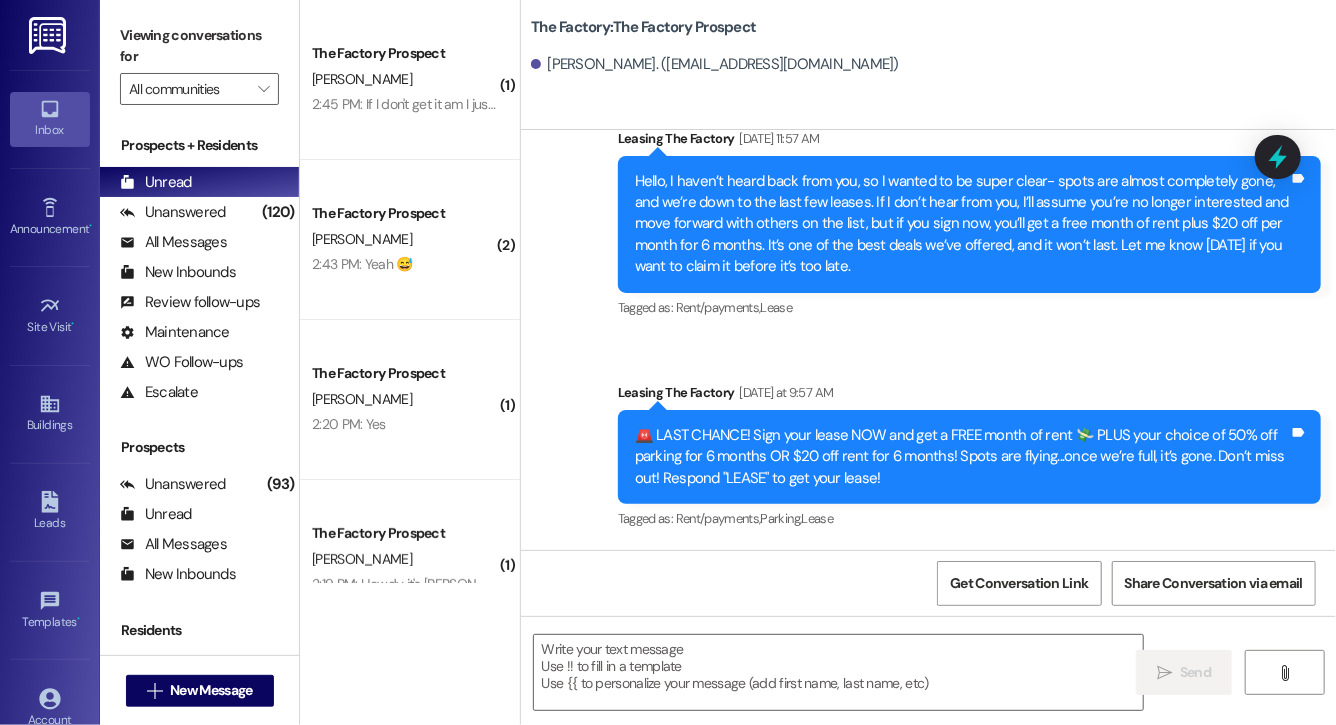 scroll, scrollTop: 15463, scrollLeft: 0, axis: vertical 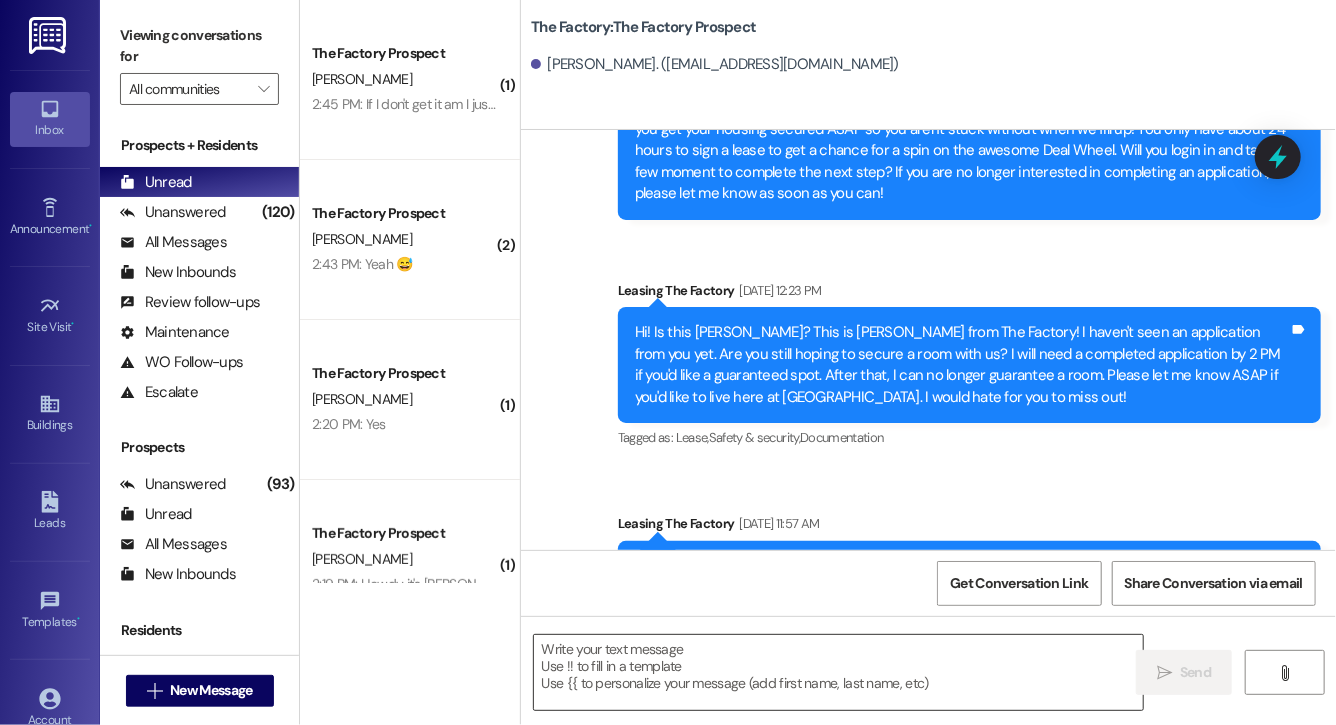 click at bounding box center [838, 672] 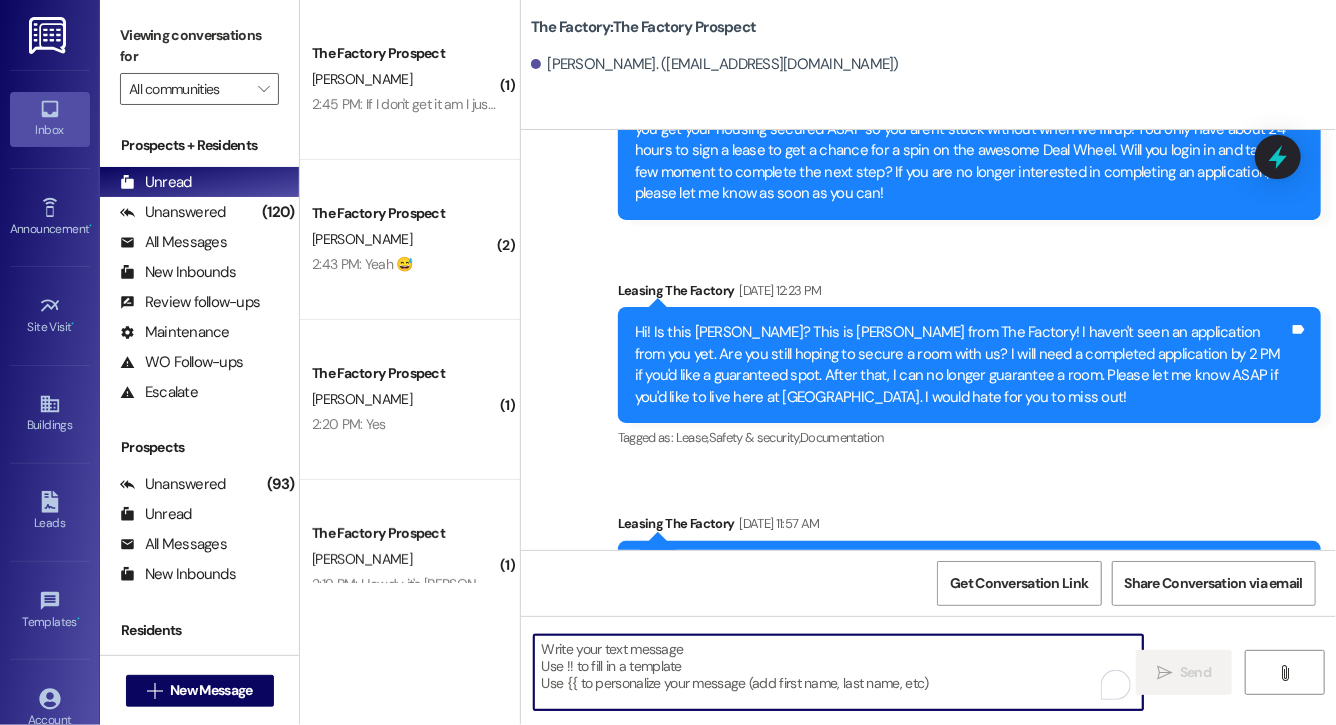 paste on "Lock in your spot now and get a FREE month of rent + choose your perk: $20 off rent for 6 months or 50% off parking for 6 months! This deal is perfect for student budgets 💸 but won’t last.. don’t miss out! Respond "LEASE" to get your lease [DATE]!" 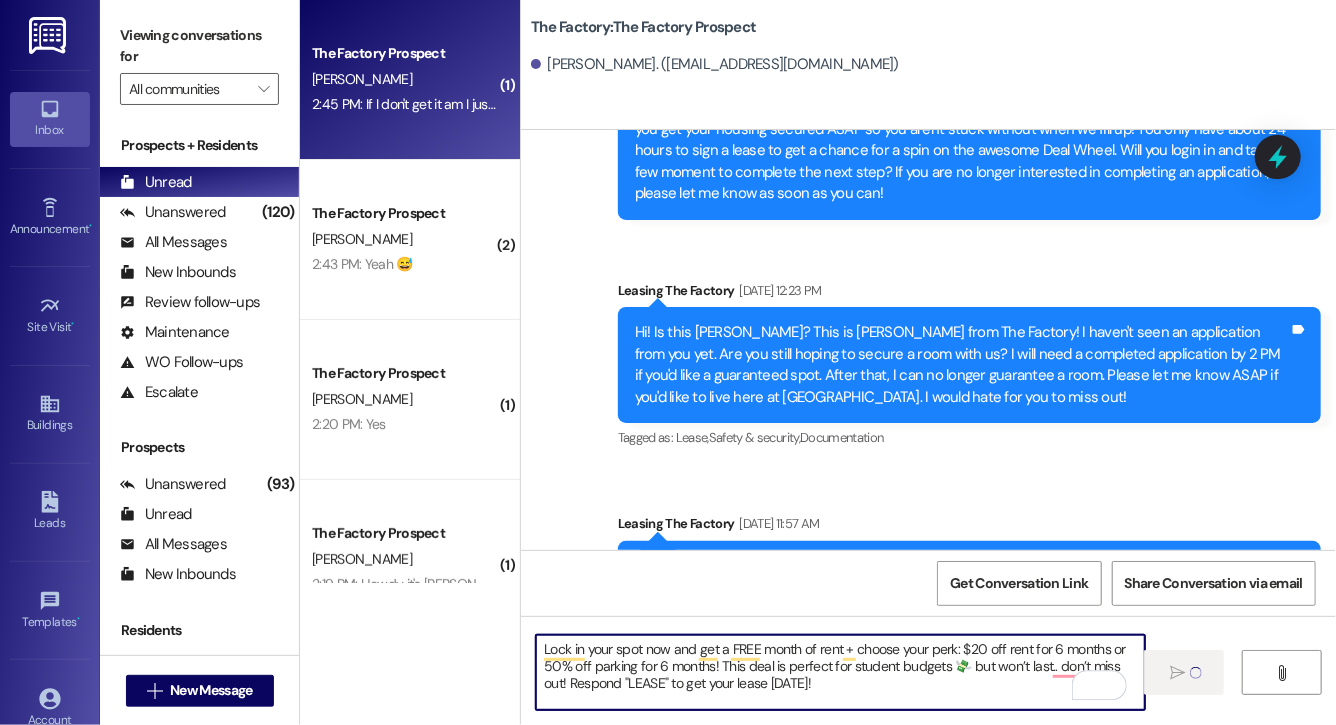 type 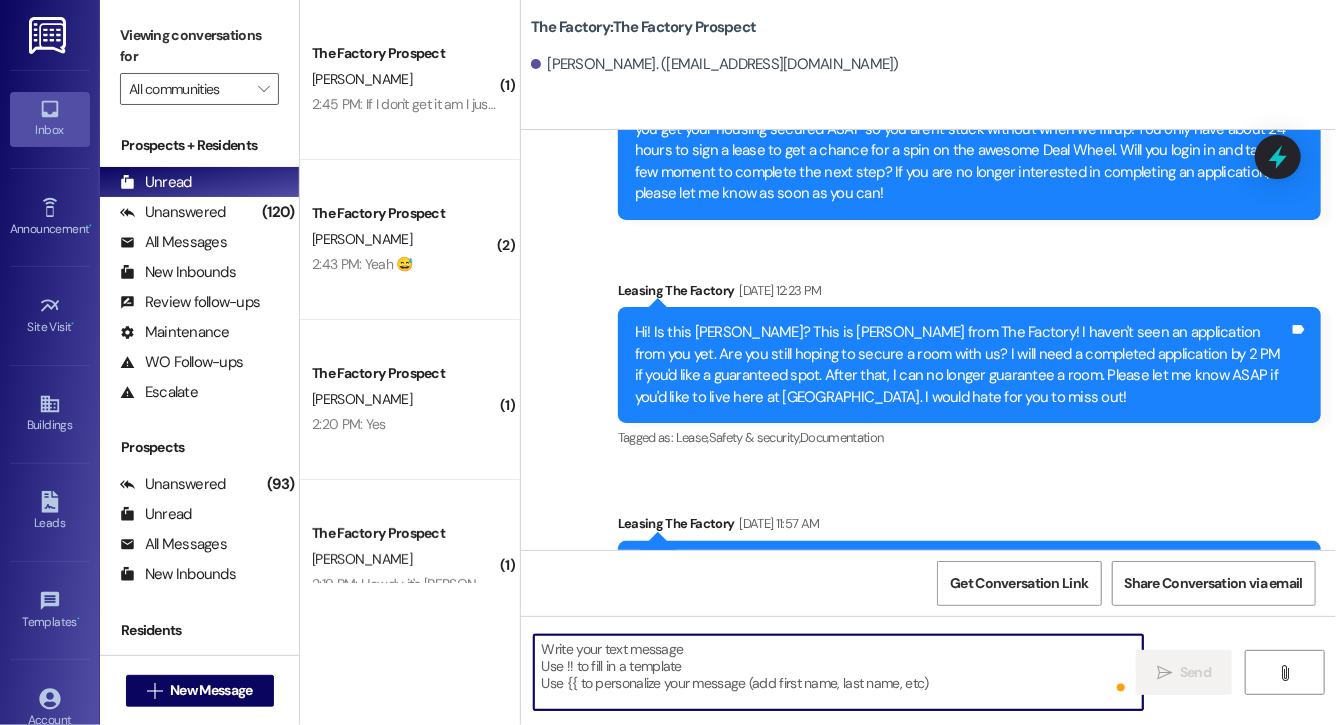 scroll, scrollTop: 15645, scrollLeft: 0, axis: vertical 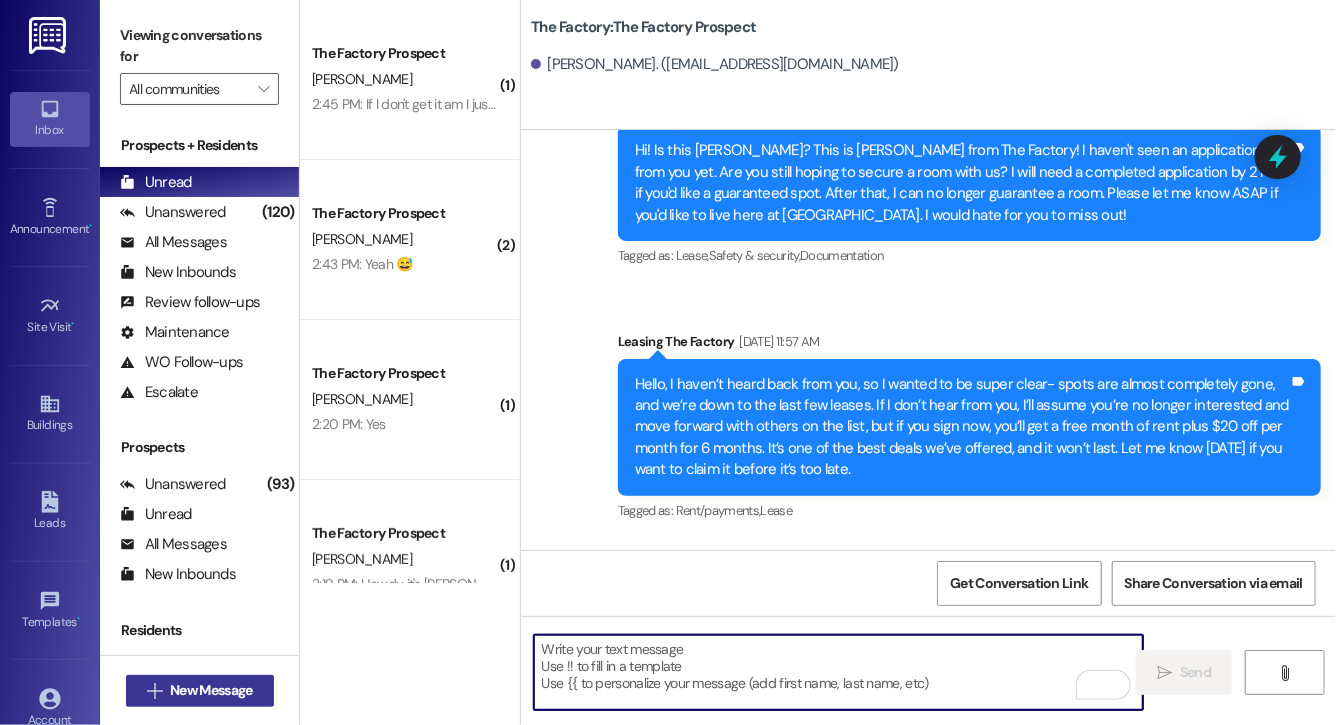click on "New Message" at bounding box center [211, 690] 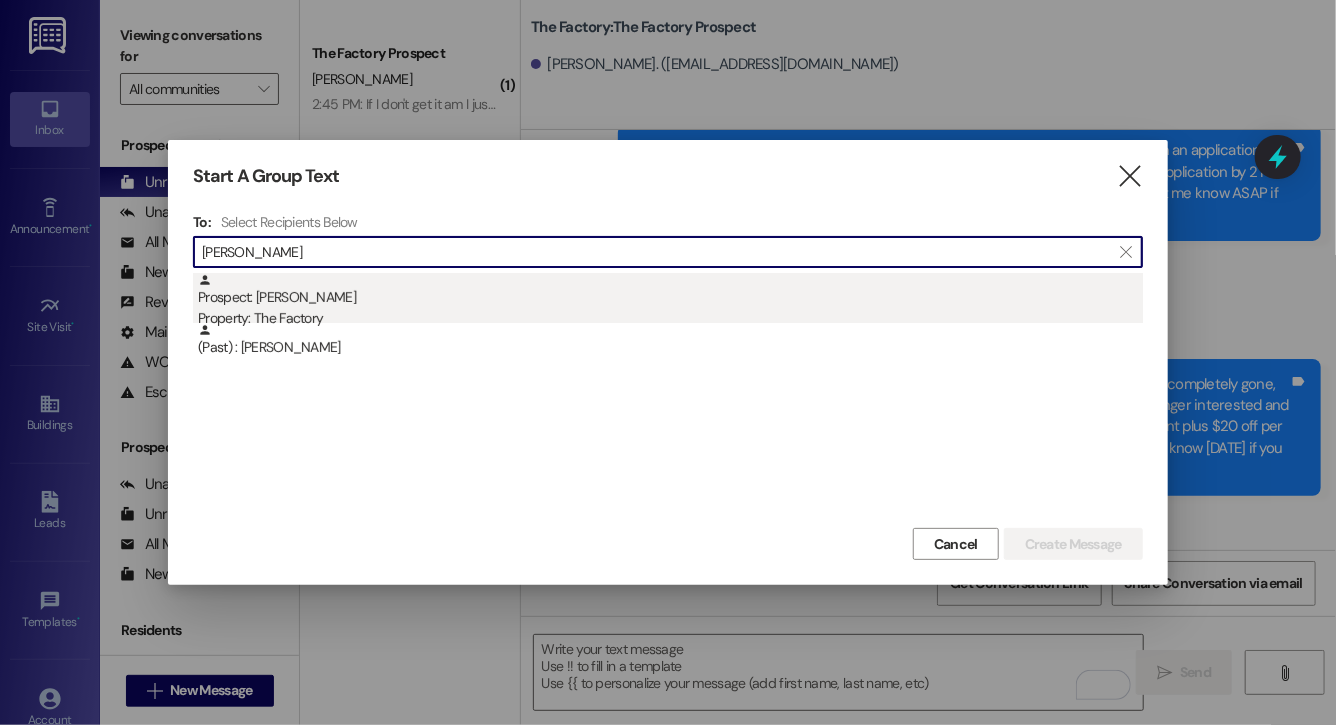 type on "benjamin pet" 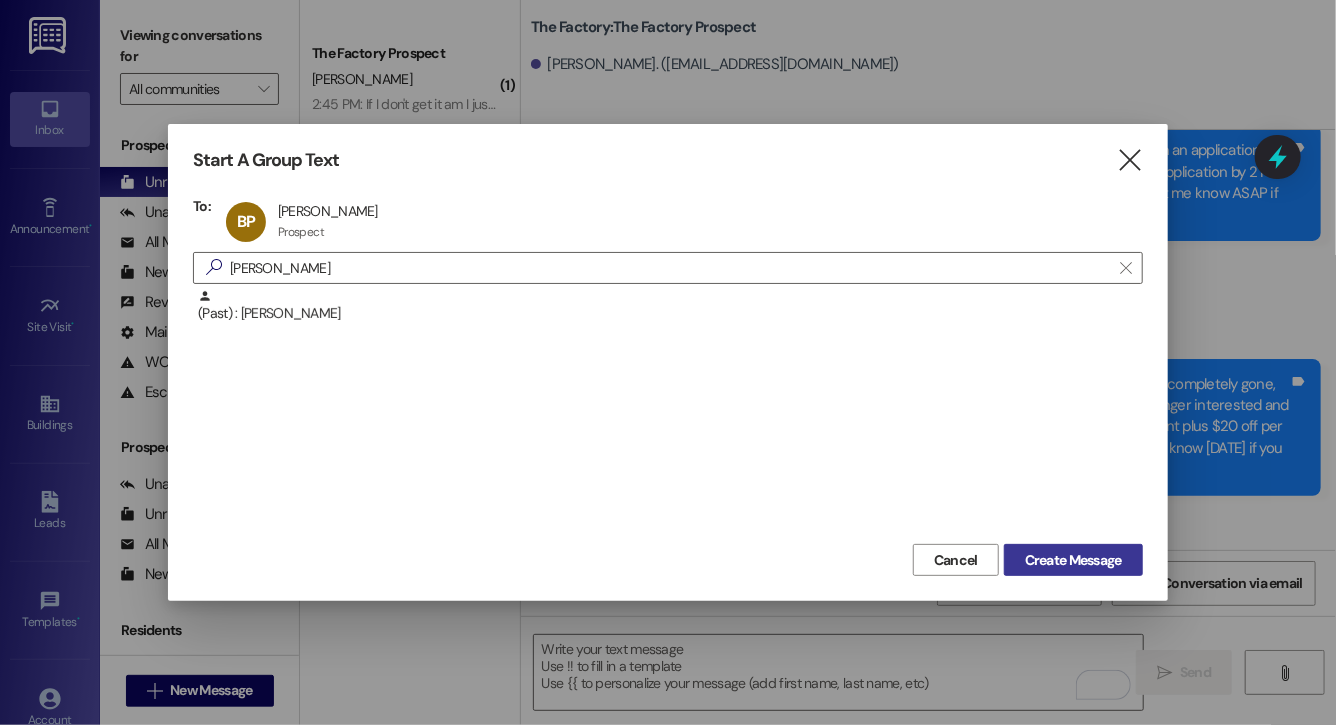 click on "Create Message" at bounding box center [1073, 560] 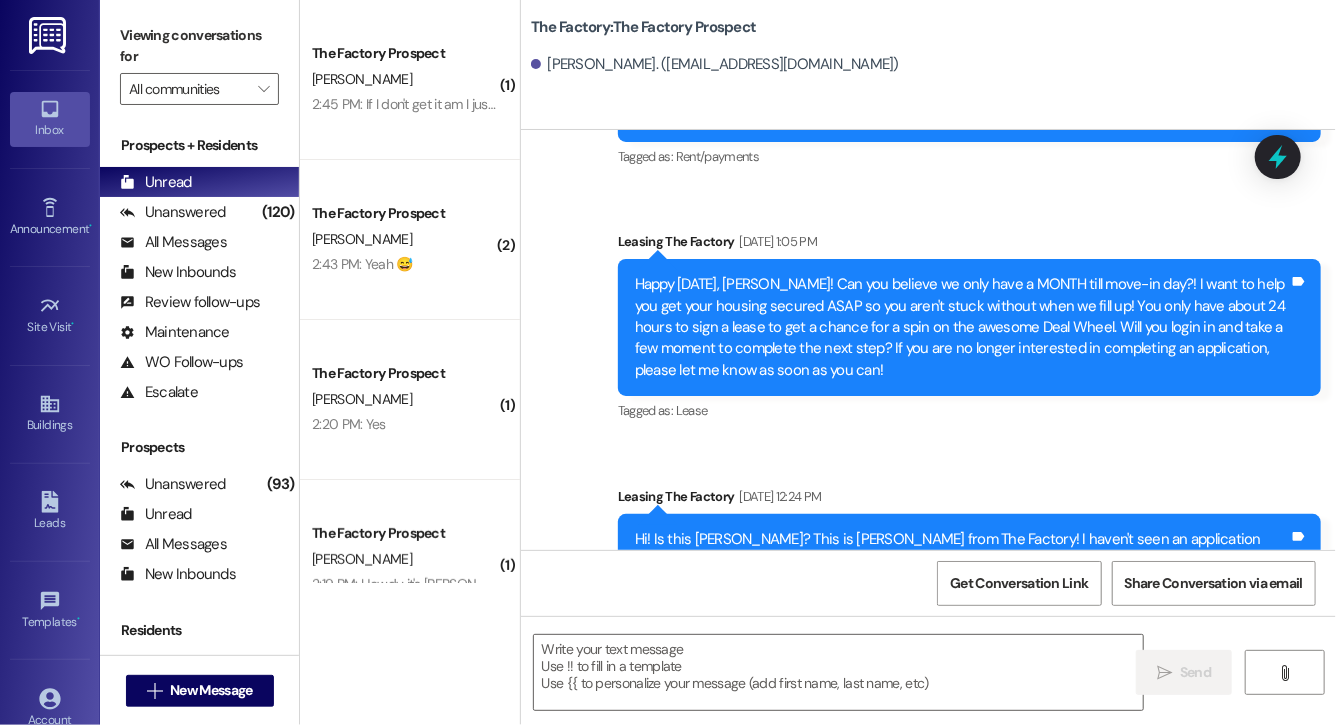 scroll, scrollTop: 15895, scrollLeft: 0, axis: vertical 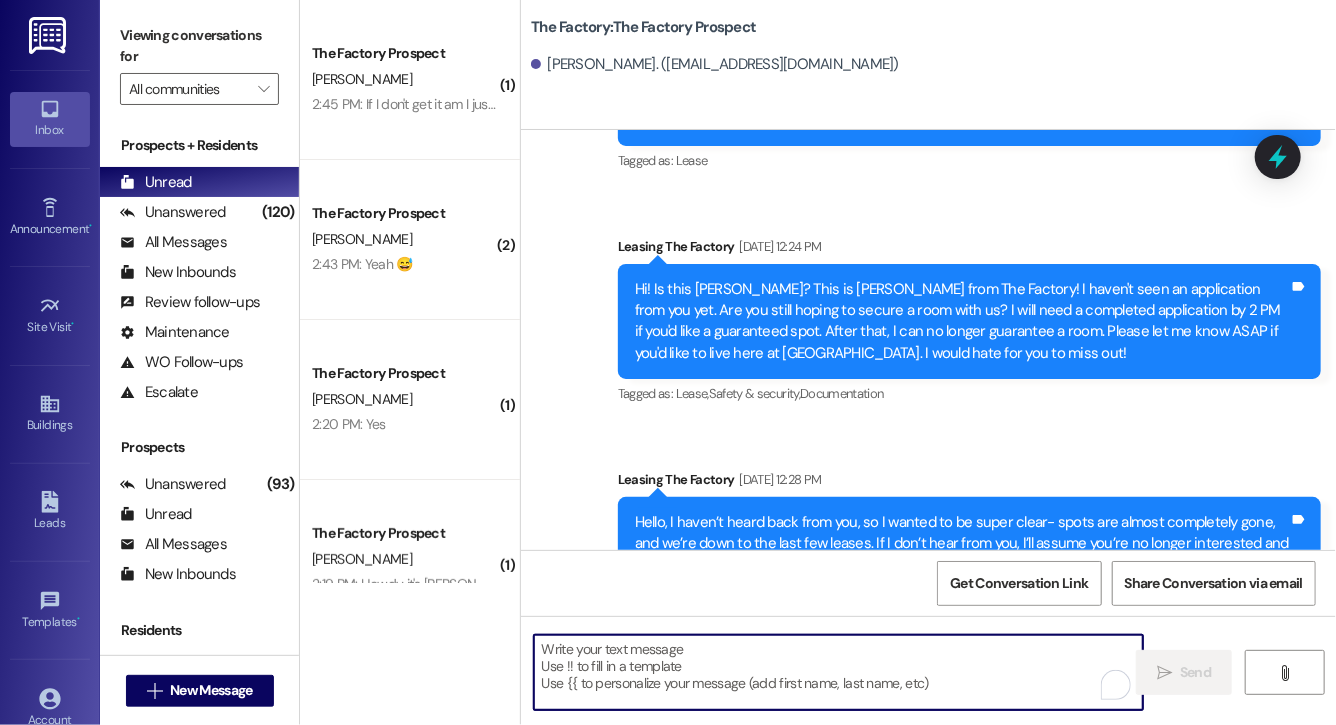 click at bounding box center (838, 672) 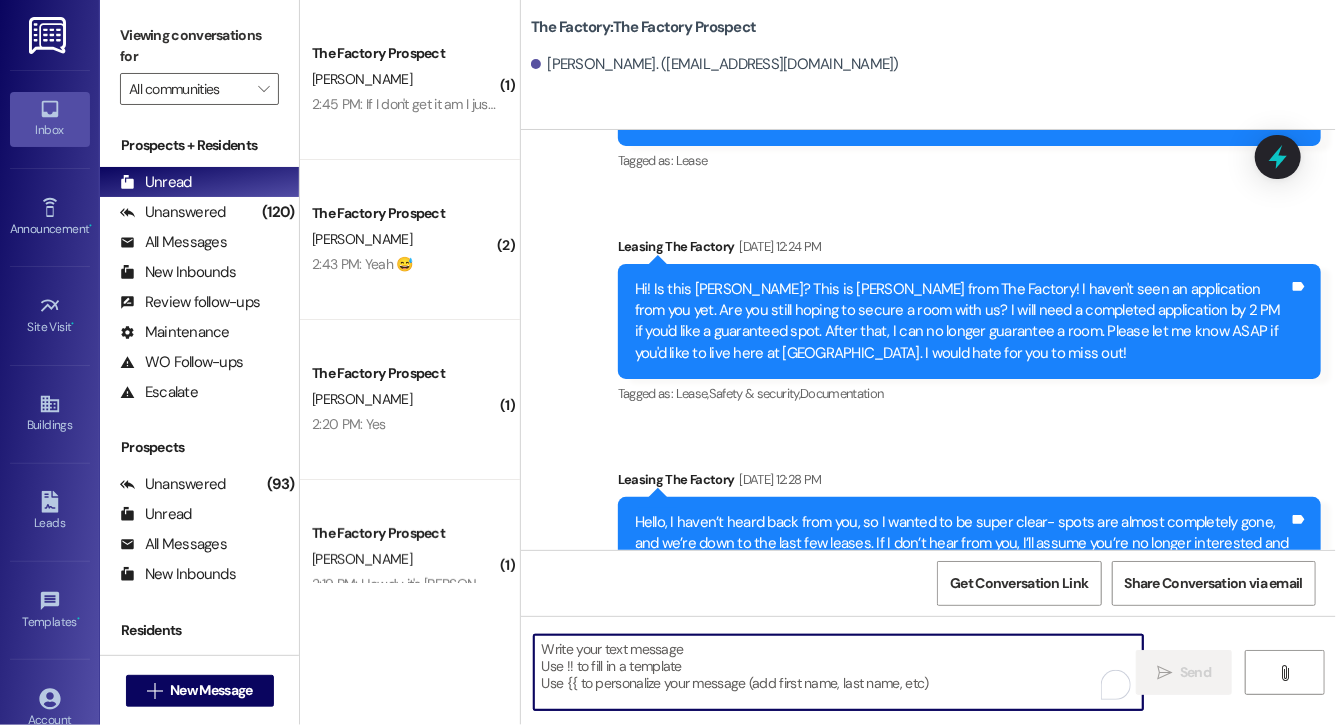 paste on "Lock in your spot now and get a FREE month of rent + choose your perk: $20 off rent for 6 months or 50% off parking for 6 months! This deal is perfect for student budgets 💸 but won’t last.. don’t miss out! Respond "LEASE" to get your lease [DATE]!" 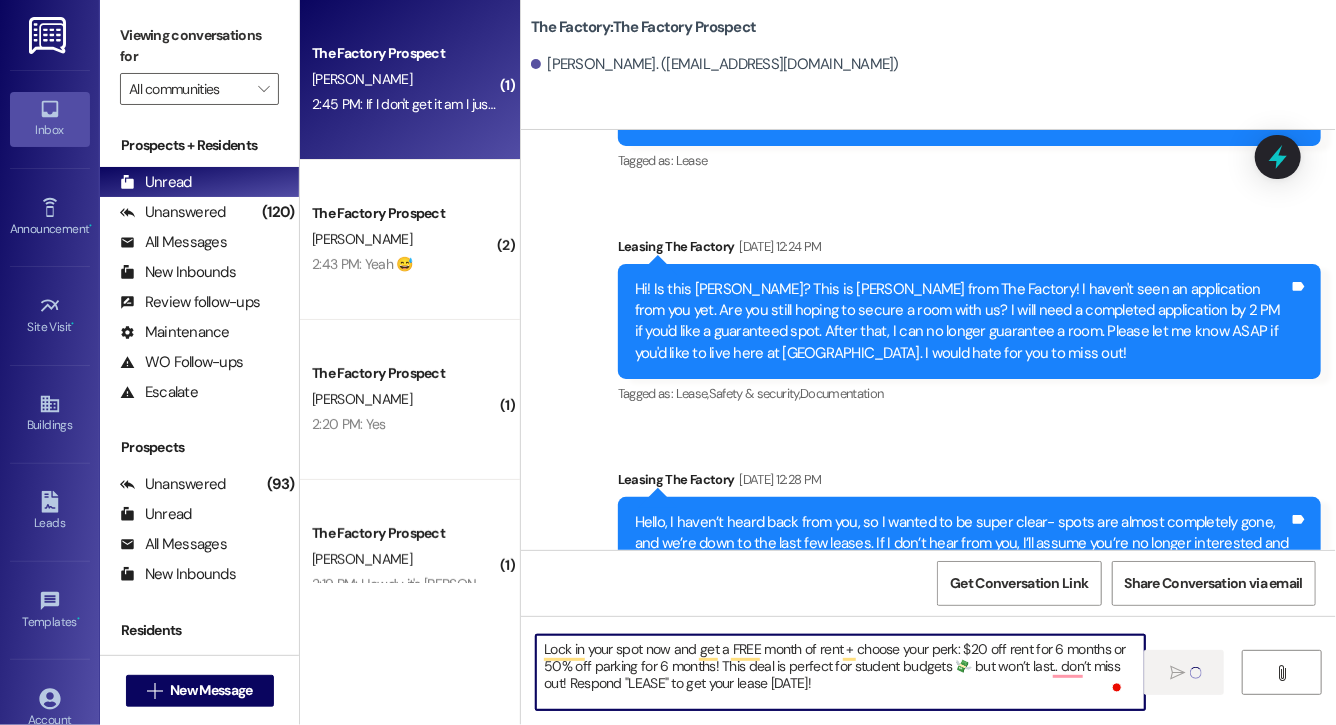 type 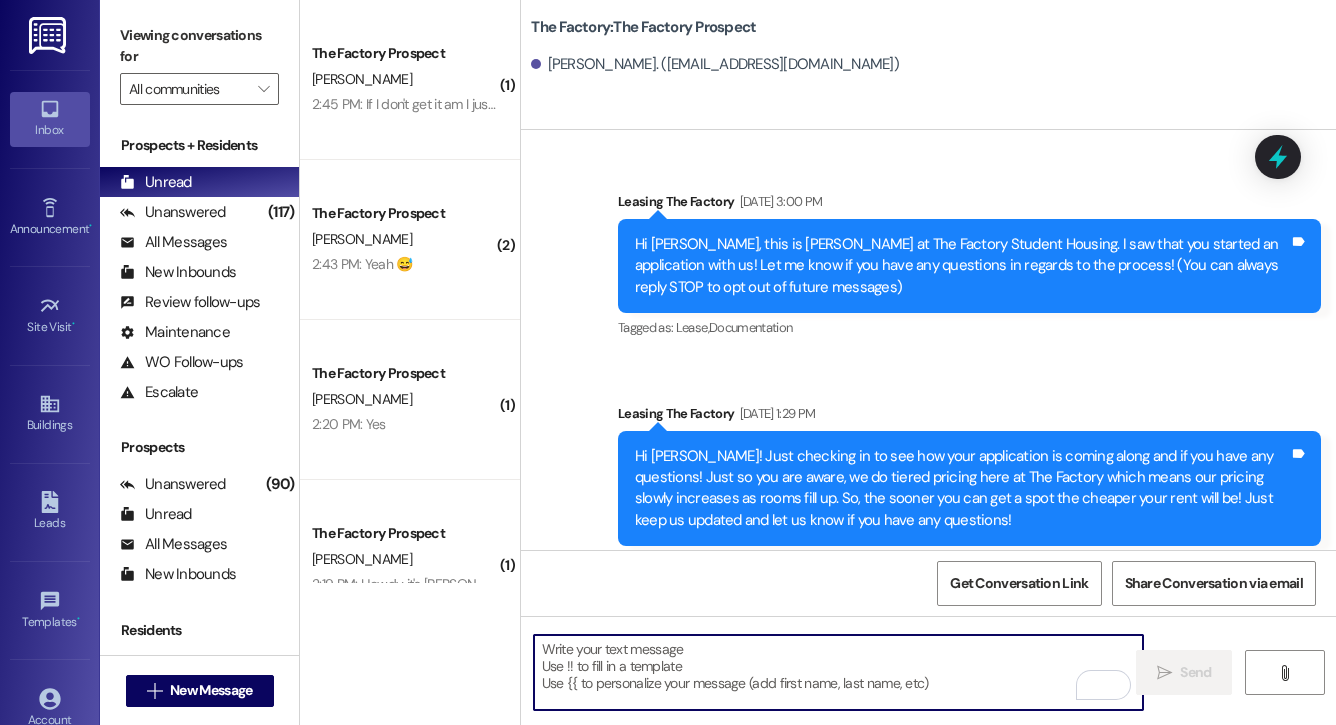 scroll, scrollTop: 0, scrollLeft: 0, axis: both 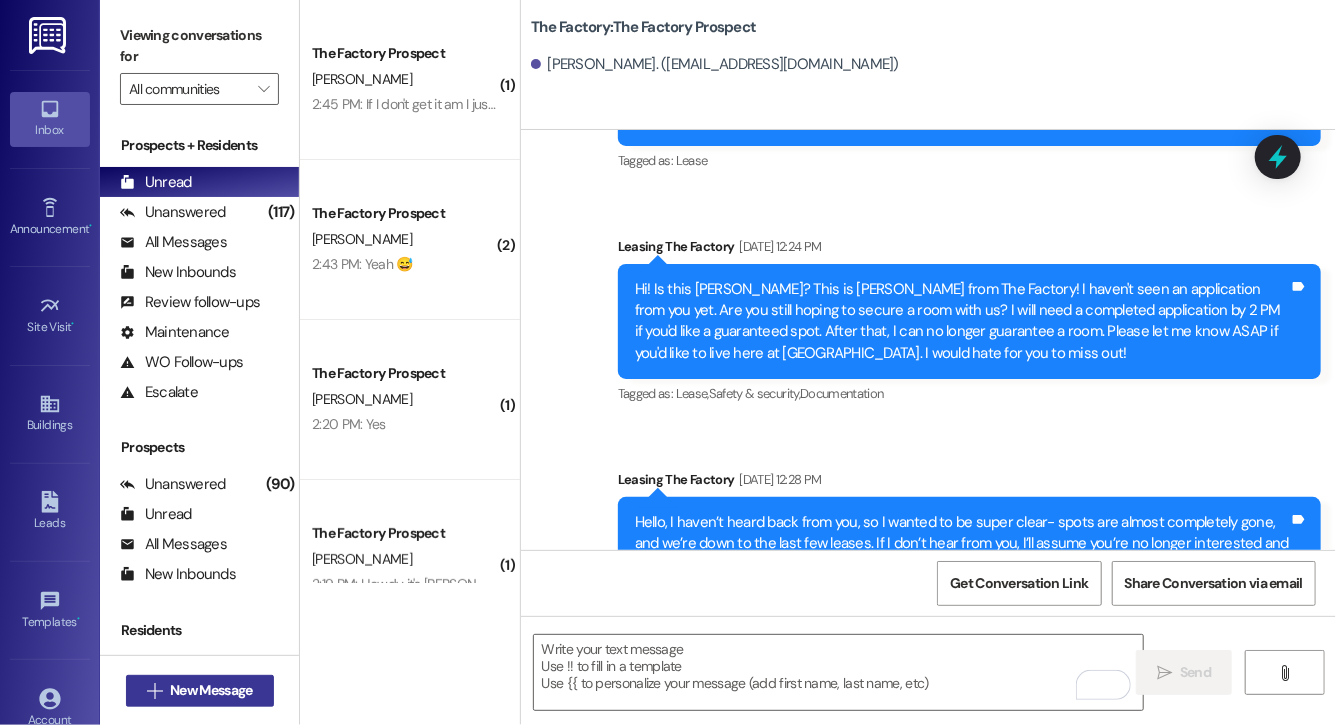 click on "New Message" at bounding box center [211, 690] 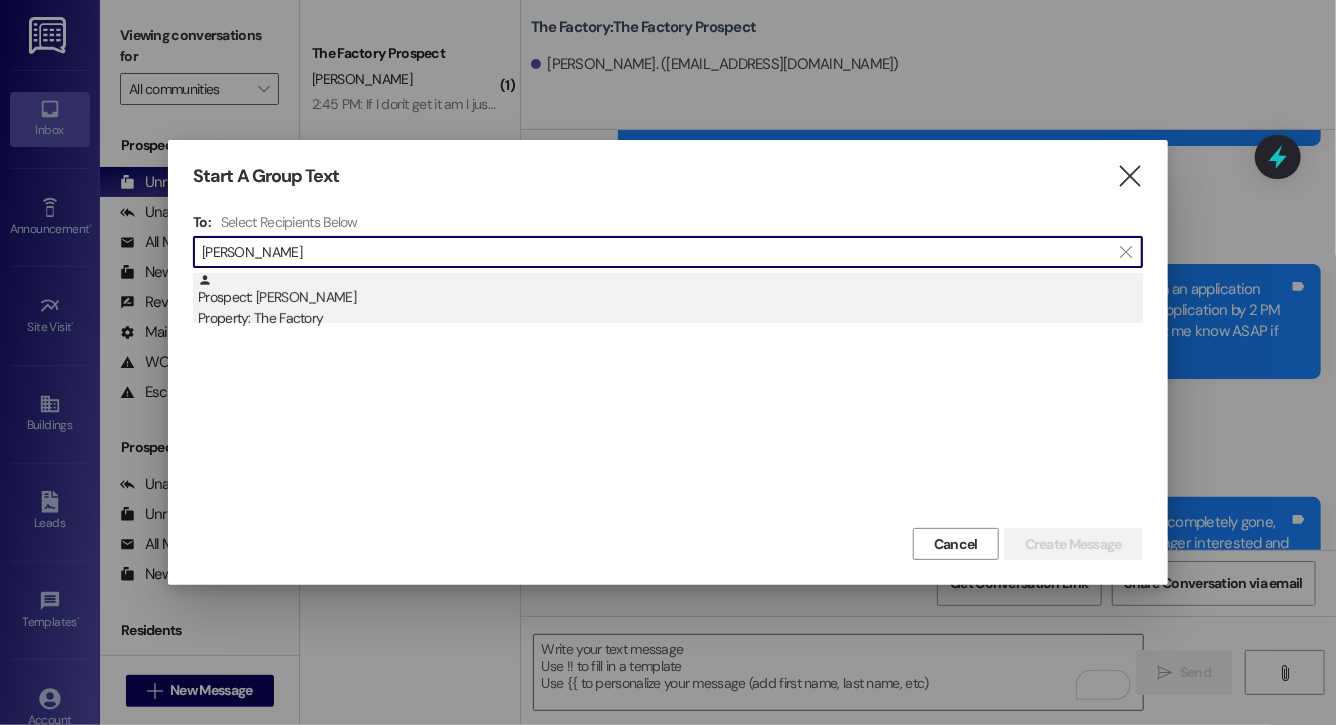 type on "sharon ma" 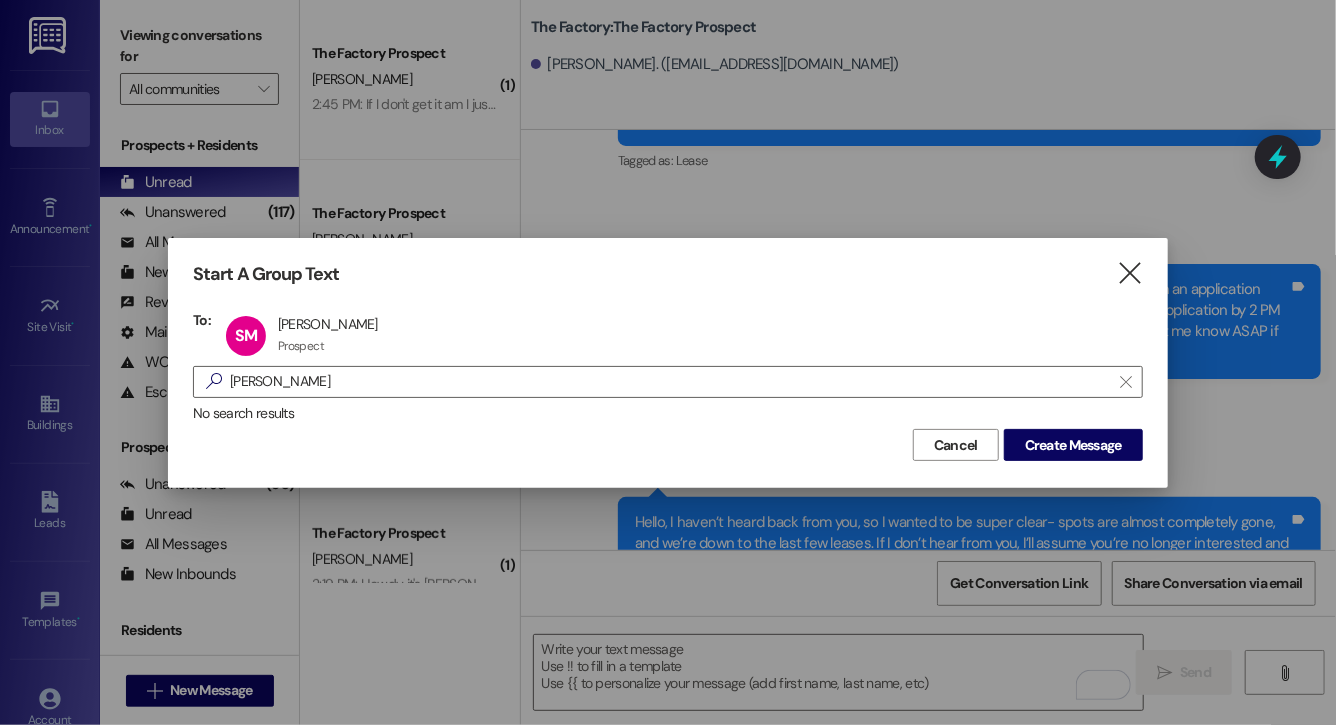 click on "Start A Group Text  To:  SM  Sharon Machuca  Sharon Machuca Prospect Prospect click to remove  sharon ma  No search results Cancel Create Message" at bounding box center (668, 362) 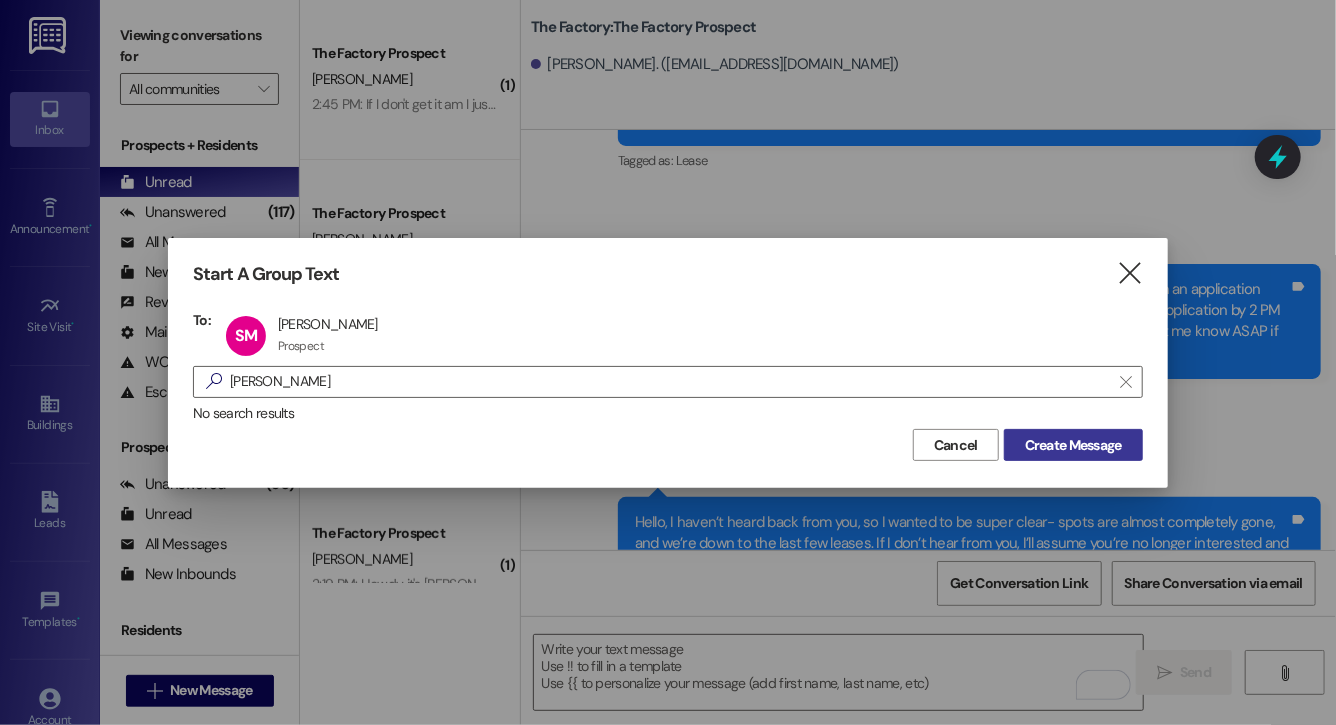 click on "Create Message" at bounding box center [1073, 445] 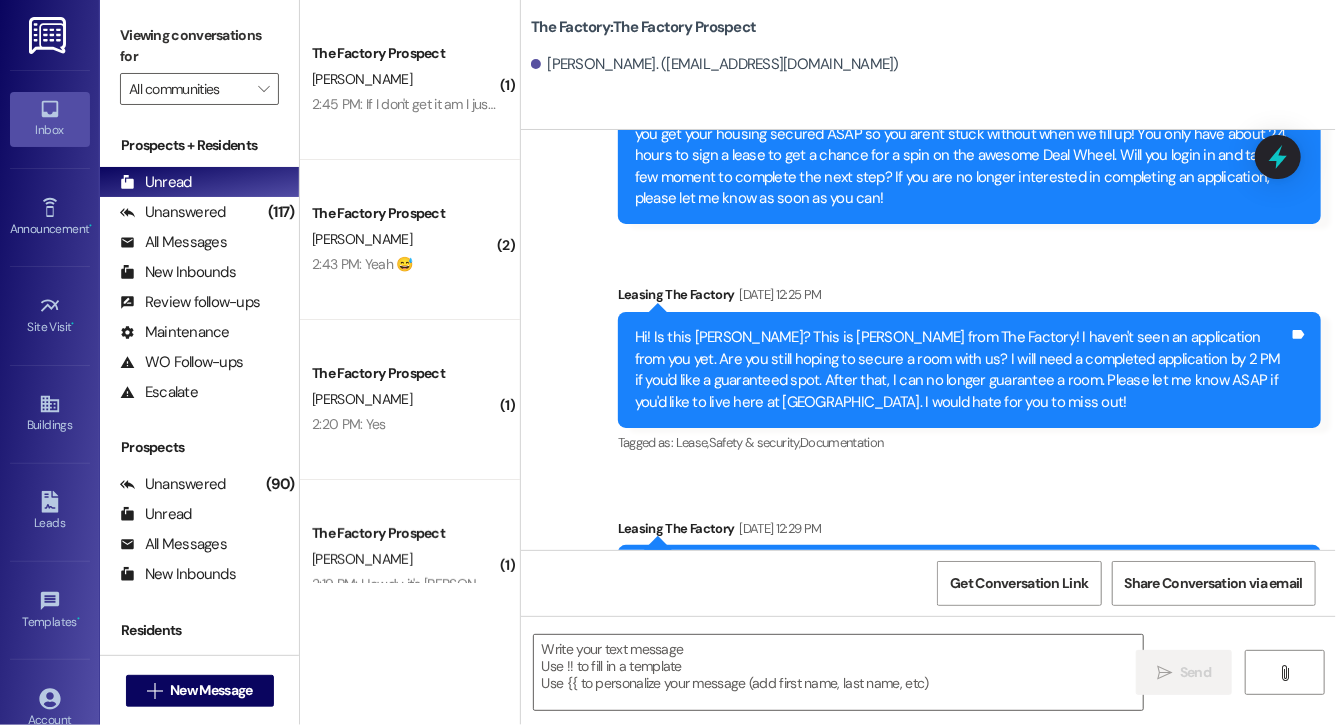 scroll, scrollTop: 16007, scrollLeft: 0, axis: vertical 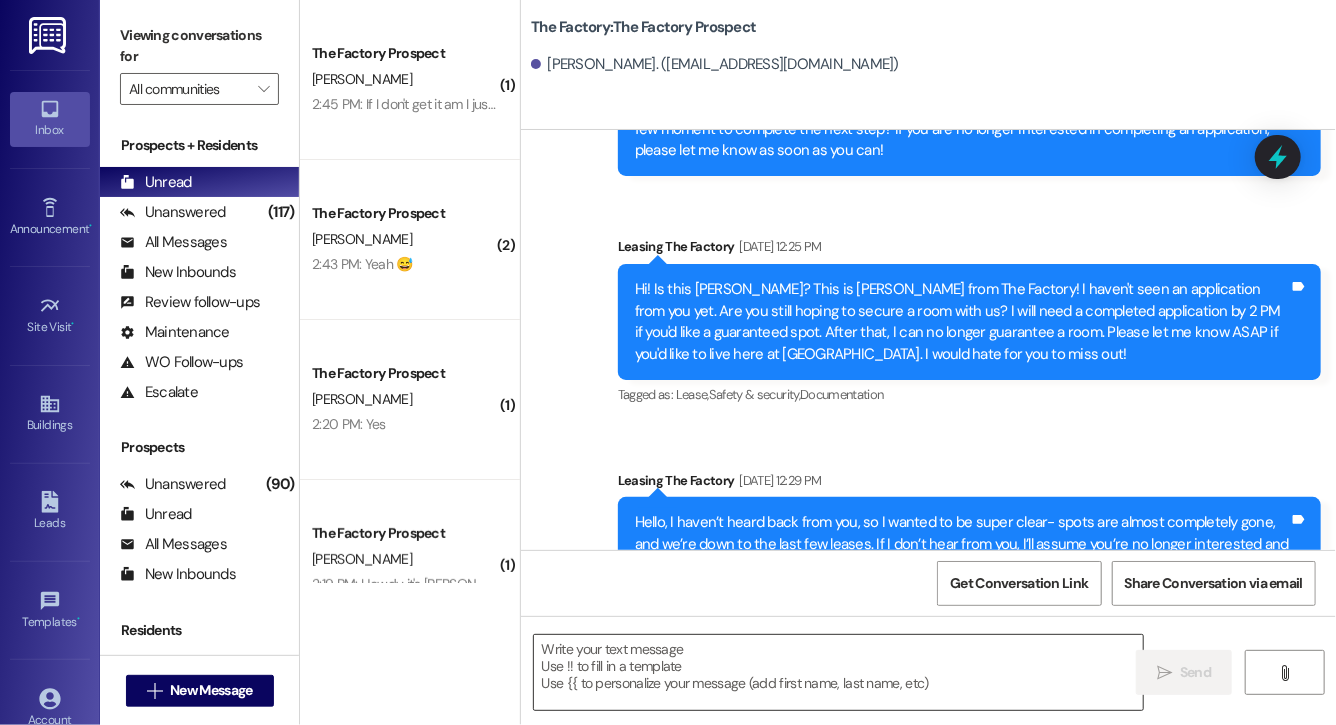 click at bounding box center [838, 672] 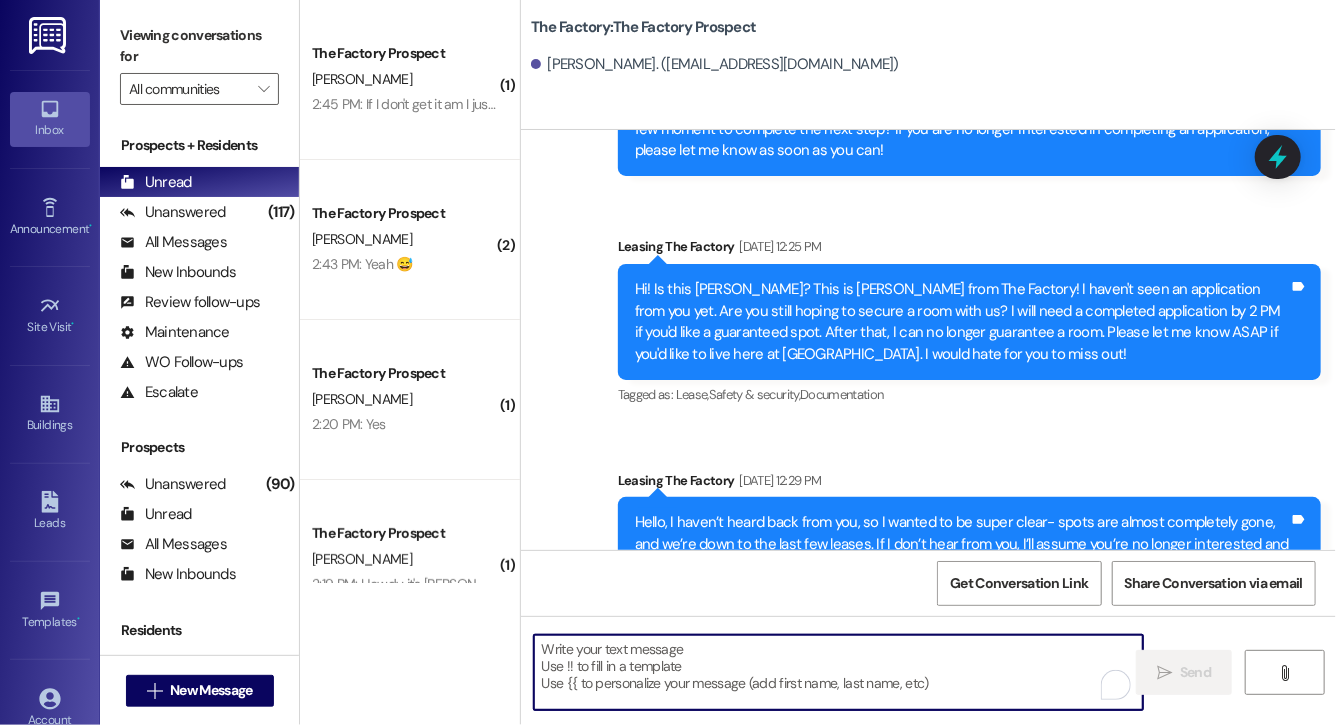 paste on "Lock in your spot now and get a FREE month of rent + choose your perk: $20 off rent for 6 months or 50% off parking for 6 months! This deal is perfect for student budgets 💸 but won’t last.. don’t miss out! Respond "LEASE" to get your lease [DATE]!" 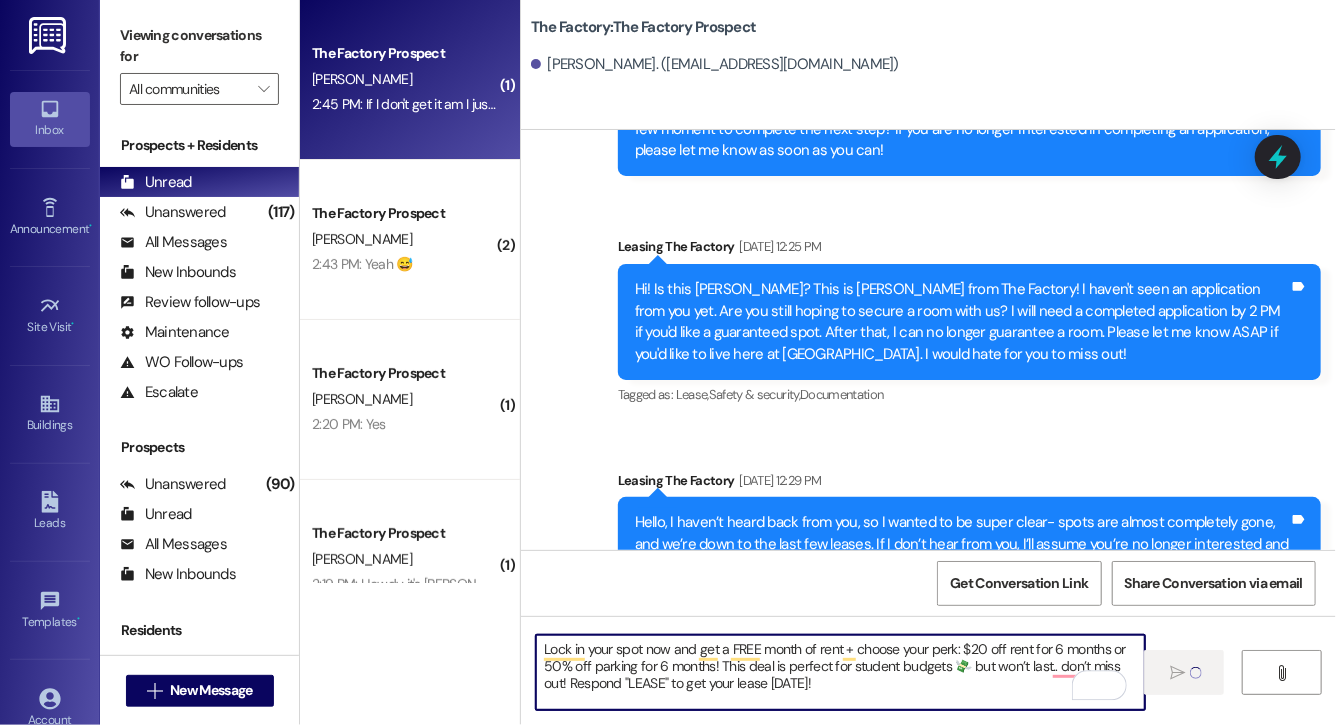 type 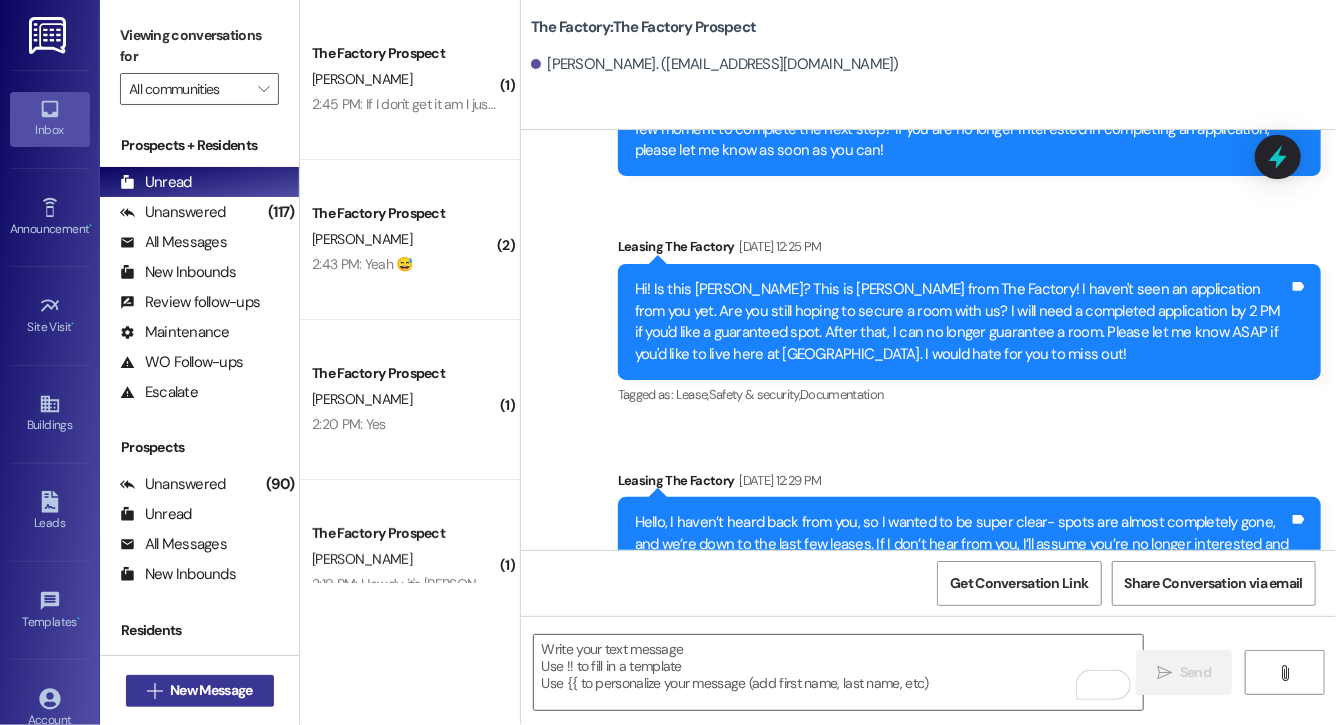 click on " New Message" at bounding box center [200, 691] 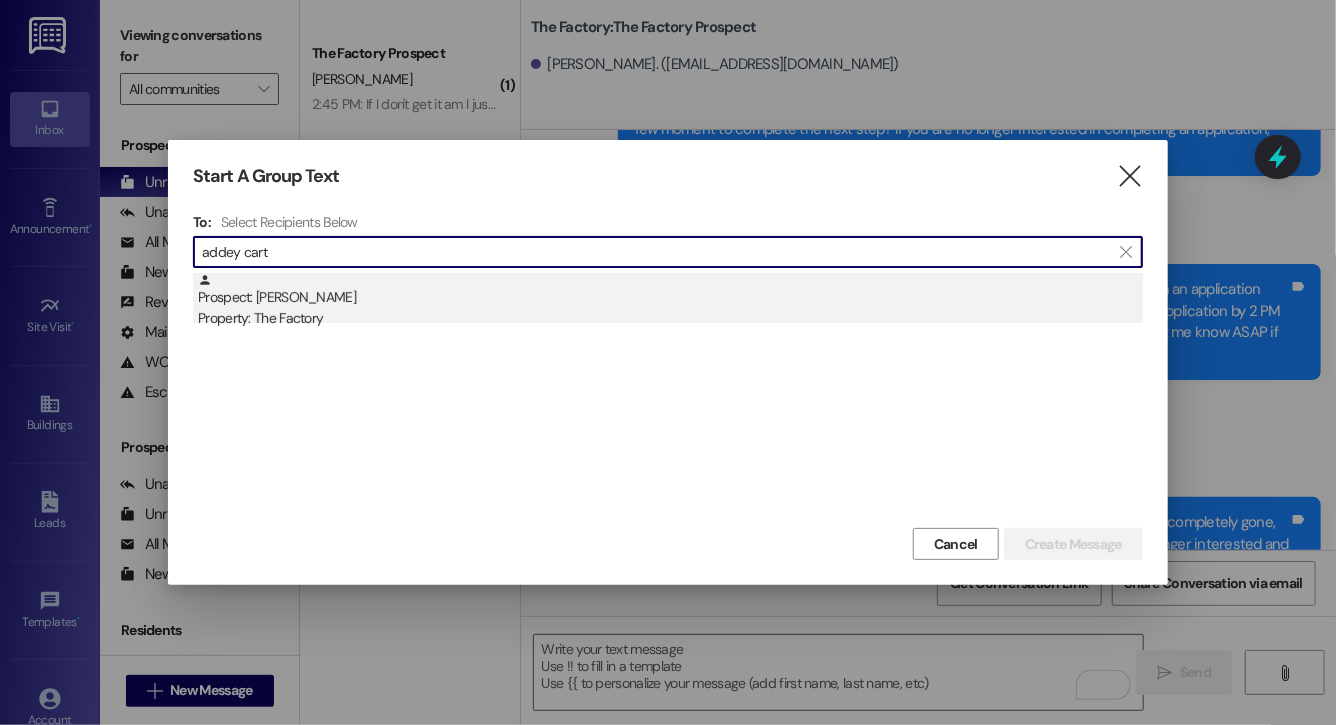 type on "addey cart" 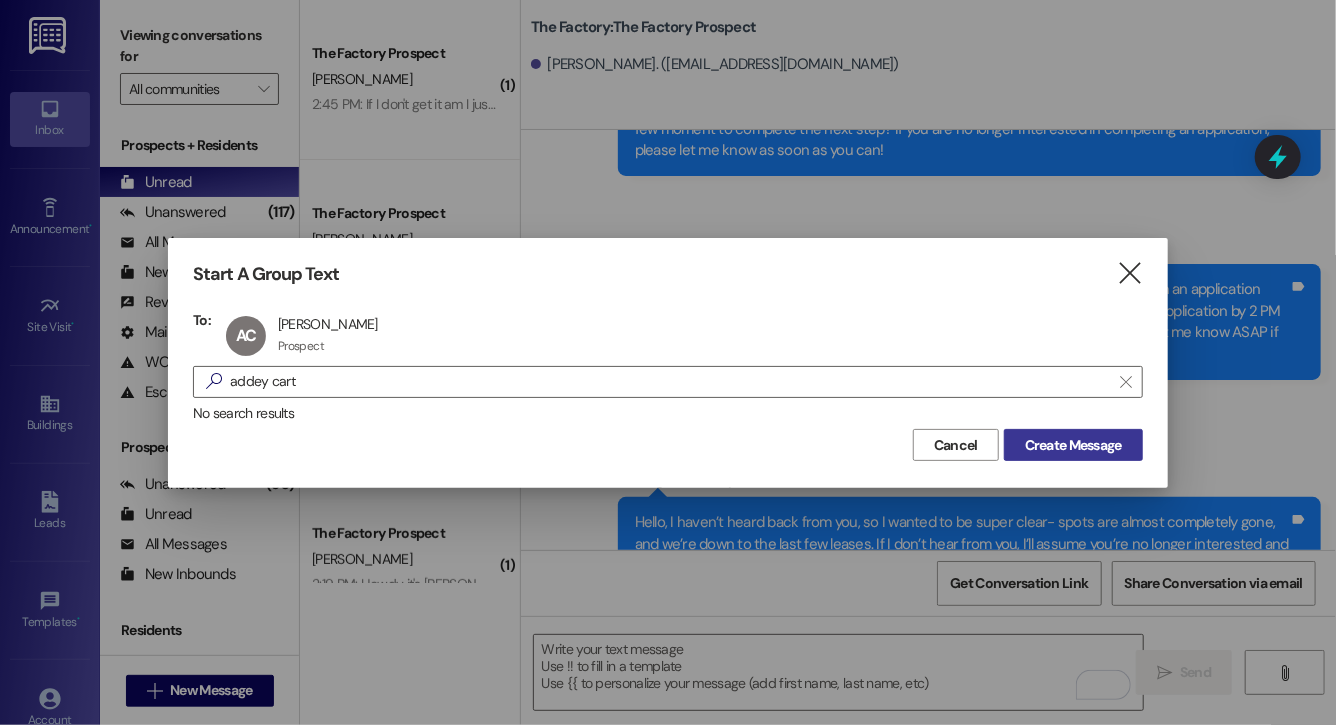 click on "Create Message" at bounding box center [1073, 445] 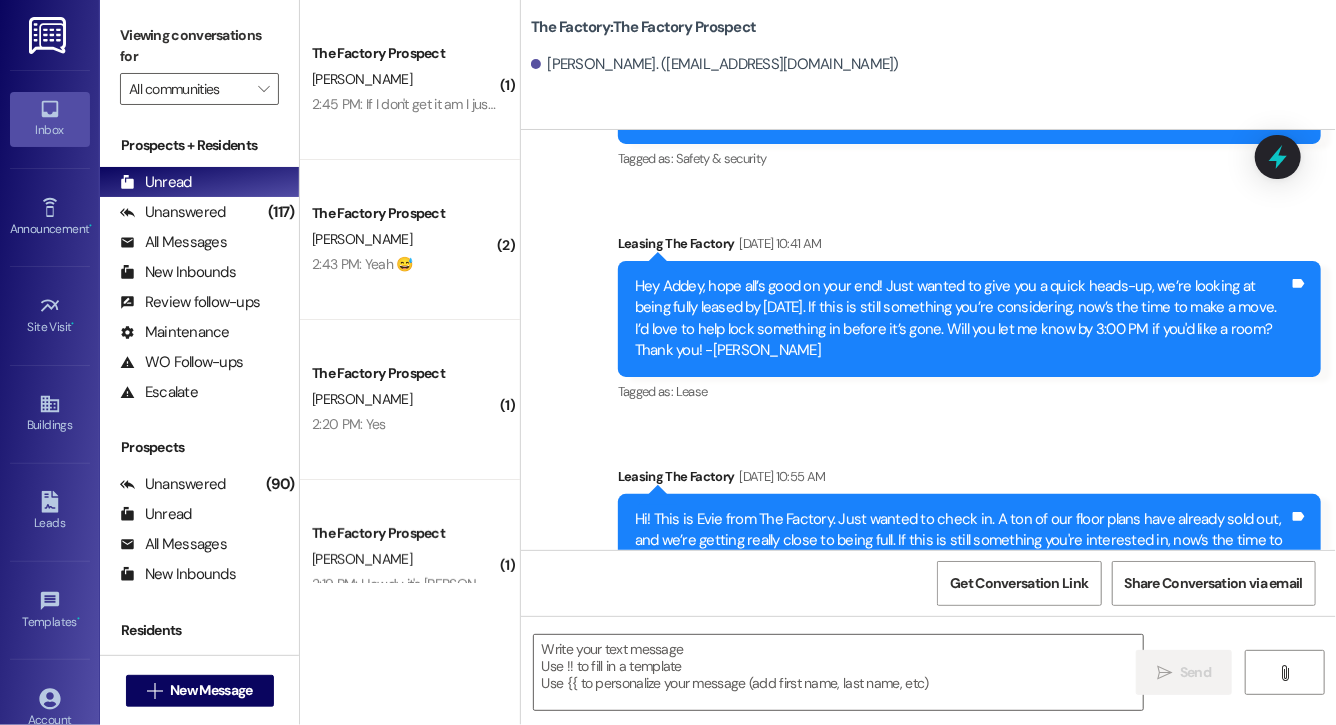 scroll, scrollTop: 13647, scrollLeft: 0, axis: vertical 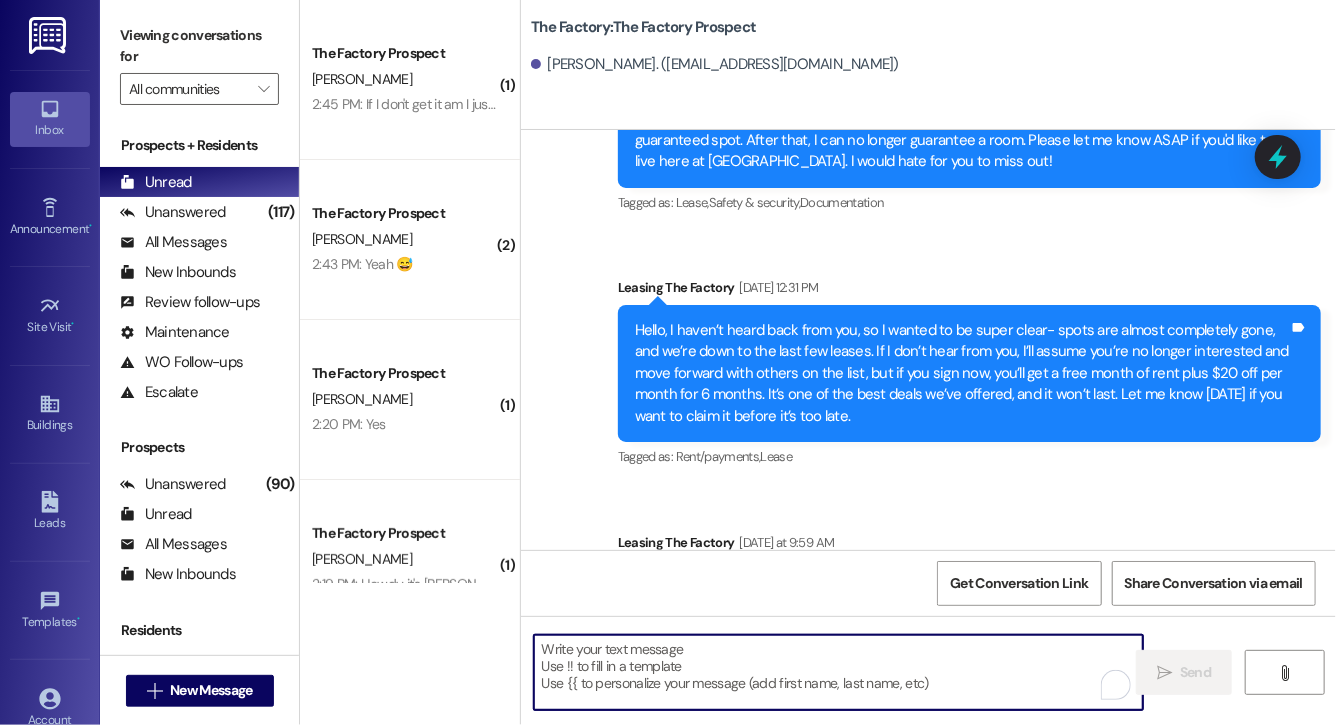 click at bounding box center [838, 672] 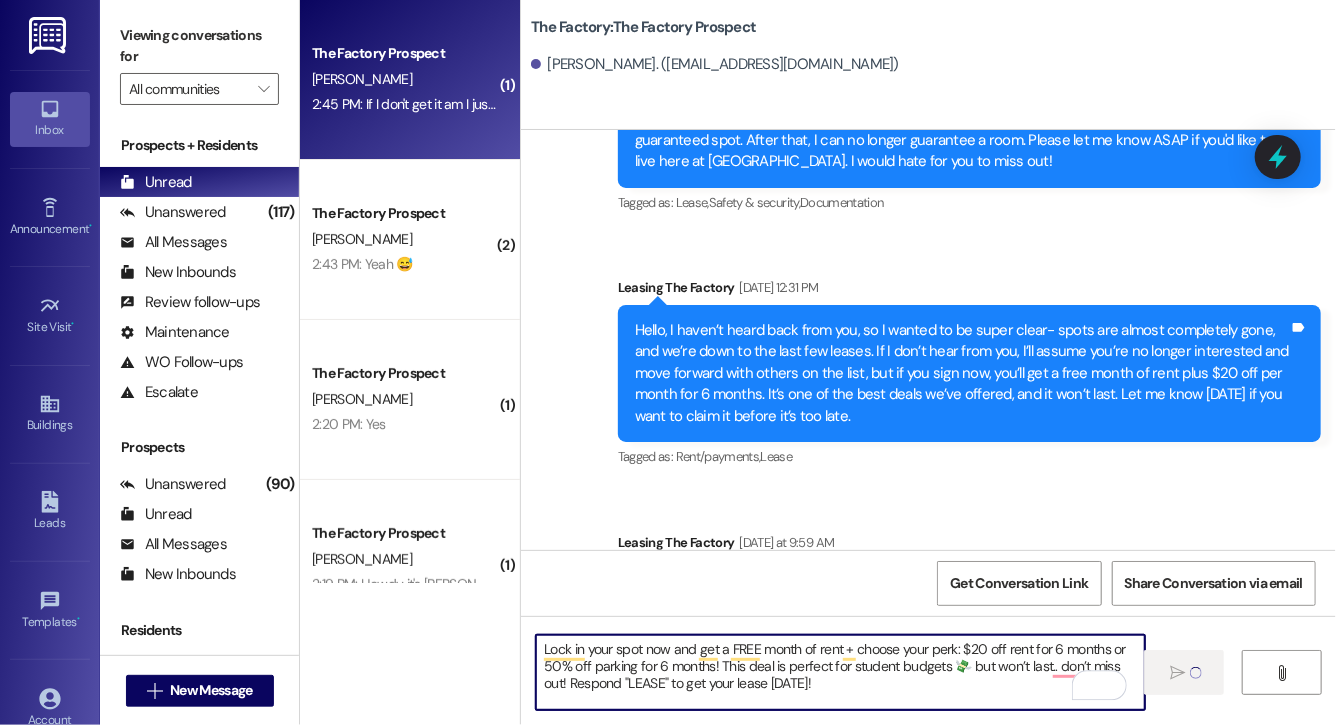 type 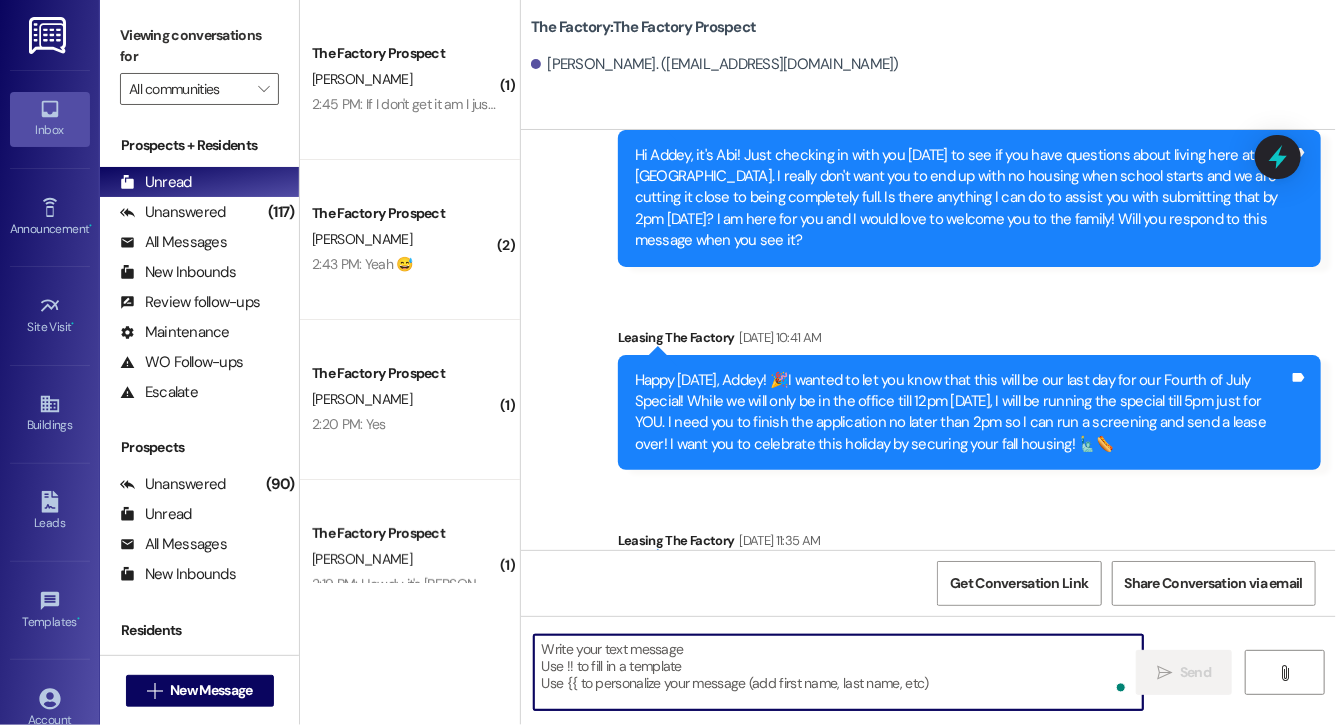 scroll, scrollTop: 5201, scrollLeft: 0, axis: vertical 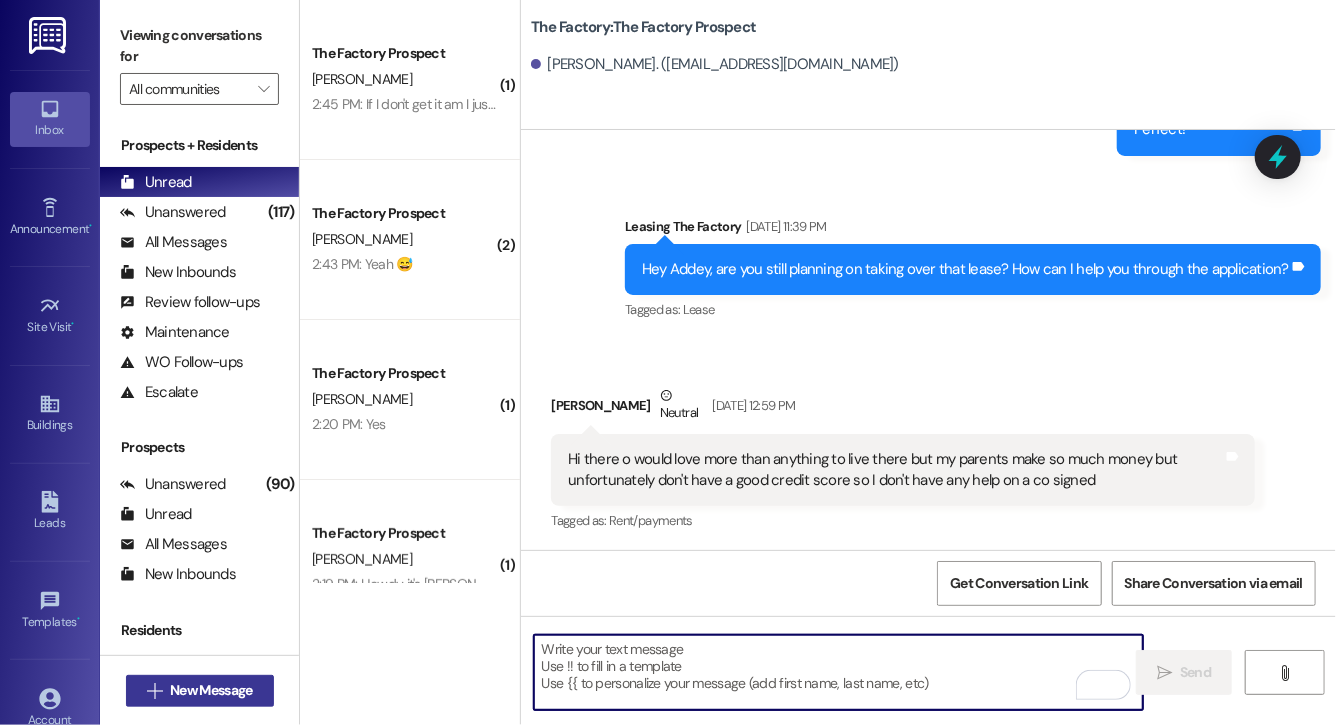 click on "New Message" at bounding box center [211, 690] 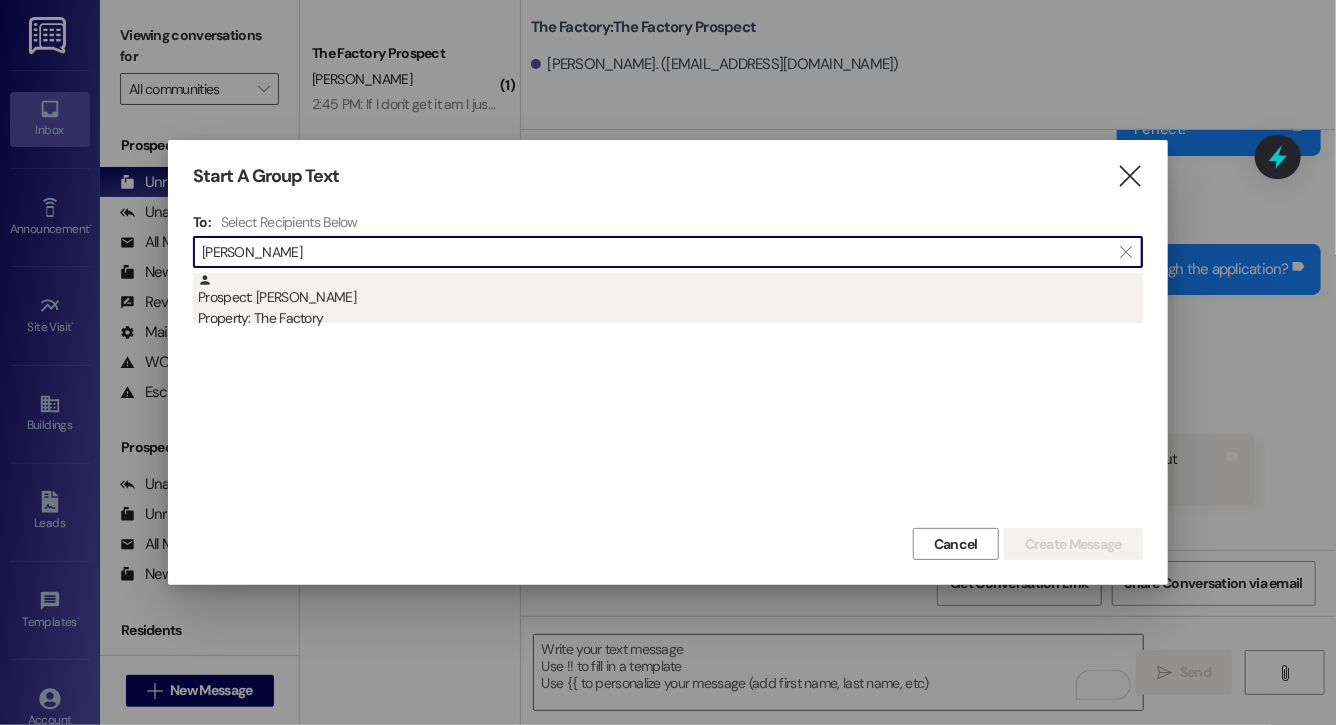 type on "joshua reg" 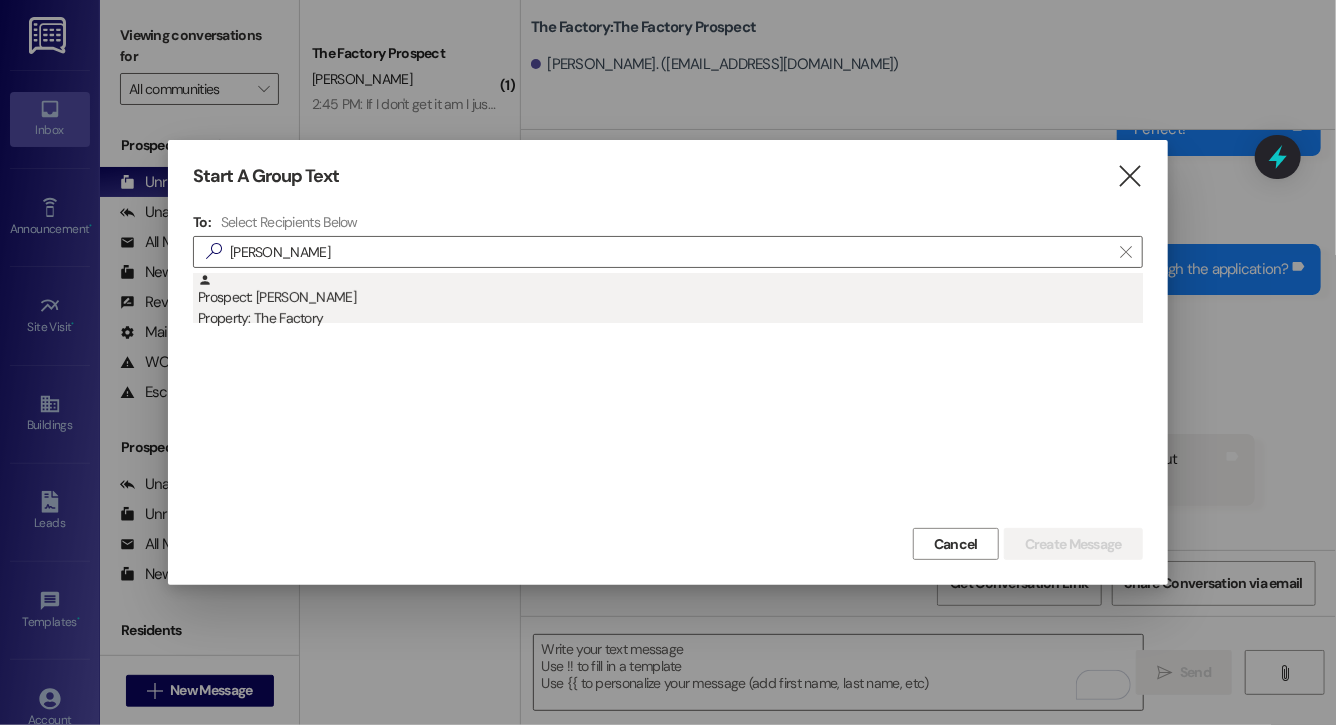 click on "Property: The Factory" at bounding box center [670, 318] 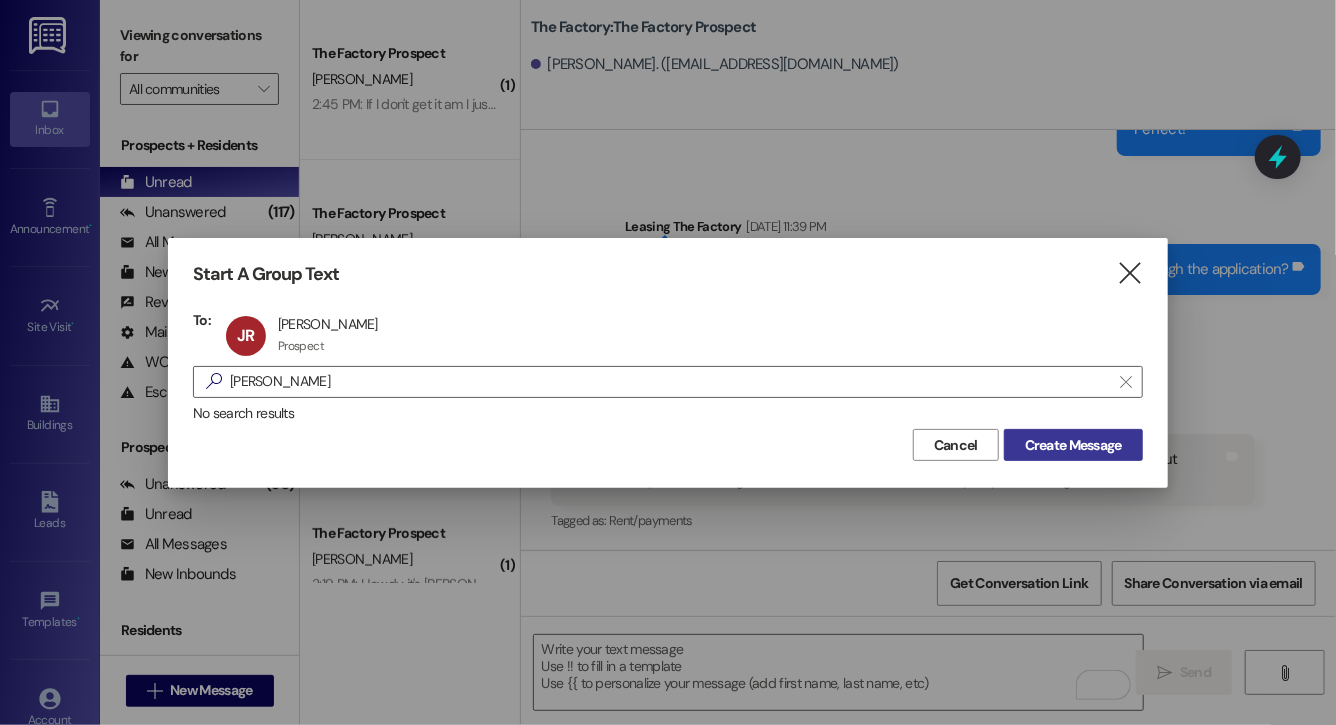 click on "Create Message" at bounding box center (1073, 445) 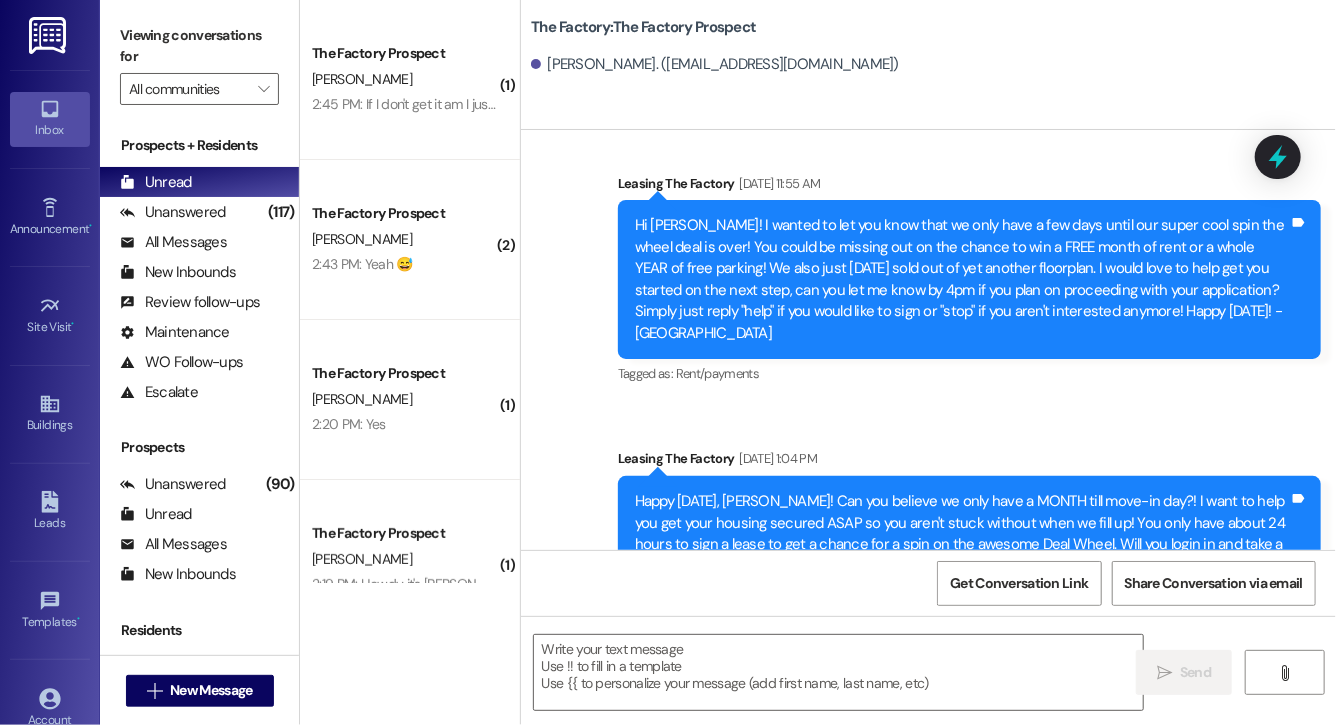 scroll, scrollTop: 16263, scrollLeft: 0, axis: vertical 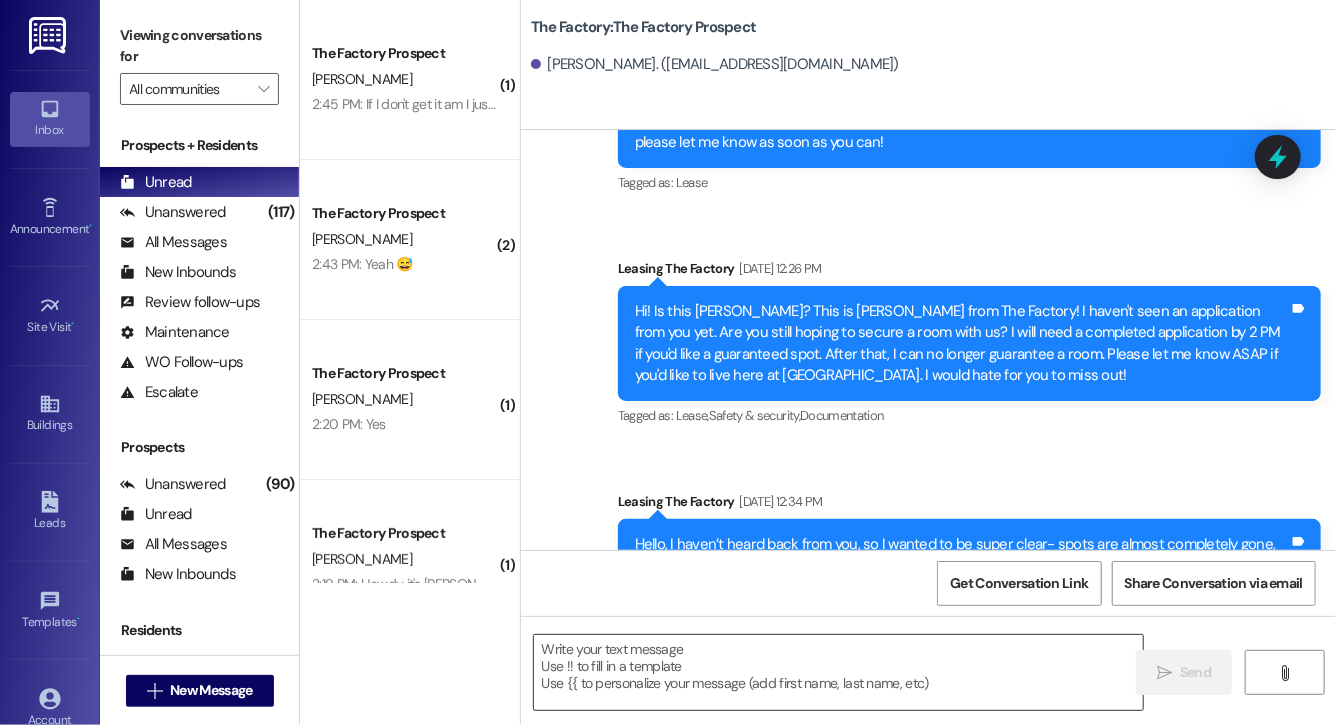 click at bounding box center (838, 672) 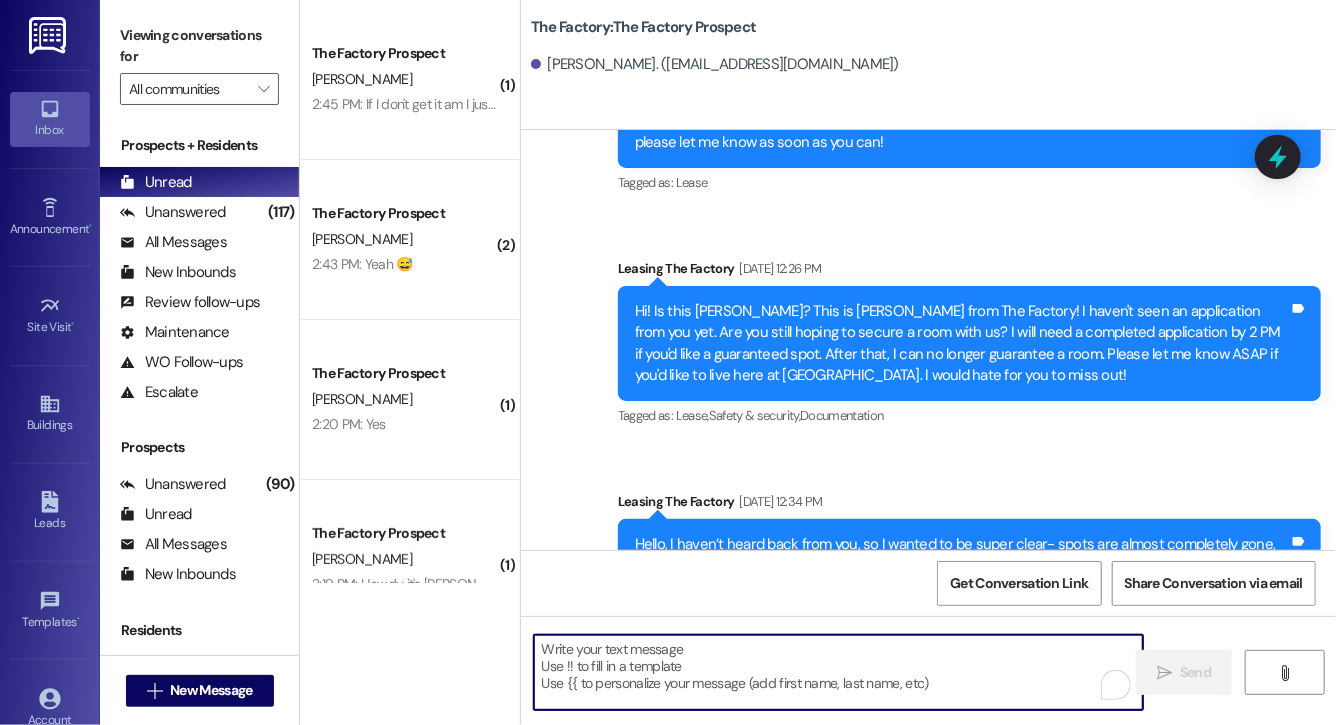 paste on "Lock in your spot now and get a FREE month of rent + choose your perk: $20 off rent for 6 months or 50% off parking for 6 months! This deal is perfect for student budgets 💸 but won’t last.. don’t miss out! Respond "LEASE" to get your lease [DATE]!" 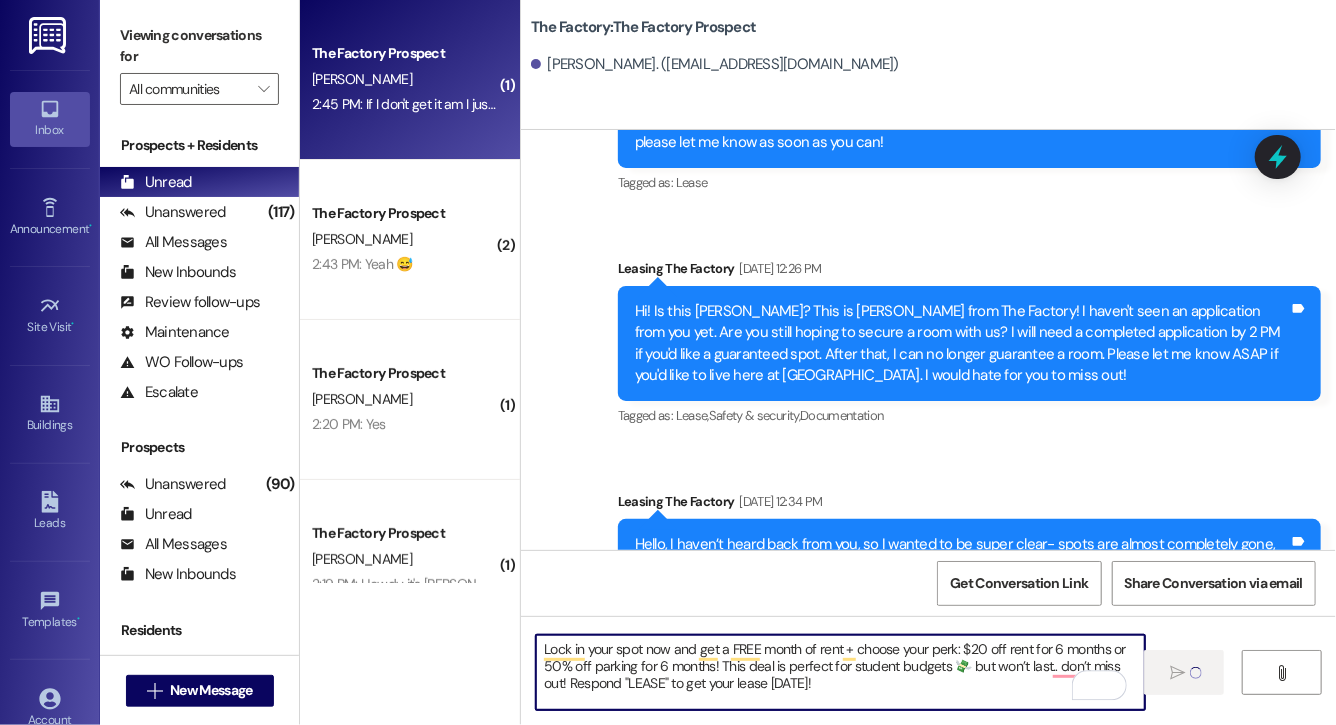 type 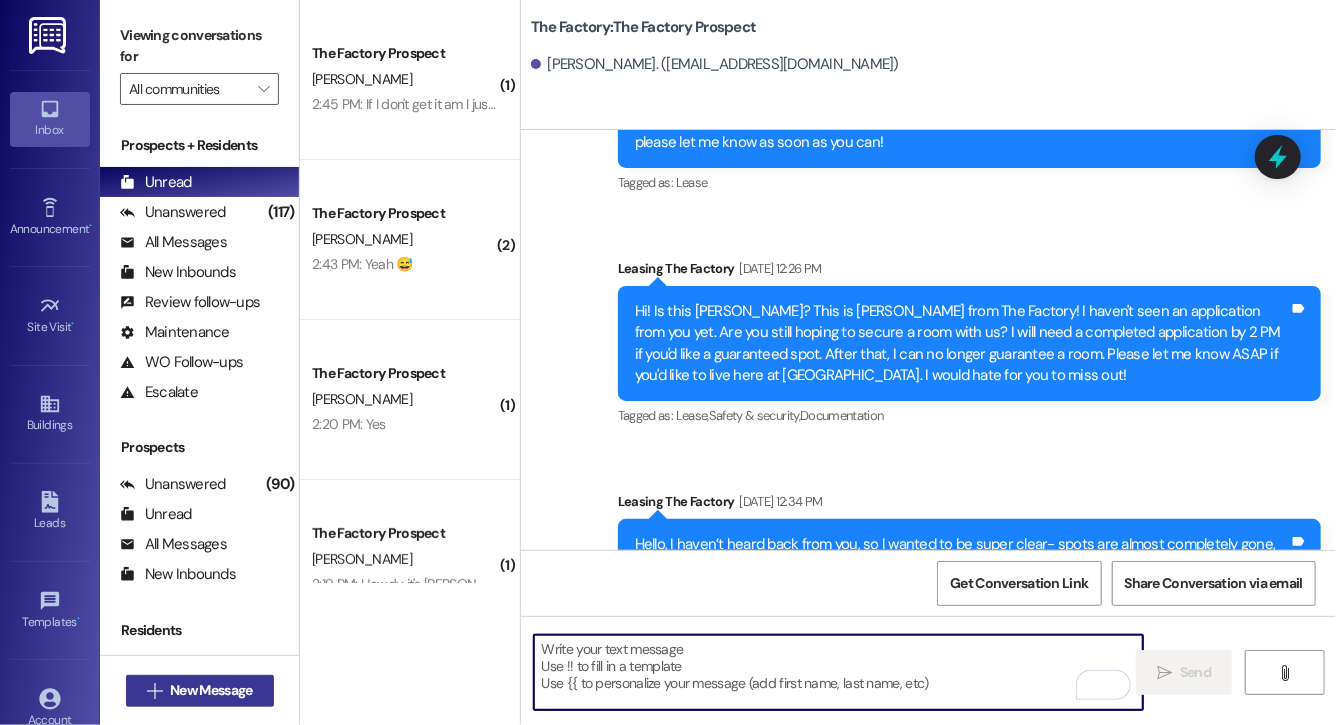 click on "New Message" at bounding box center [211, 690] 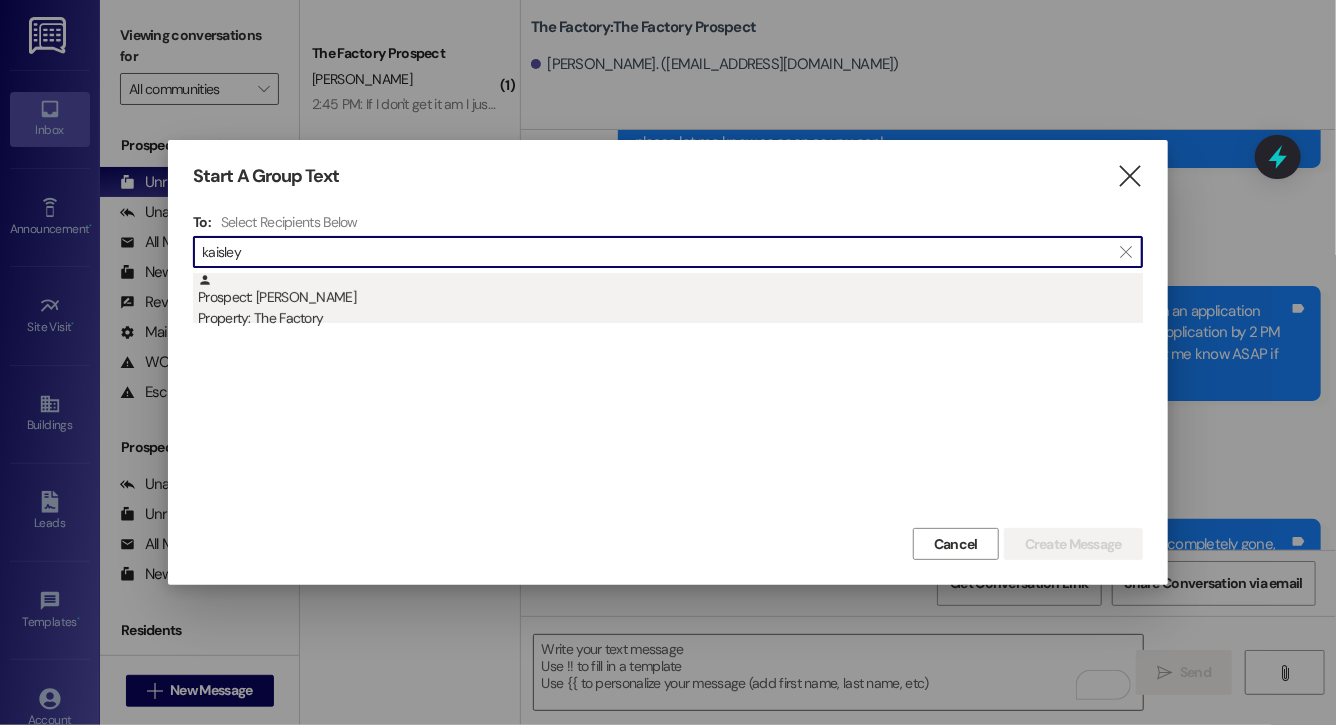 type on "kaisley" 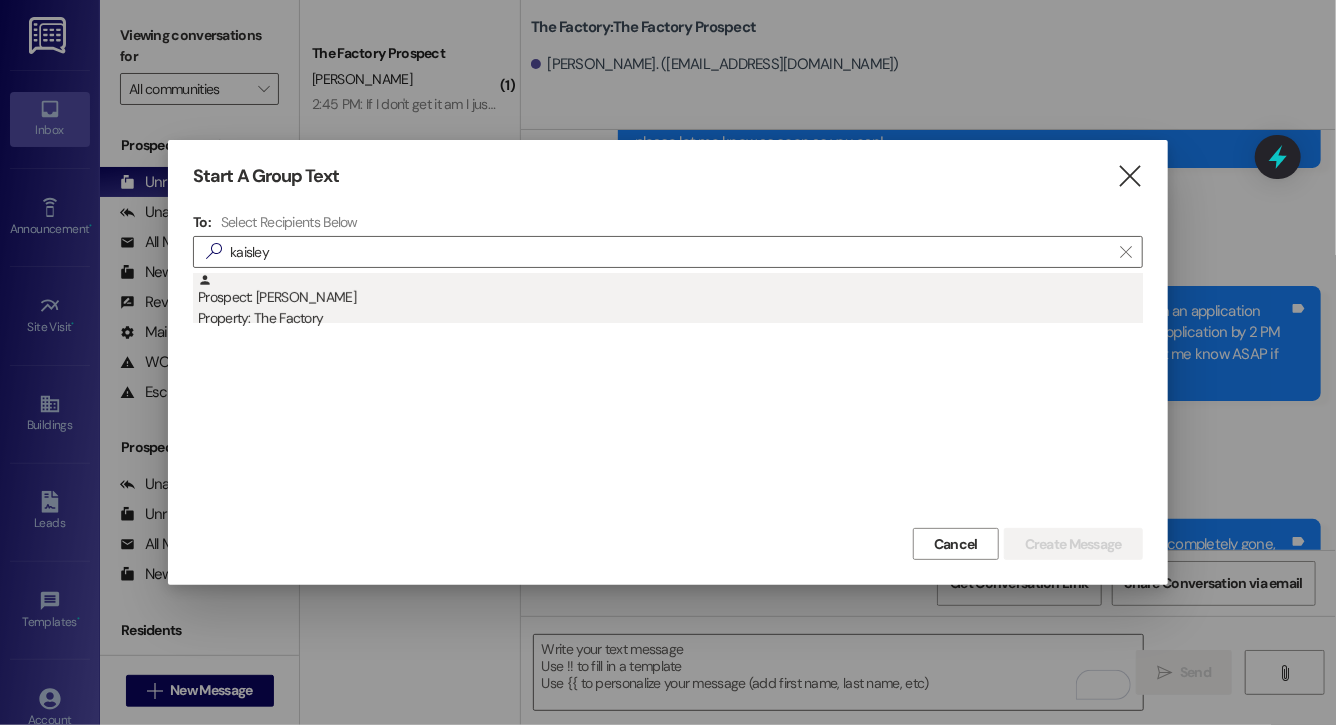 click on "Property: The Factory" at bounding box center [670, 318] 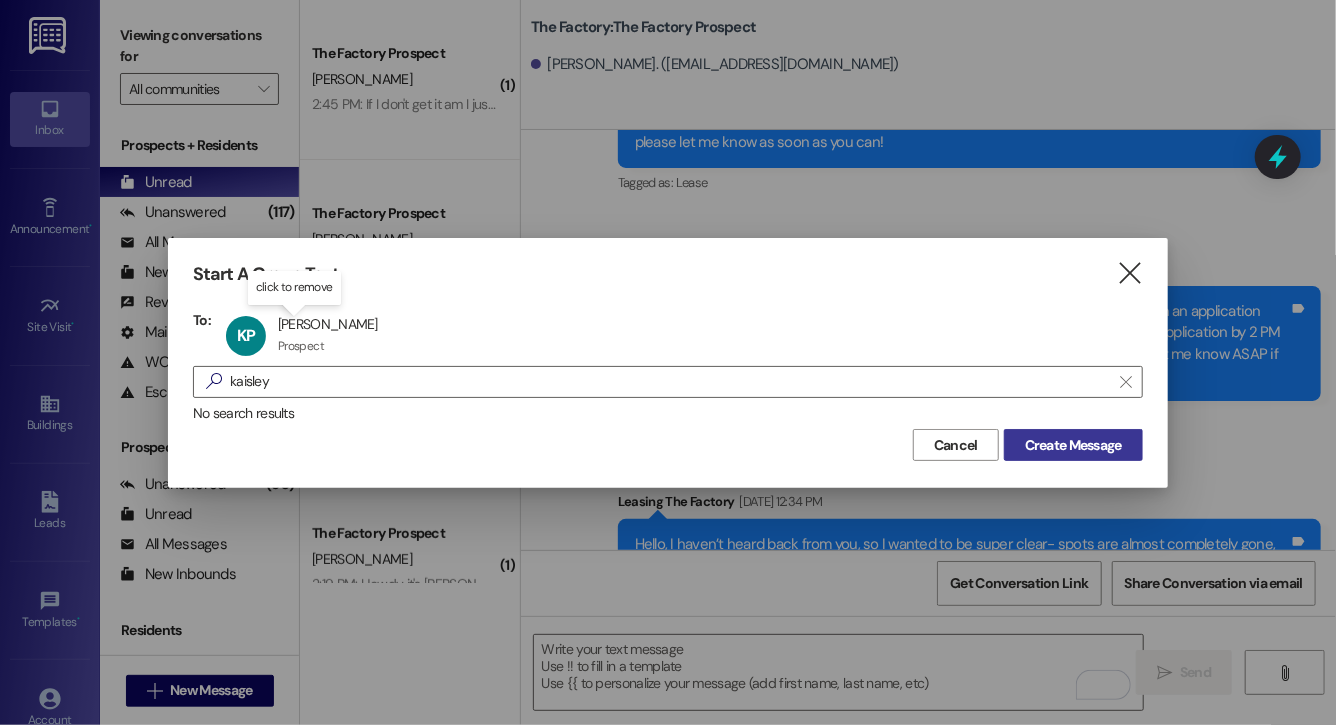 click on "Create Message" at bounding box center (1073, 445) 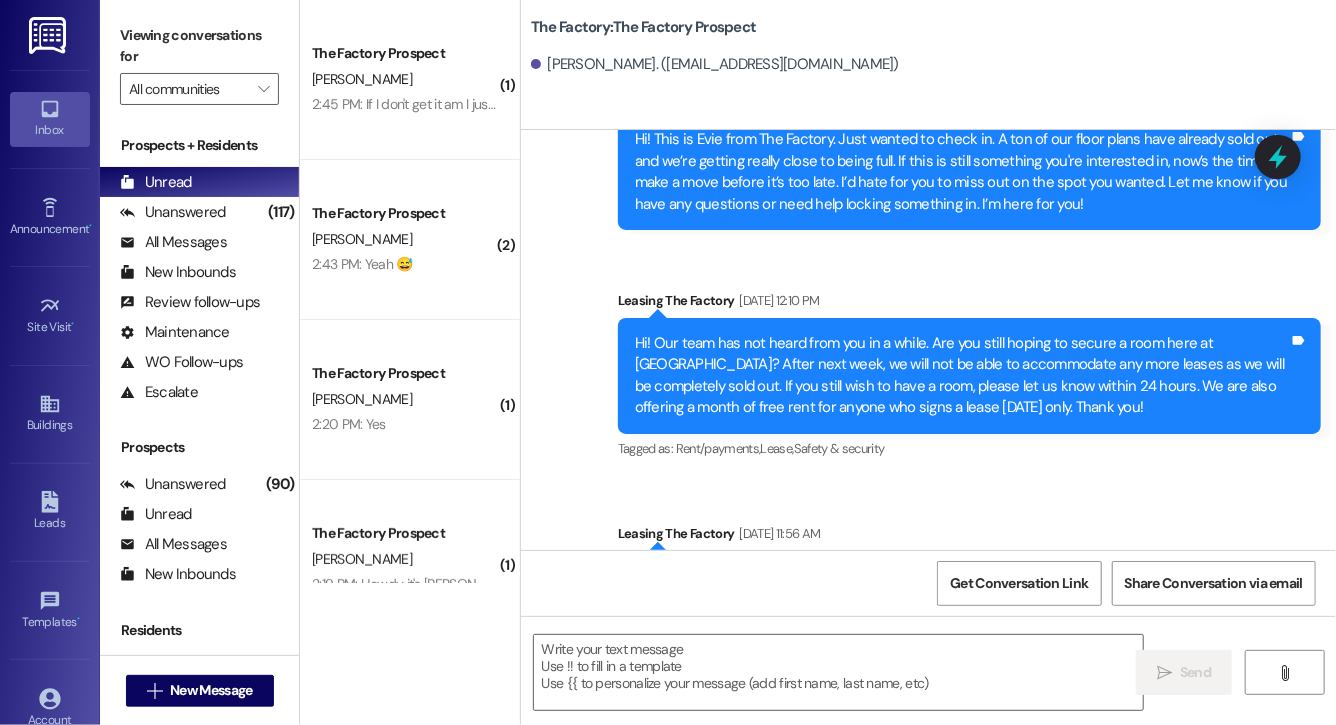 scroll, scrollTop: 13280, scrollLeft: 0, axis: vertical 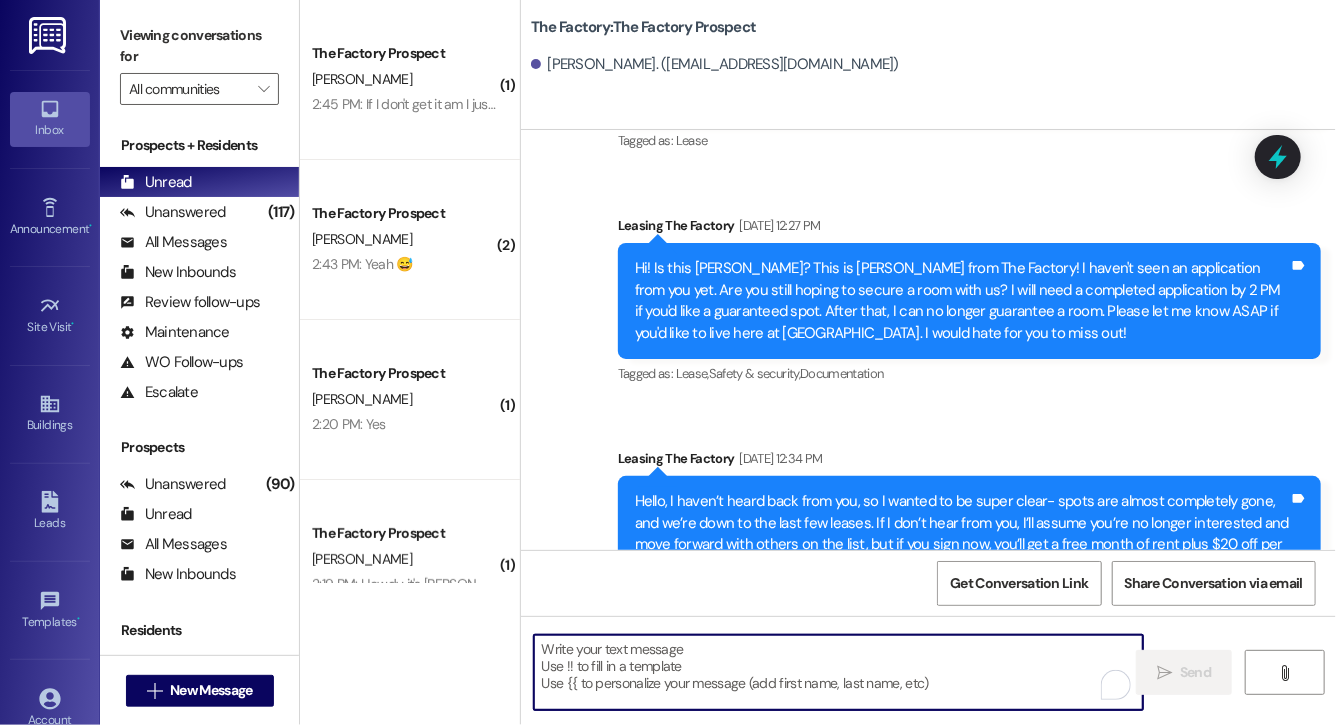 click at bounding box center [838, 672] 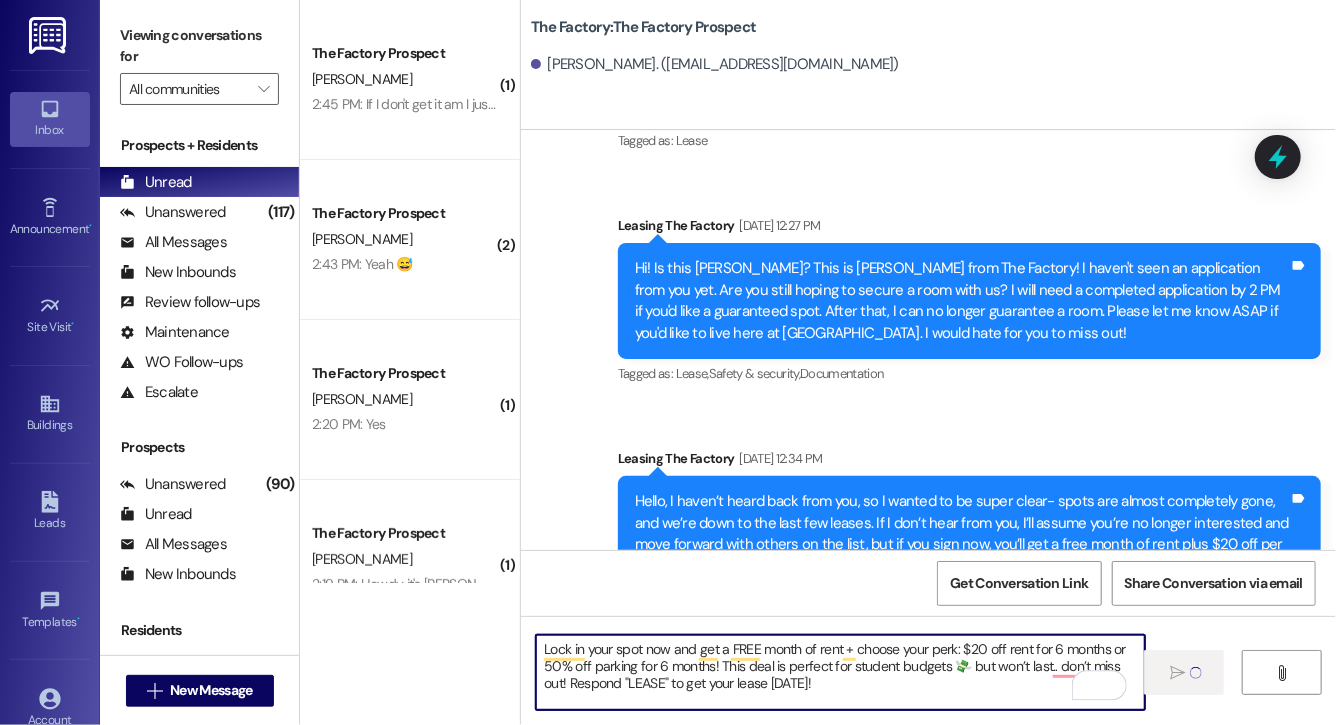 type 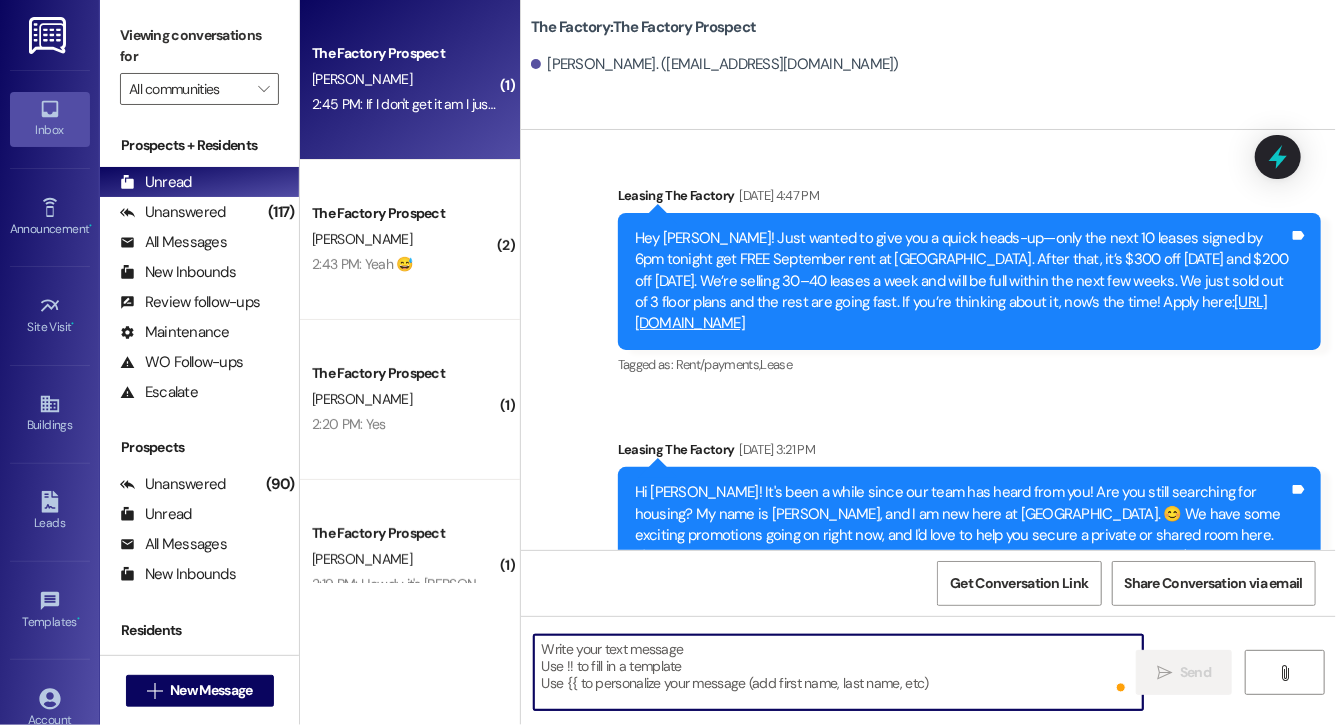 scroll, scrollTop: 1915, scrollLeft: 0, axis: vertical 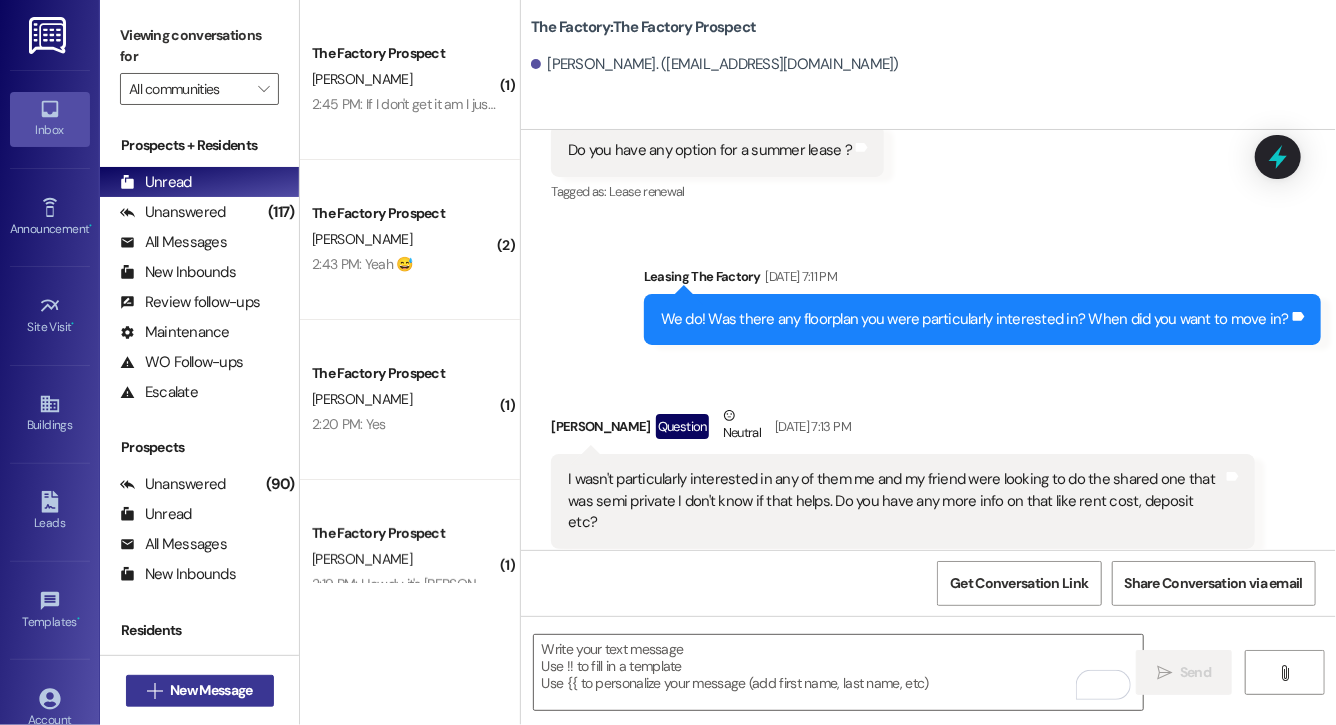 click on "New Message" at bounding box center (211, 690) 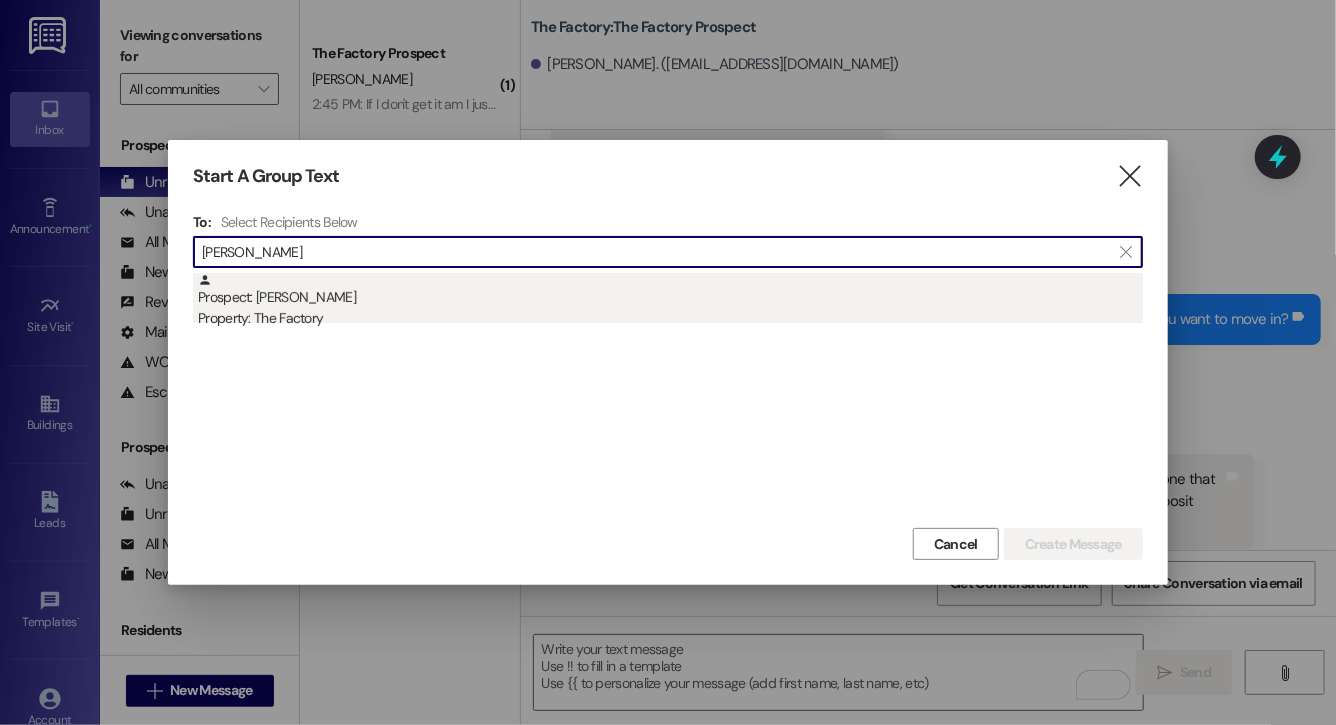 type on "gracie john" 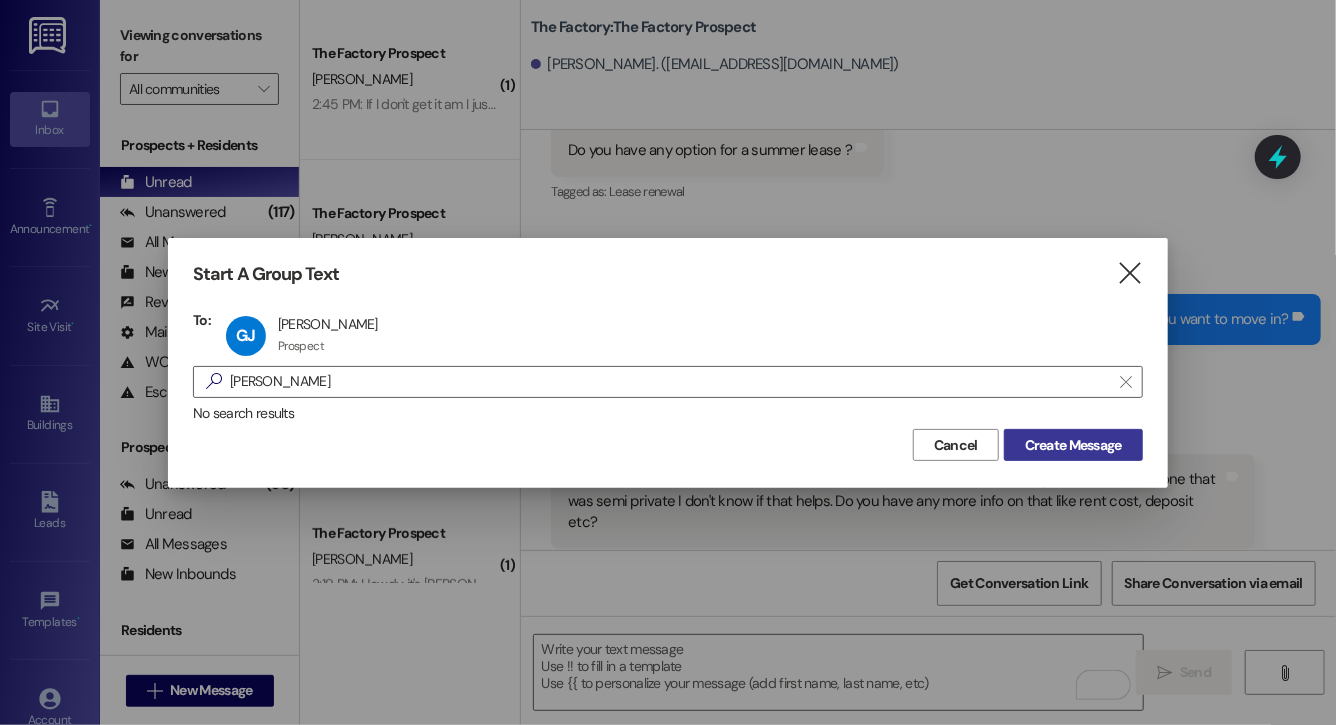 click on "Create Message" at bounding box center (1073, 445) 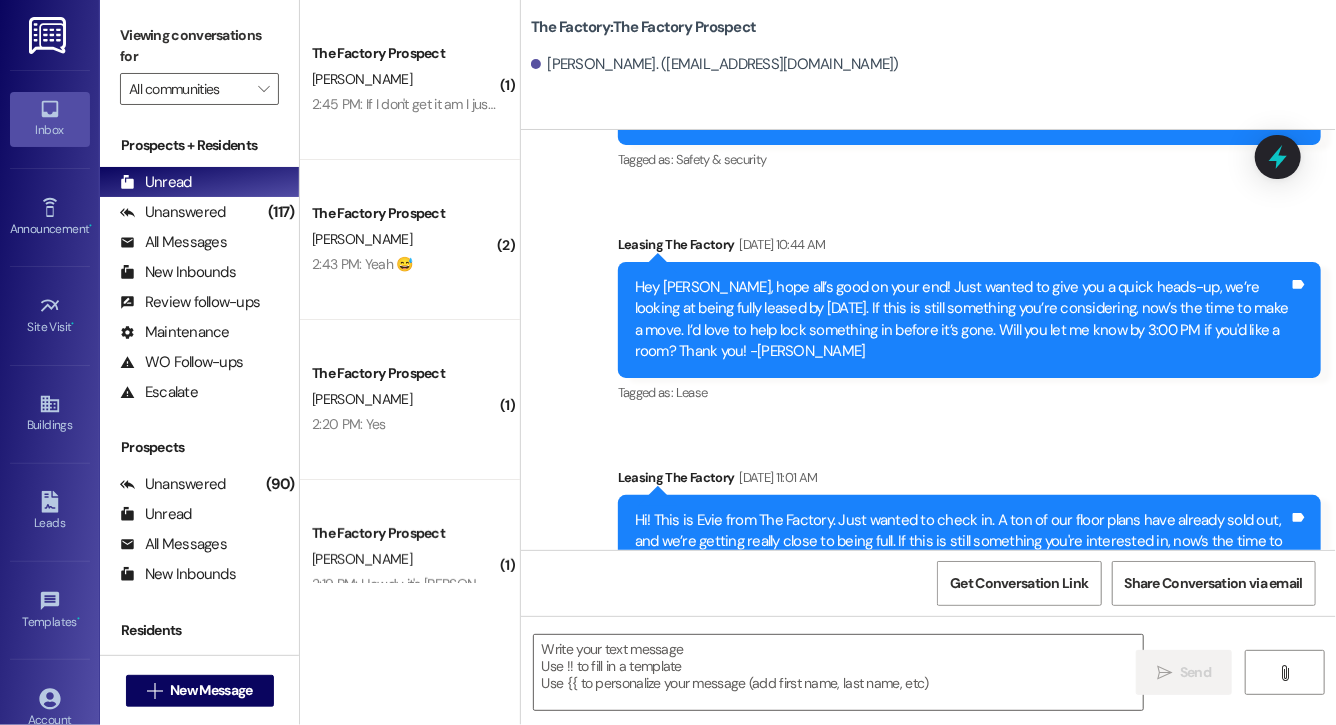 scroll, scrollTop: 14094, scrollLeft: 0, axis: vertical 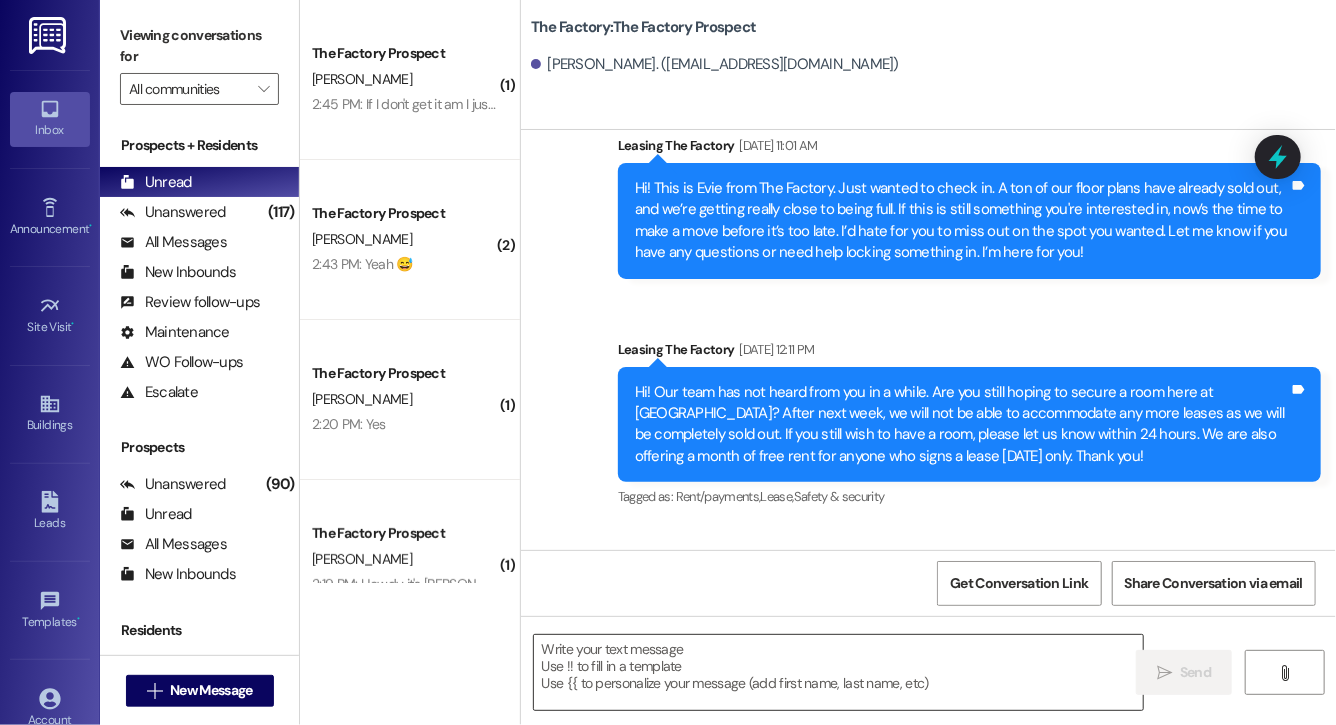 click at bounding box center (838, 672) 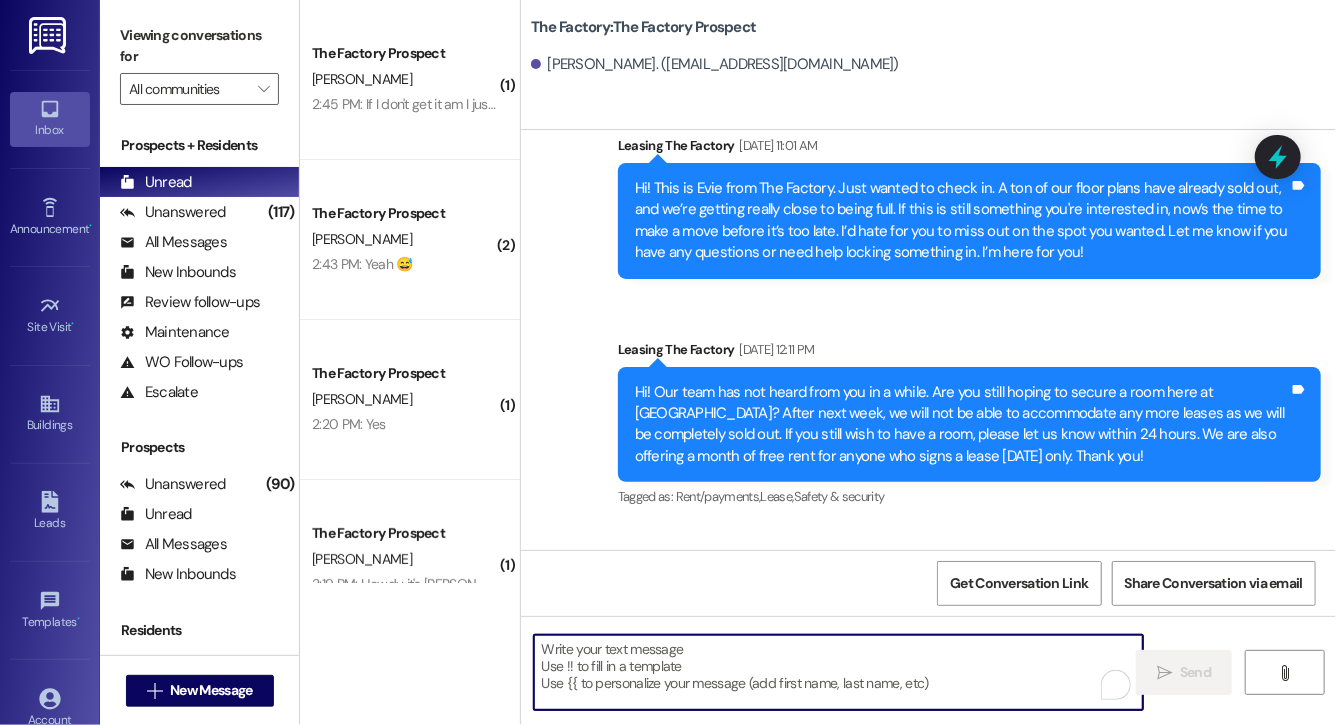 paste on "Lock in your spot now and get a FREE month of rent + choose your perk: $20 off rent for 6 months or 50% off parking for 6 months! This deal is perfect for student budgets 💸 but won’t last.. don’t miss out! Respond "LEASE" to get your lease [DATE]!" 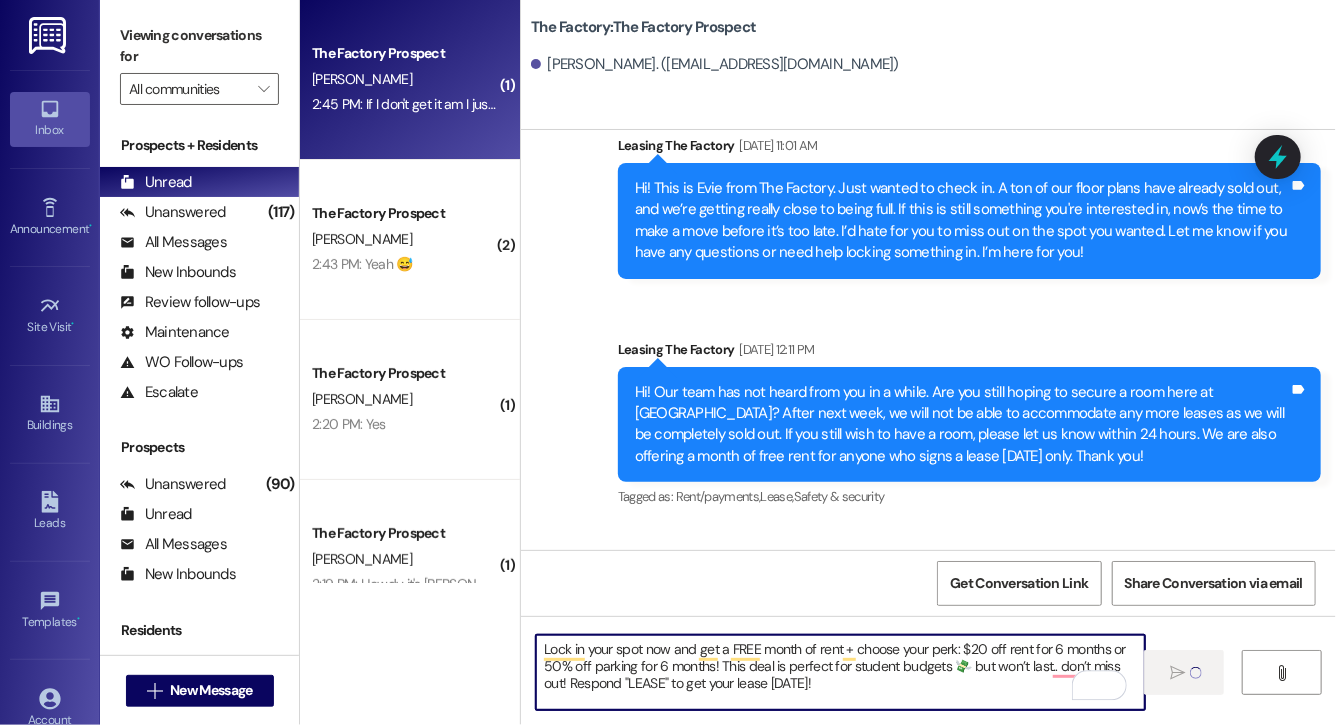type 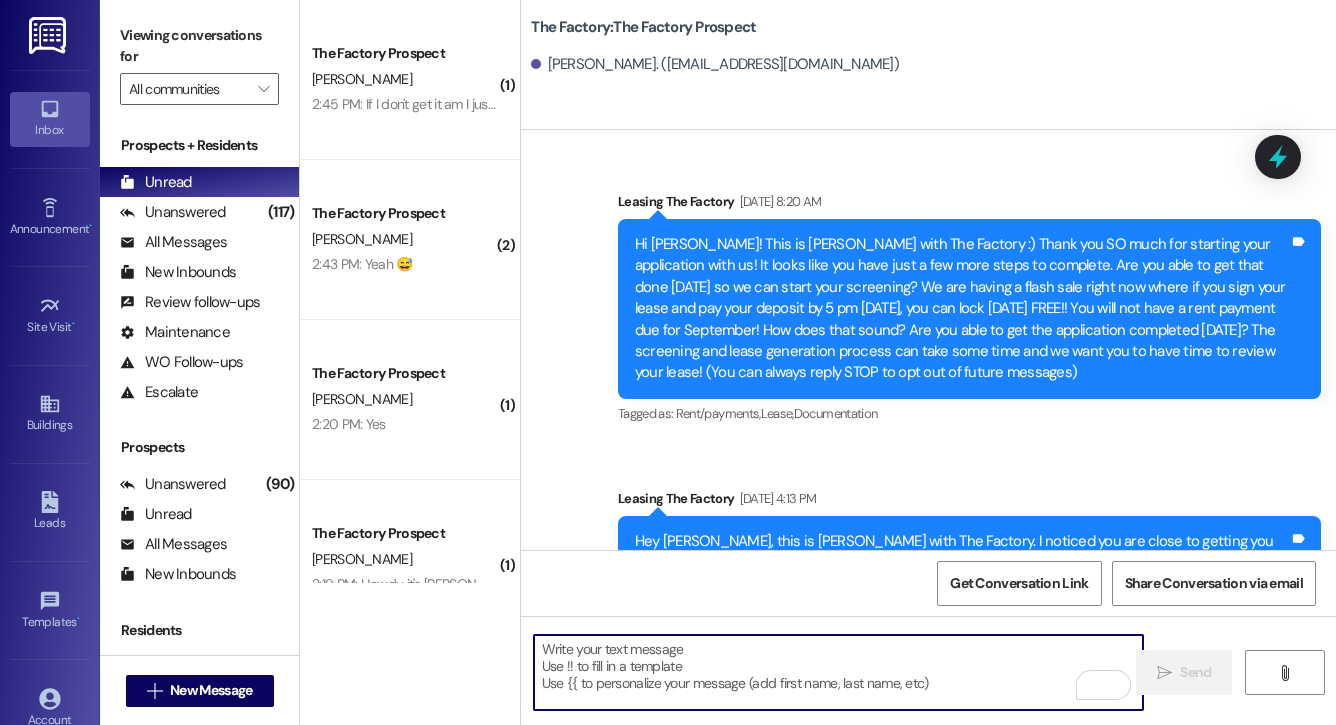scroll, scrollTop: 0, scrollLeft: 0, axis: both 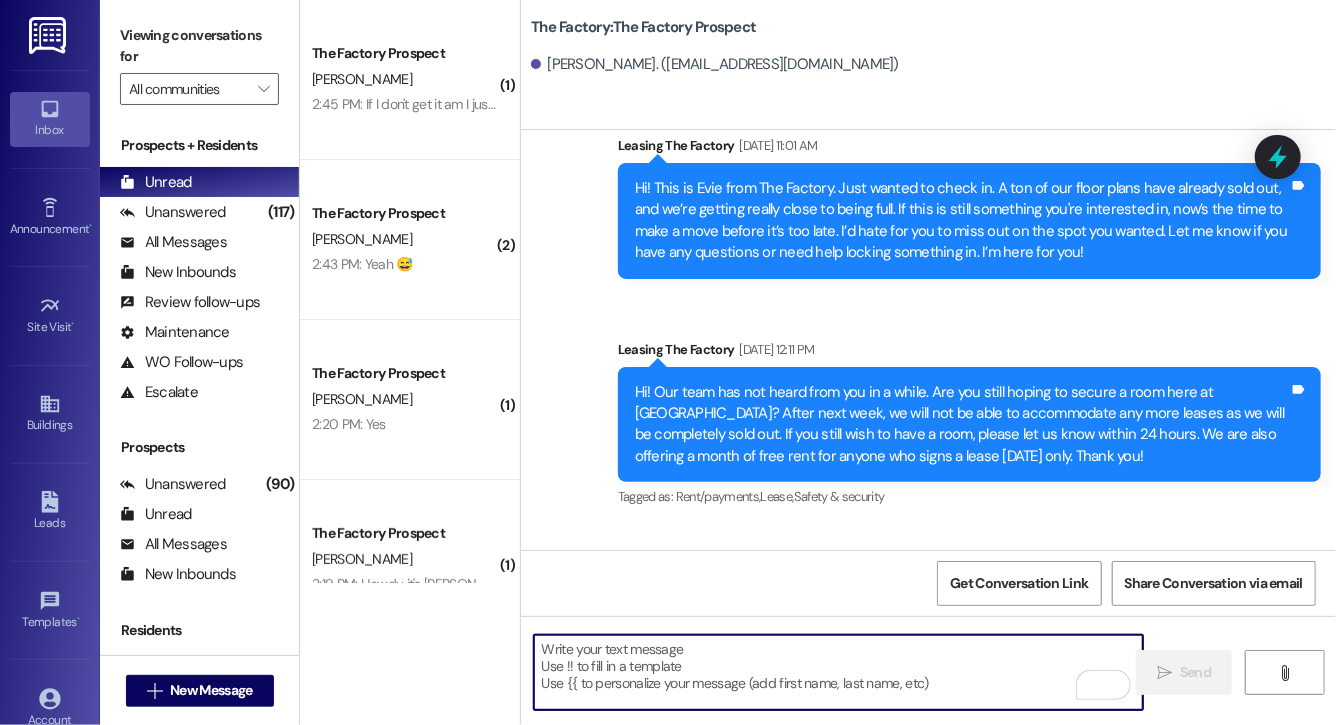 click on " New Message" at bounding box center (200, 691) 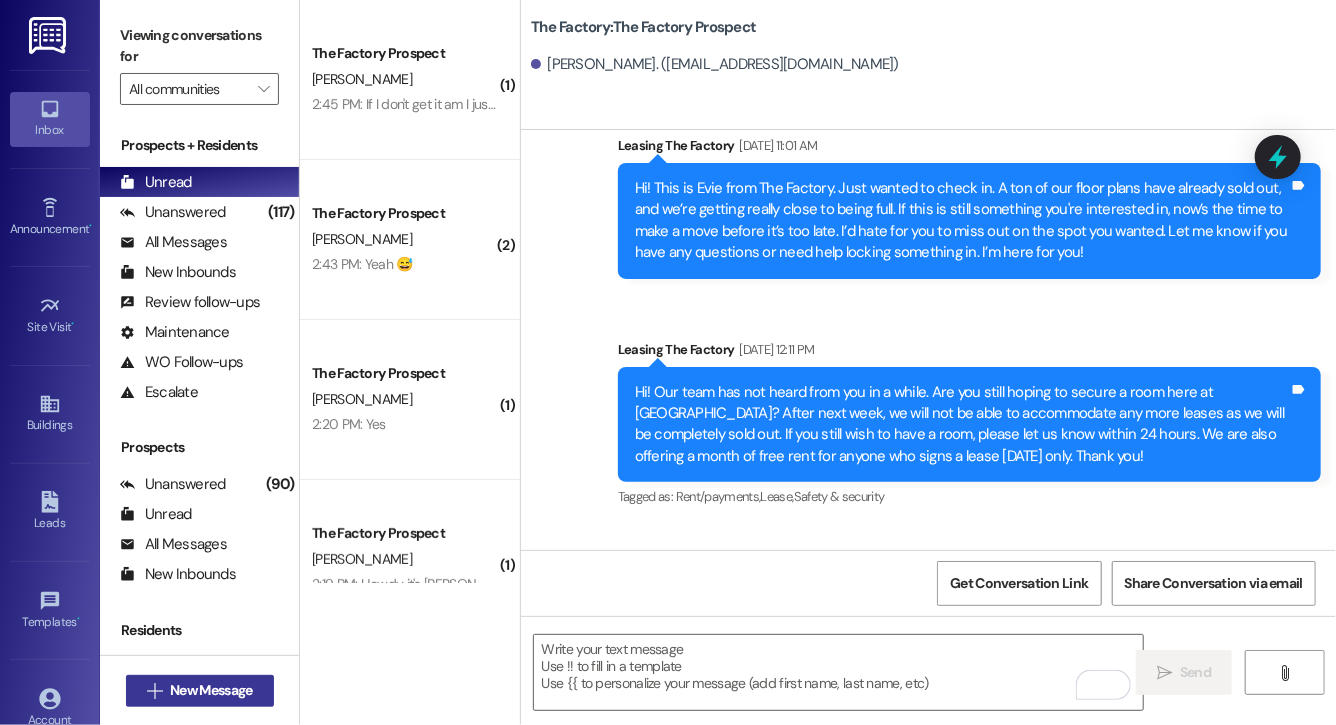 click on " New Message" at bounding box center [200, 691] 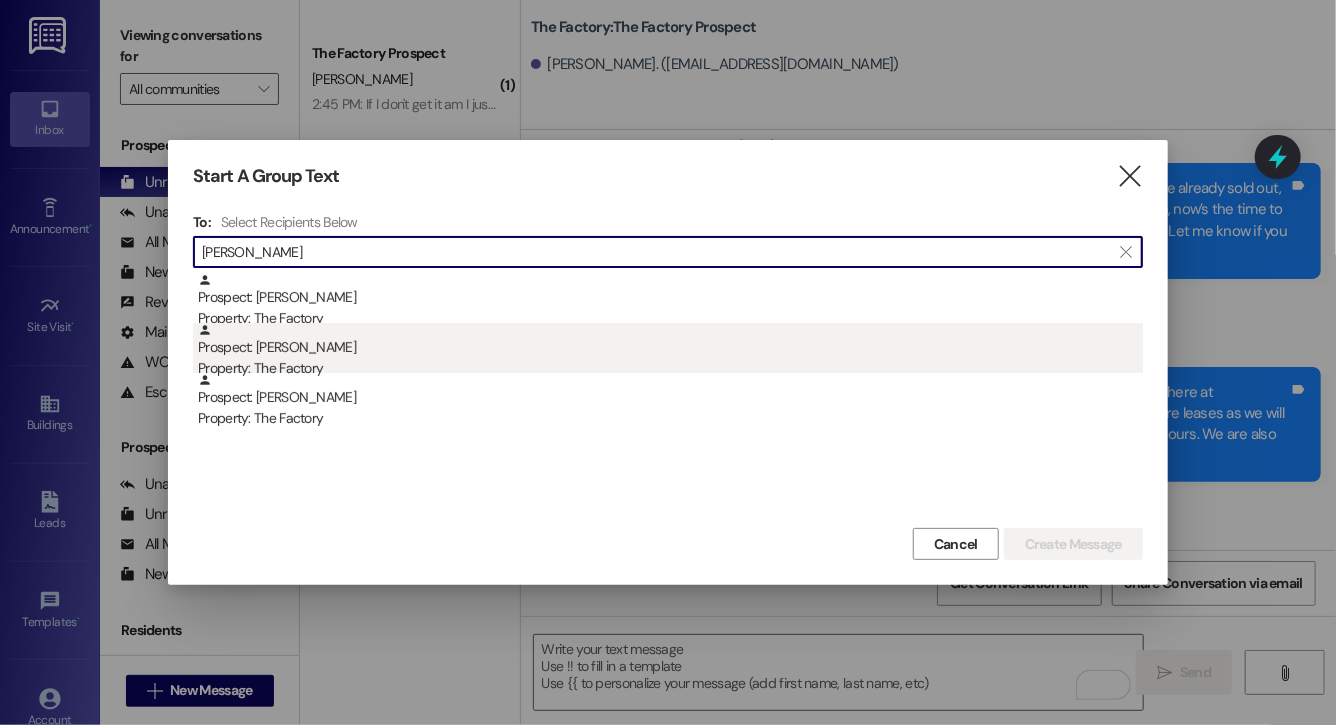 type on "[PERSON_NAME]" 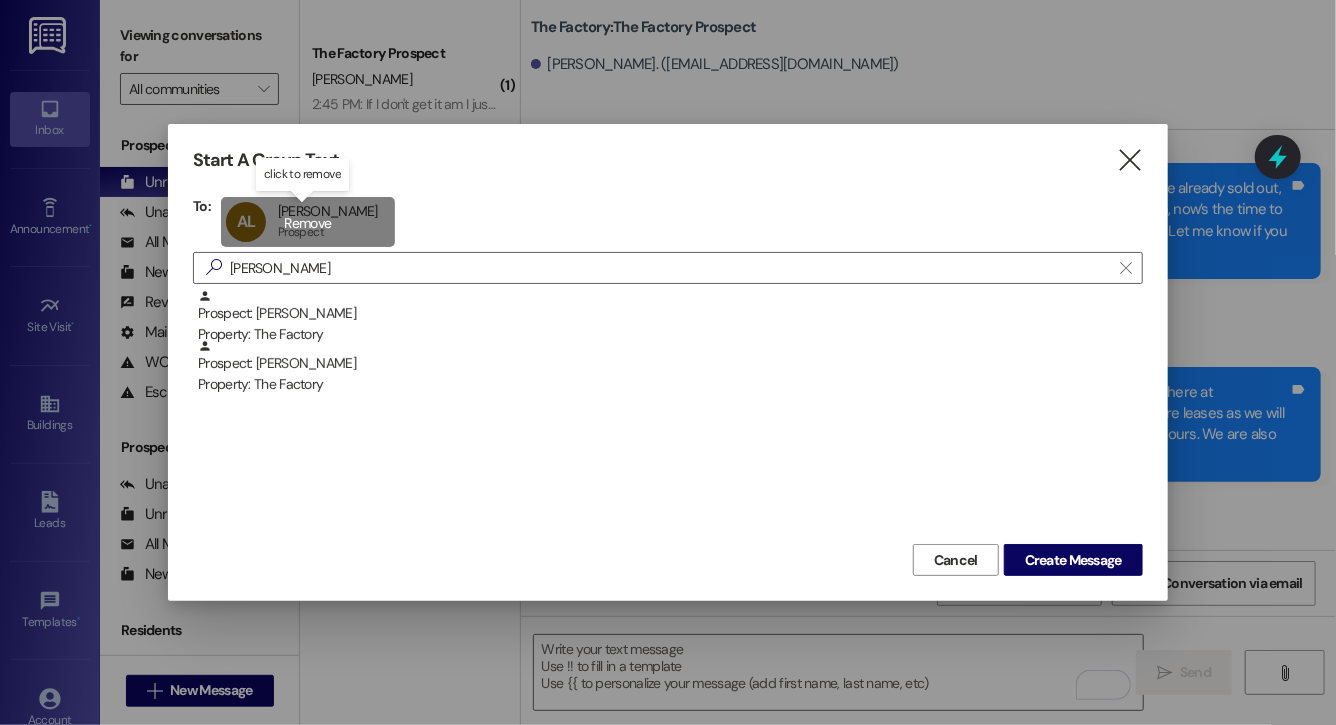 click on "AL  [PERSON_NAME]  [PERSON_NAME] Prospect Prospect click to remove" at bounding box center [308, 222] 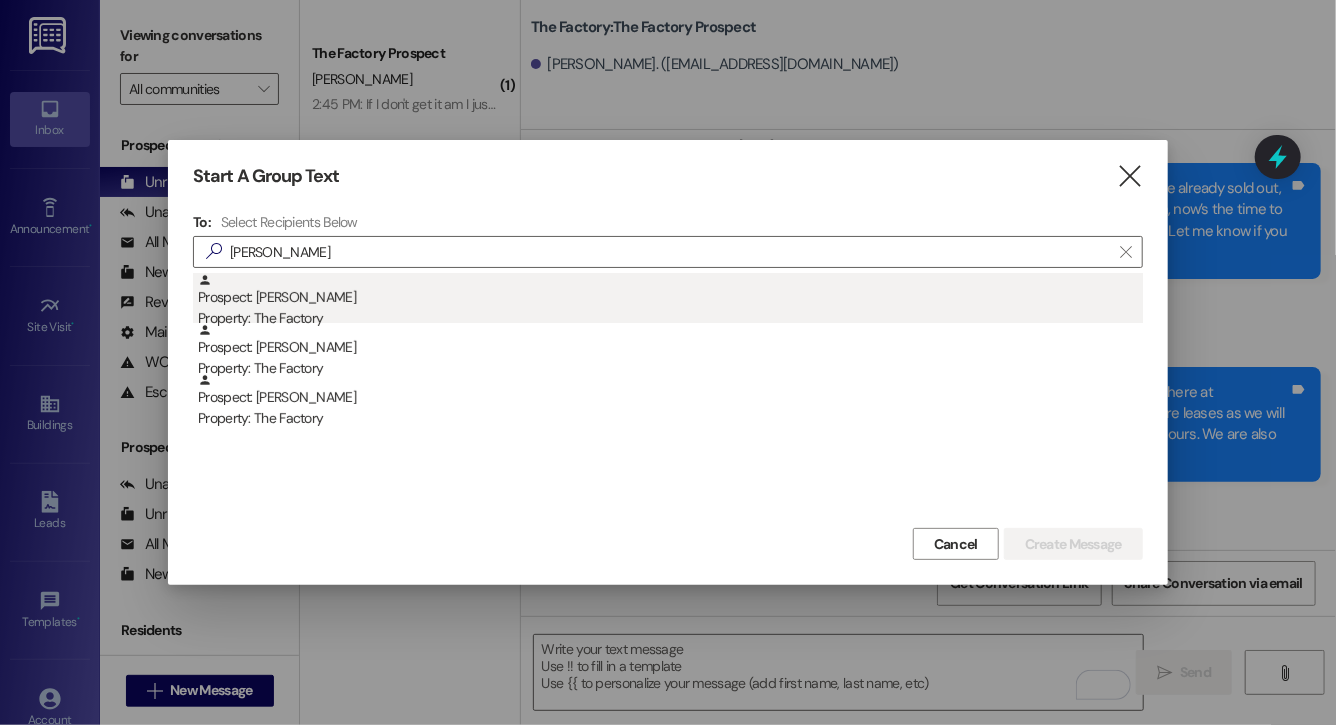 click on "Prospect: Brooklyn Laughlin Property: The Factory" at bounding box center (670, 301) 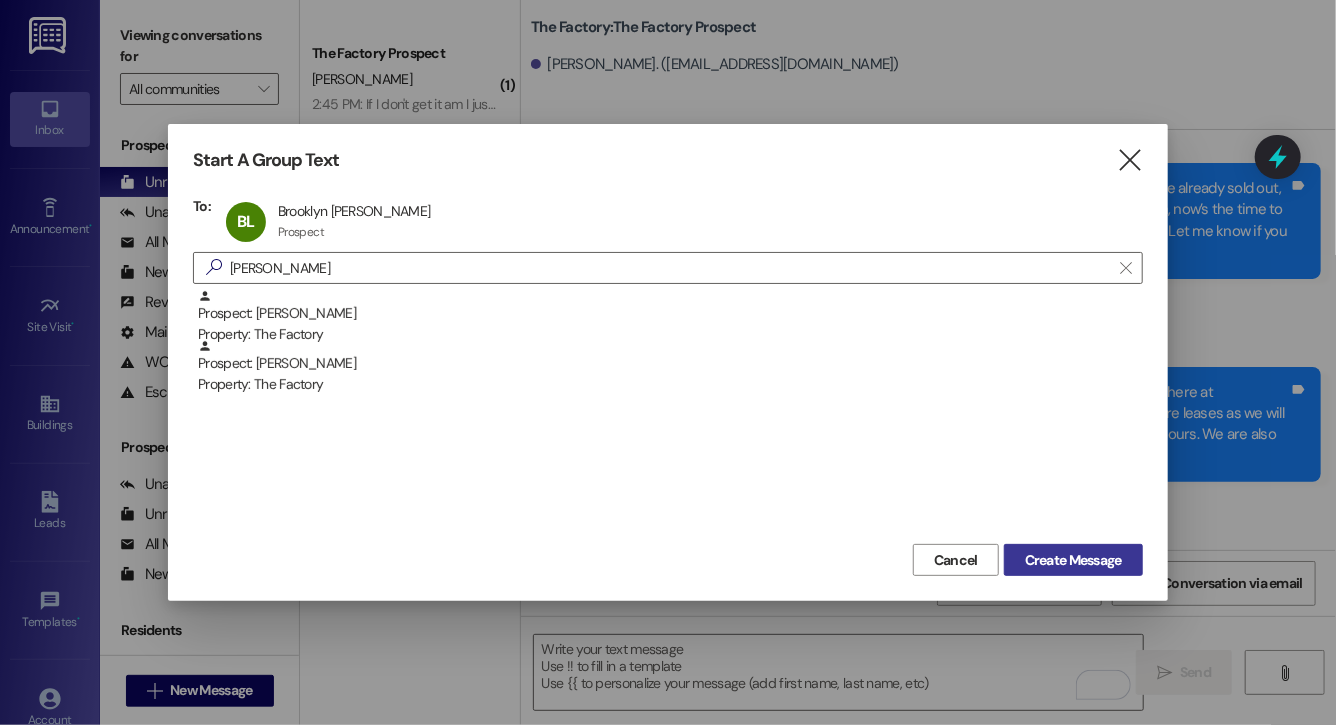 click on "Create Message" at bounding box center [1073, 560] 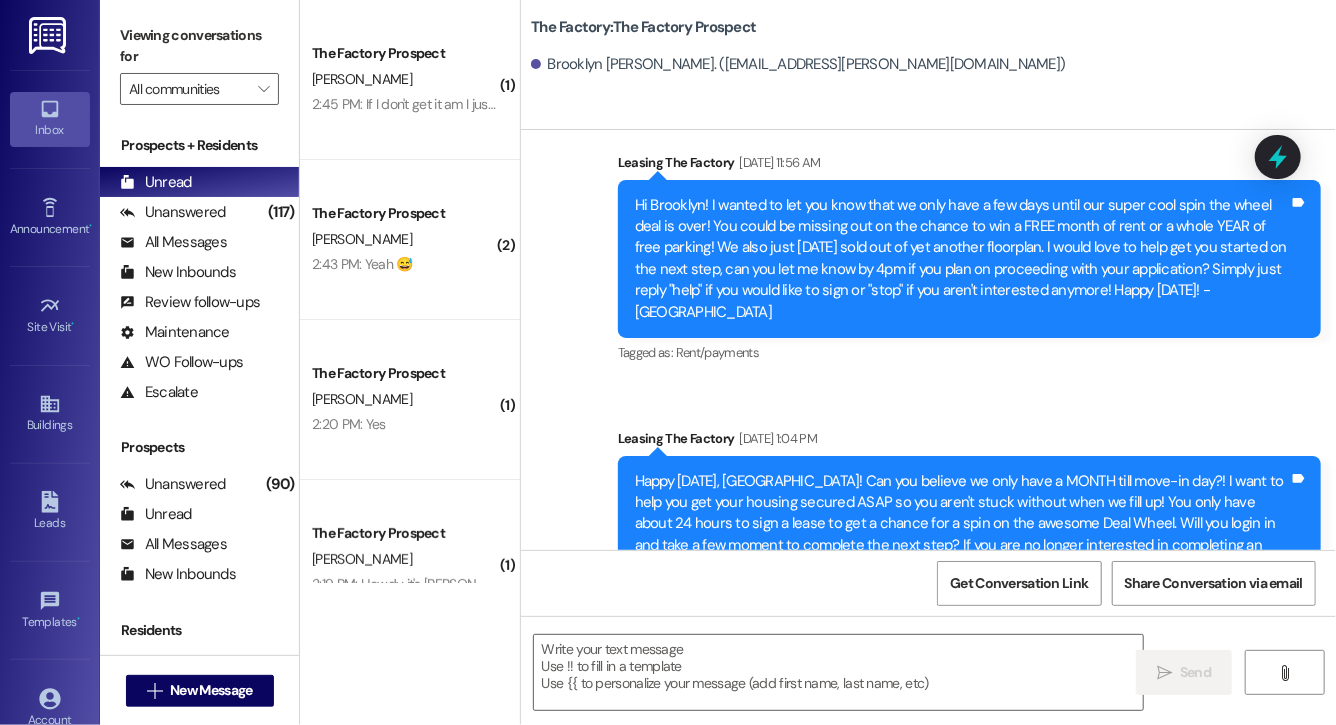 scroll, scrollTop: 14702, scrollLeft: 0, axis: vertical 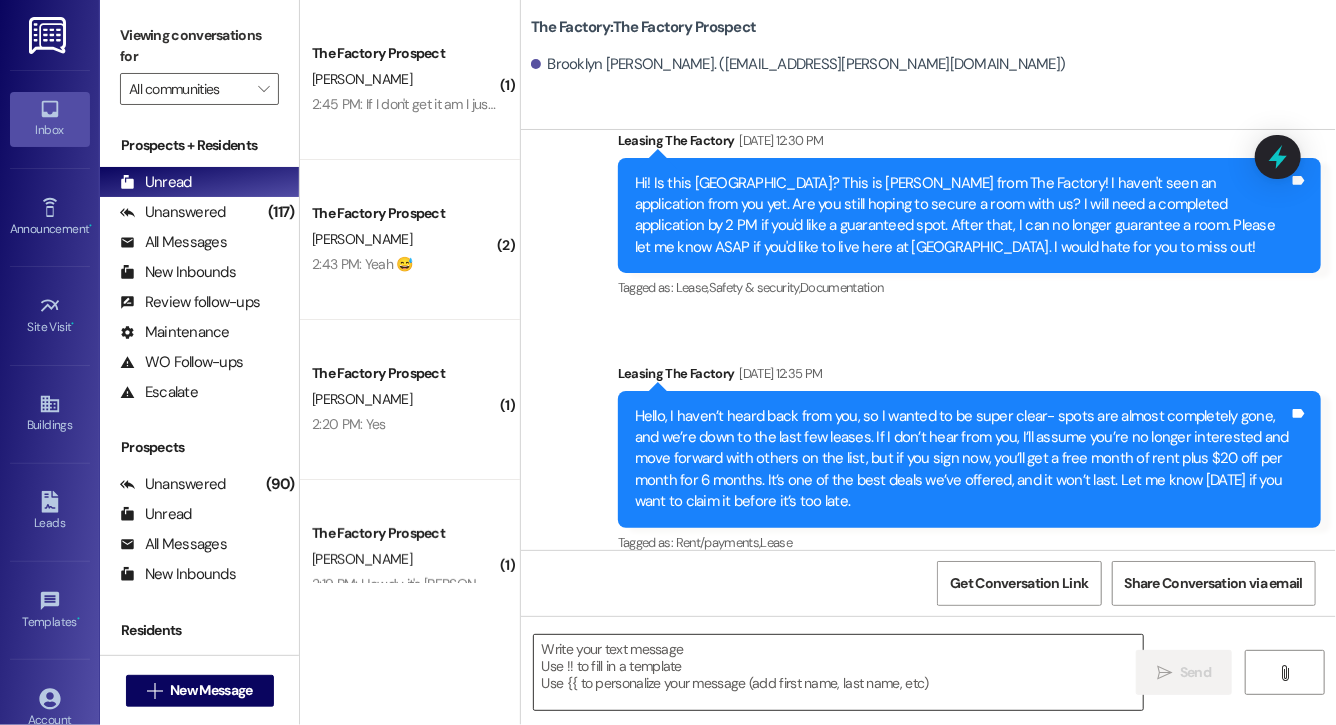 click at bounding box center [838, 672] 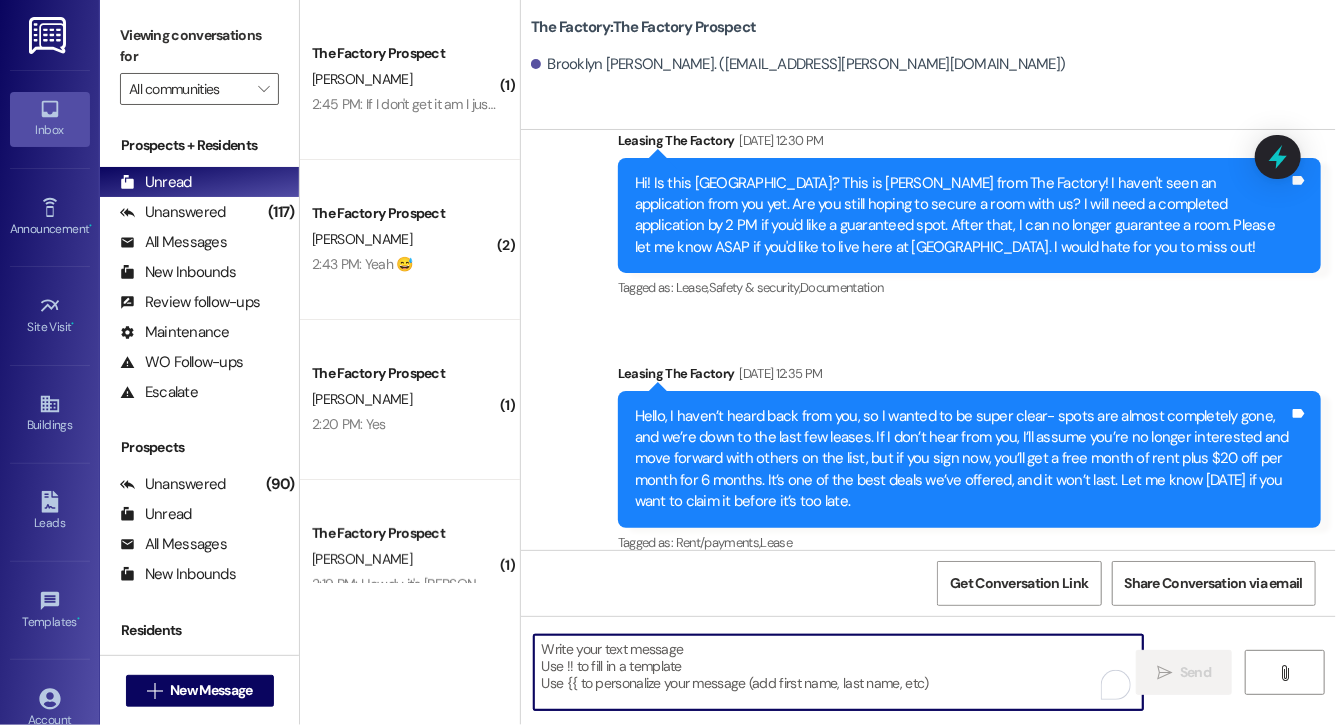 paste on "Lock in your spot now and get a FREE month of rent + choose your perk: $20 off rent for 6 months or 50% off parking for 6 months! This deal is perfect for student budgets 💸 but won’t last.. don’t miss out! Respond "LEASE" to get your lease [DATE]!" 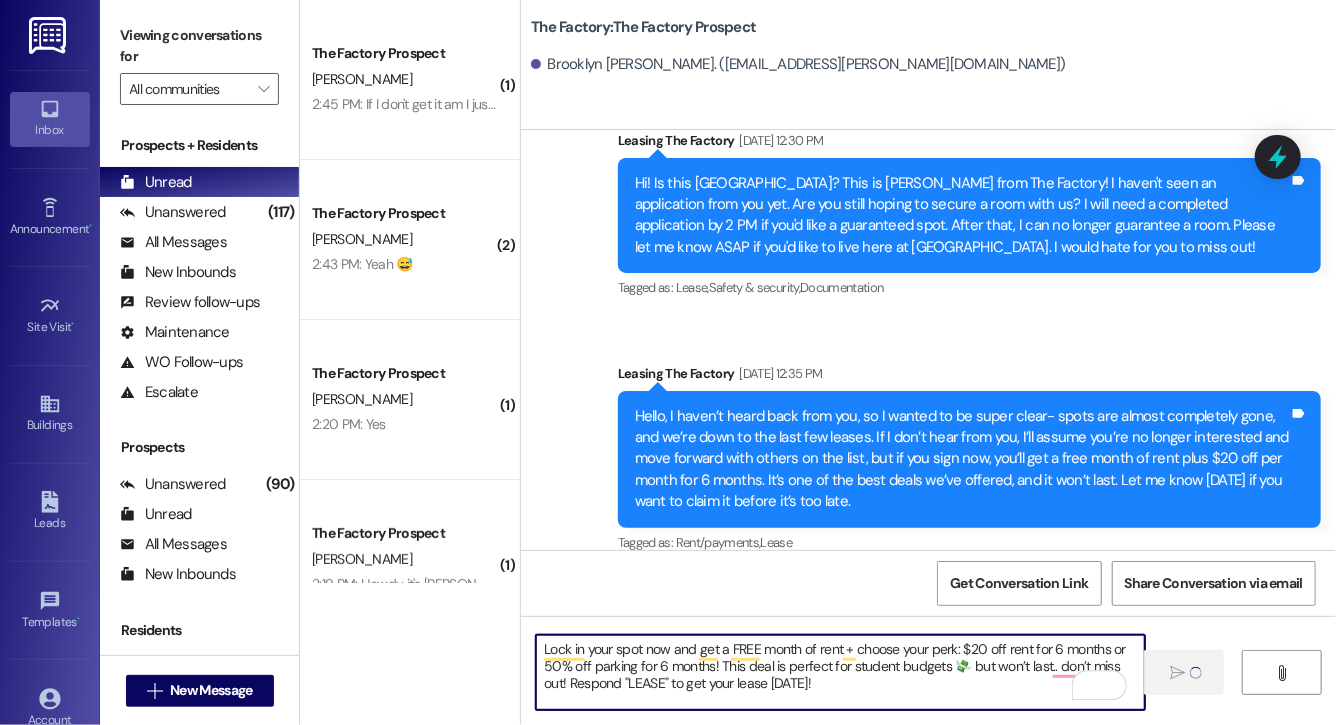 type 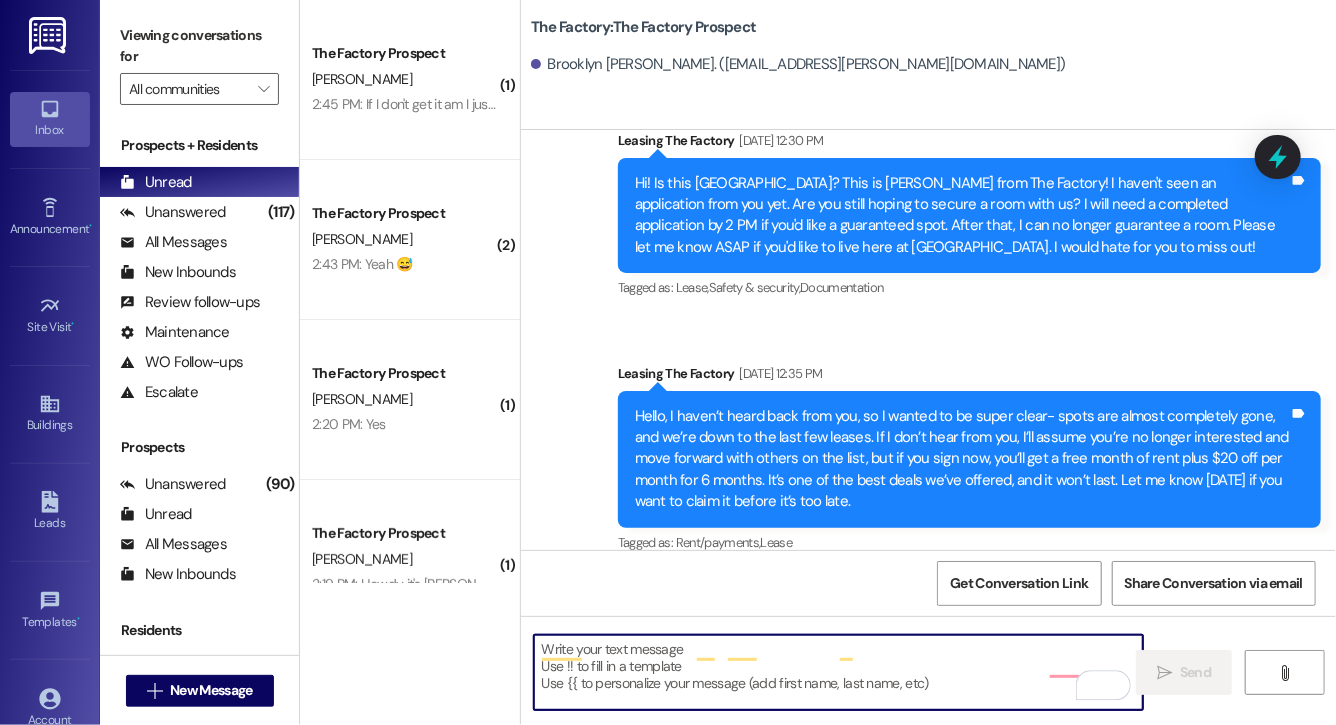 scroll, scrollTop: 14885, scrollLeft: 0, axis: vertical 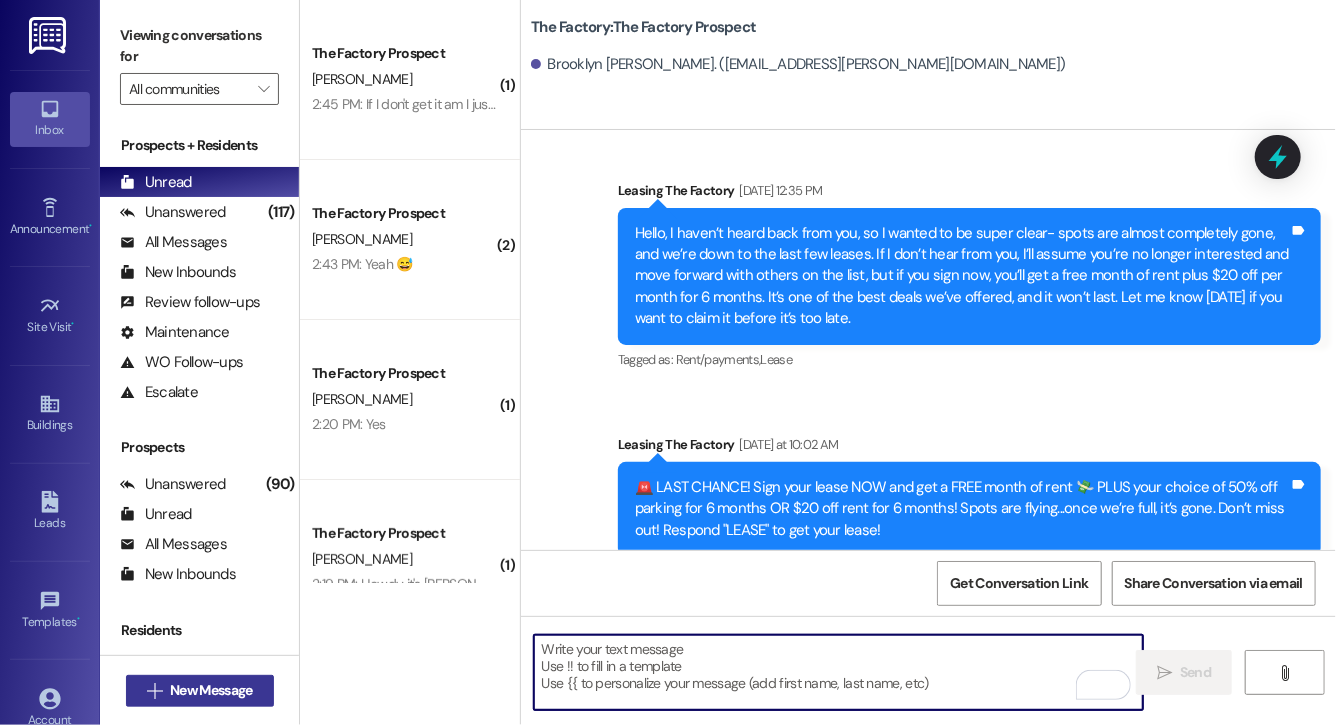 click on "New Message" at bounding box center [211, 690] 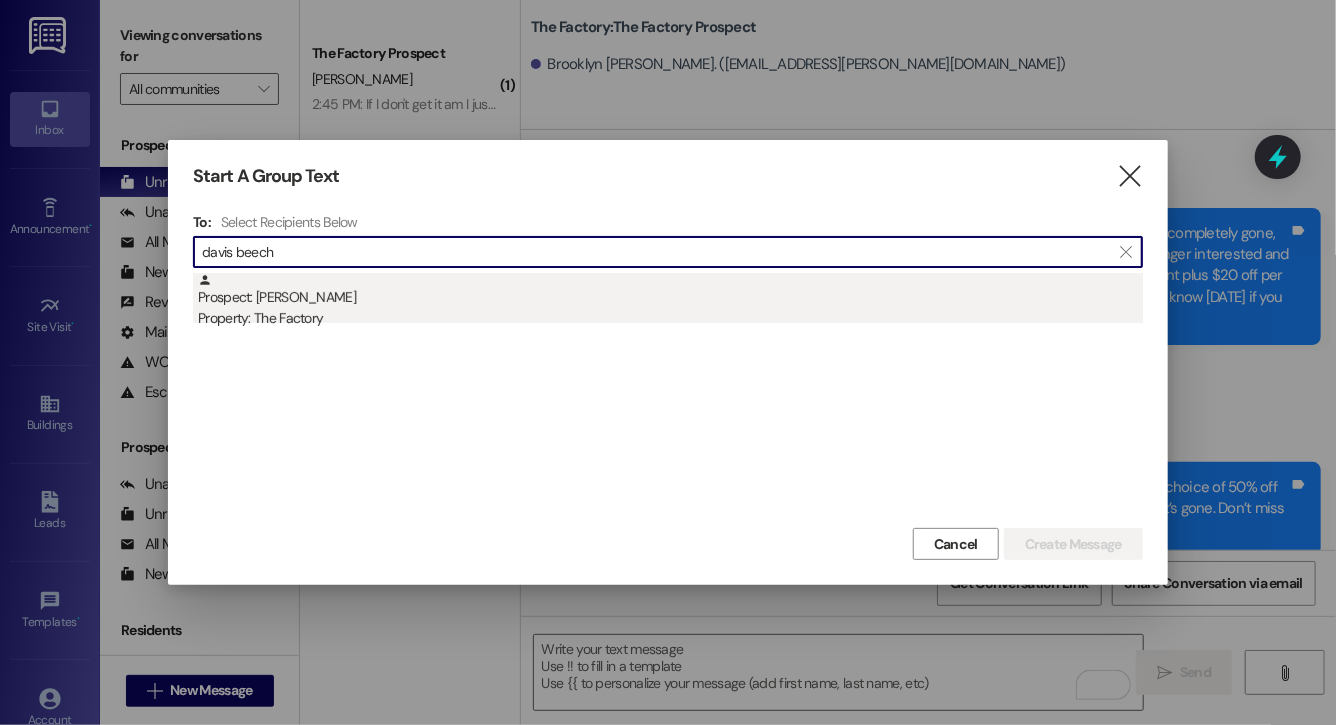 type on "davis beech" 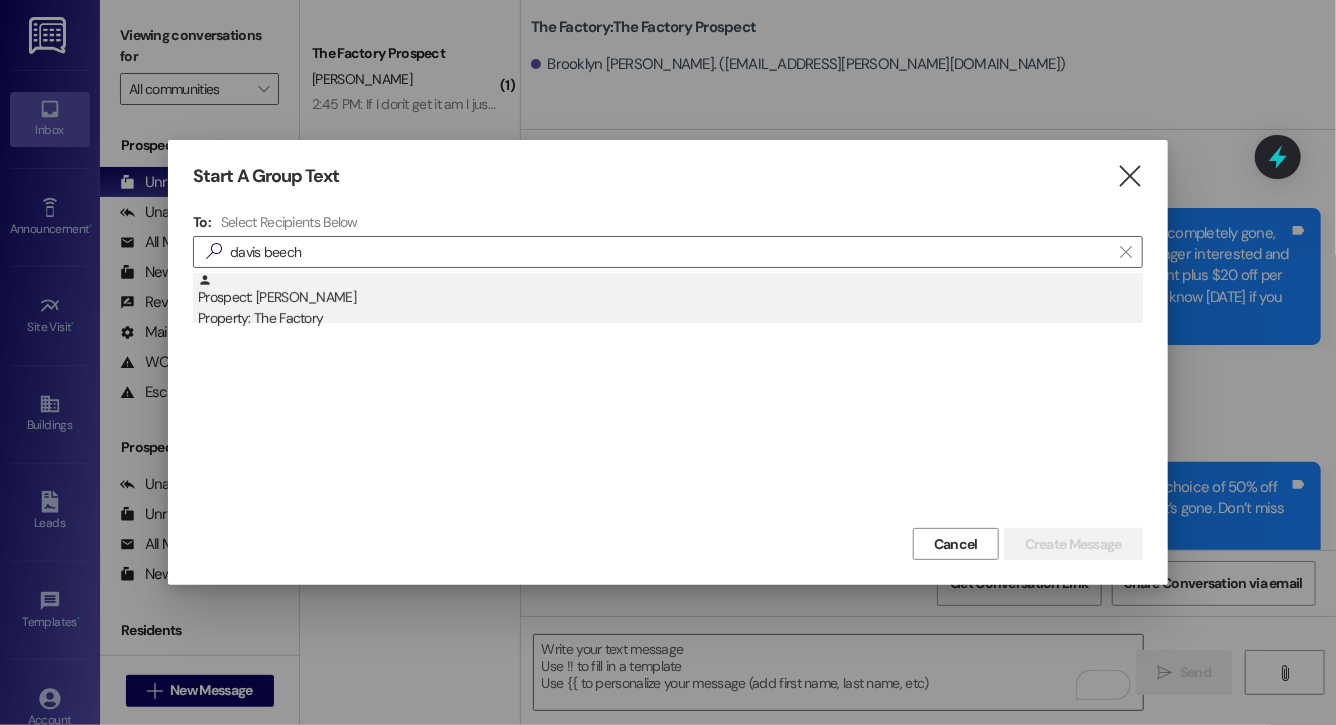 click on "Property: The Factory" at bounding box center (670, 318) 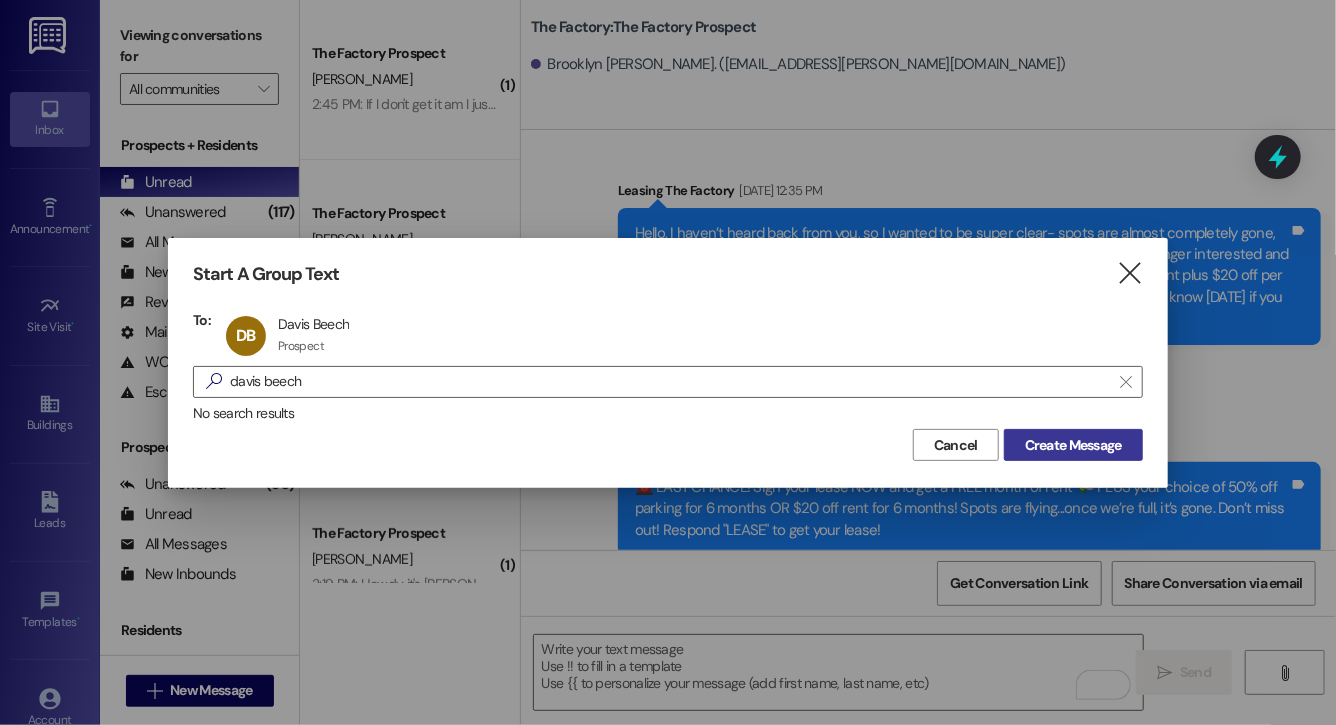 click on "Create Message" at bounding box center (1073, 445) 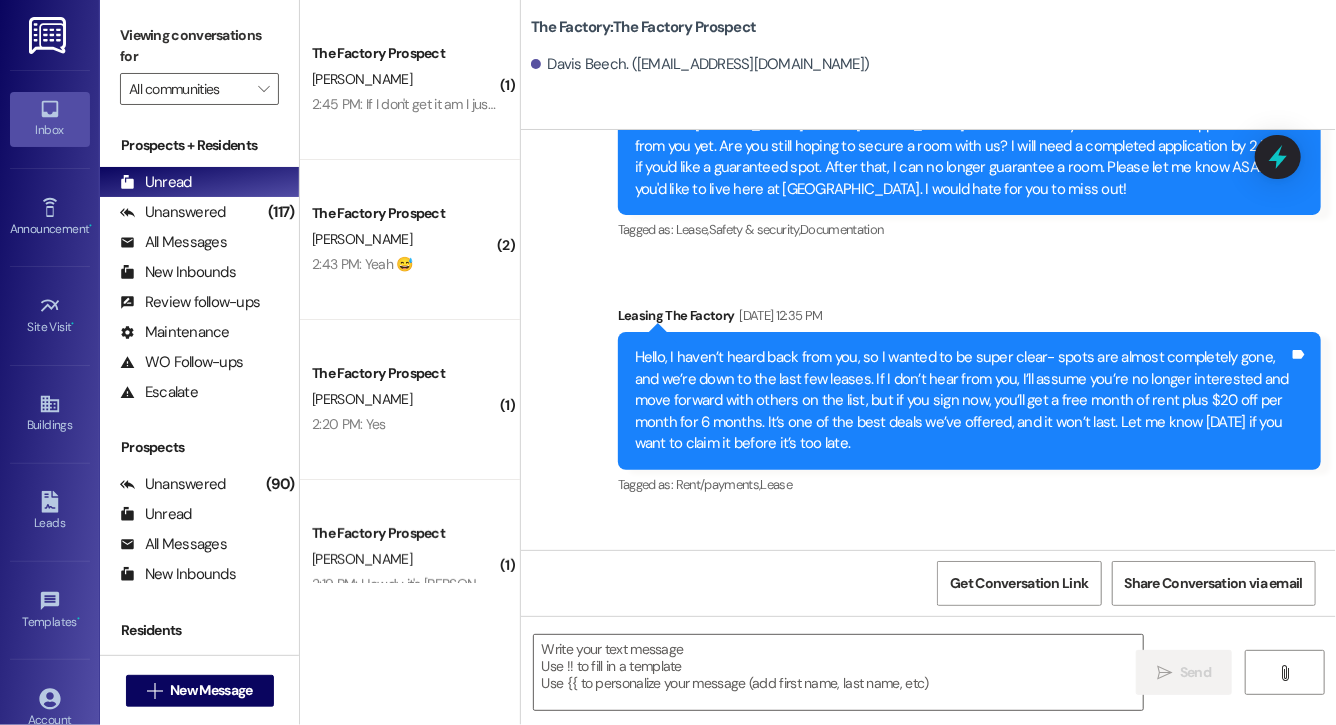 scroll, scrollTop: 14741, scrollLeft: 0, axis: vertical 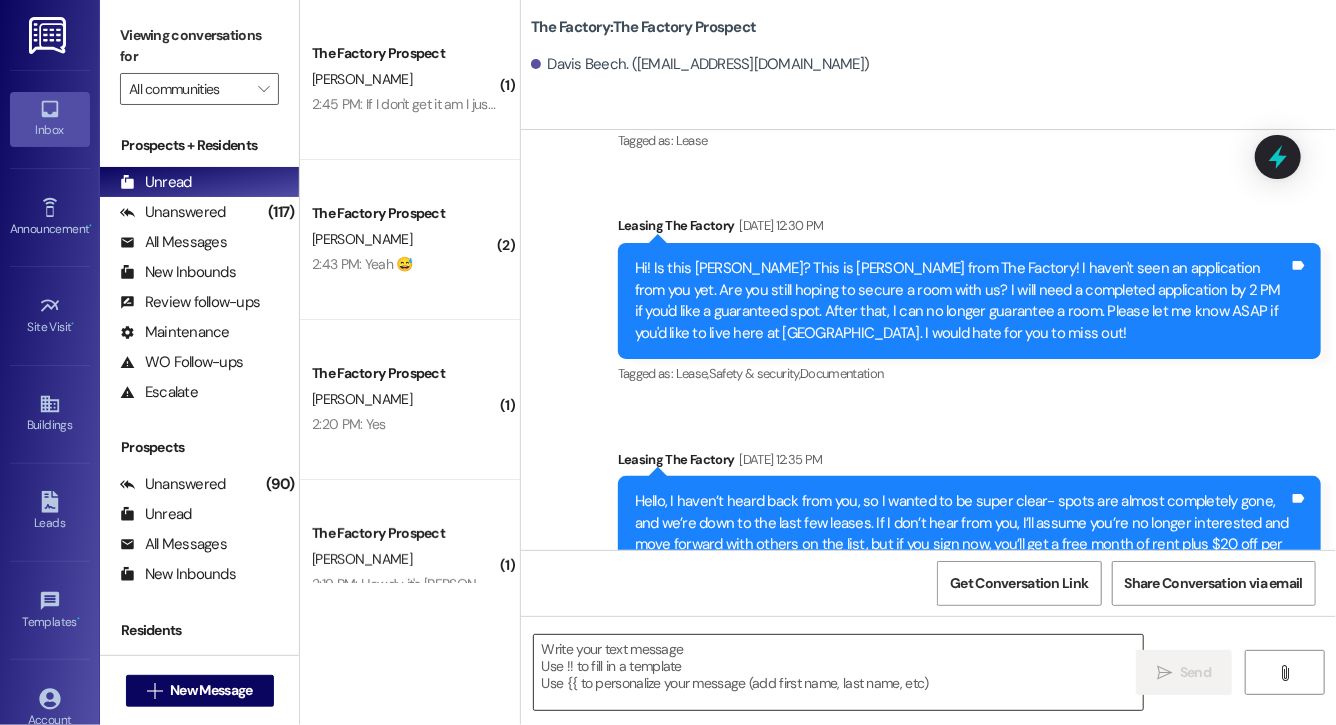 click at bounding box center [838, 672] 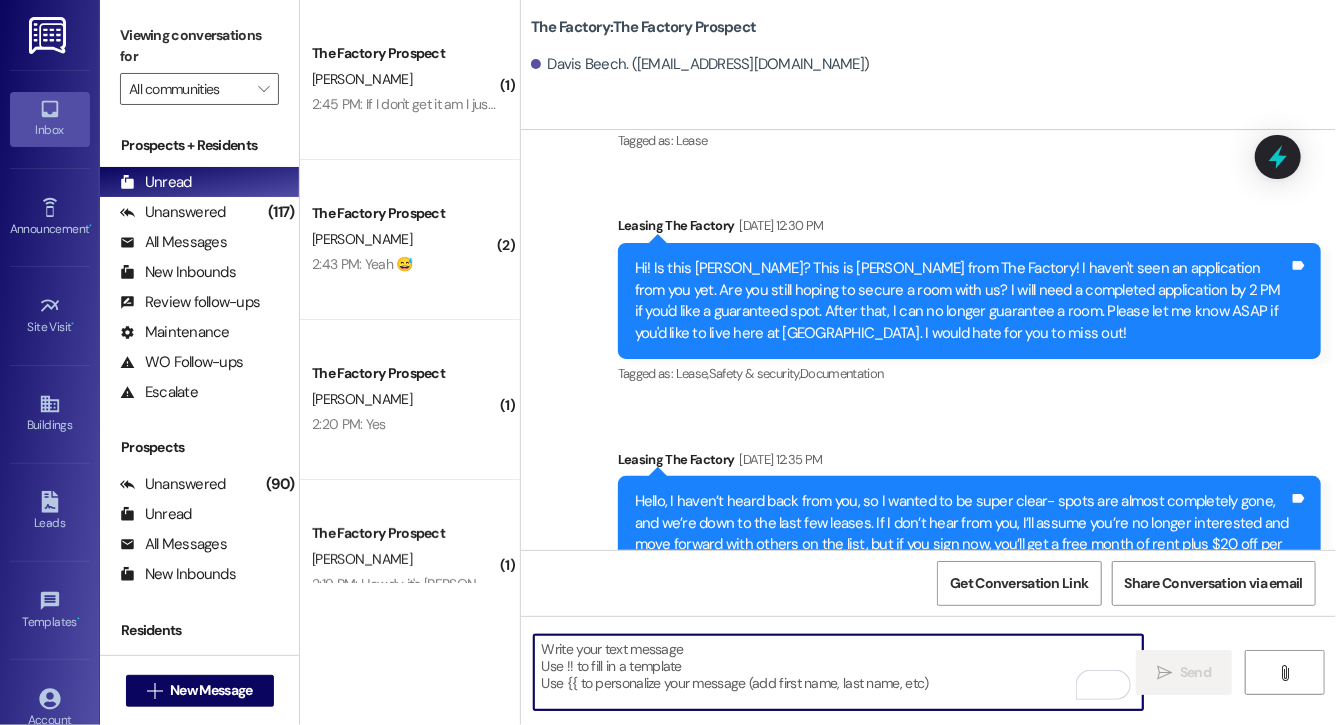 paste on "Lock in your spot now and get a FREE month of rent + choose your perk: $20 off rent for 6 months or 50% off parking for 6 months! This deal is perfect for student budgets 💸 but won’t last.. don’t miss out! Respond "LEASE" to get your lease [DATE]!" 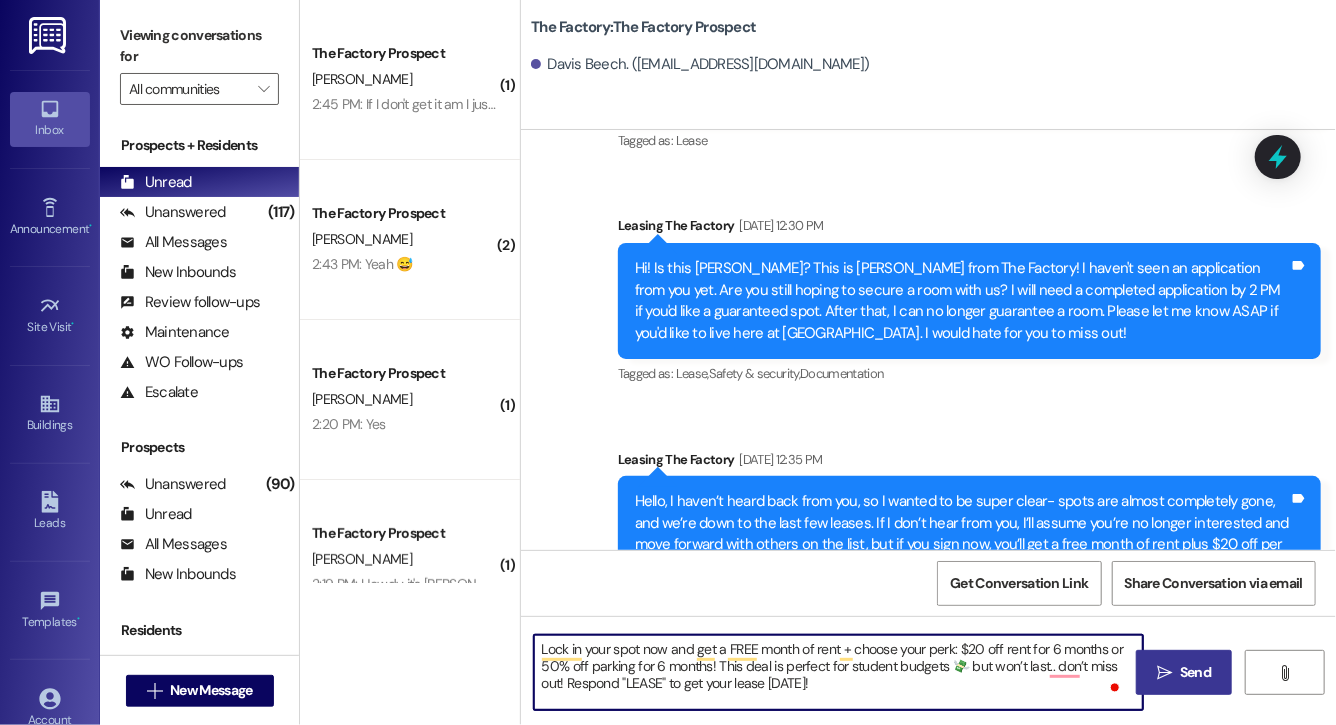 type on "Lock in your spot now and get a FREE month of rent + choose your perk: $20 off rent for 6 months or 50% off parking for 6 months! This deal is perfect for student budgets 💸 but won’t last.. don’t miss out! Respond "LEASE" to get your lease [DATE]!" 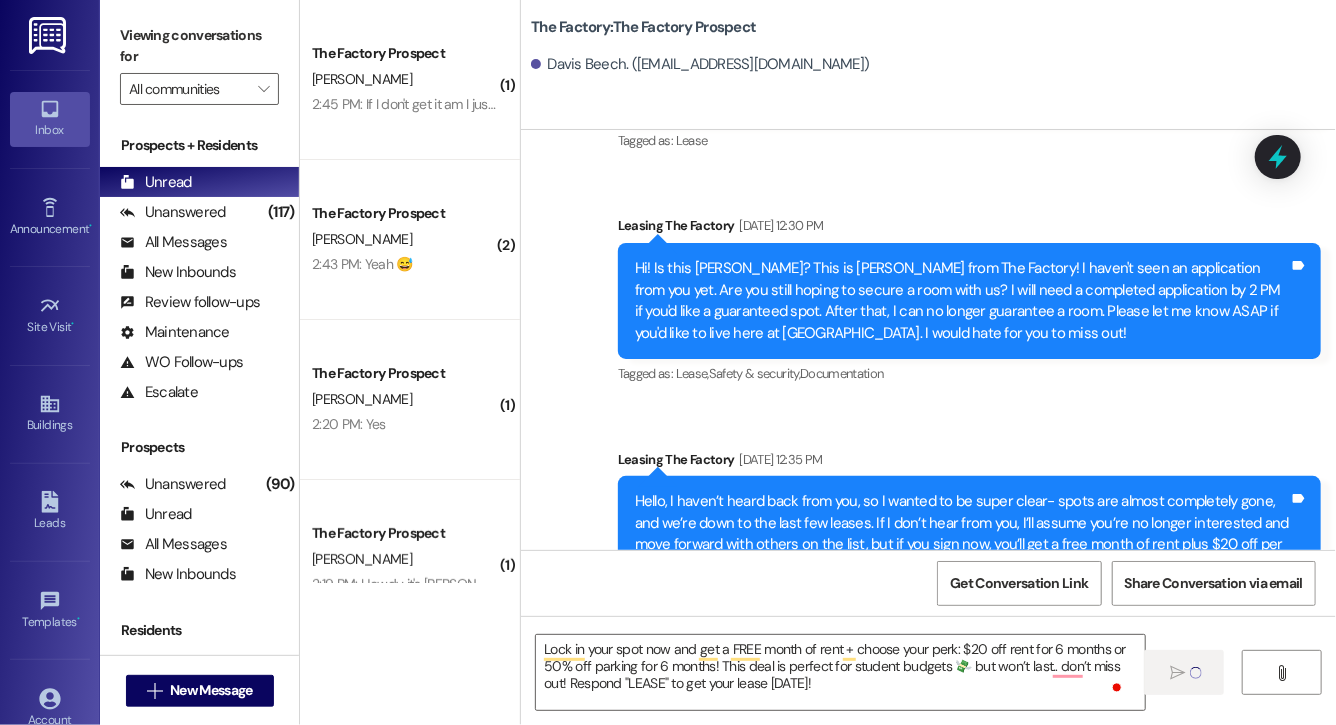 type 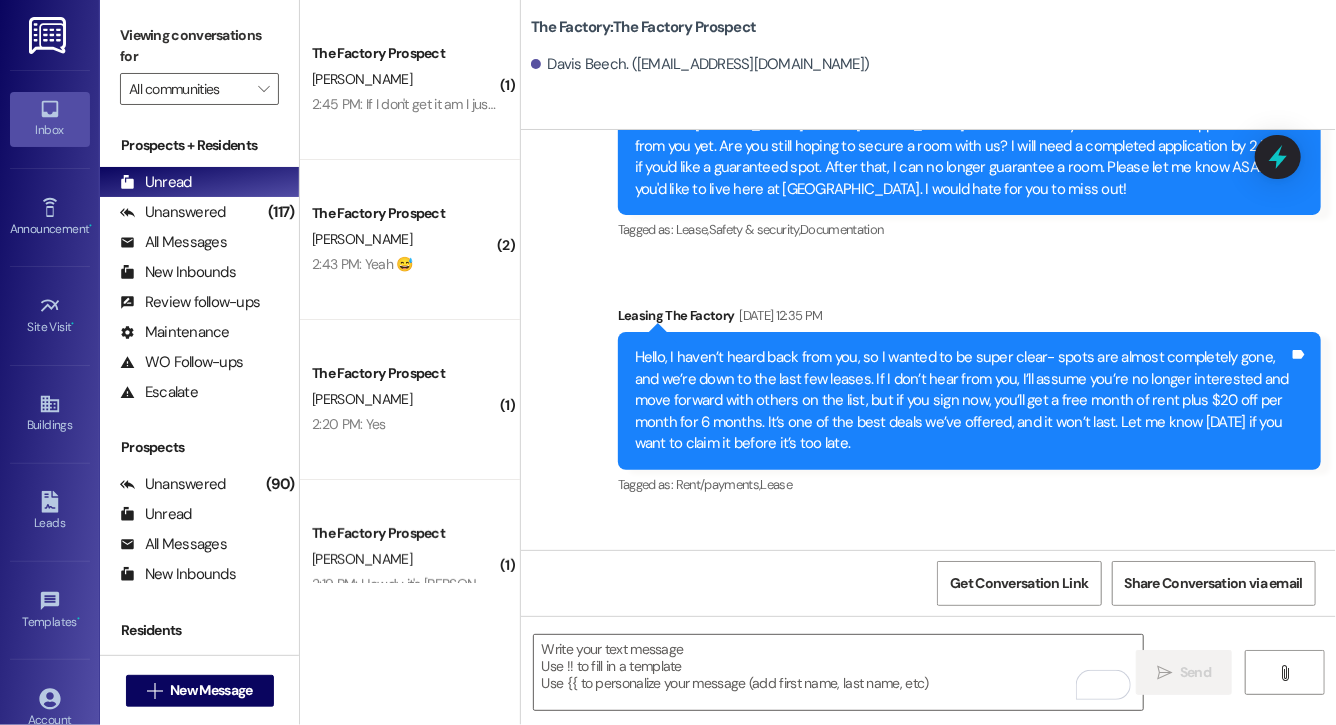 scroll, scrollTop: 14924, scrollLeft: 0, axis: vertical 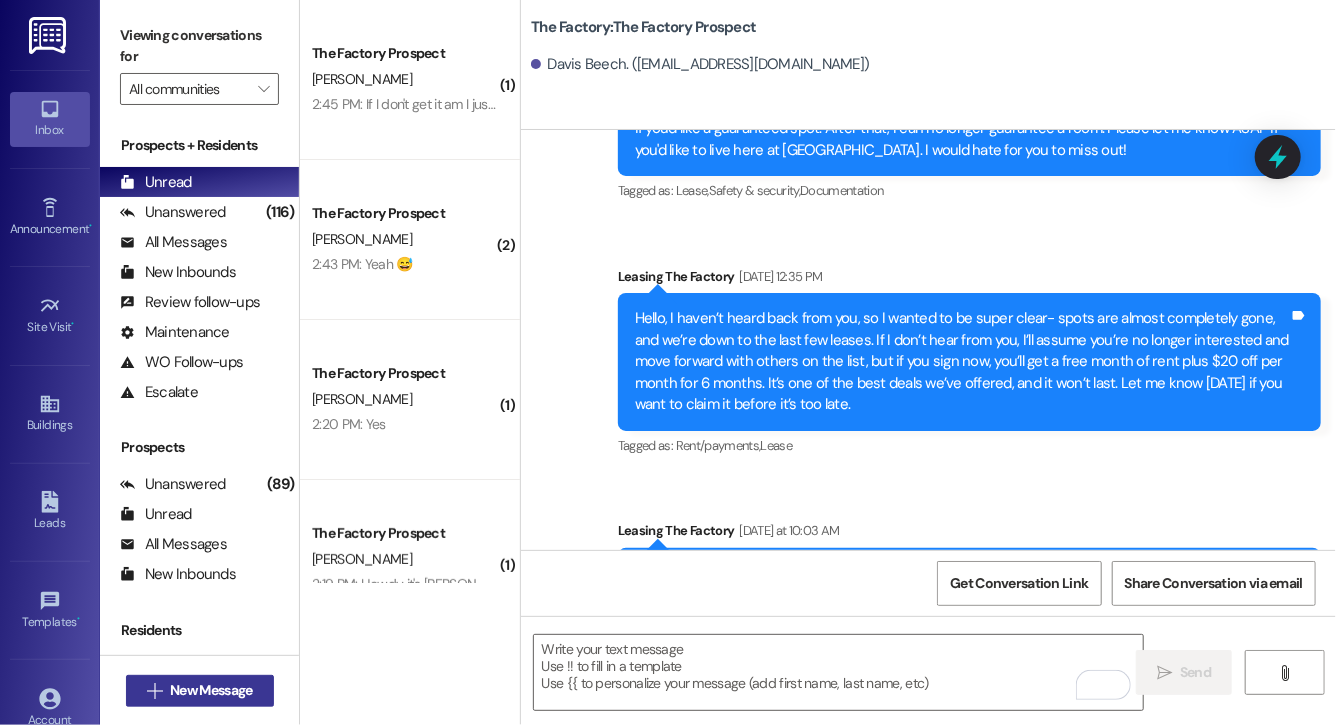 click on "New Message" at bounding box center (211, 690) 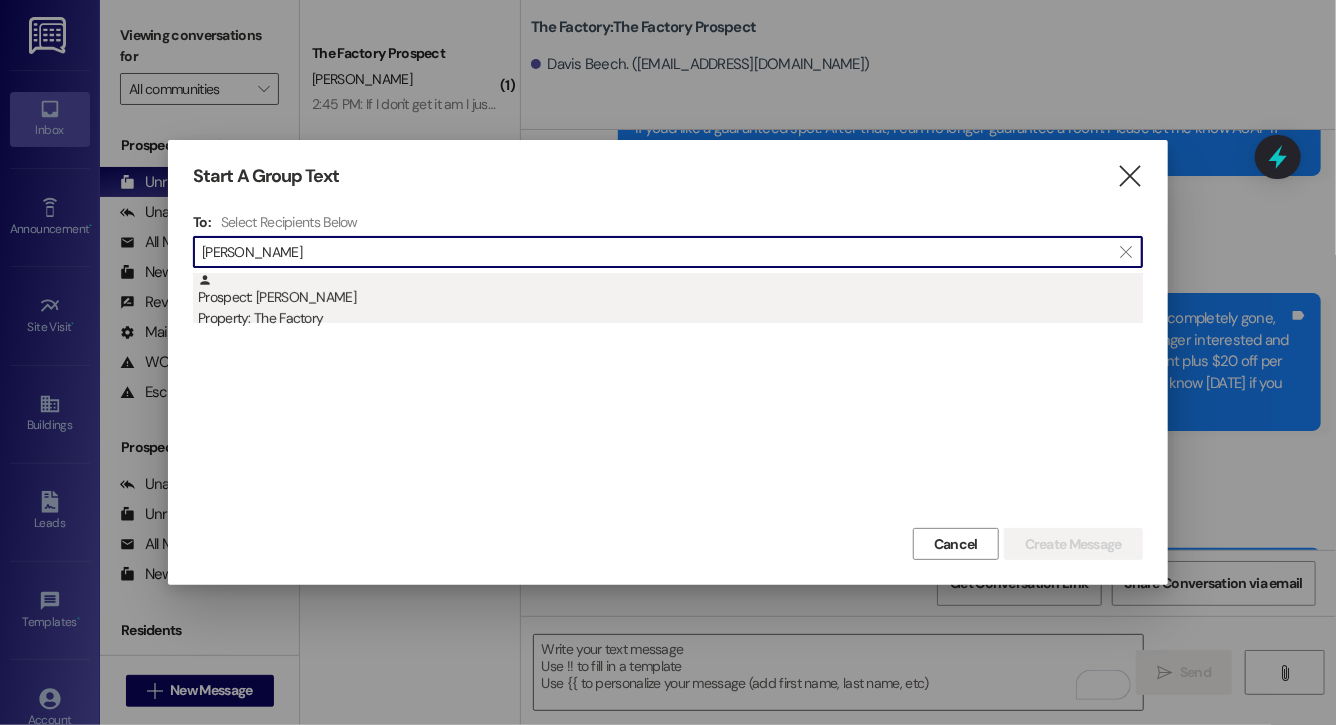 type on "hailey hans" 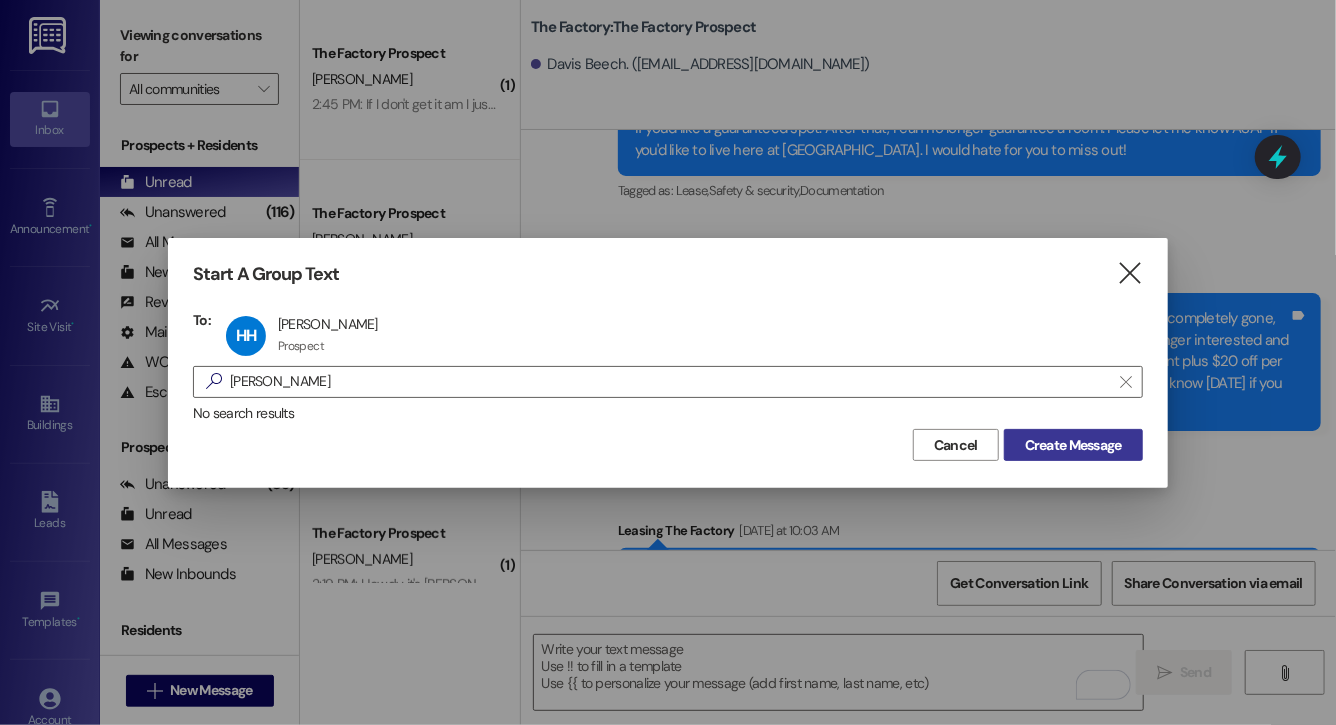 click on "Create Message" at bounding box center [1073, 445] 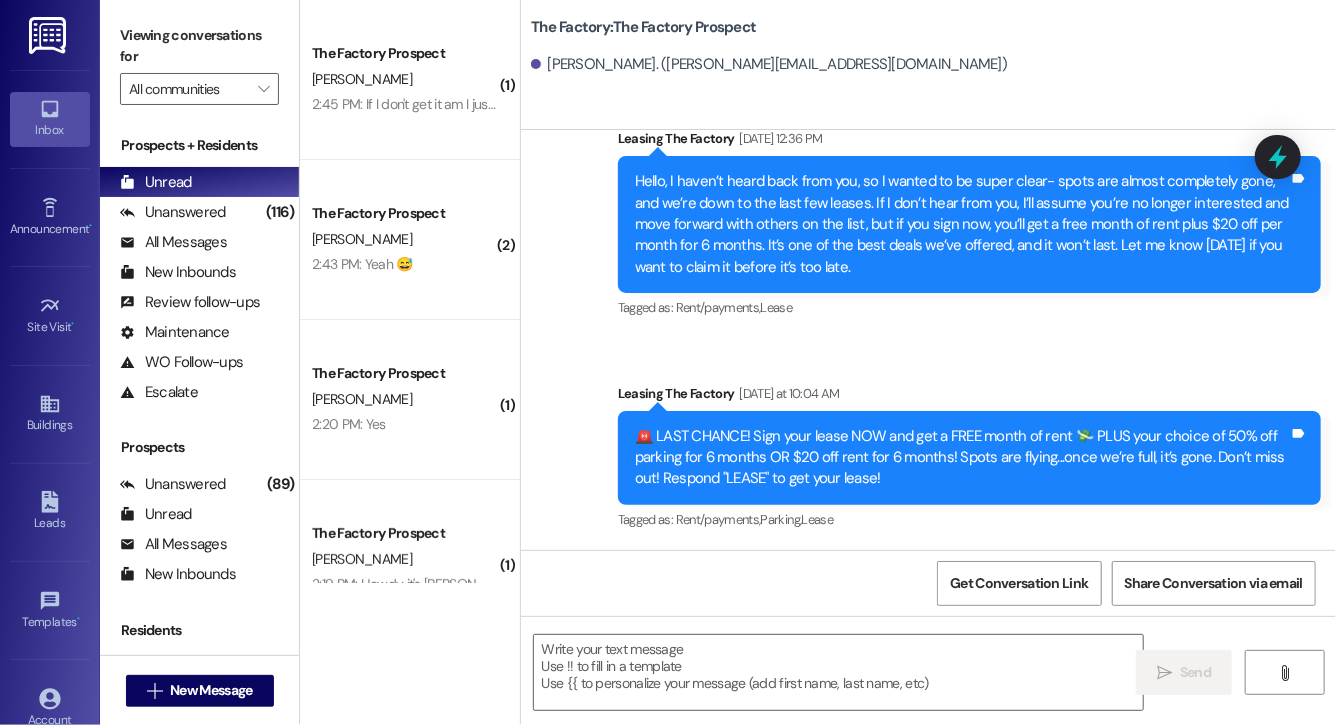 scroll, scrollTop: 14041, scrollLeft: 0, axis: vertical 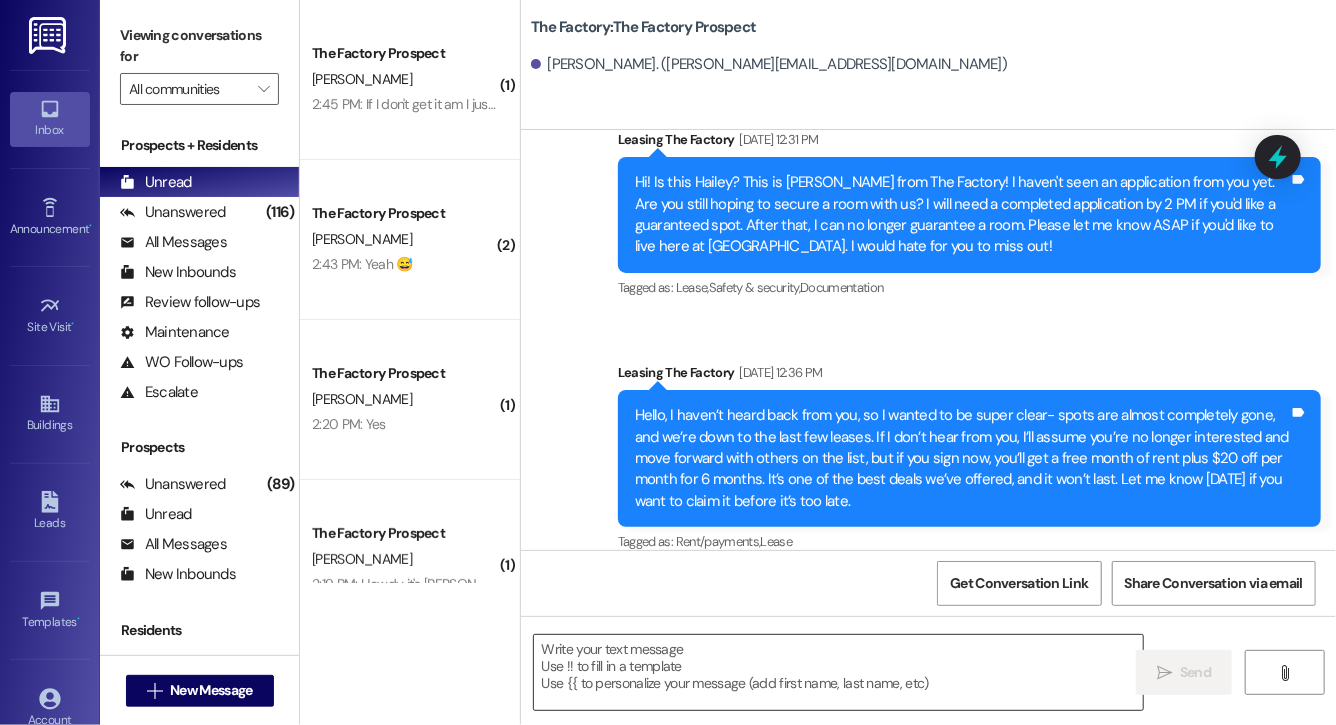 click at bounding box center [838, 672] 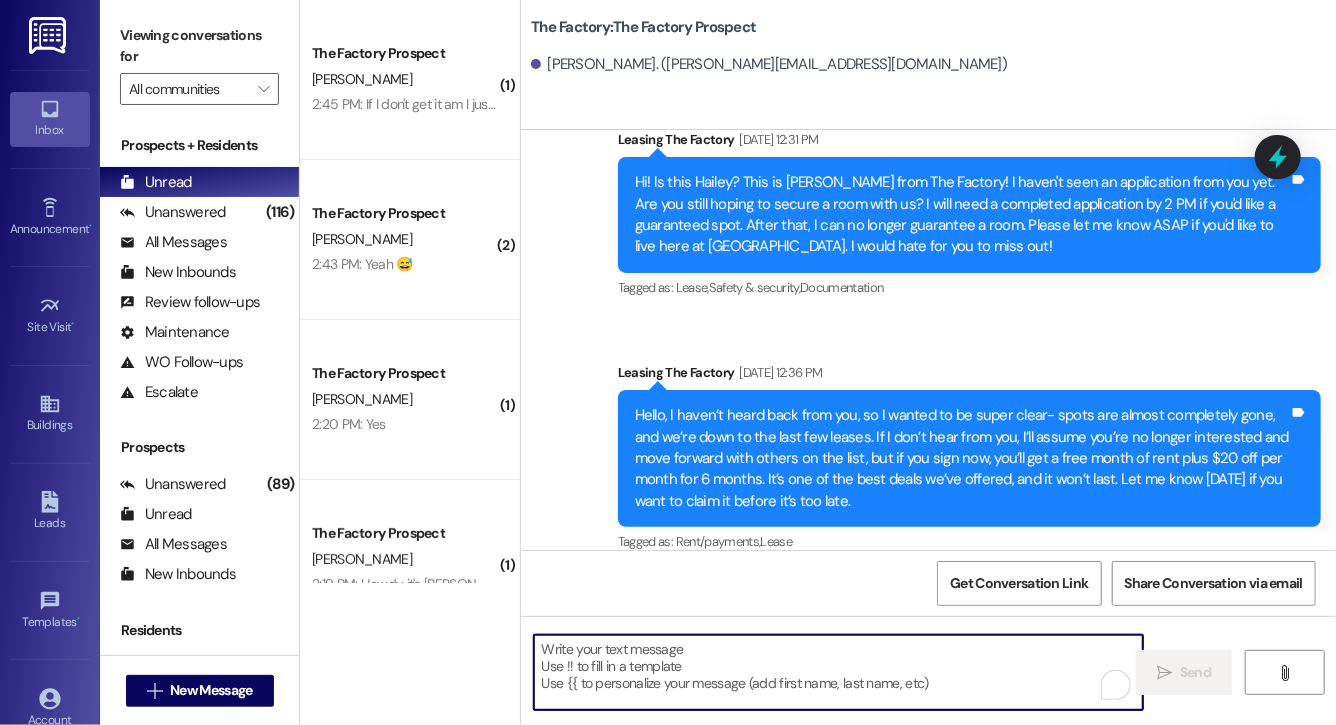 paste on "Lock in your spot now and get a FREE month of rent + choose your perk: $20 off rent for 6 months or 50% off parking for 6 months! This deal is perfect for student budgets 💸 but won’t last.. don’t miss out! Respond "LEASE" to get your lease [DATE]!" 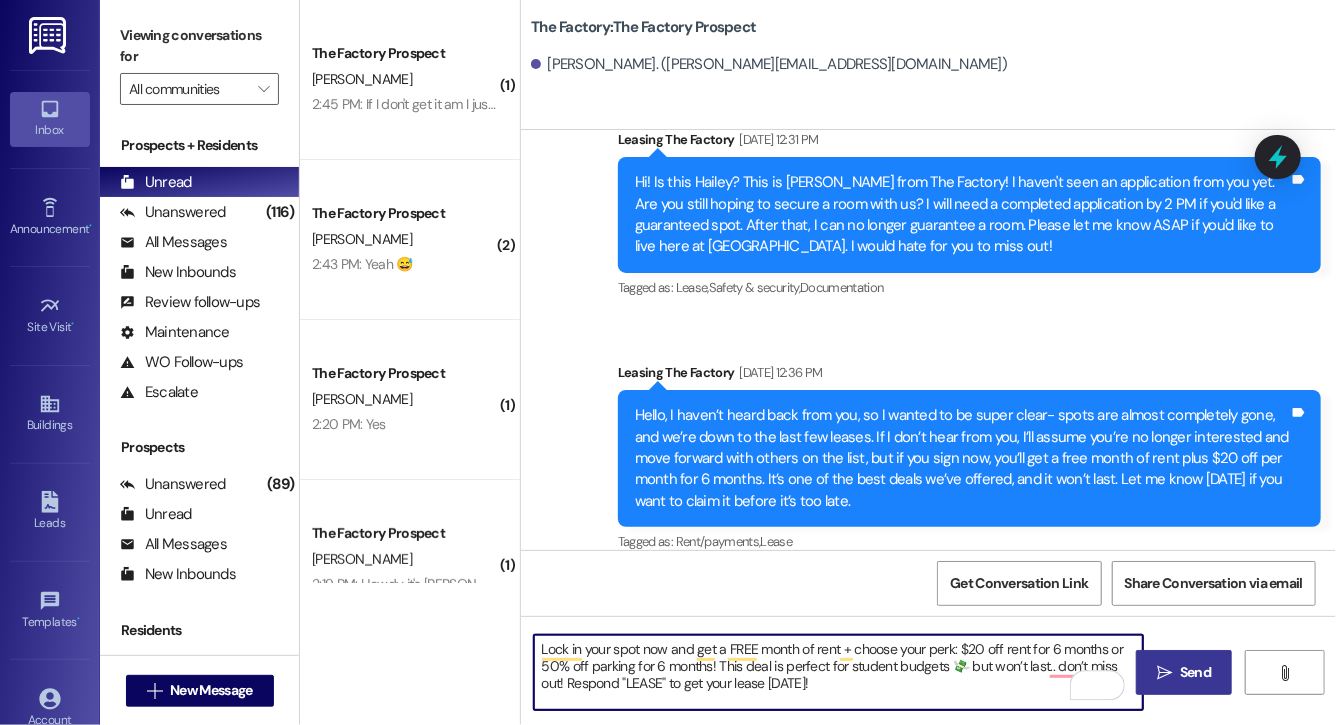 type on "Lock in your spot now and get a FREE month of rent + choose your perk: $20 off rent for 6 months or 50% off parking for 6 months! This deal is perfect for student budgets 💸 but won’t last.. don’t miss out! Respond "LEASE" to get your lease [DATE]!" 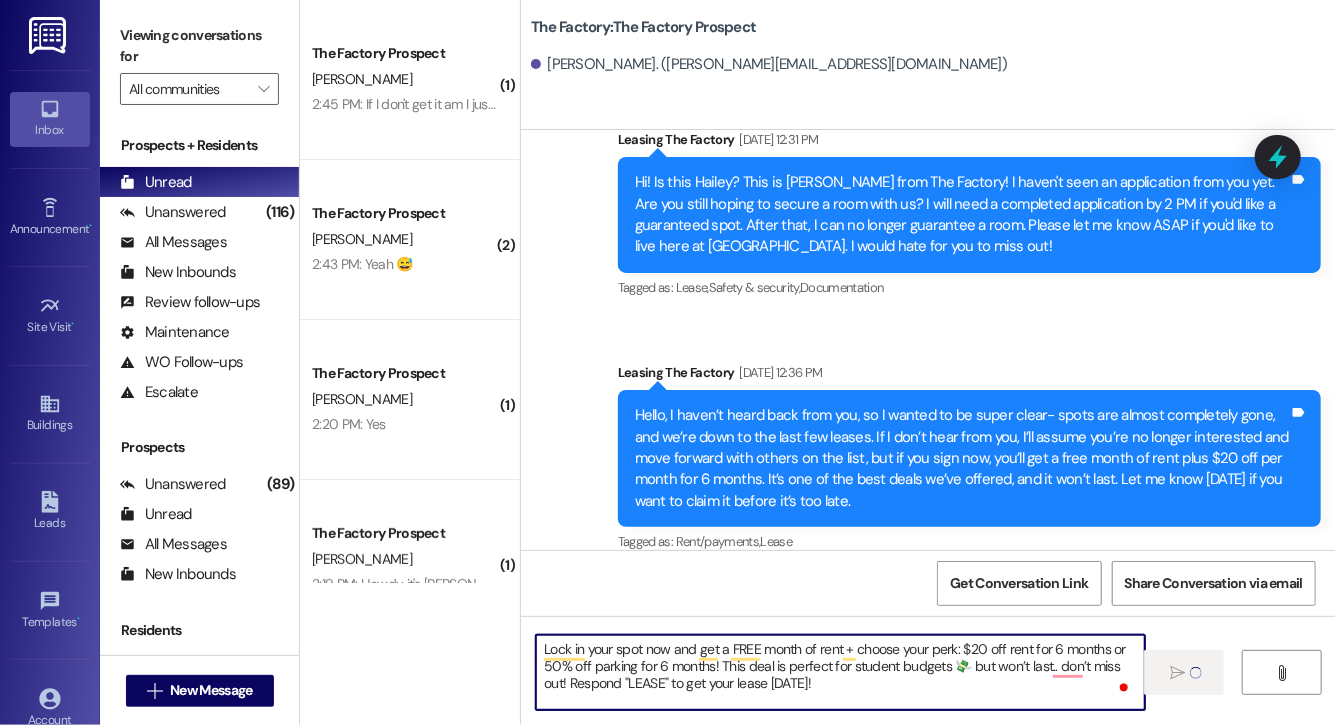type 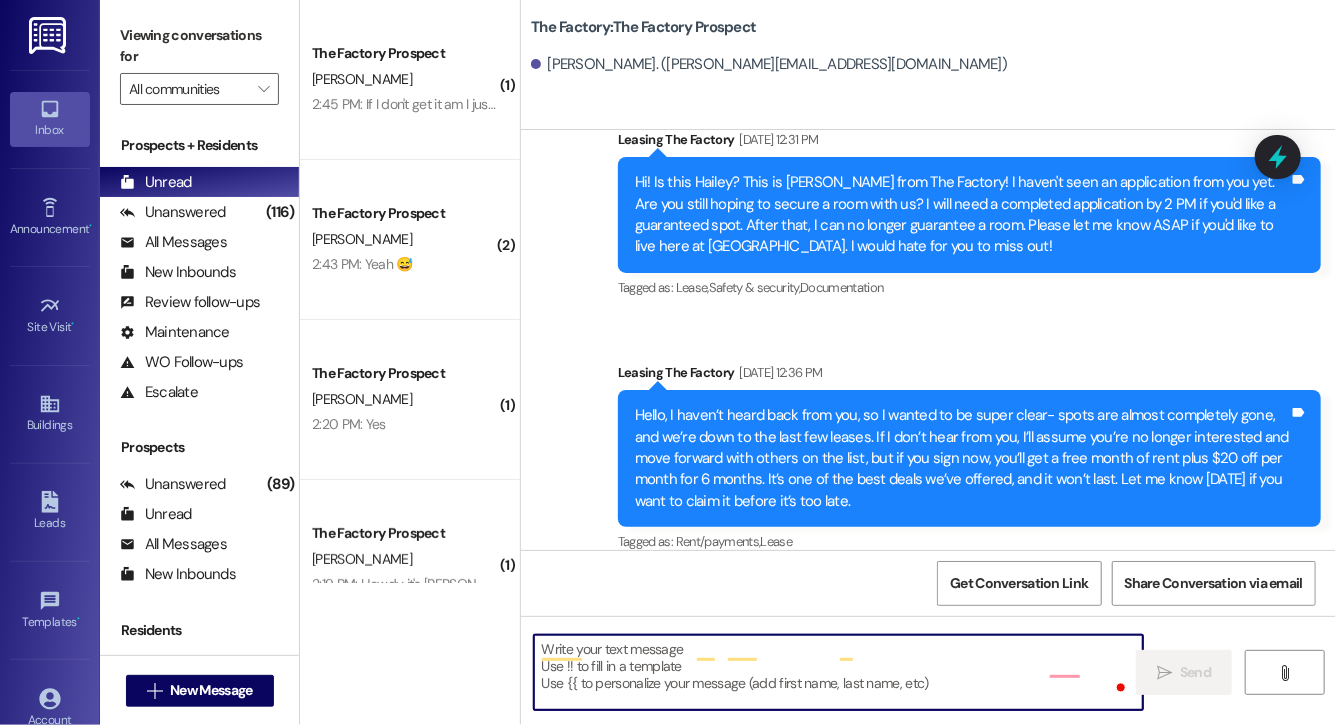 scroll, scrollTop: 14223, scrollLeft: 0, axis: vertical 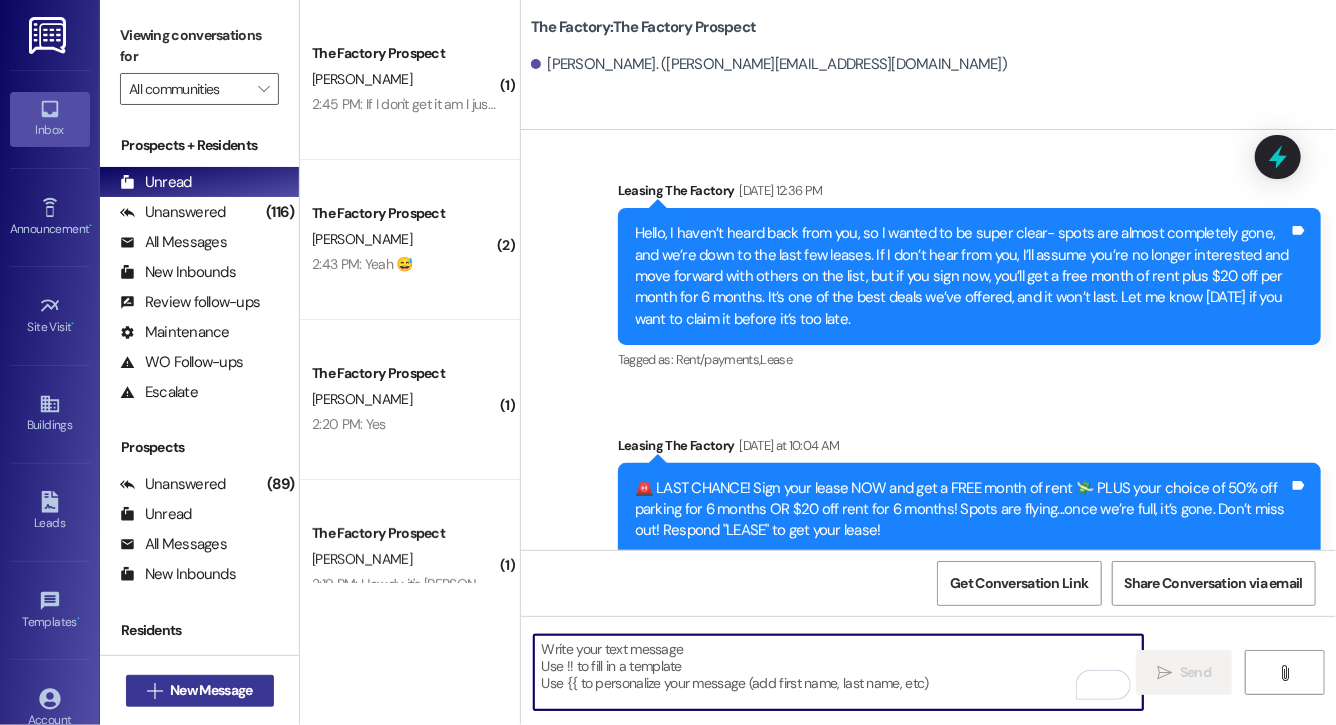 click on "New Message" at bounding box center (211, 690) 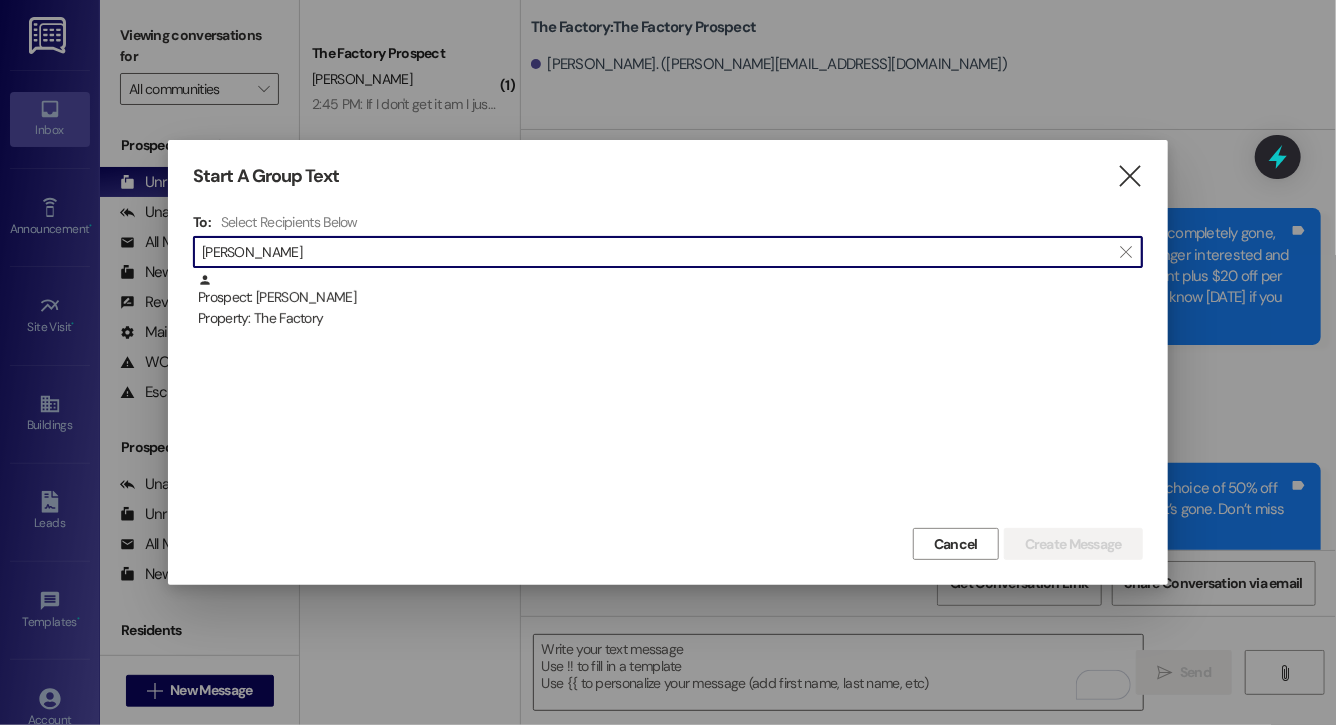 type on "jason agos" 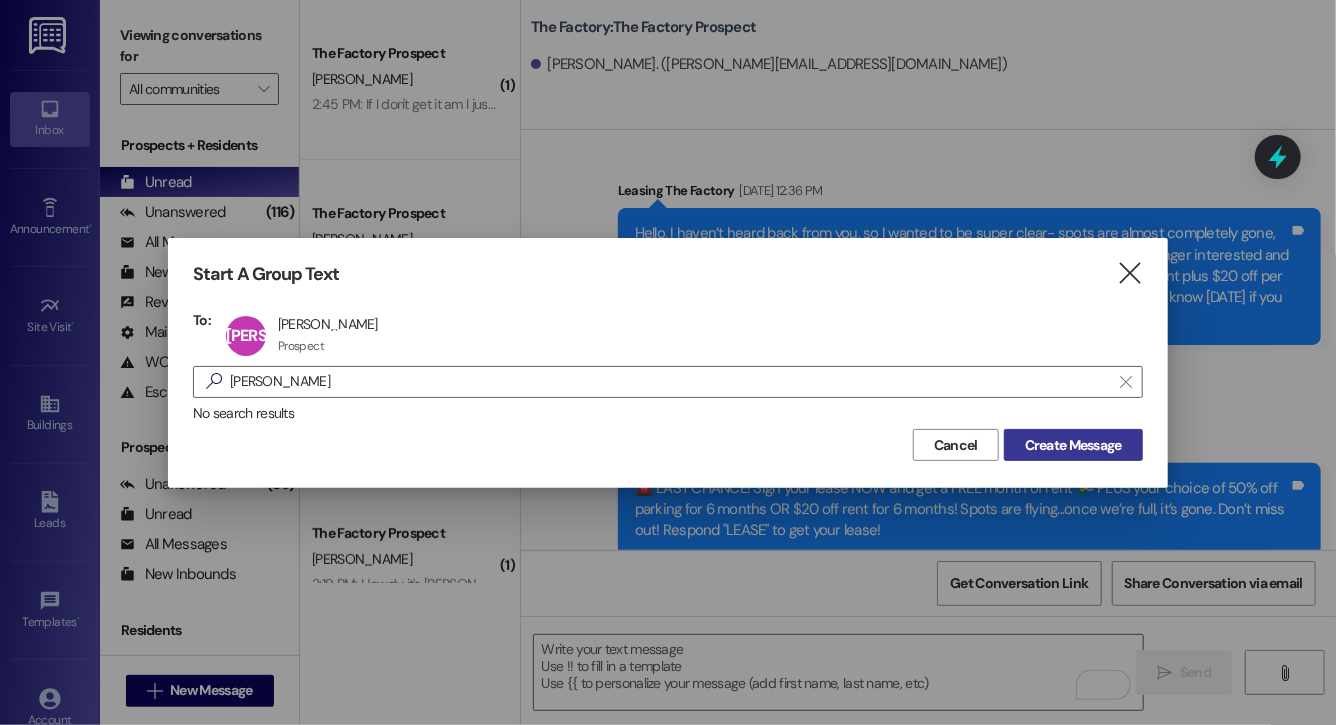 click on "Create Message" at bounding box center [1073, 445] 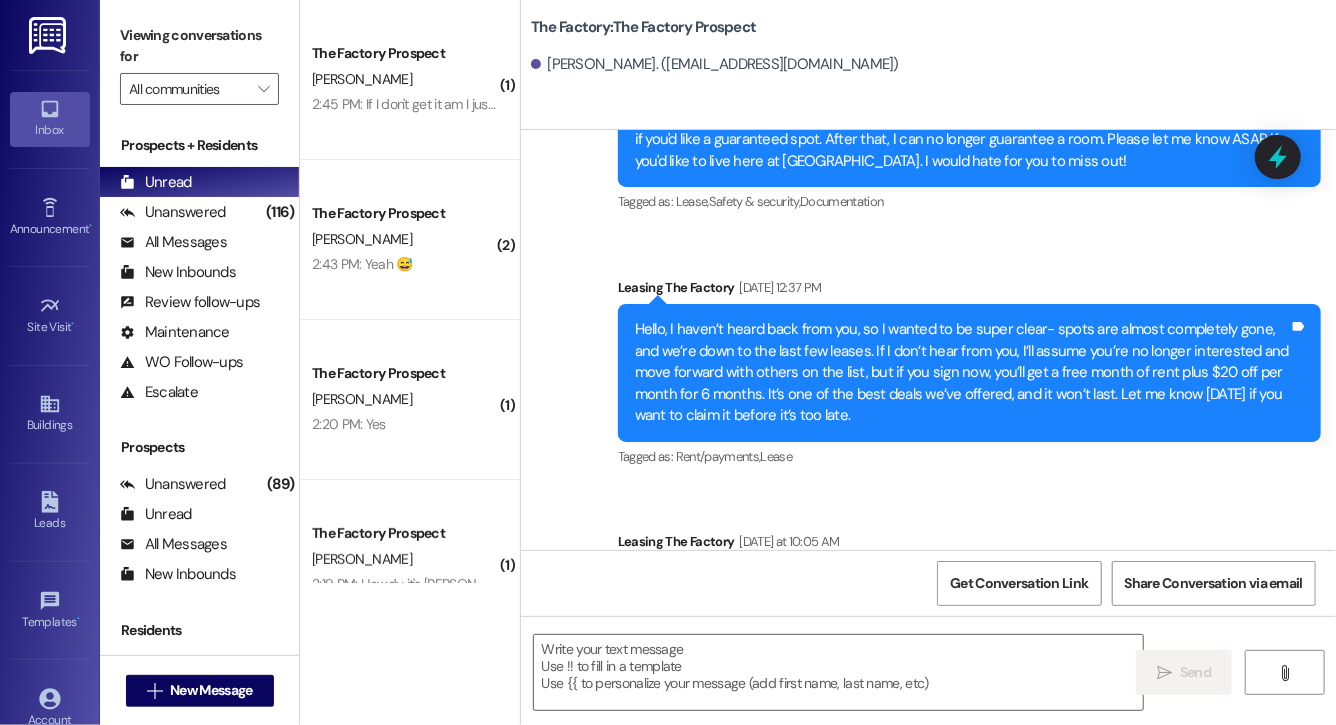 scroll, scrollTop: 14073, scrollLeft: 0, axis: vertical 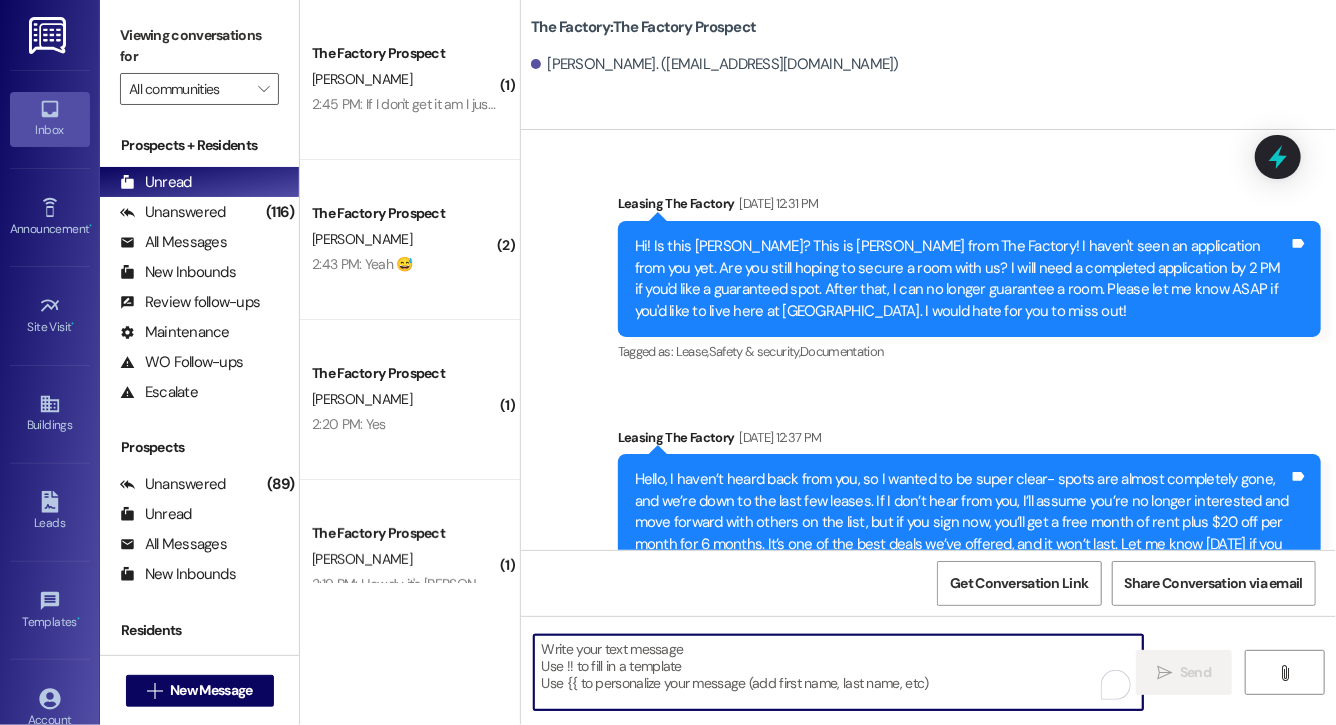 click at bounding box center (838, 672) 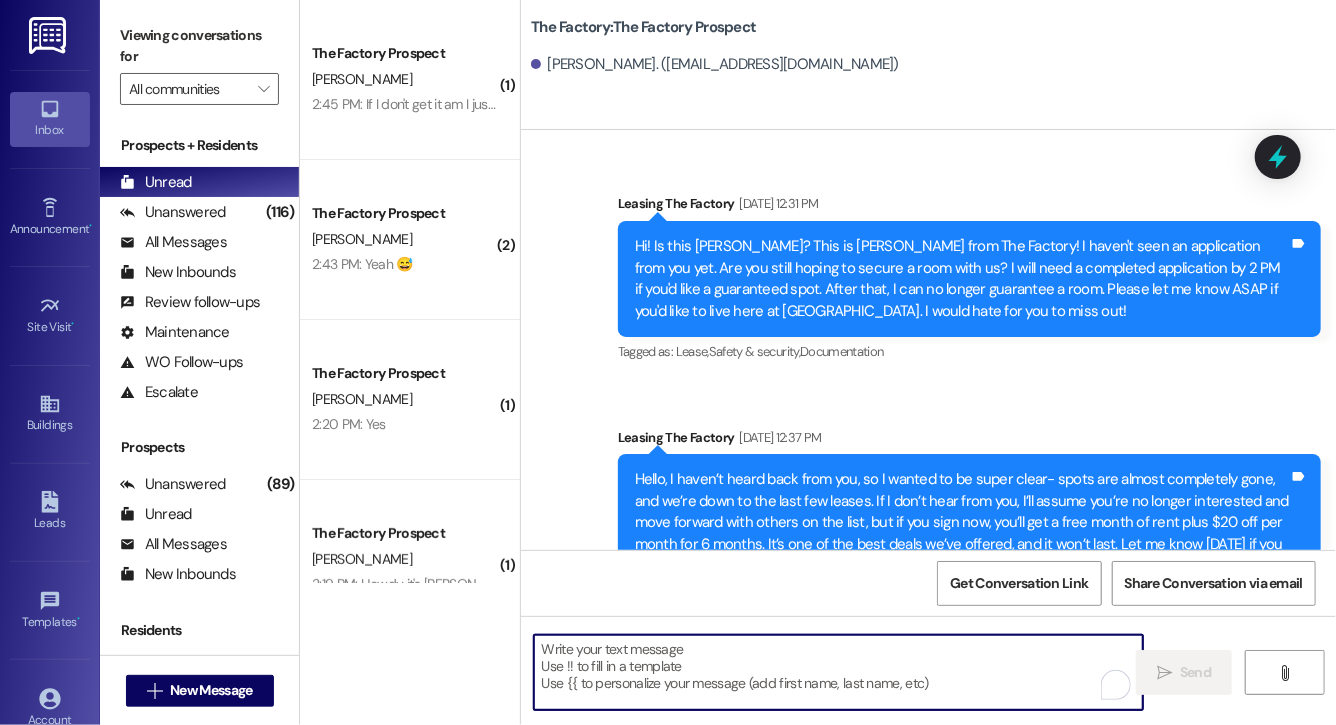 paste on "Lock in your spot now and get a FREE month of rent + choose your perk: $20 off rent for 6 months or 50% off parking for 6 months! This deal is perfect for student budgets 💸 but won’t last.. don’t miss out! Respond "LEASE" to get your lease [DATE]!" 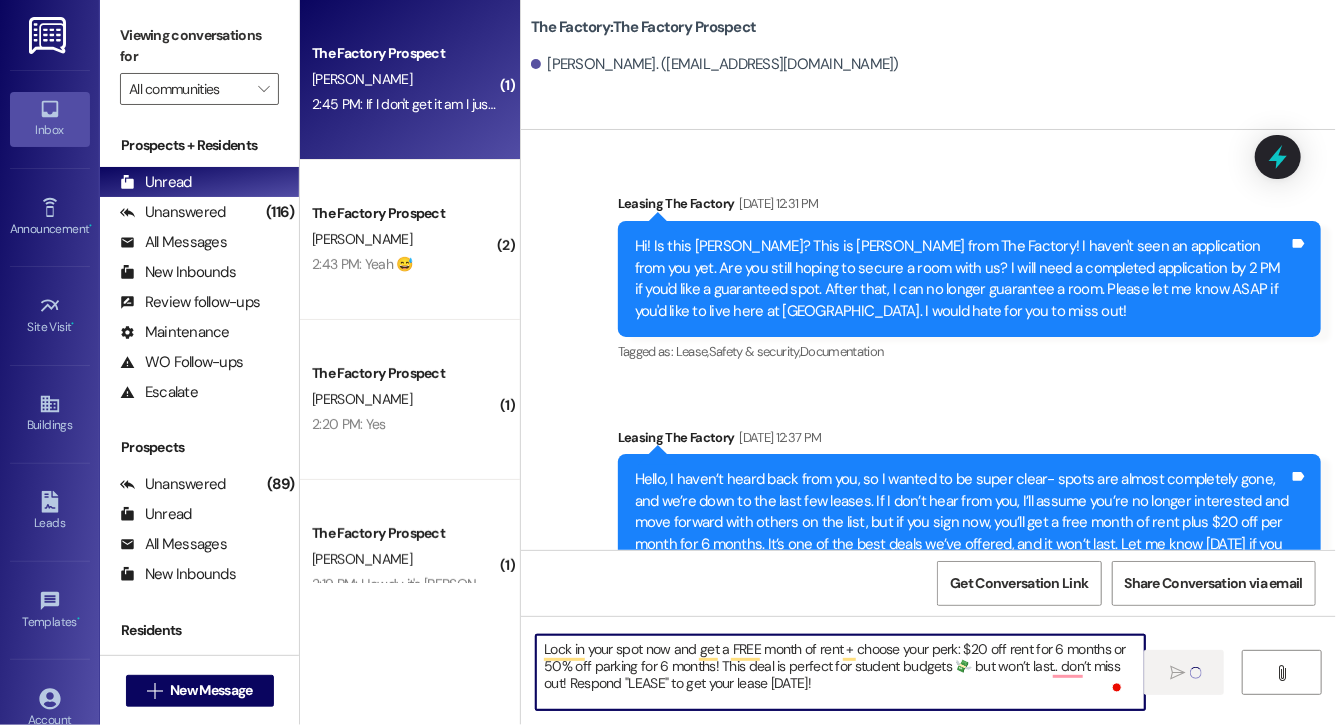 type 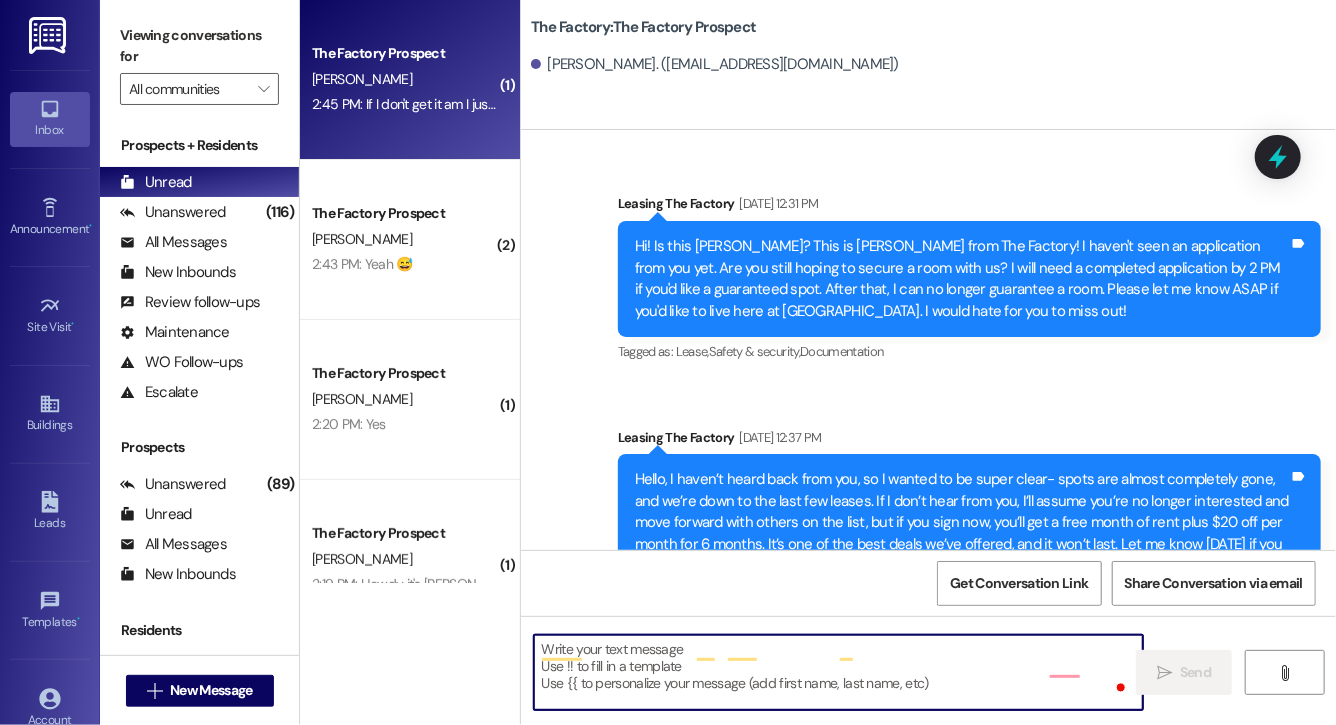 scroll, scrollTop: 14223, scrollLeft: 0, axis: vertical 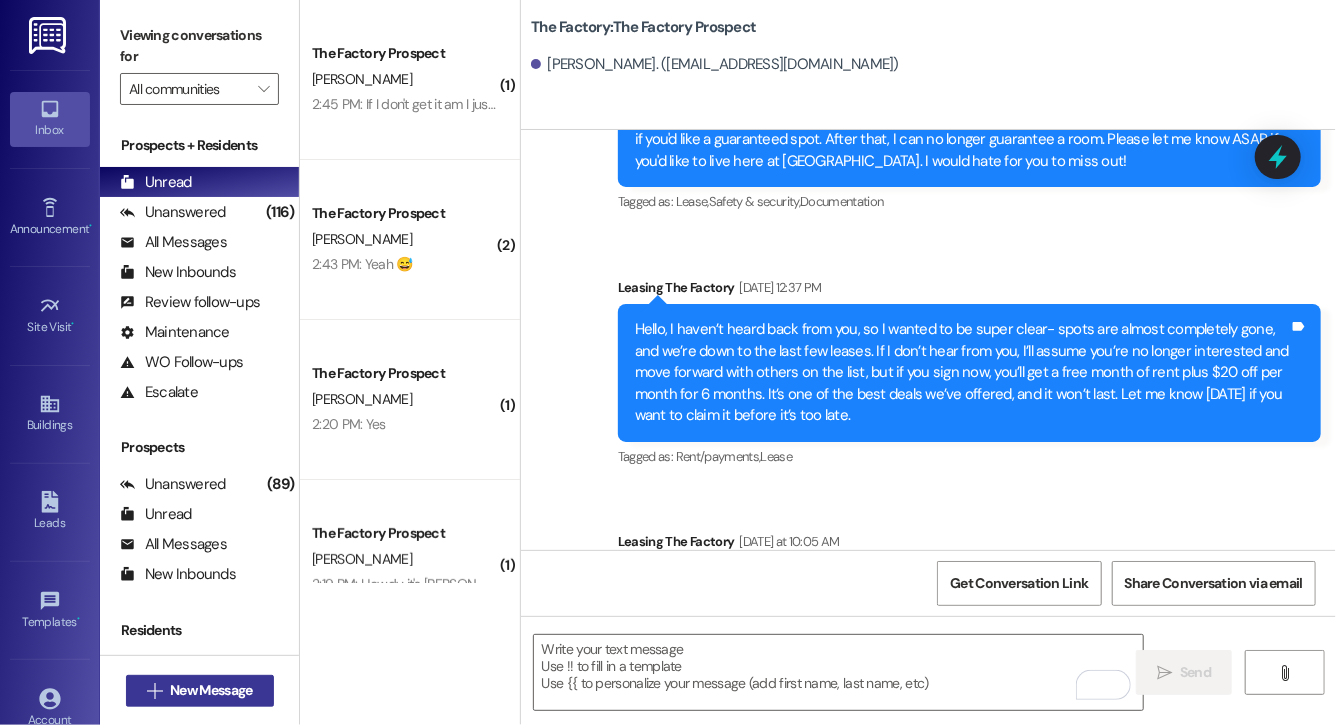 click on "New Message" at bounding box center (211, 690) 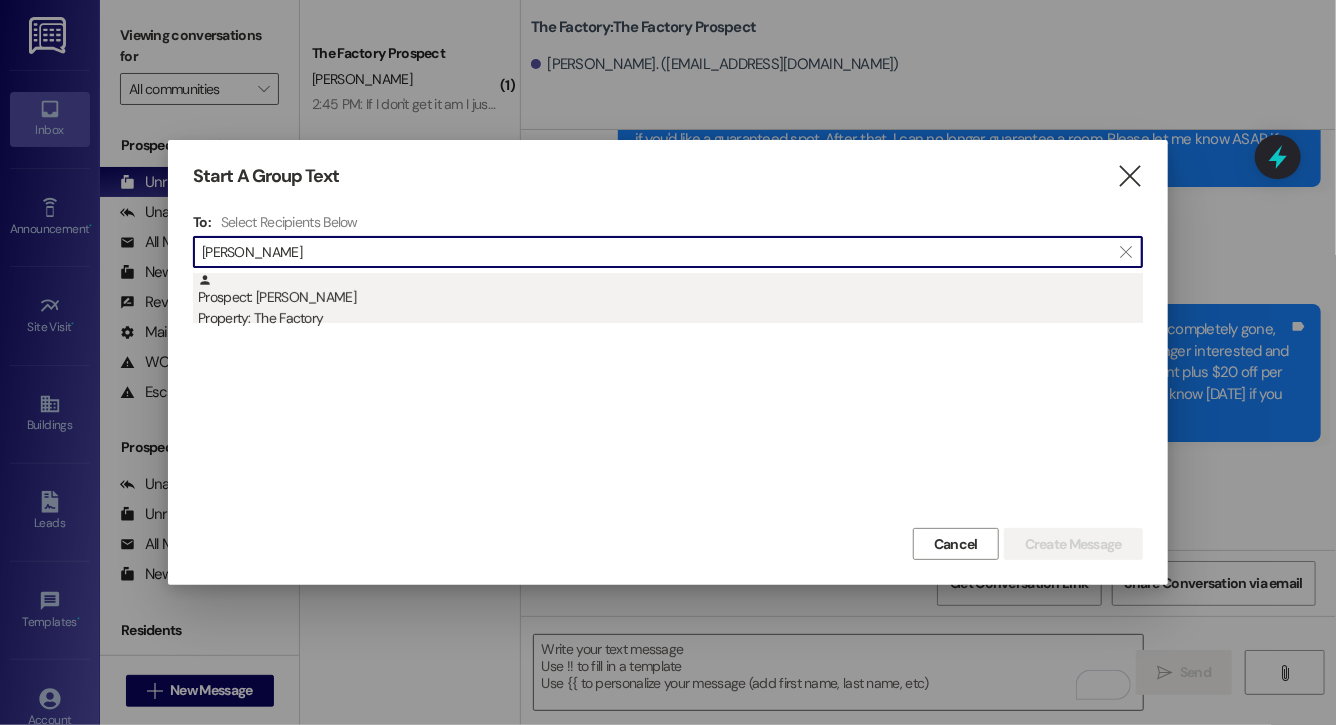 type on "catherine walk" 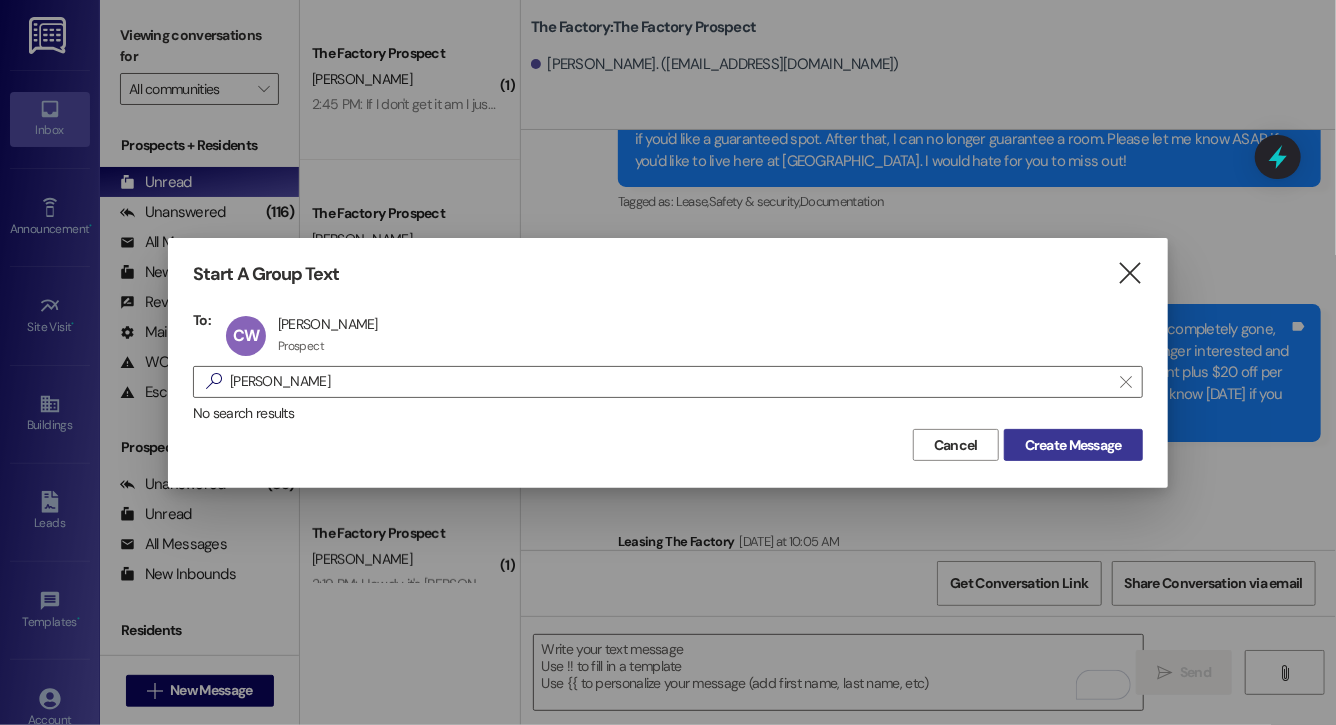 click on "Create Message" at bounding box center [1073, 445] 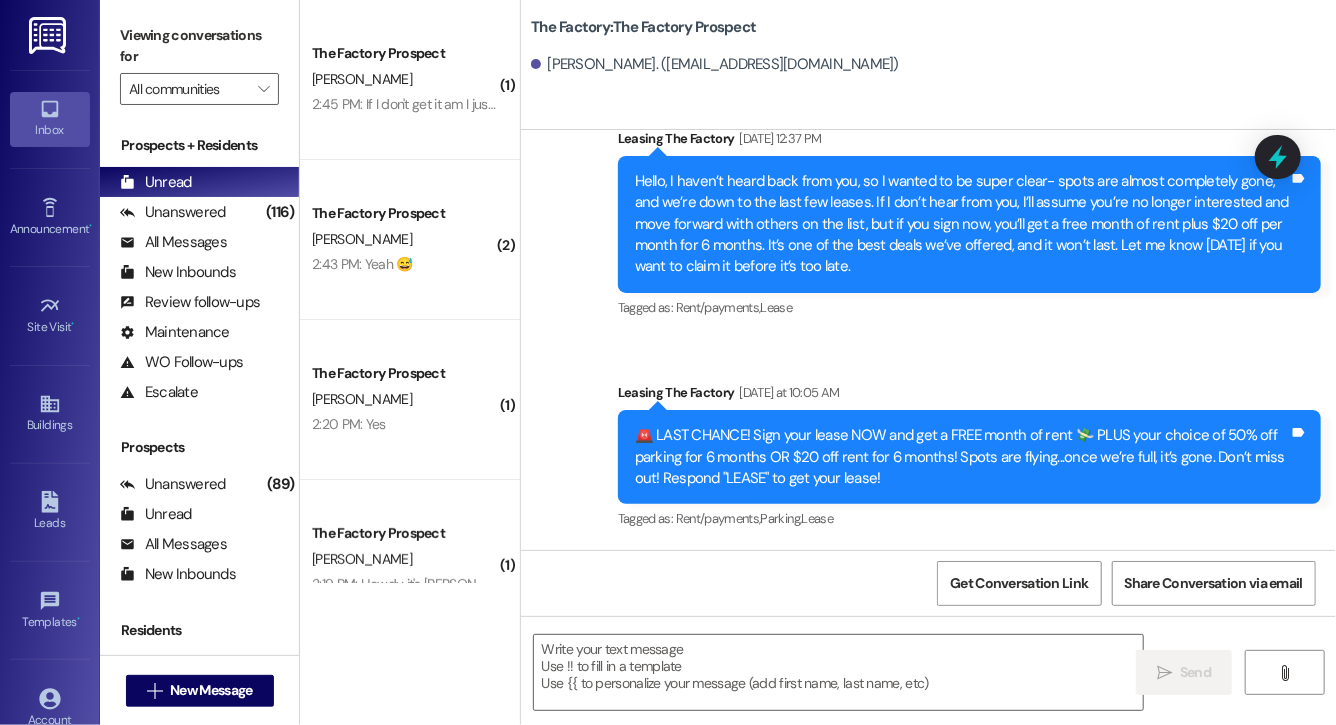 scroll, scrollTop: 13825, scrollLeft: 0, axis: vertical 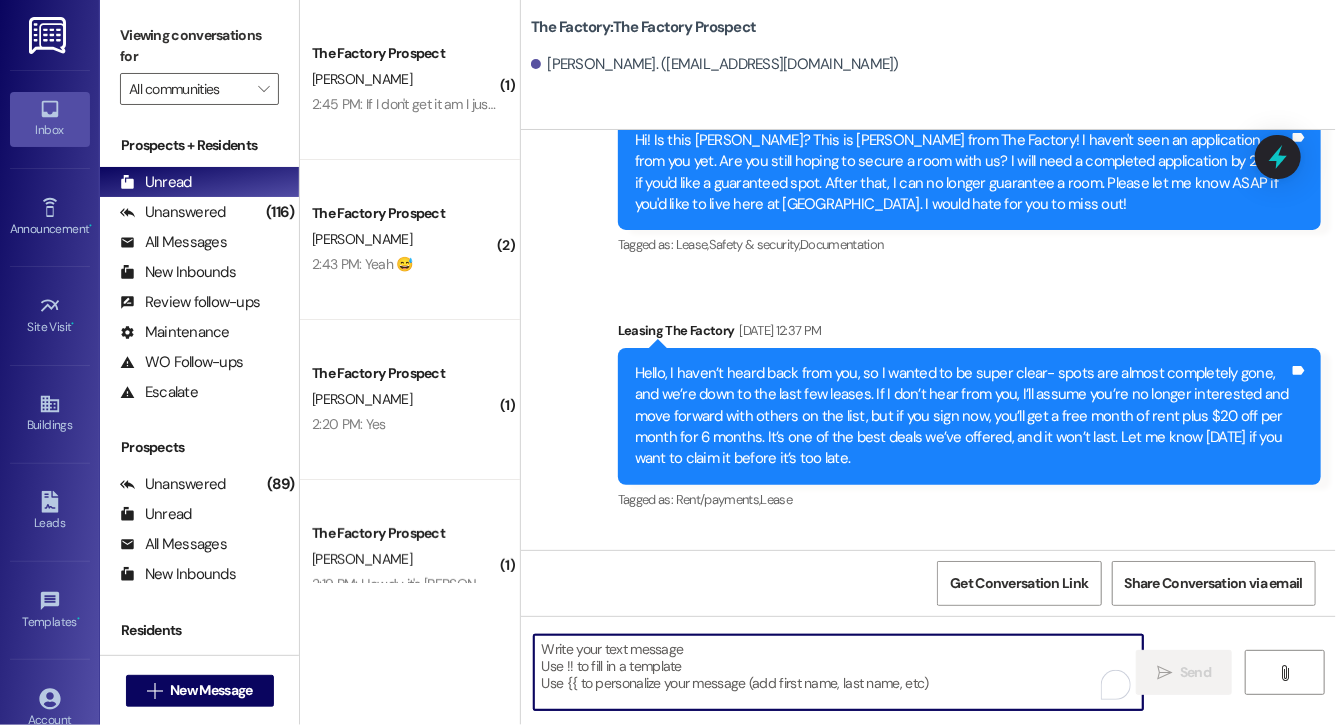 click at bounding box center (838, 672) 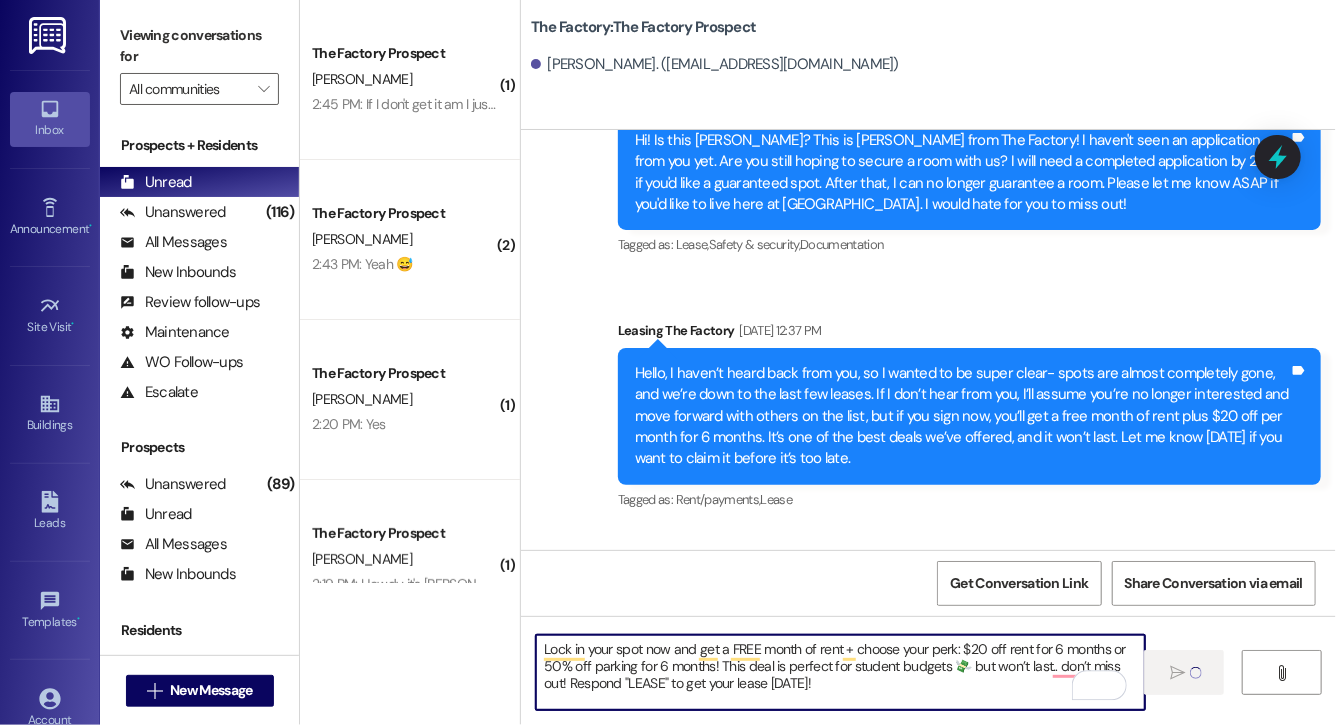 type 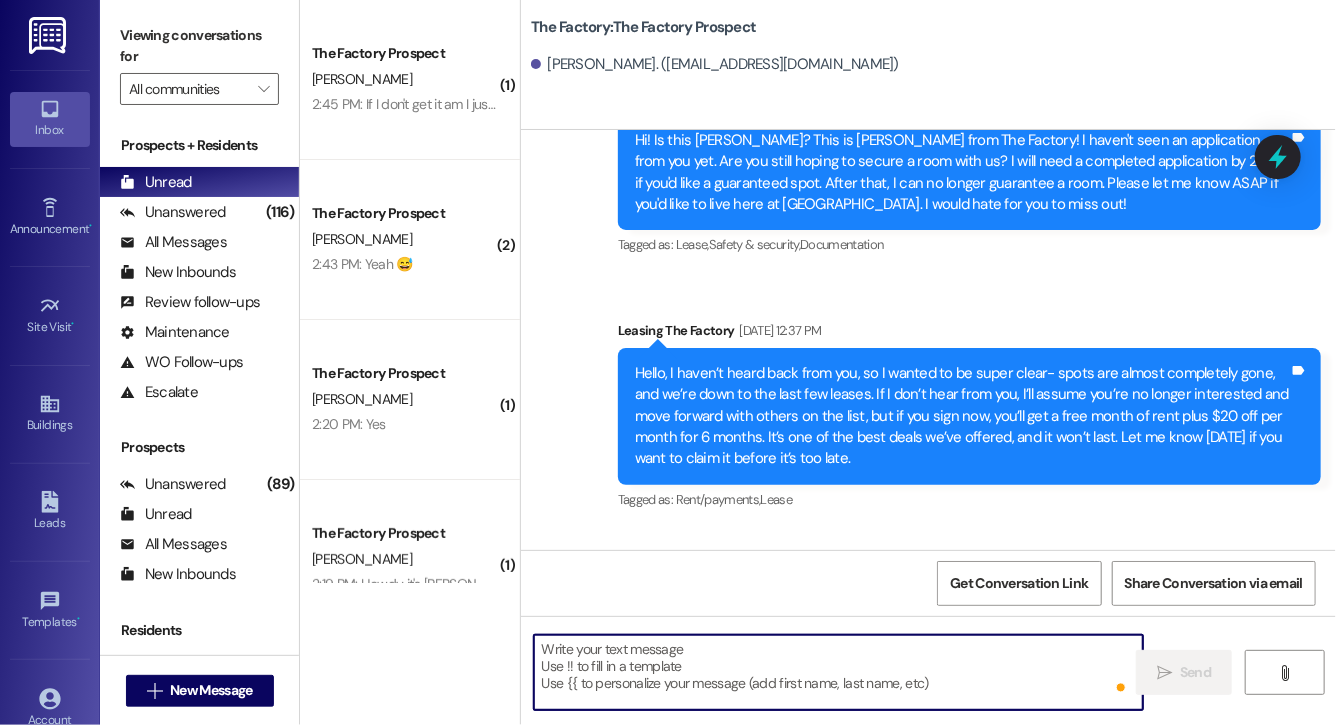 scroll, scrollTop: 14007, scrollLeft: 0, axis: vertical 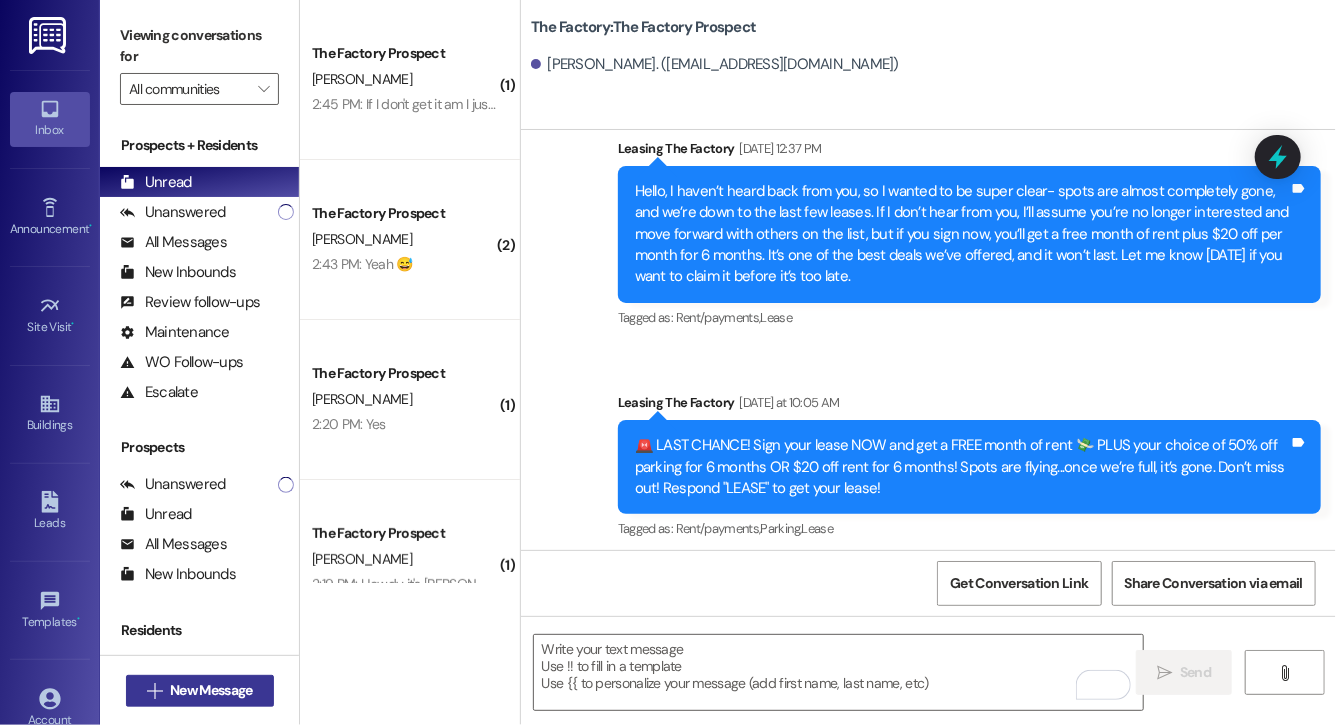 click on "New Message" at bounding box center [211, 690] 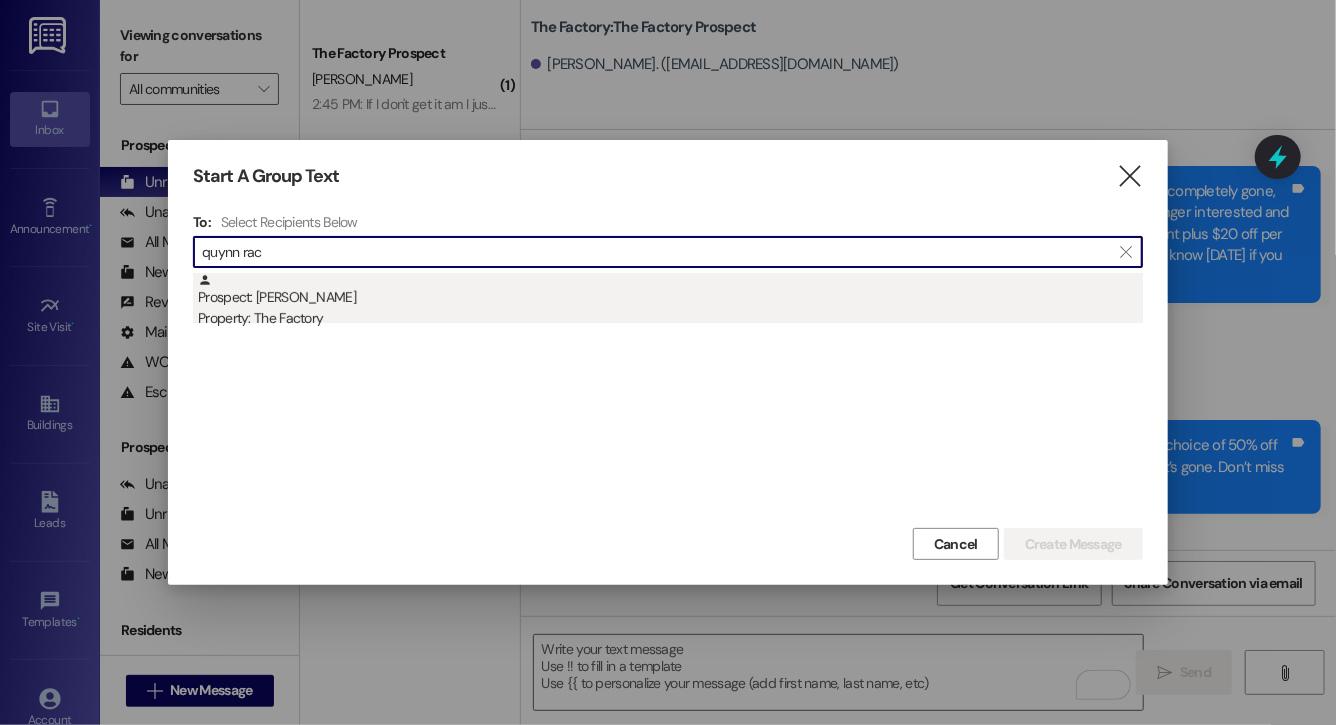 type on "quynn rac" 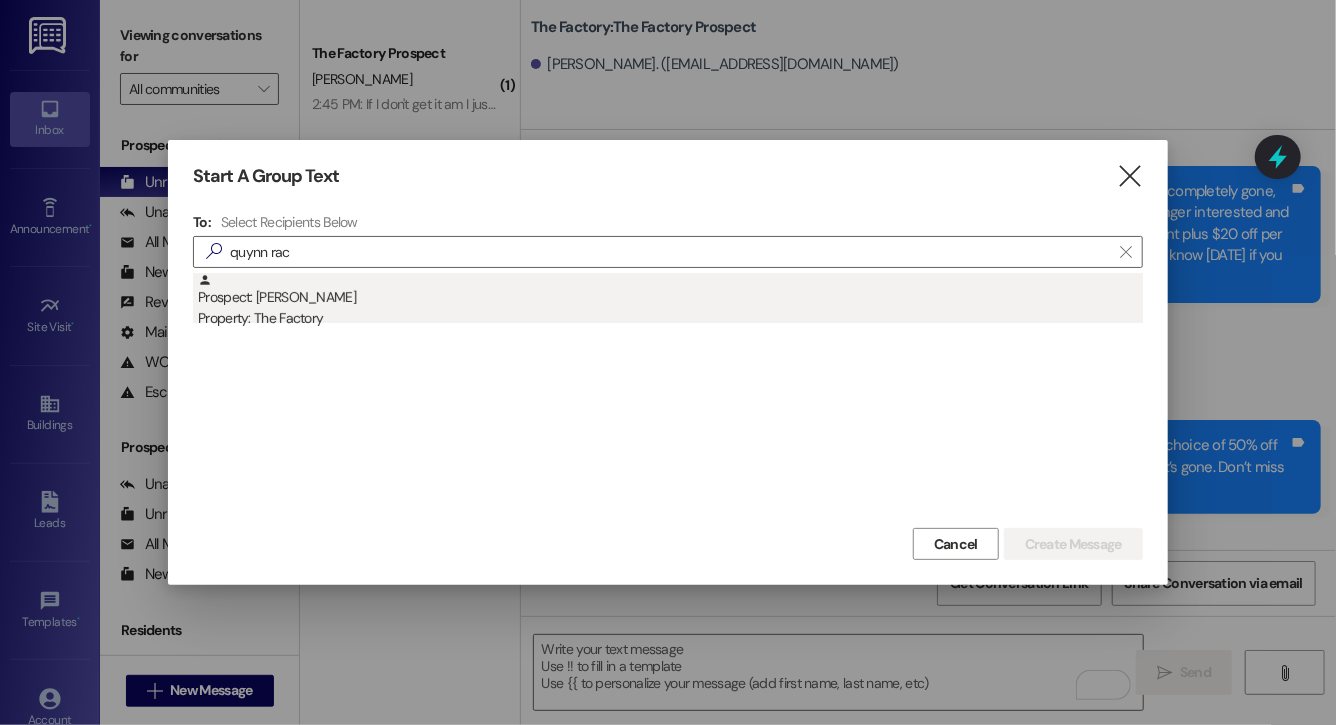 click on "Prospect: [PERSON_NAME] Property: The Factory" at bounding box center (670, 301) 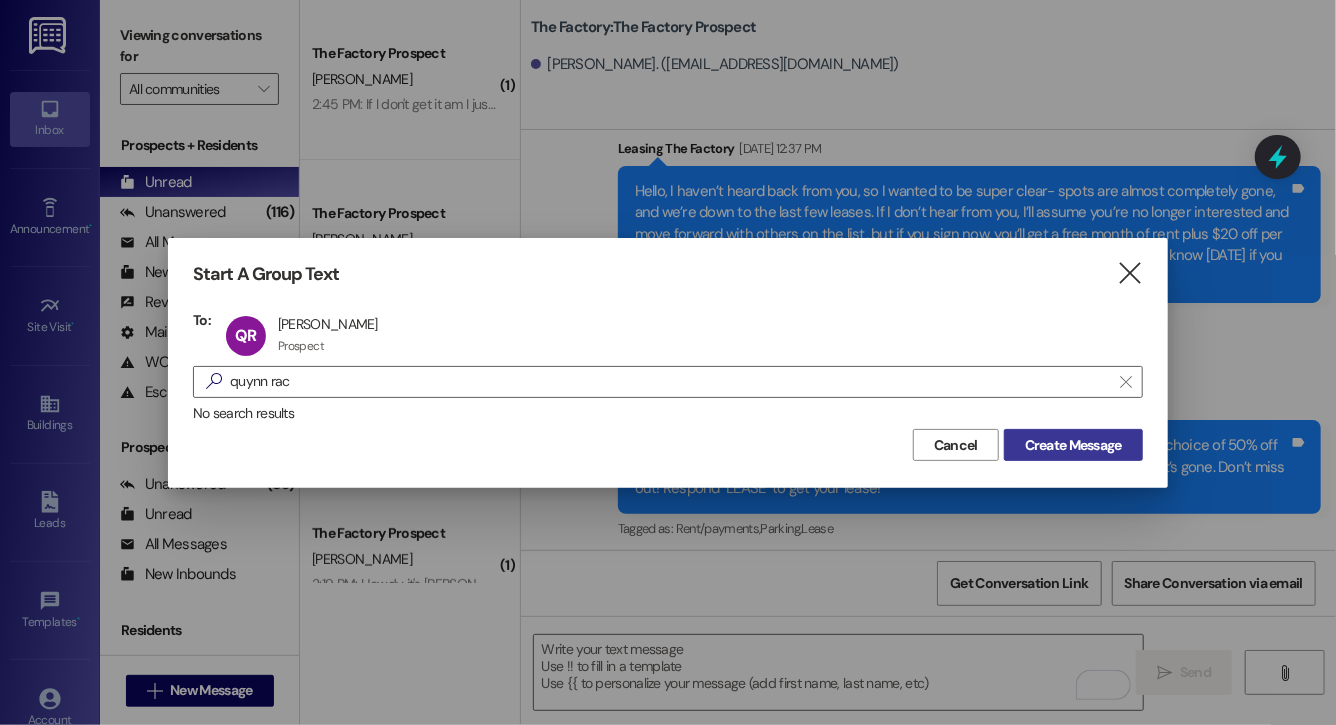 click on "Create Message" at bounding box center (1073, 445) 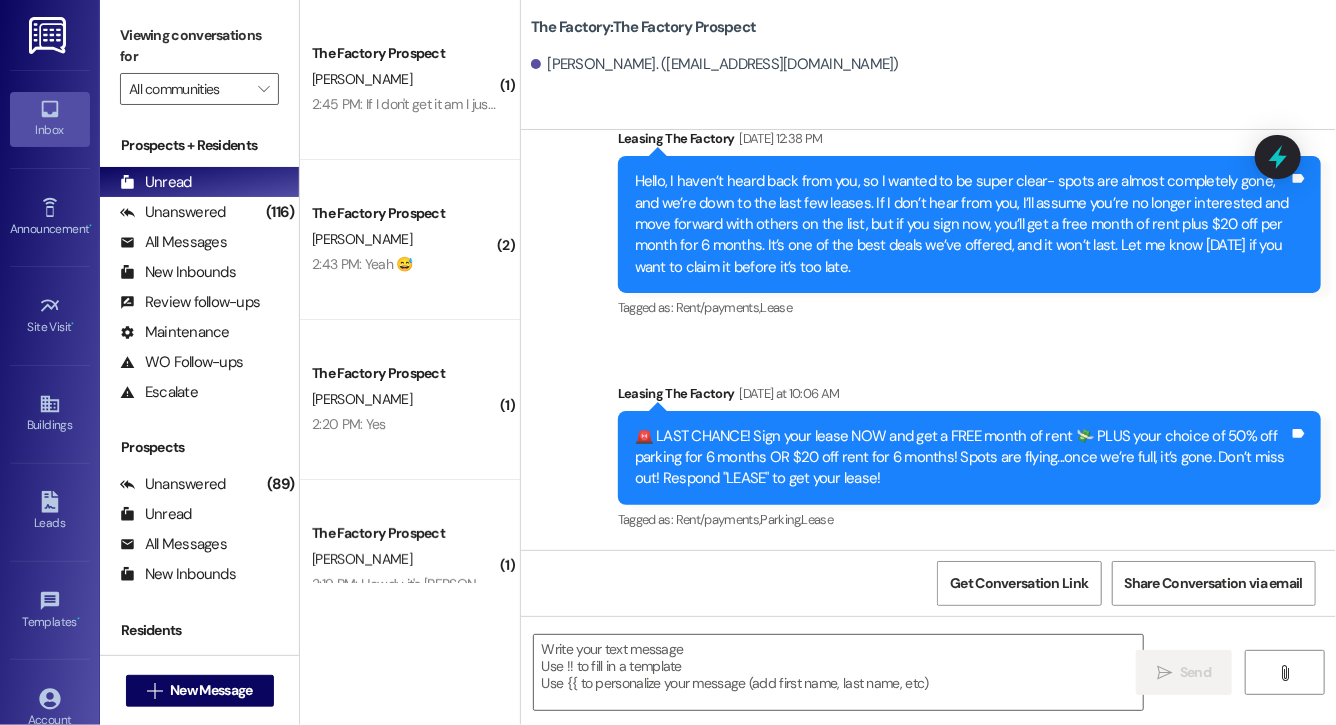 scroll, scrollTop: 12865, scrollLeft: 0, axis: vertical 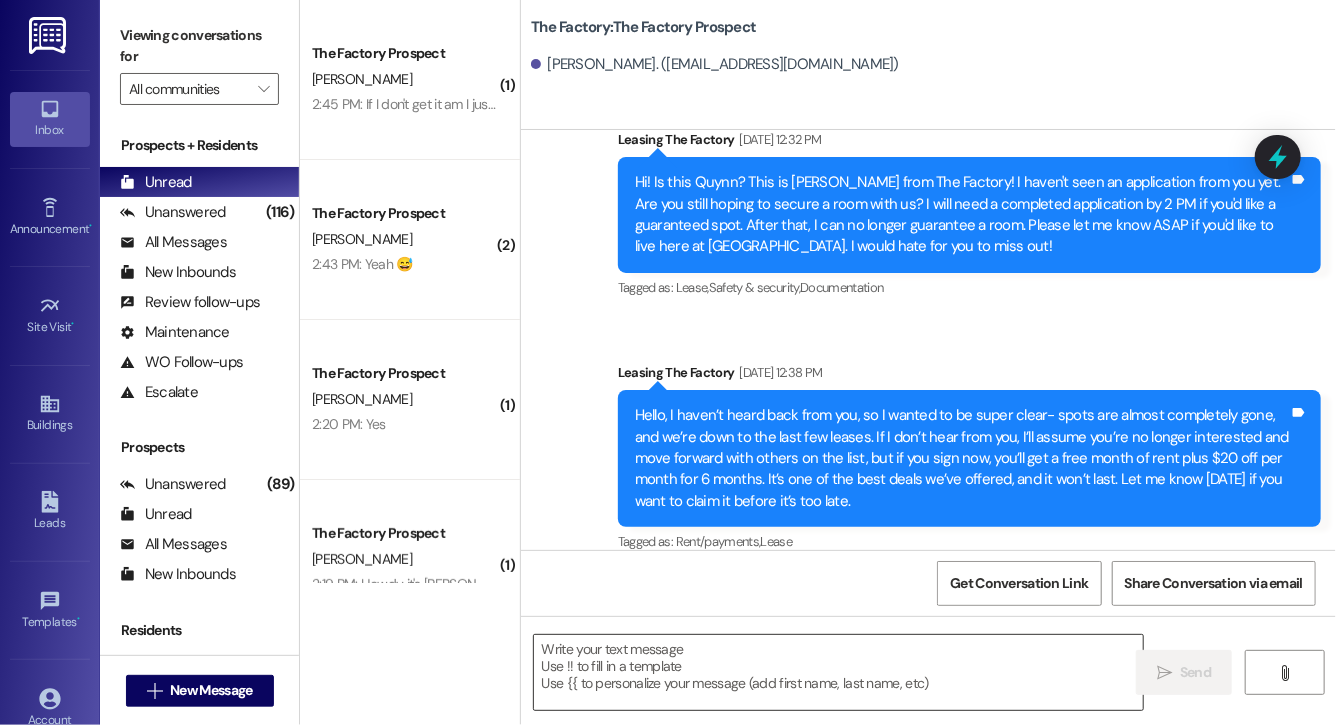 click at bounding box center (838, 672) 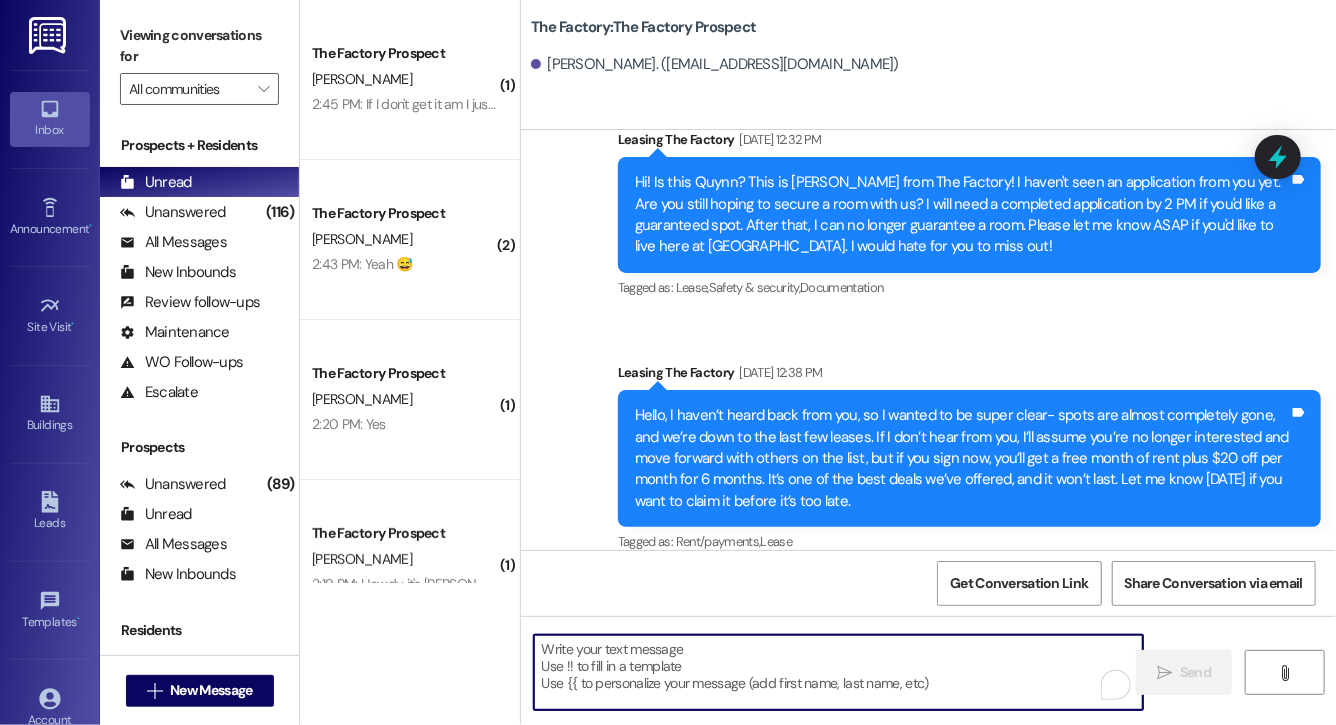 paste on "Lock in your spot now and get a FREE month of rent + choose your perk: $20 off rent for 6 months or 50% off parking for 6 months! This deal is perfect for student budgets 💸 but won’t last.. don’t miss out! Respond "LEASE" to get your lease [DATE]!" 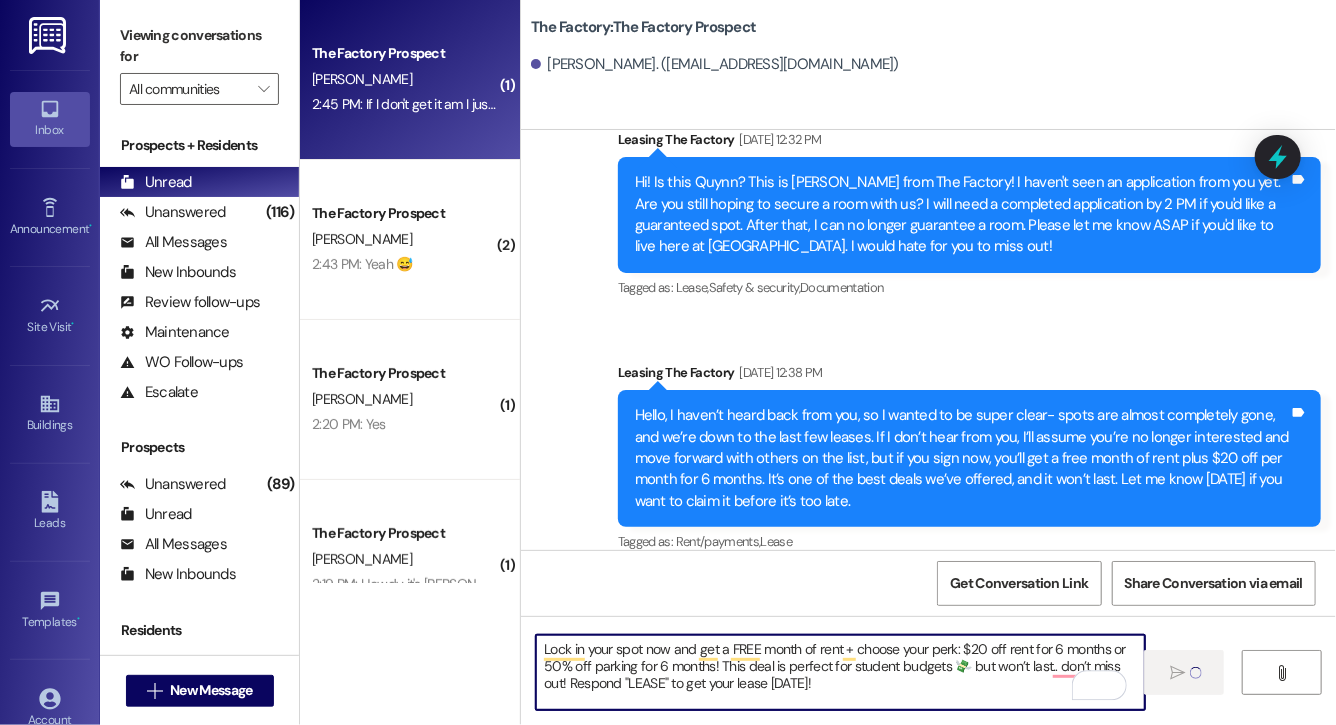 type 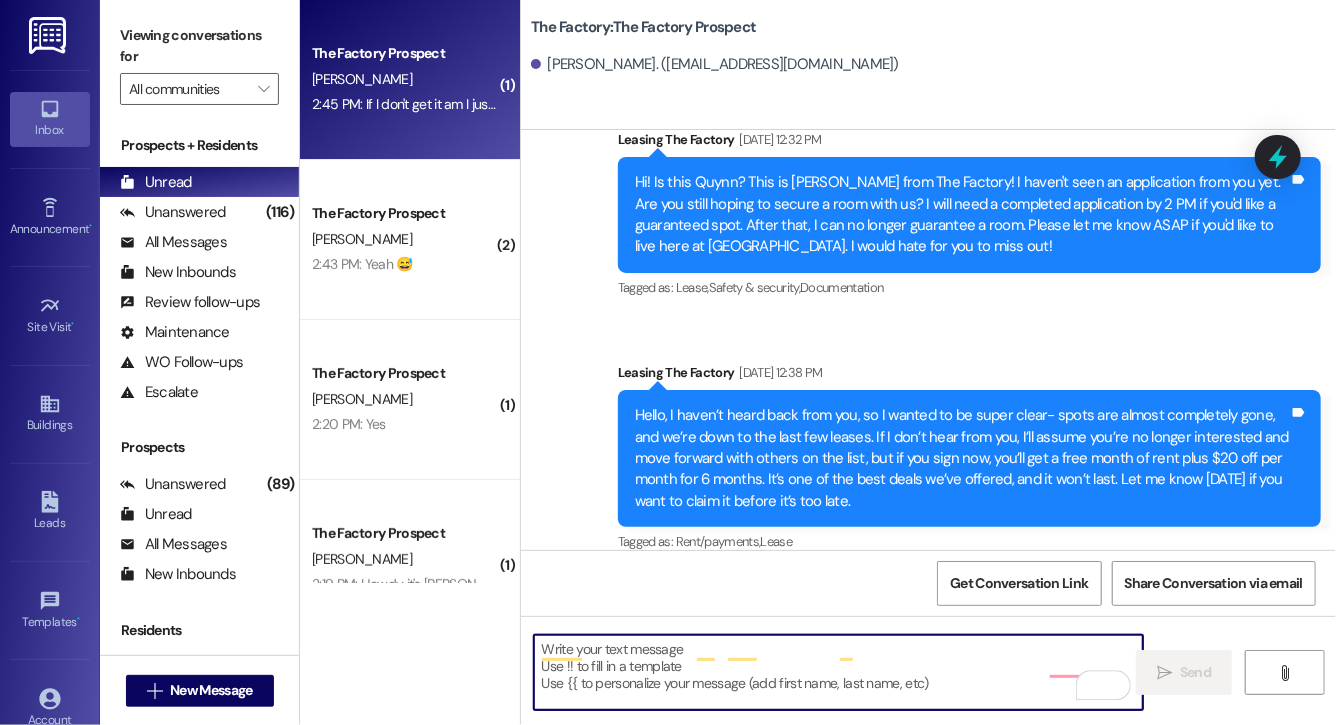 scroll, scrollTop: 13047, scrollLeft: 0, axis: vertical 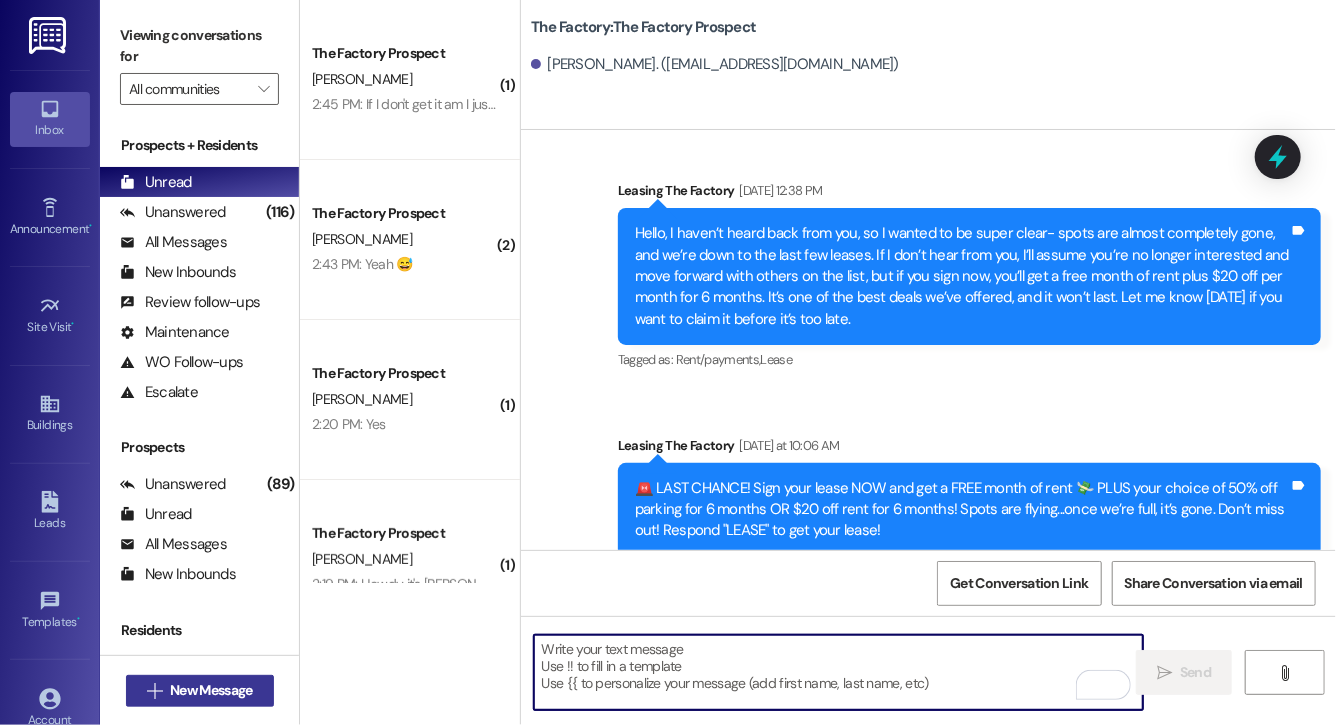 click on "New Message" at bounding box center [211, 690] 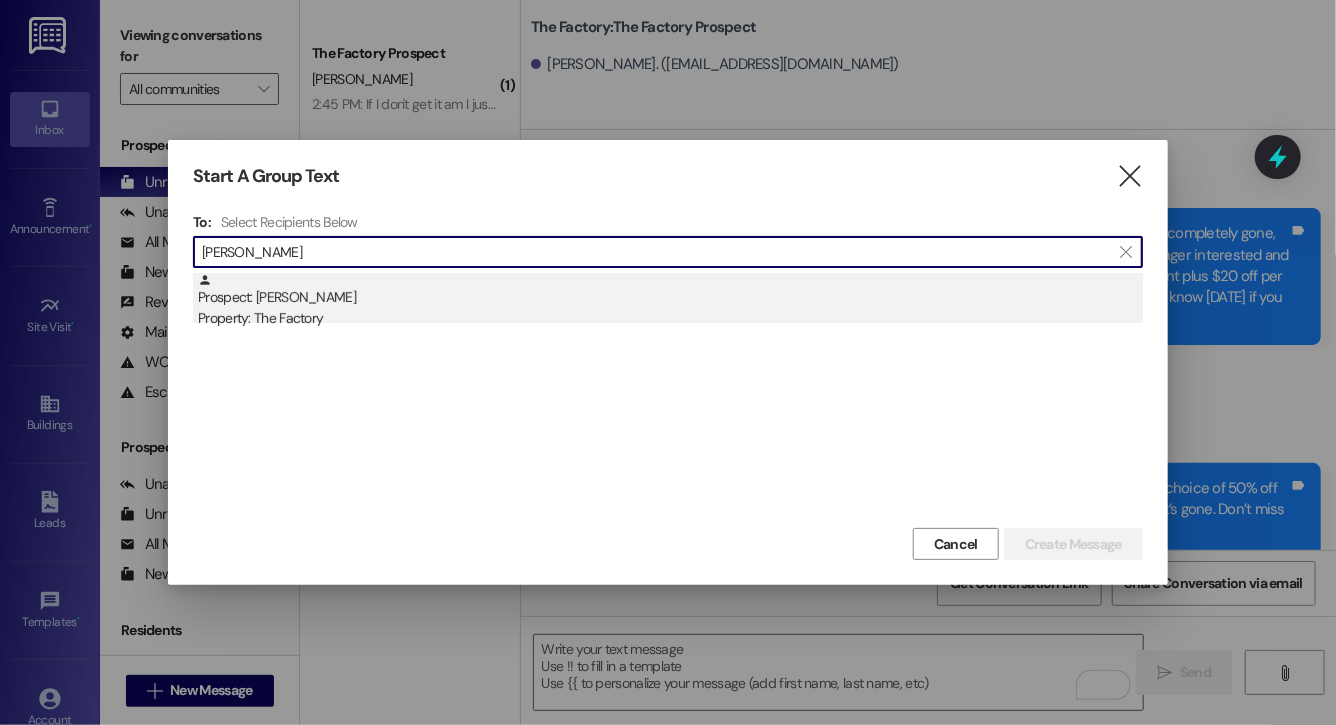 type on "[PERSON_NAME]" 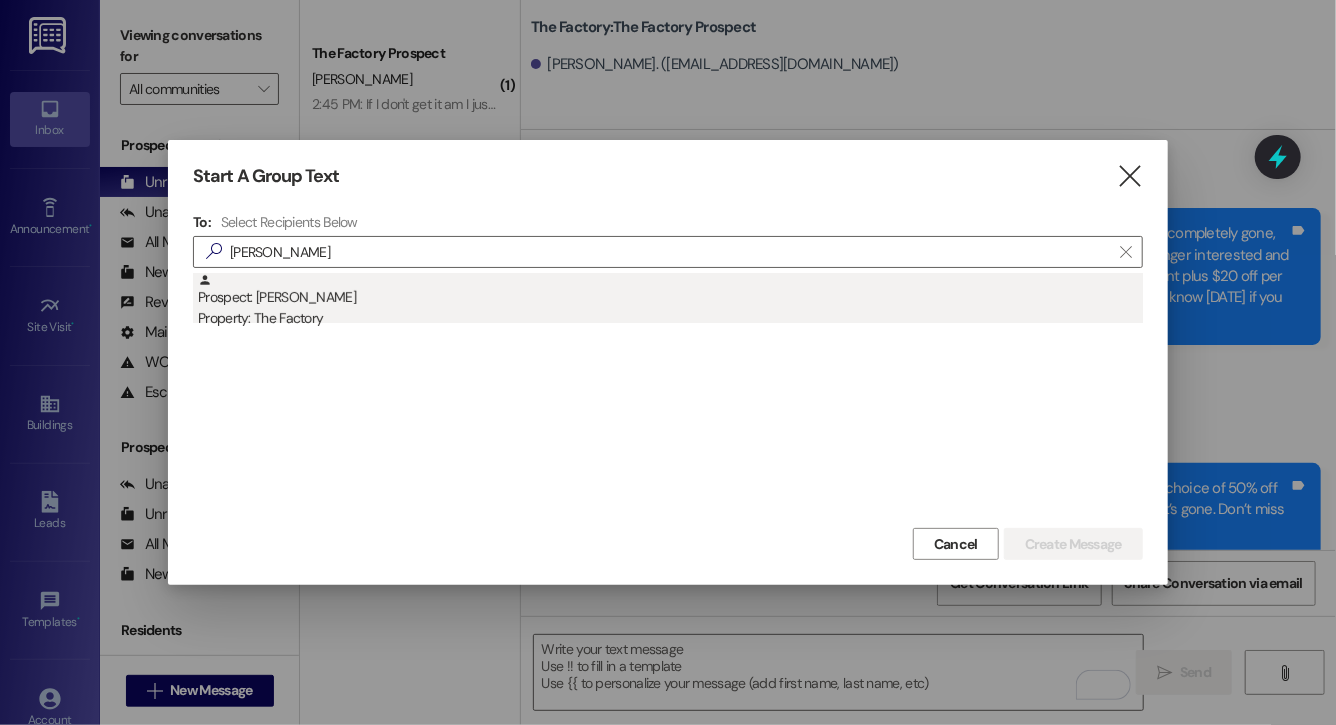 click on "Prospect: [PERSON_NAME] Property: The Factory" at bounding box center (670, 301) 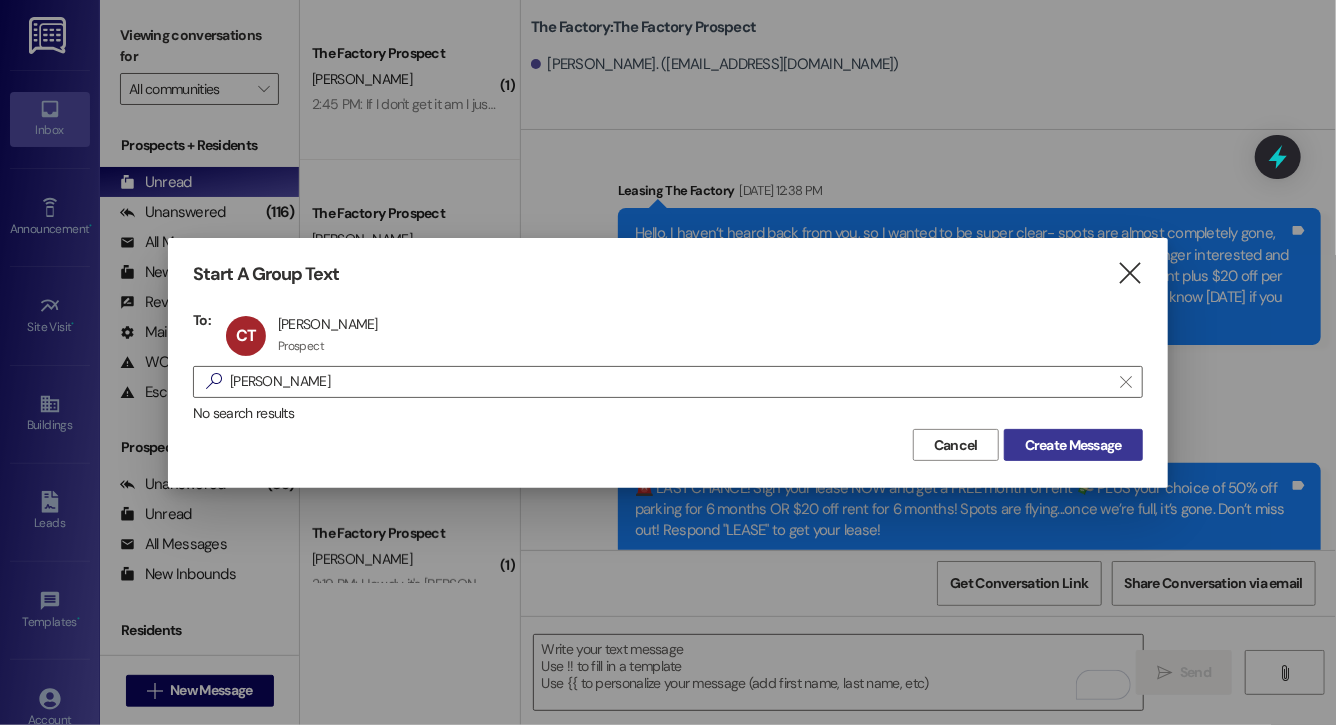 click on "Create Message" at bounding box center [1073, 445] 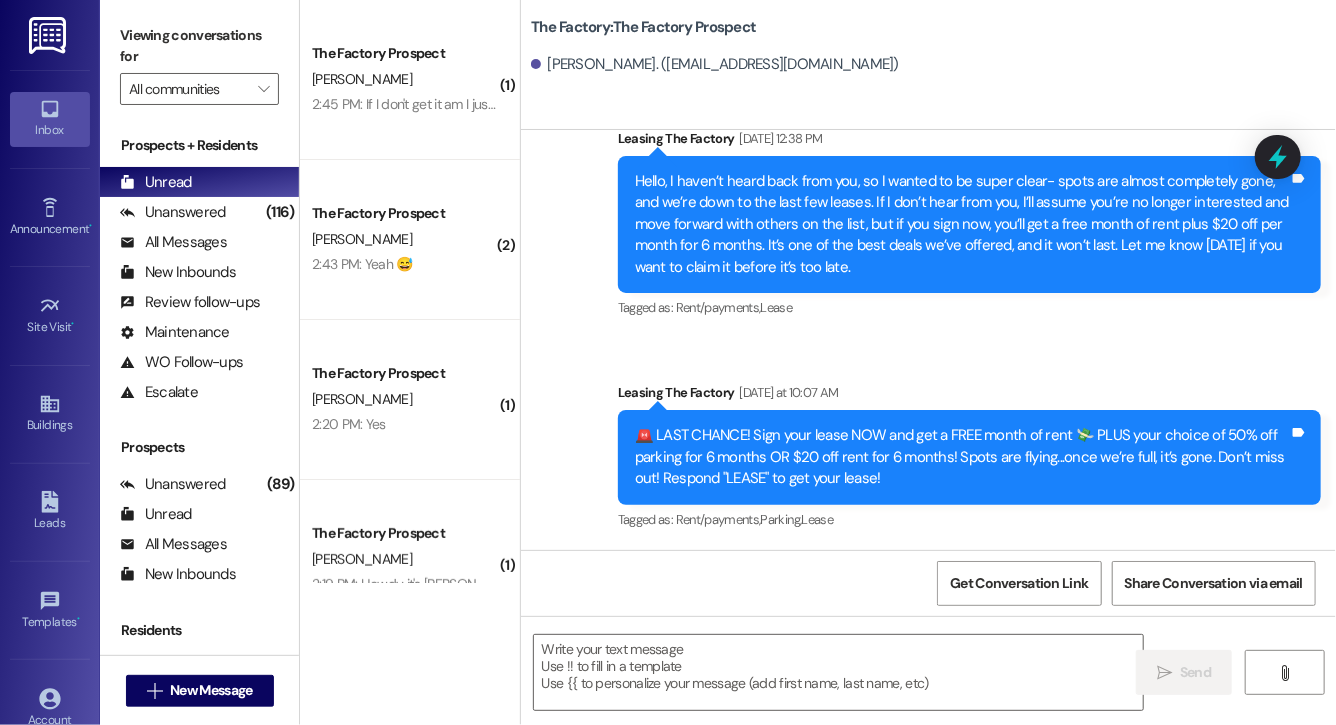 scroll, scrollTop: 12772, scrollLeft: 0, axis: vertical 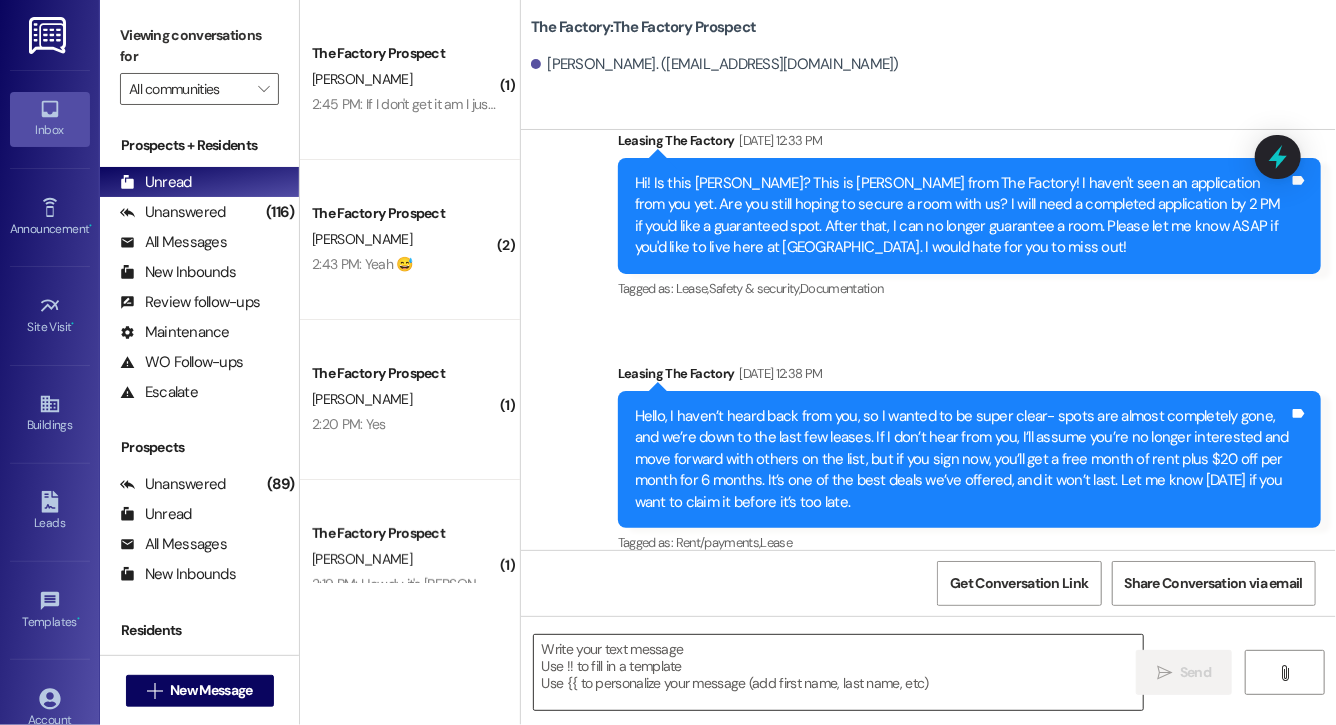 click at bounding box center (838, 672) 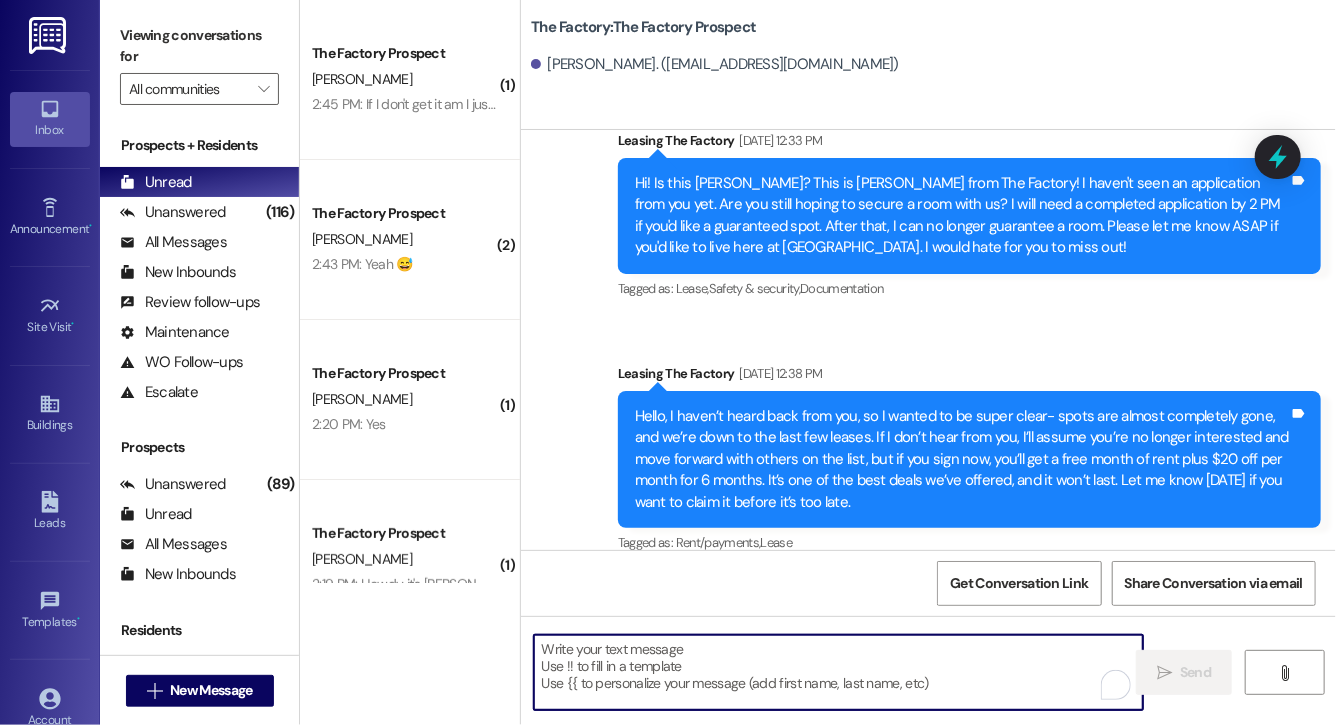 paste on "Lock in your spot now and get a FREE month of rent + choose your perk: $20 off rent for 6 months or 50% off parking for 6 months! This deal is perfect for student budgets 💸 but won’t last.. don’t miss out! Respond "LEASE" to get your lease [DATE]!" 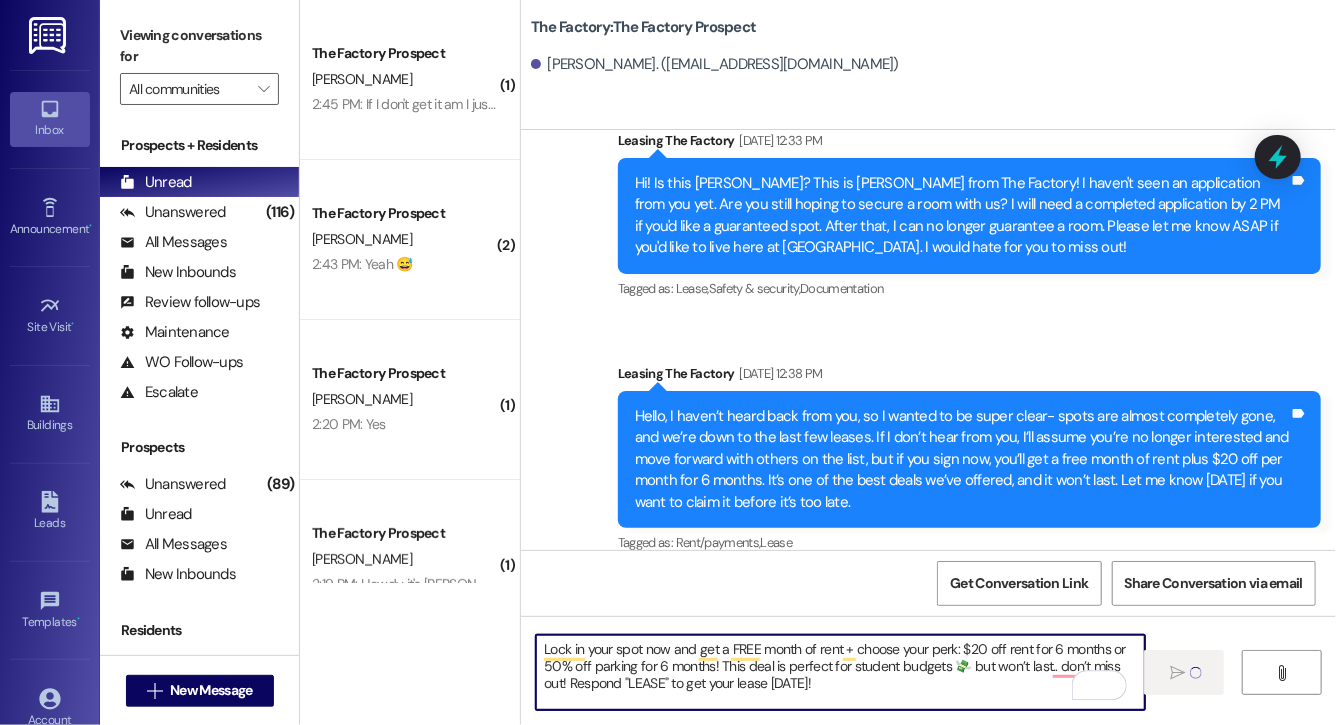 type 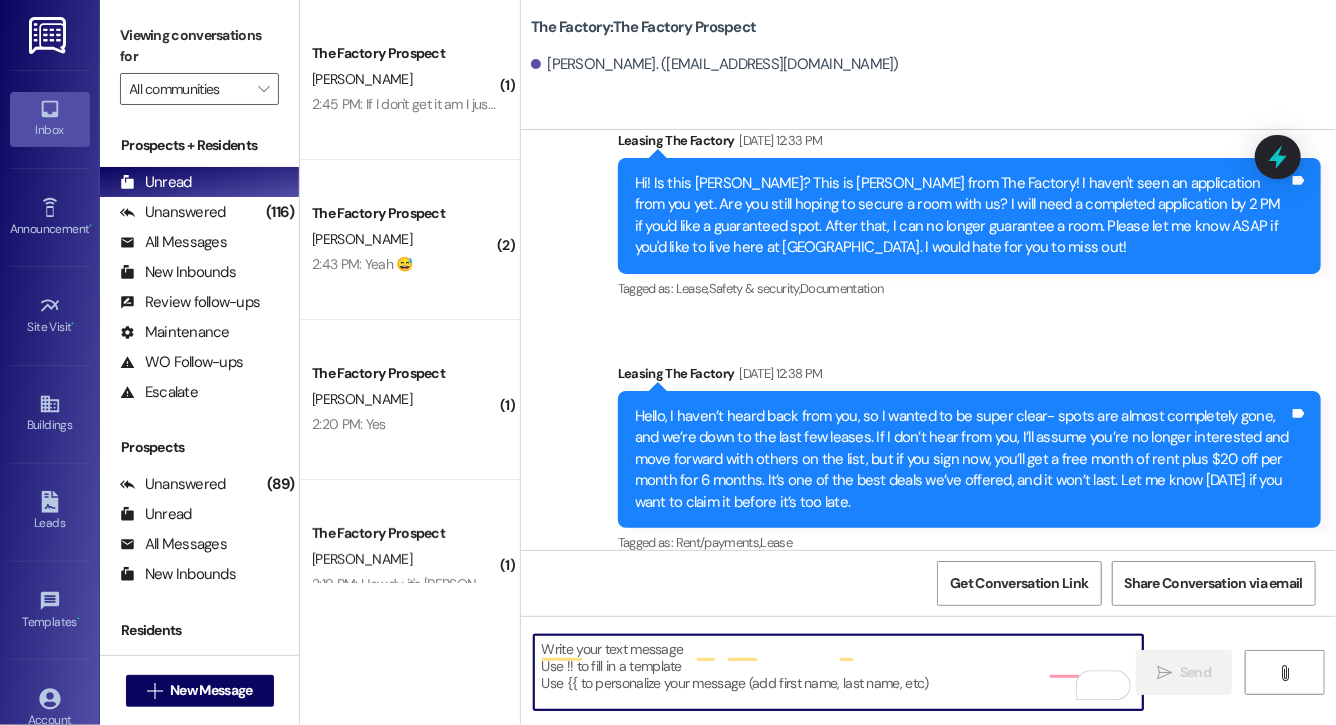 scroll, scrollTop: 12955, scrollLeft: 0, axis: vertical 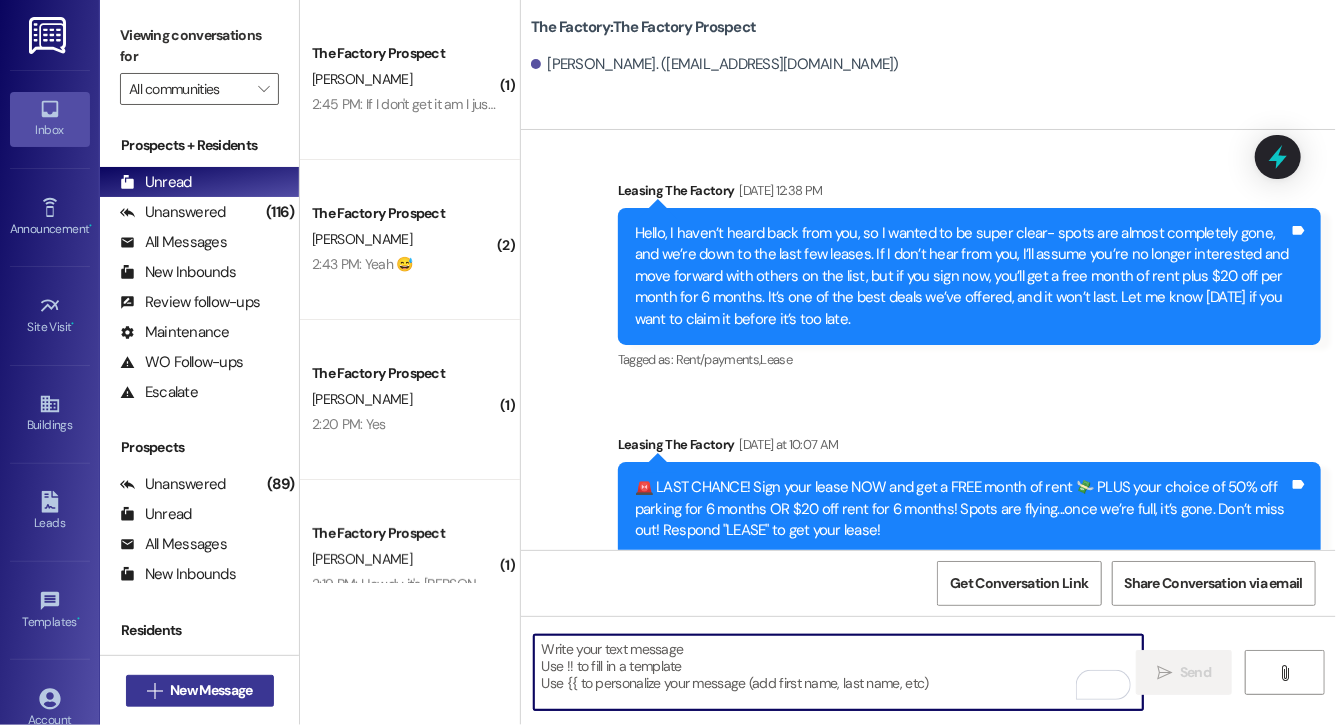 click on "New Message" at bounding box center (211, 690) 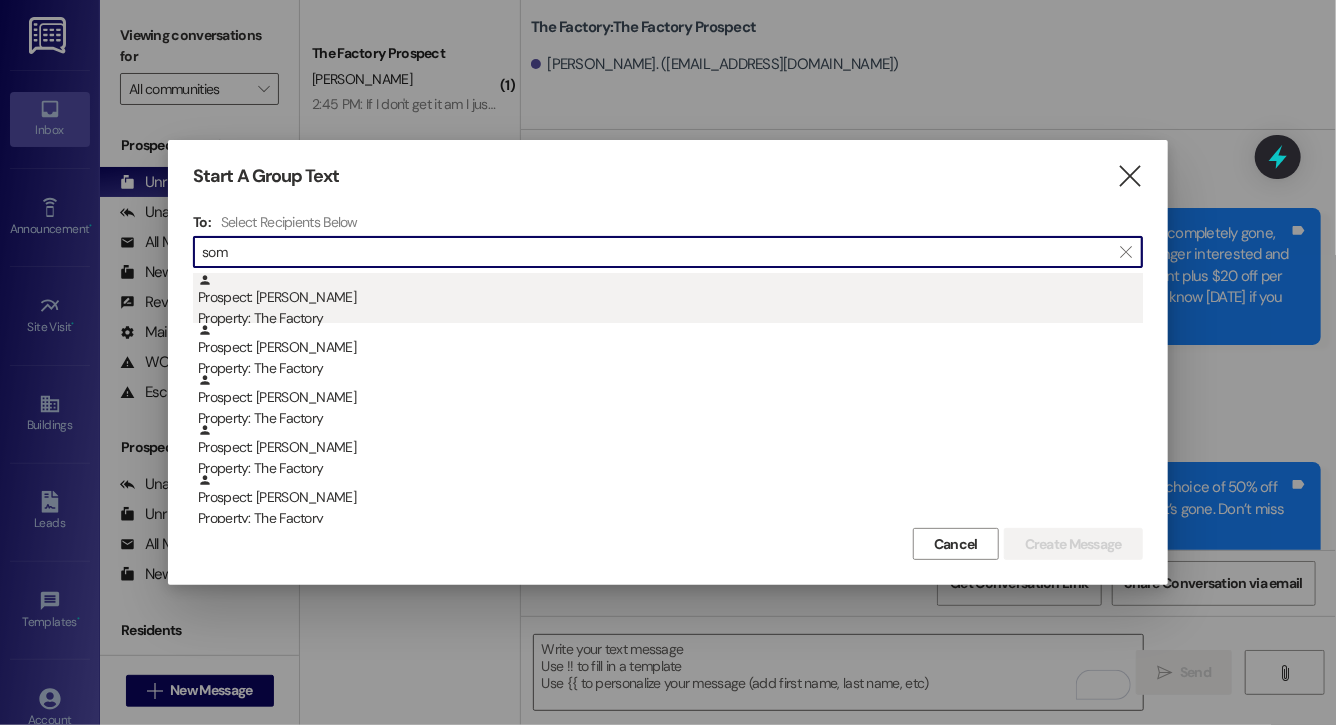 type on "som" 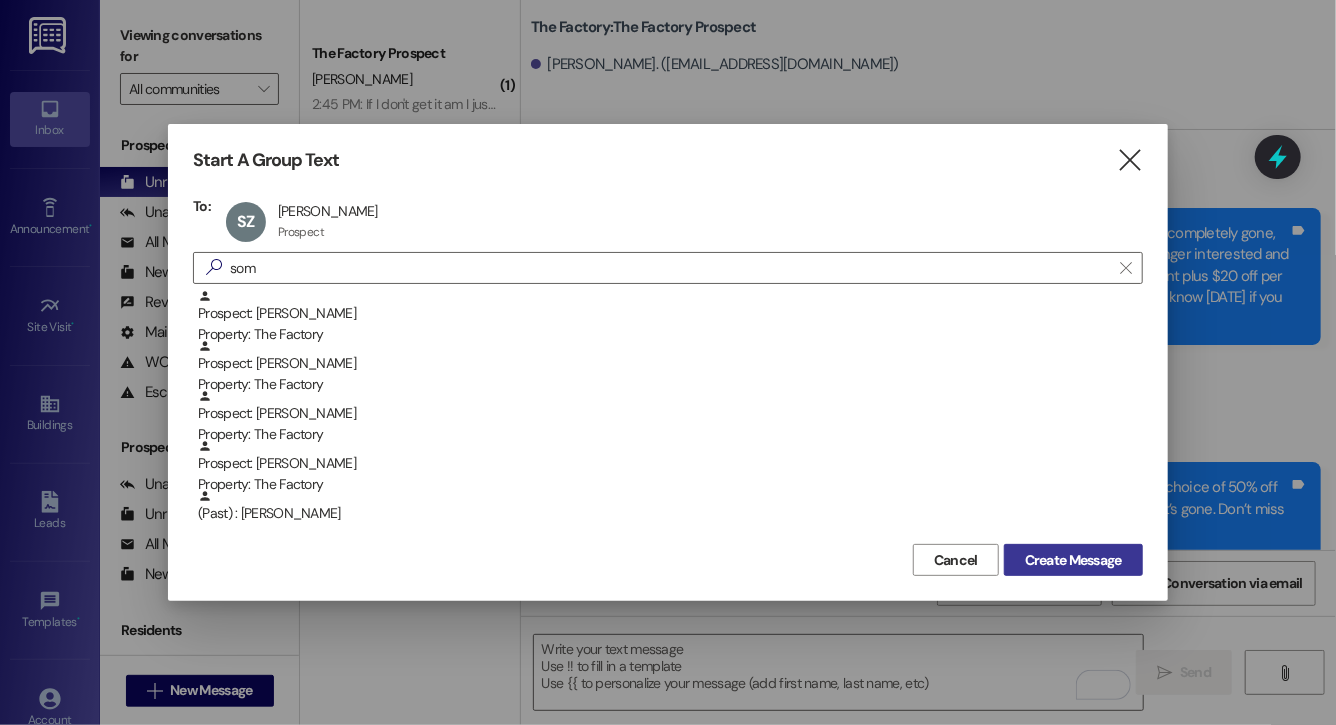 click on "Create Message" at bounding box center (1073, 560) 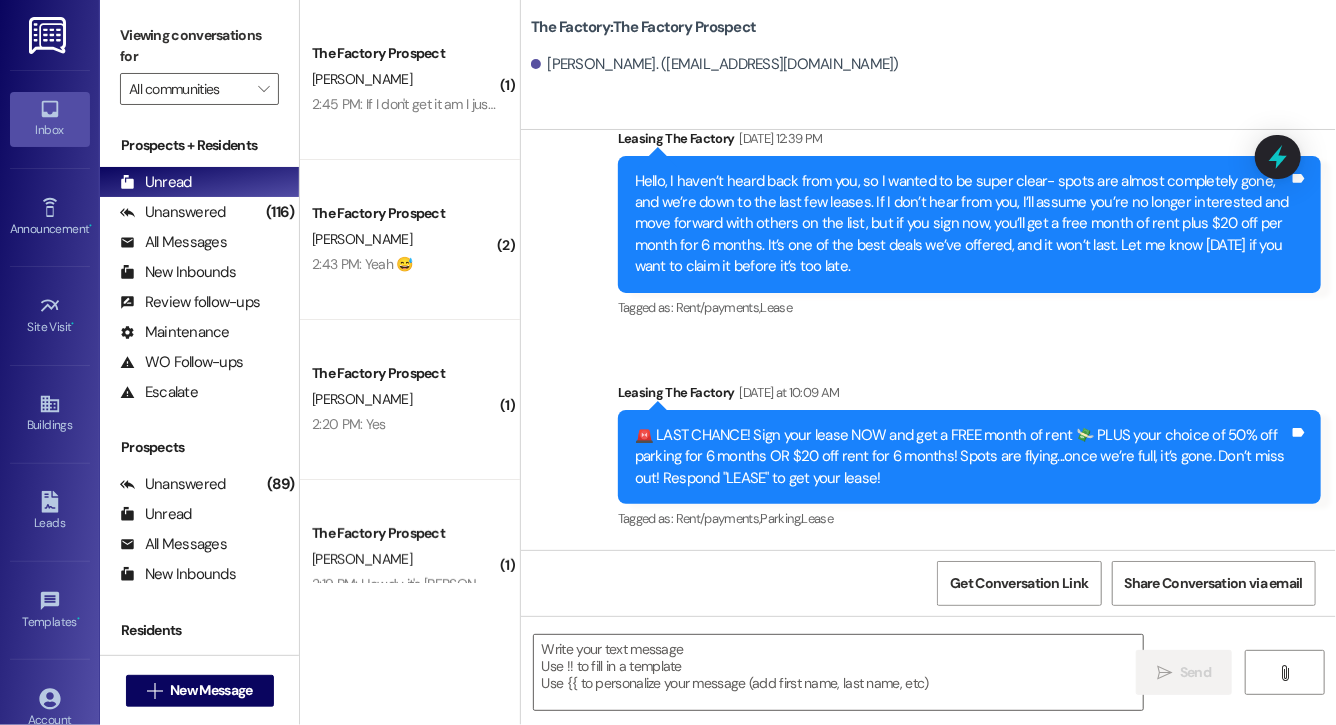 scroll, scrollTop: 10572, scrollLeft: 0, axis: vertical 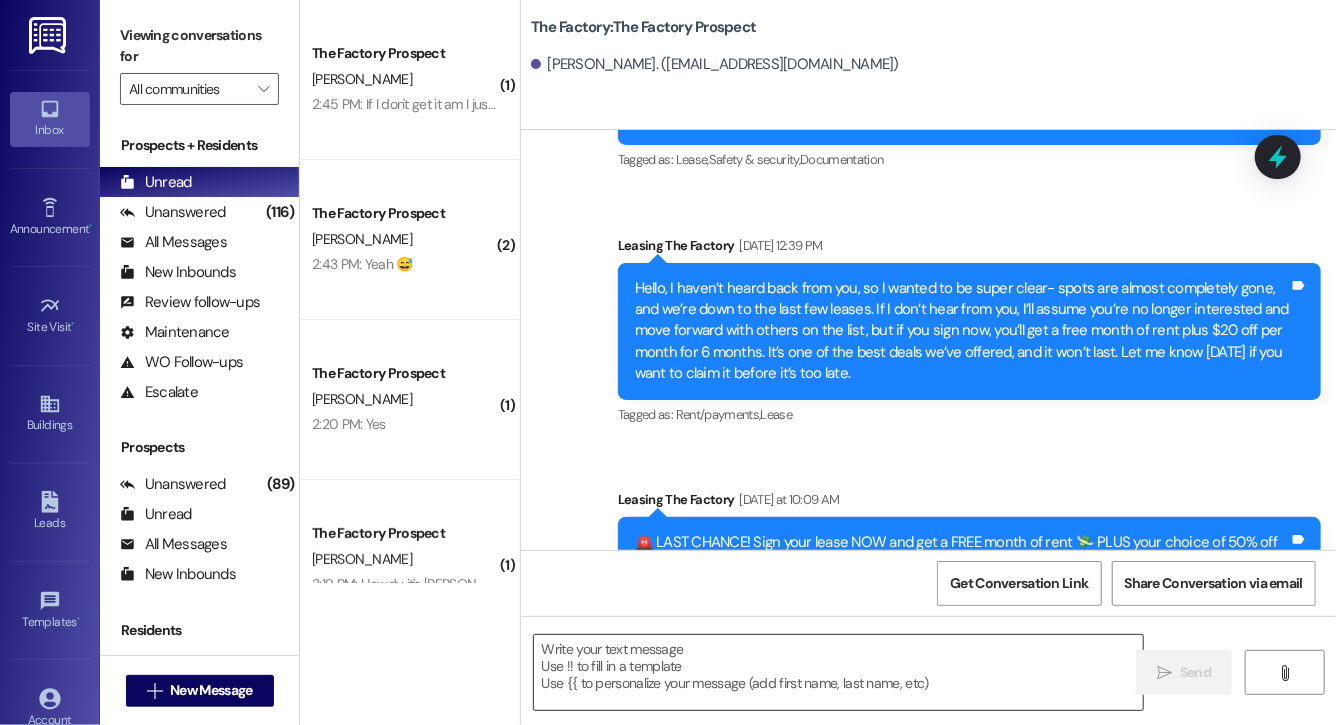 click at bounding box center [838, 672] 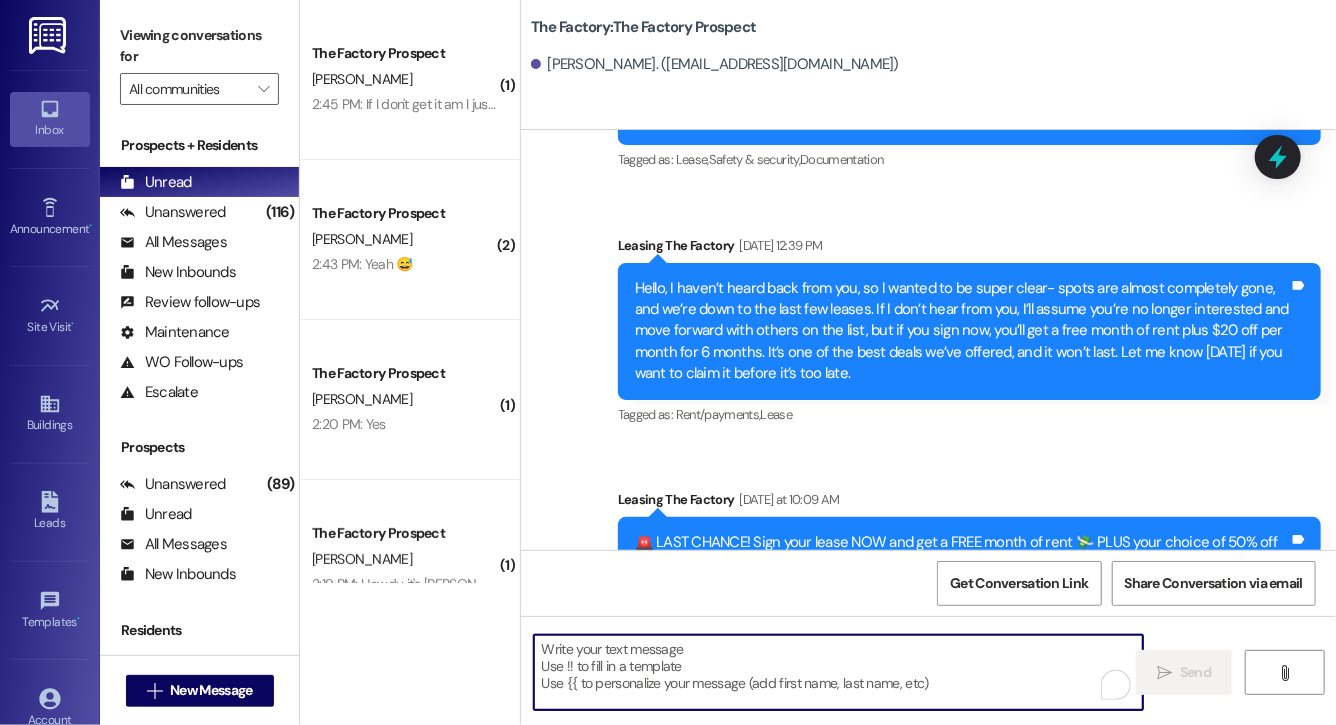 paste on "Lock in your spot now and get a FREE month of rent + choose your perk: $20 off rent for 6 months or 50% off parking for 6 months! This deal is perfect for student budgets 💸 but won’t last.. don’t miss out! Respond "LEASE" to get your lease [DATE]!" 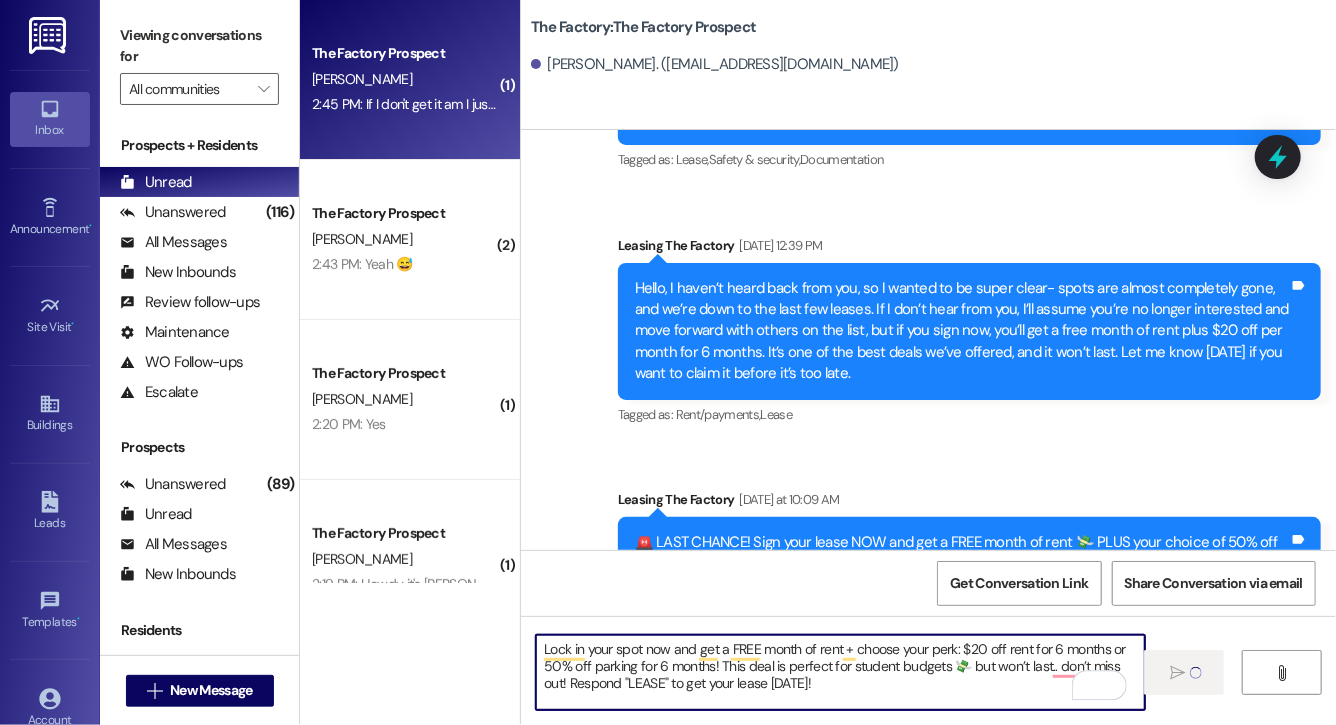 type on "Lock in your spot now and get a FREE month of rent + choose your perk: $20 off rent for 6 months or 50% off parking for 6 months! This deal is perfect for student budgets 💸 but won’t last.. don’t miss out! Respond "LEASE" to get your lease [DATE]!" 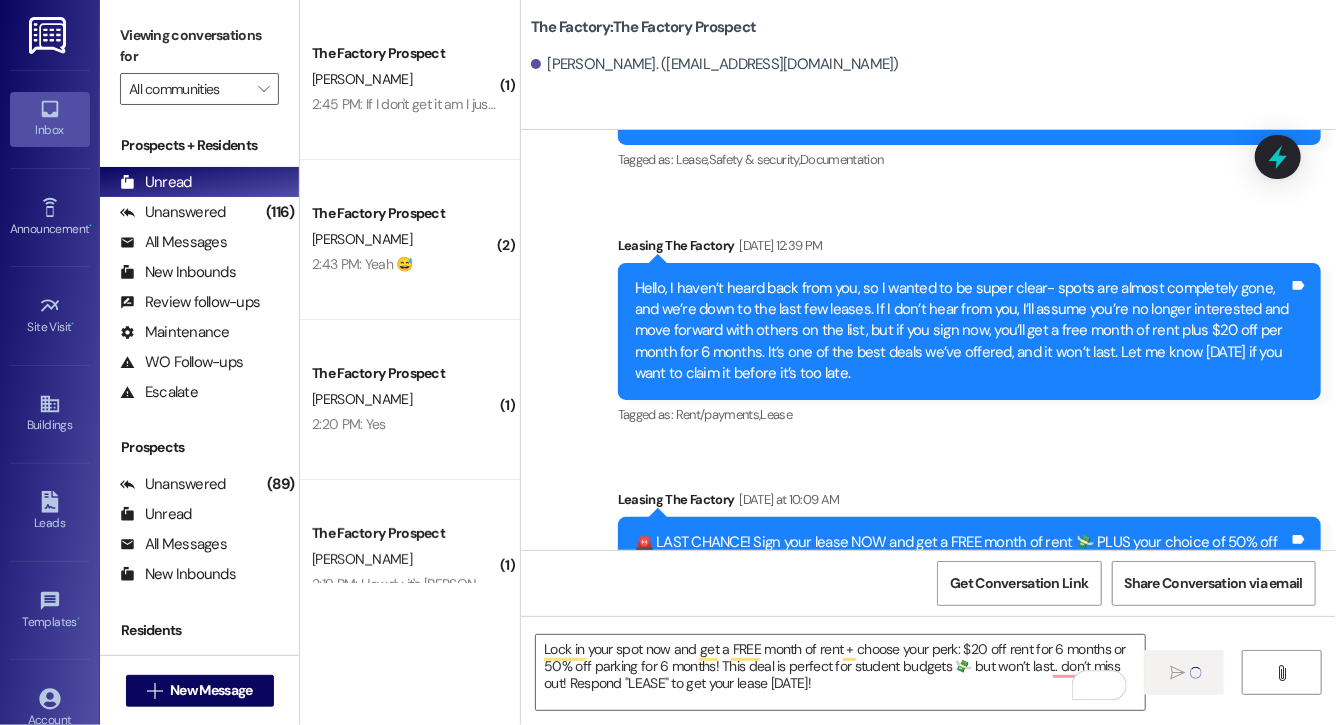 type 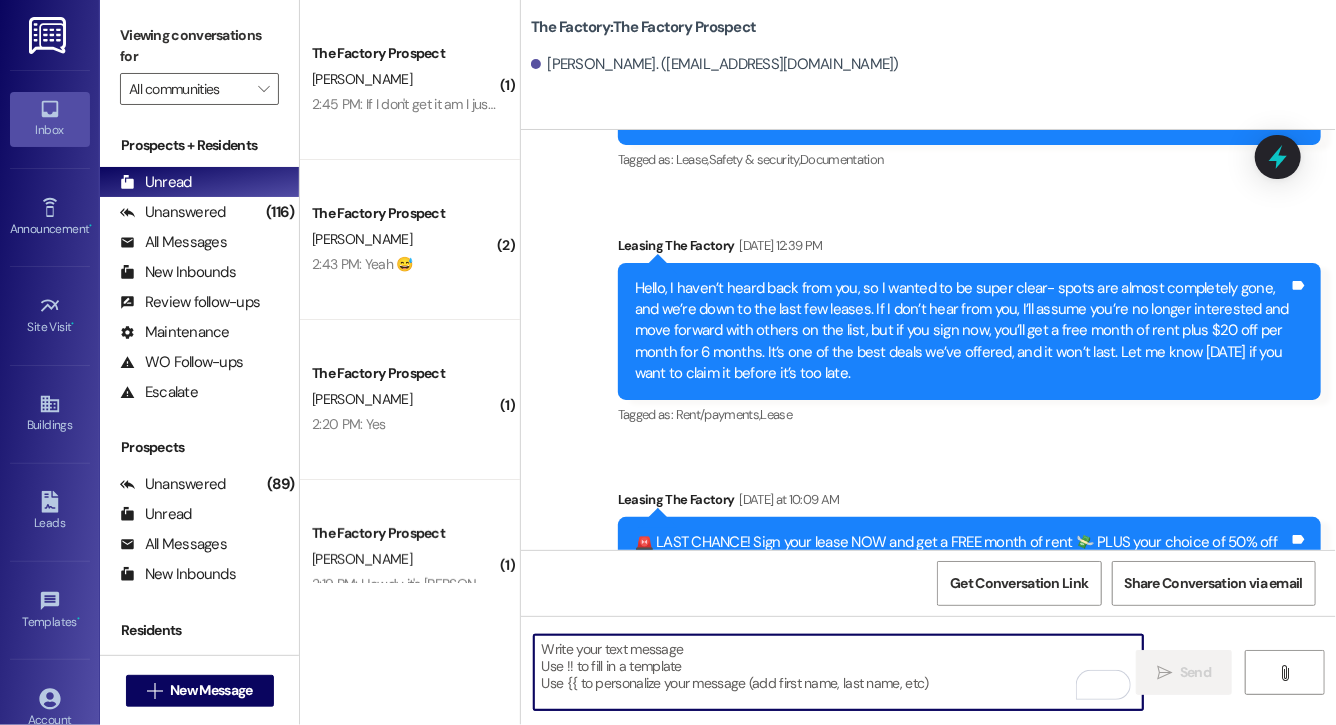 scroll, scrollTop: 10755, scrollLeft: 0, axis: vertical 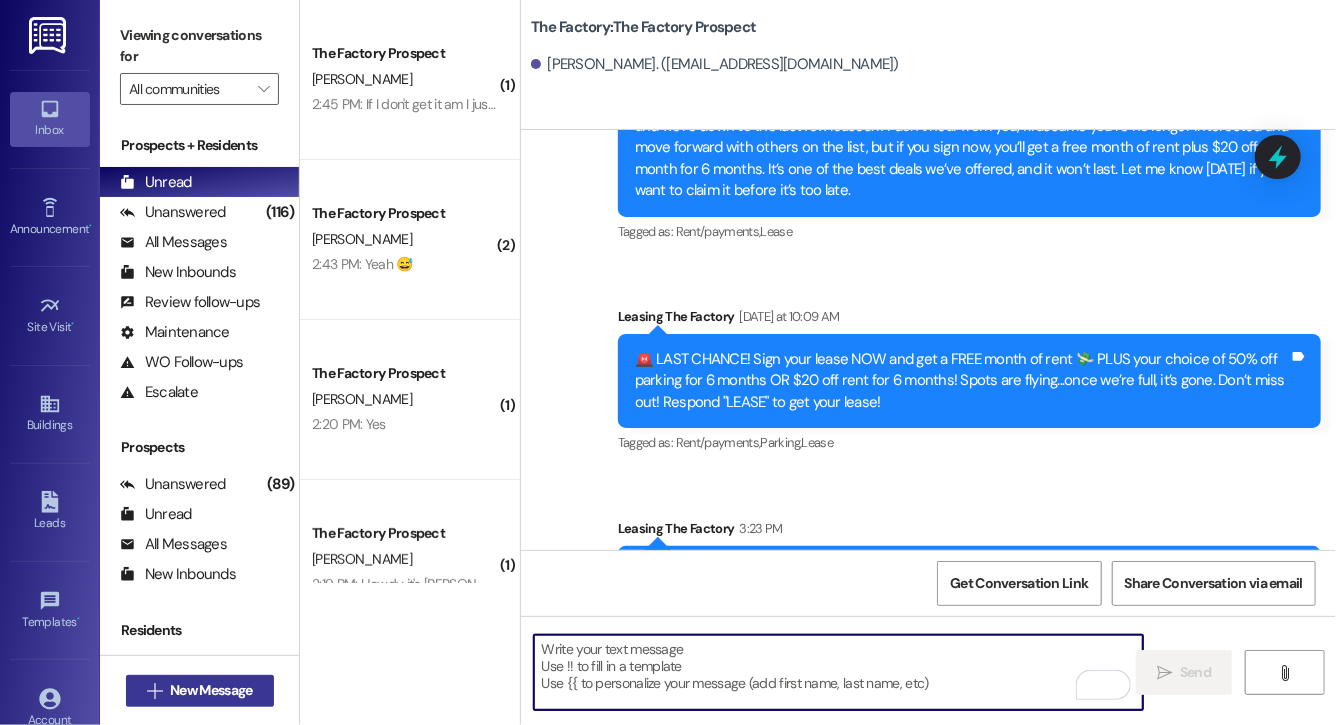 click on "New Message" at bounding box center [211, 690] 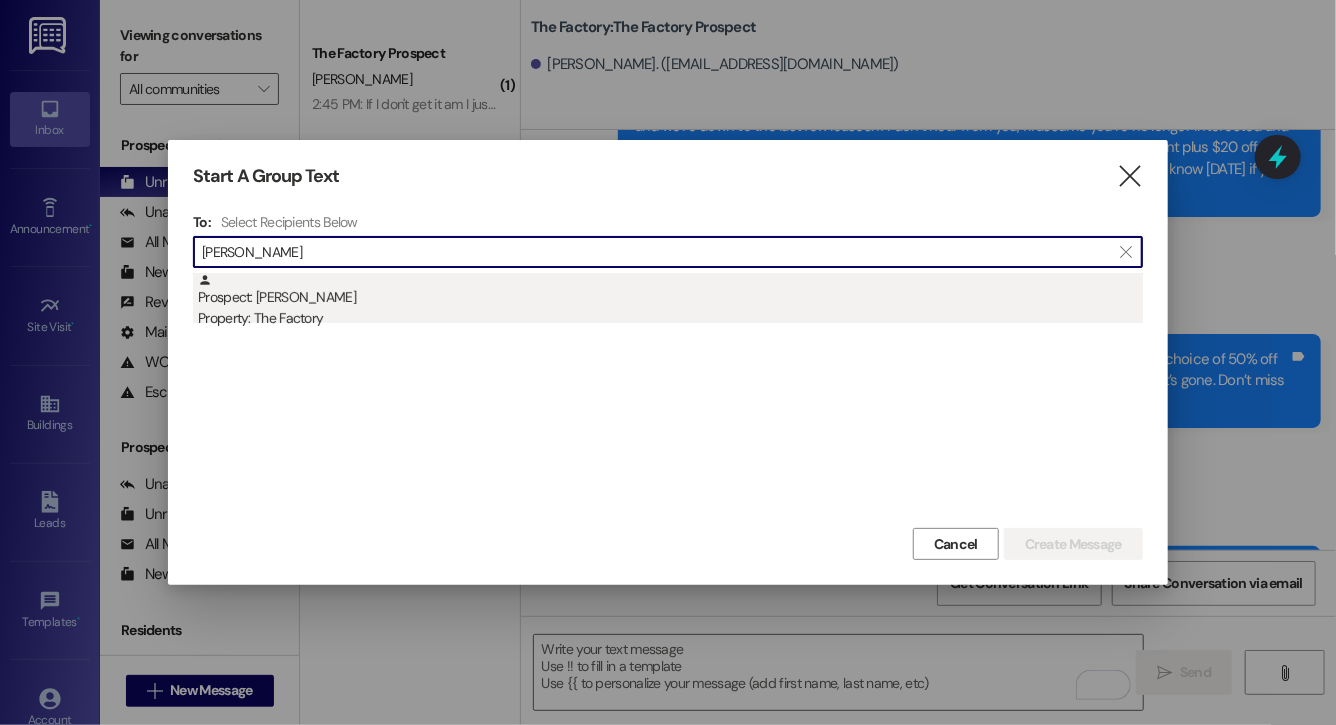 type on "kate gia" 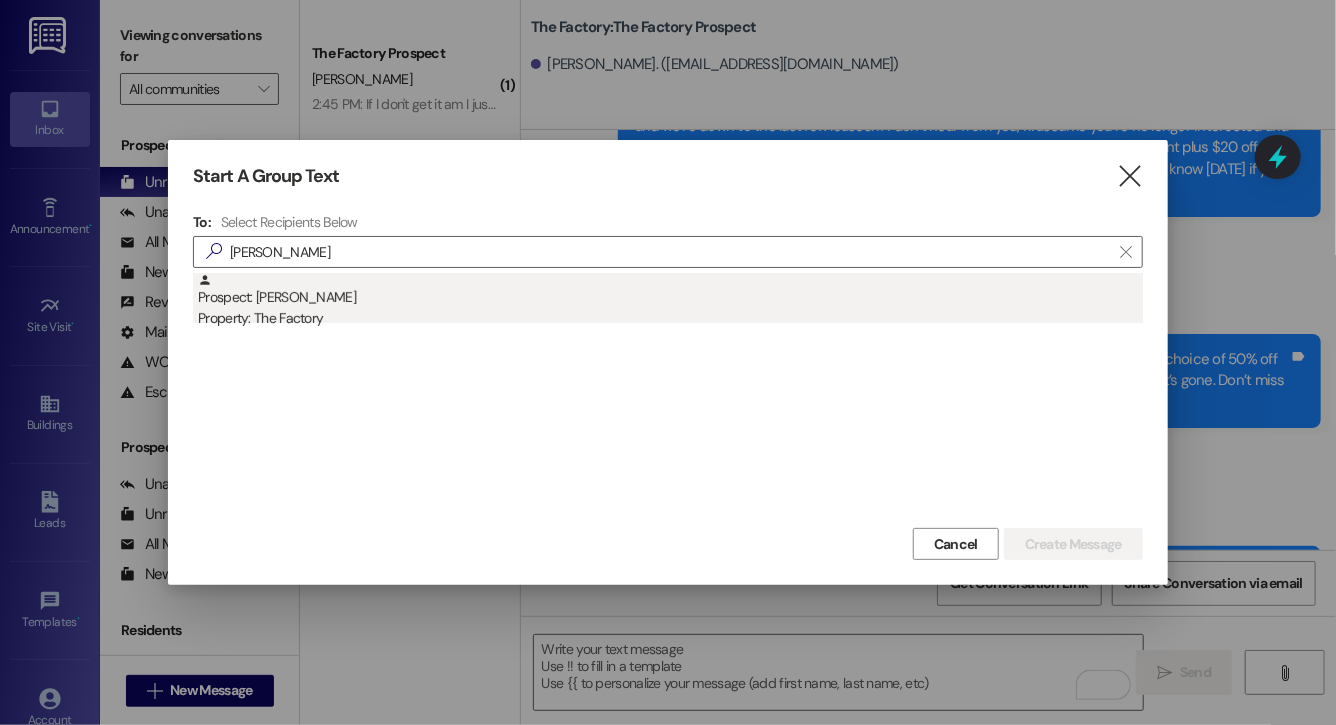 click on "Property: The Factory" at bounding box center (670, 318) 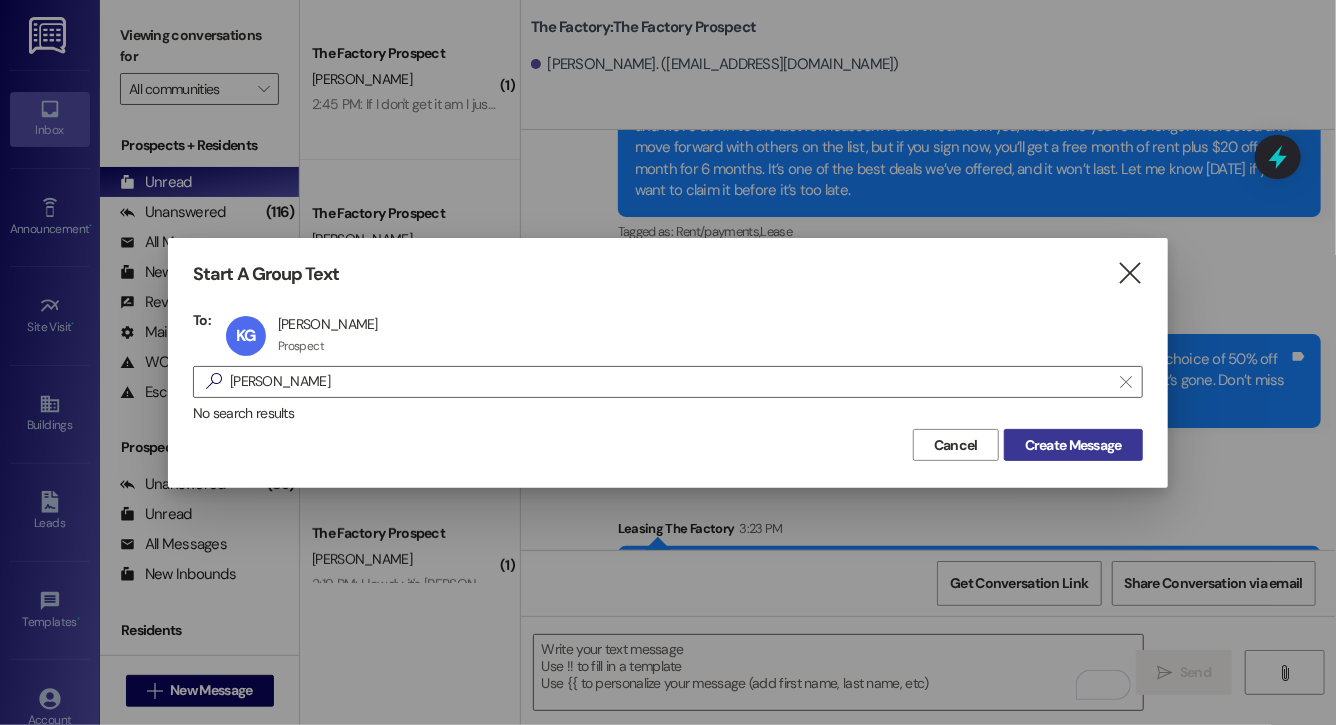 click on "Create Message" at bounding box center [1073, 445] 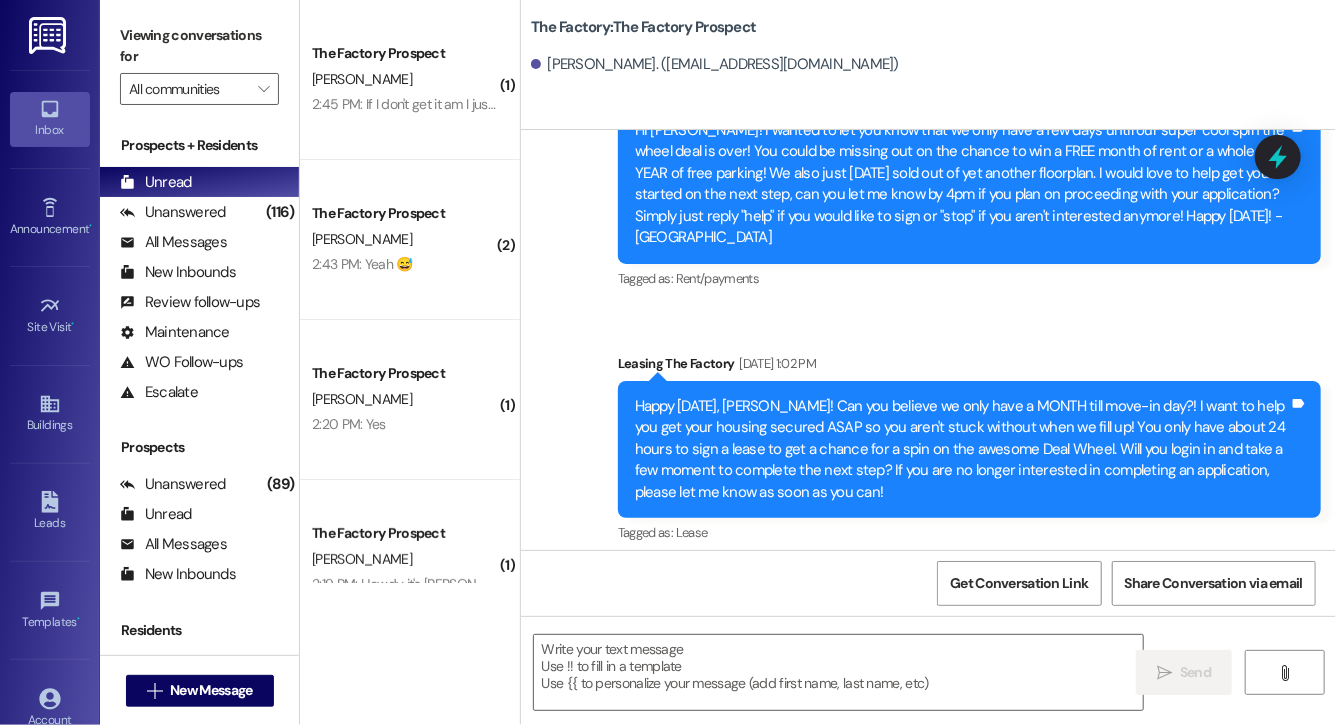 scroll, scrollTop: 12992, scrollLeft: 0, axis: vertical 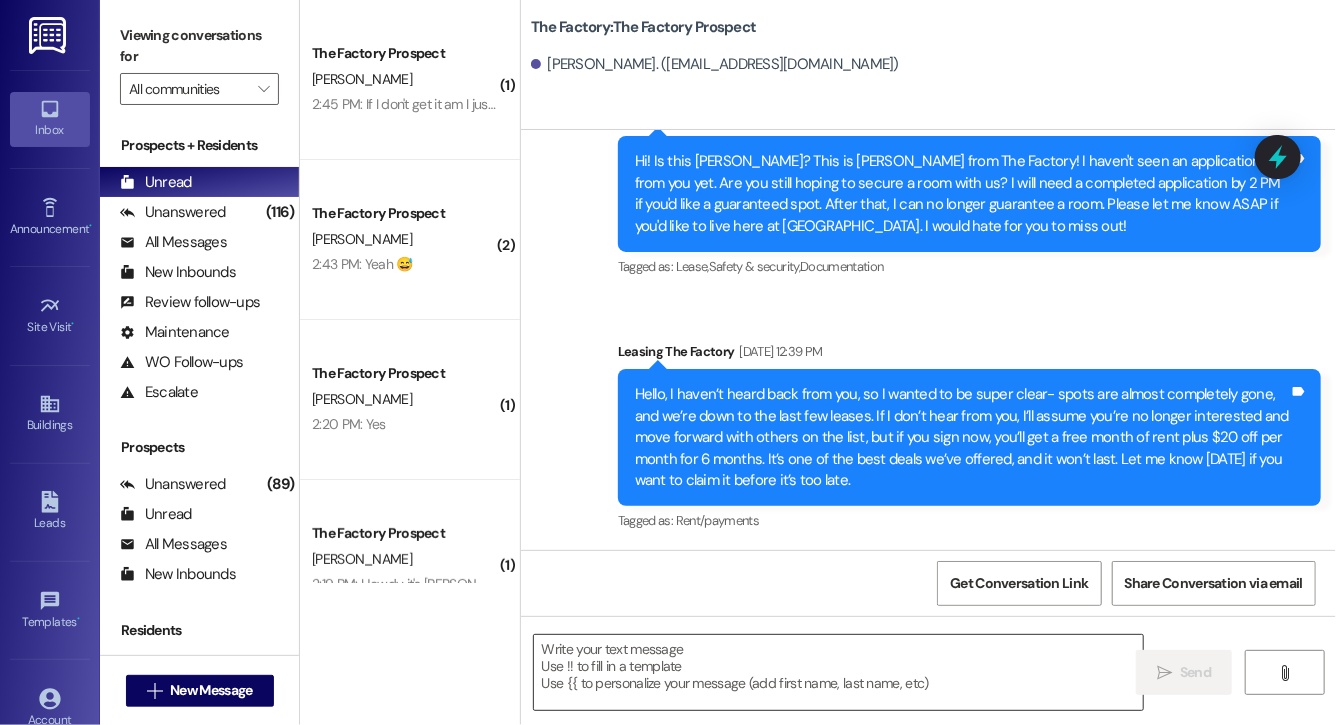 click at bounding box center [838, 672] 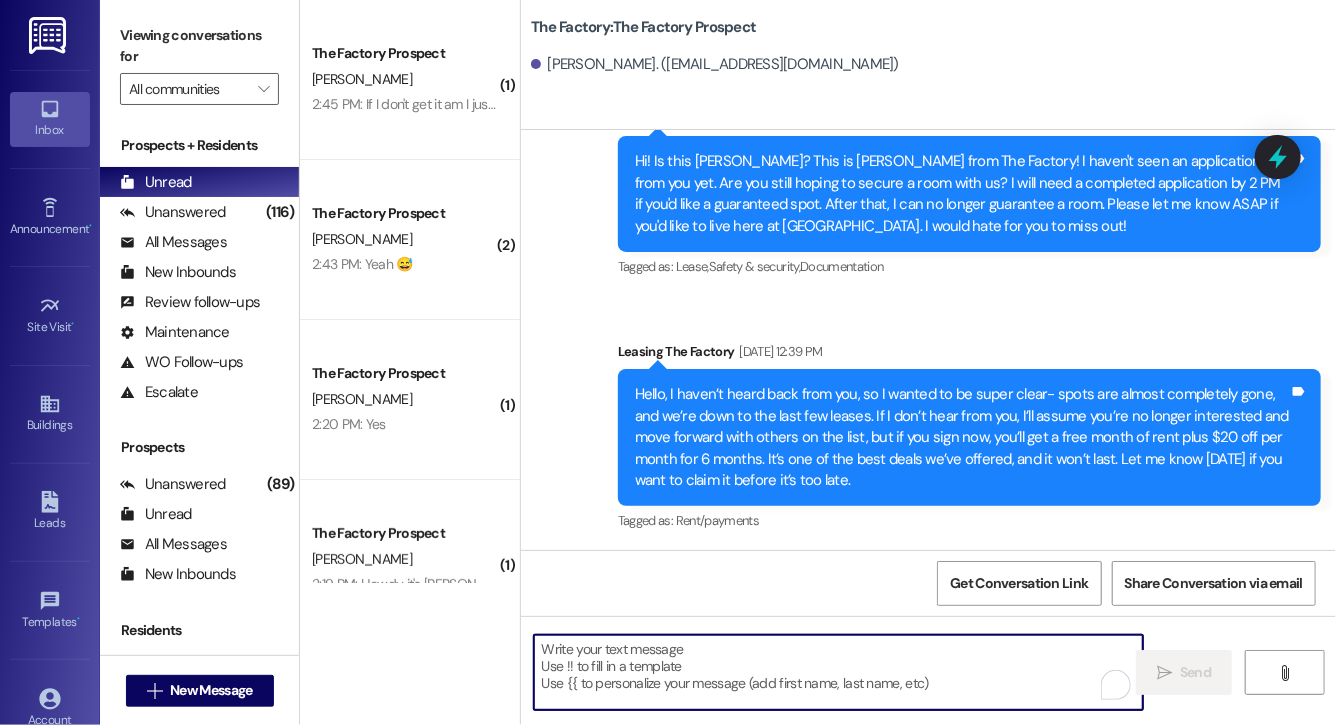 paste on "Lock in your spot now and get a FREE month of rent + choose your perk: $20 off rent for 6 months or 50% off parking for 6 months! This deal is perfect for student budgets 💸 but won’t last.. don’t miss out! Respond "LEASE" to get your lease [DATE]!" 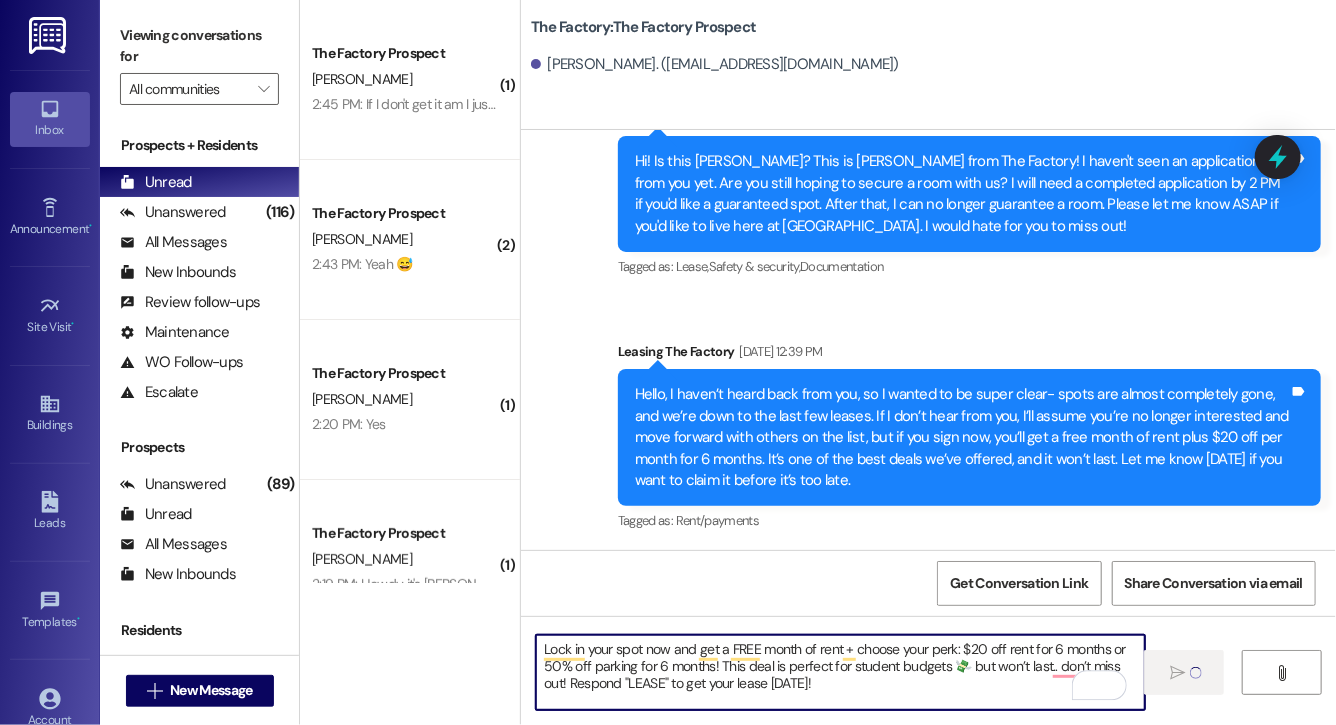 type 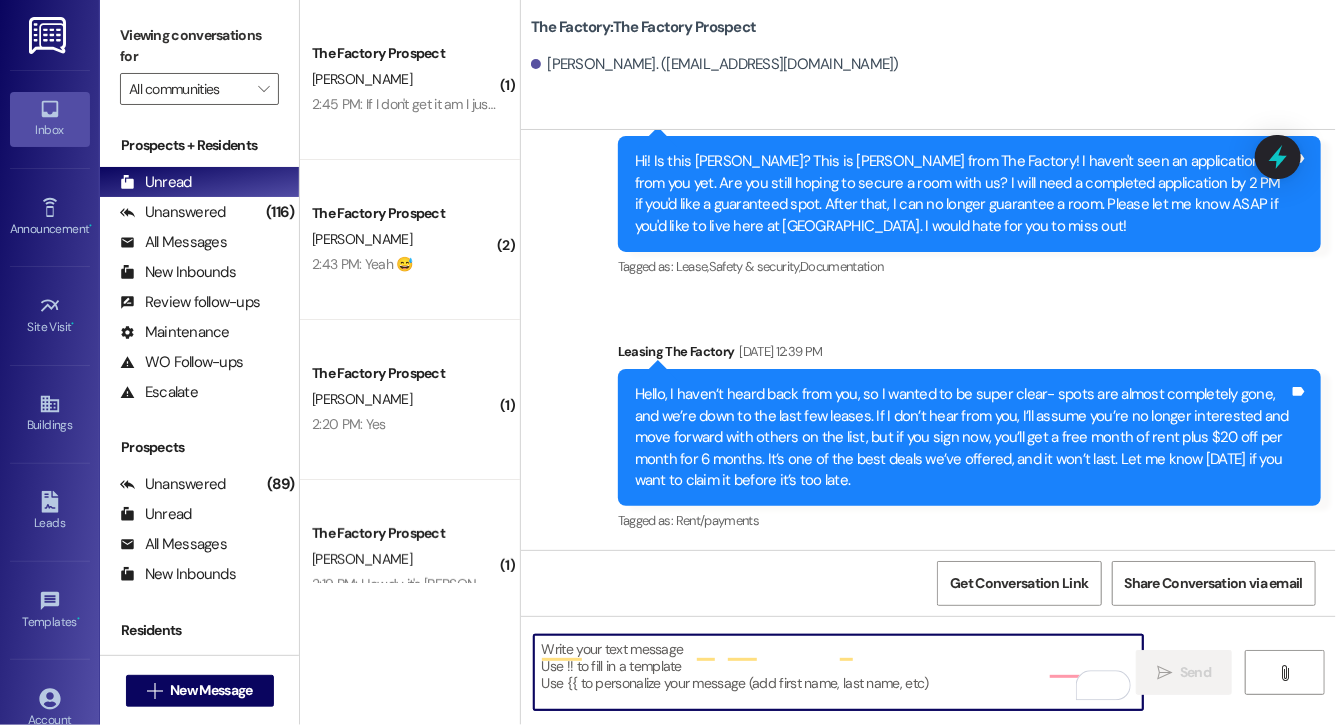 scroll, scrollTop: 11513, scrollLeft: 0, axis: vertical 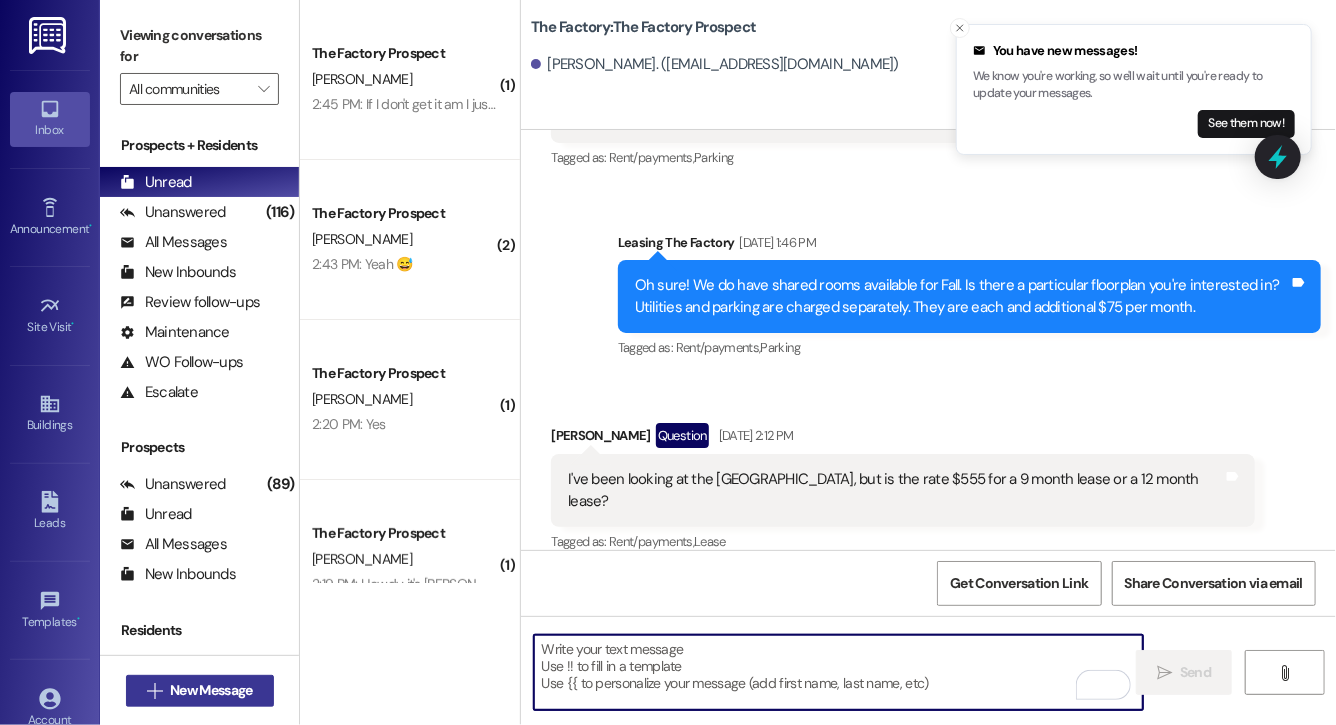 click on "New Message" at bounding box center (211, 690) 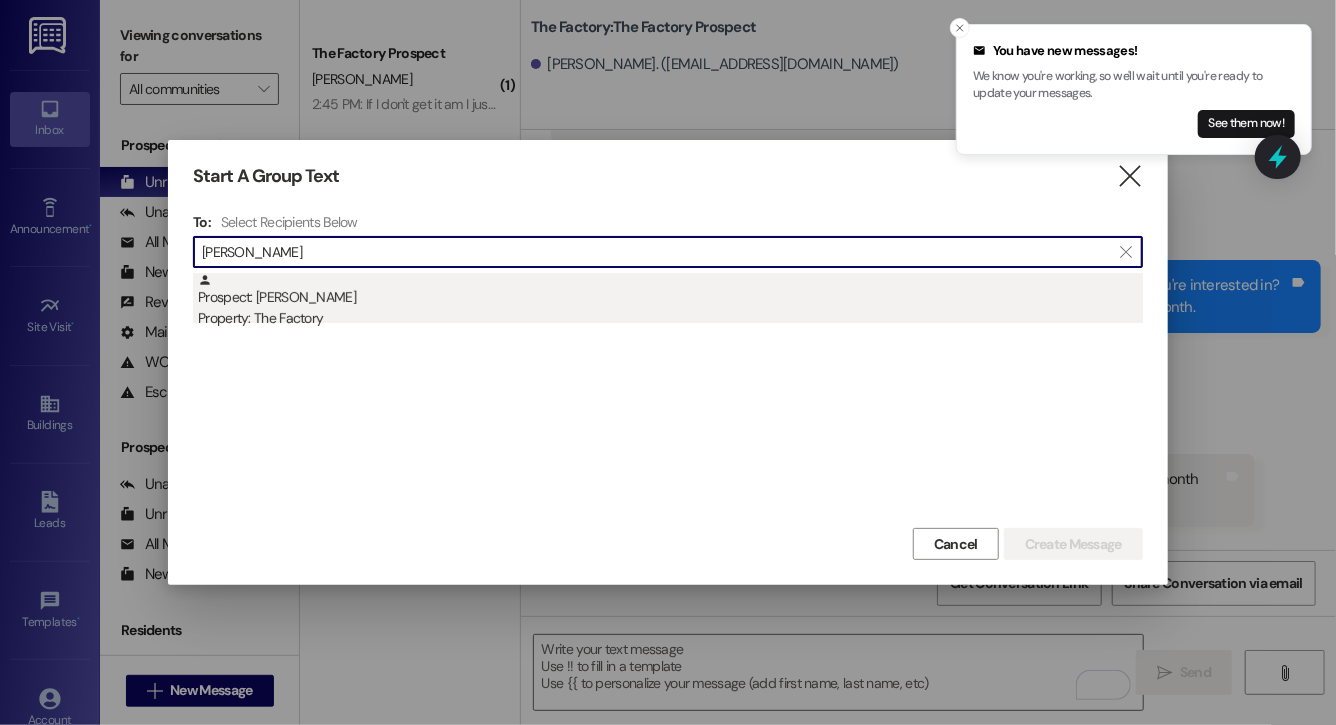 type on "samiha" 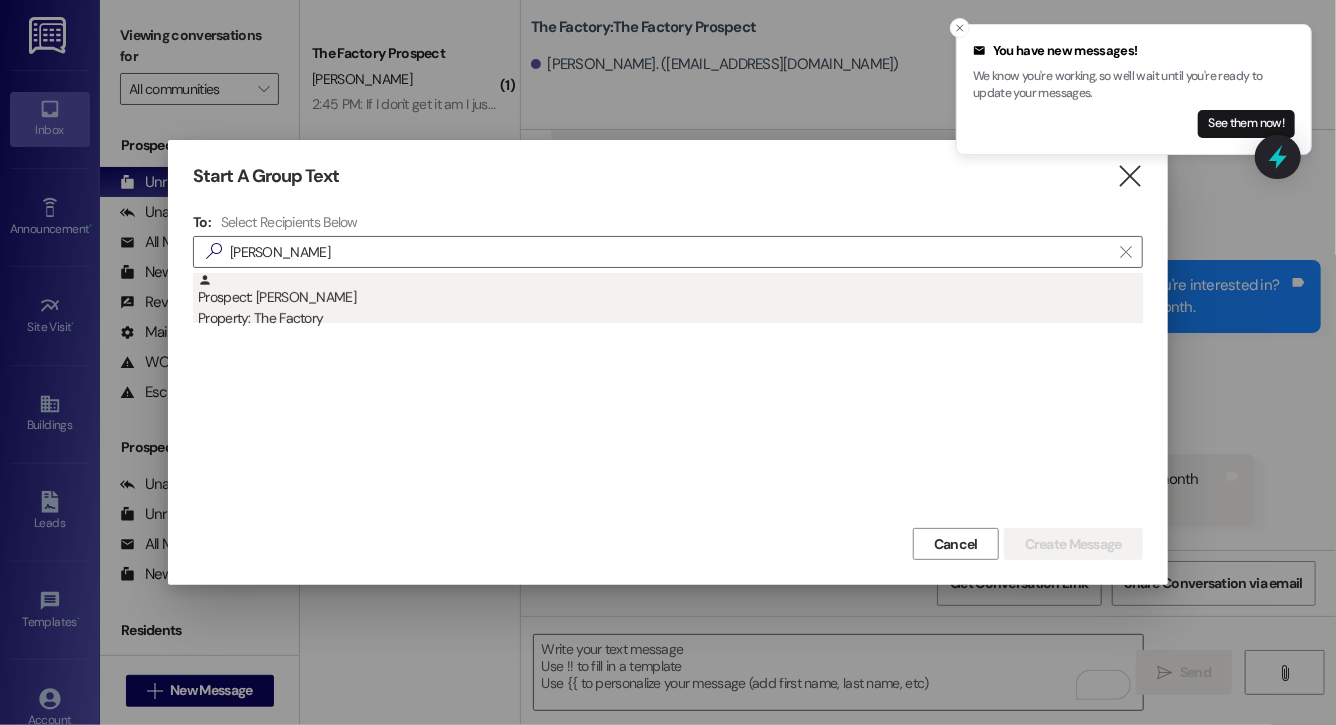click on "Prospect: Samiha Khondkar Property: The Factory" at bounding box center (670, 301) 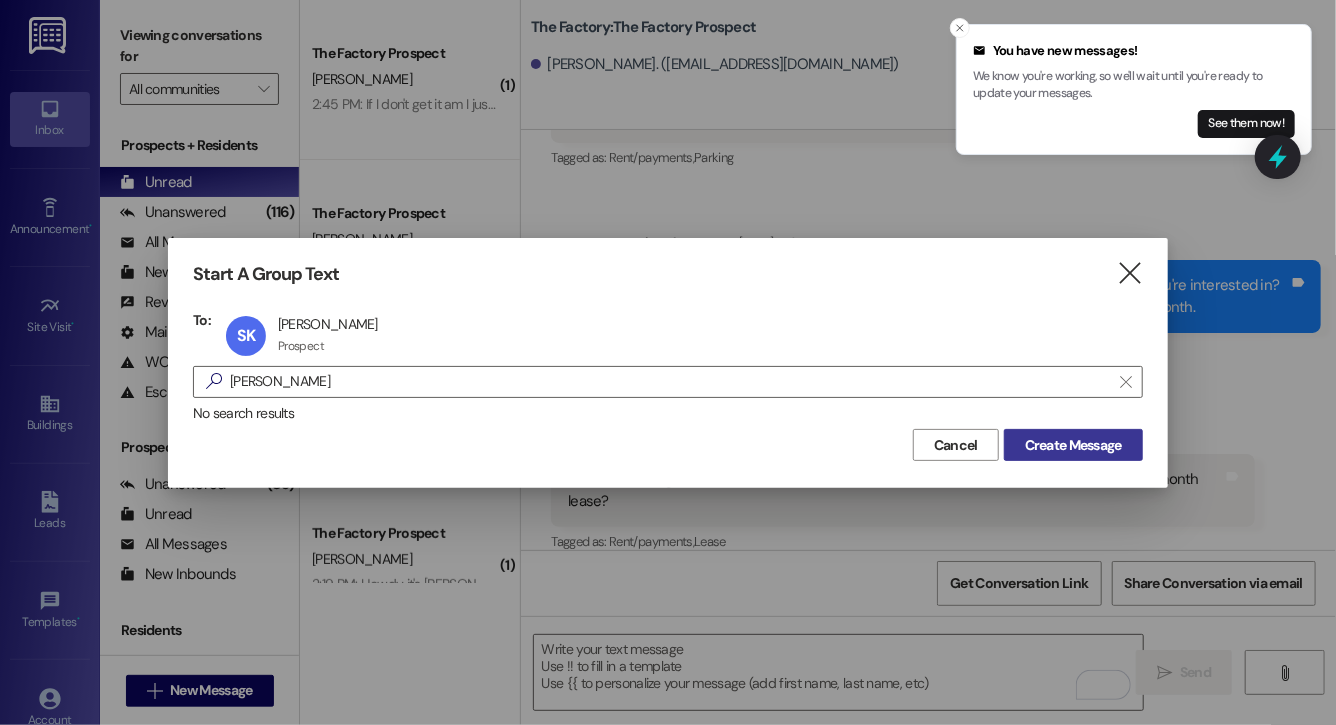 click on "Create Message" at bounding box center (1073, 445) 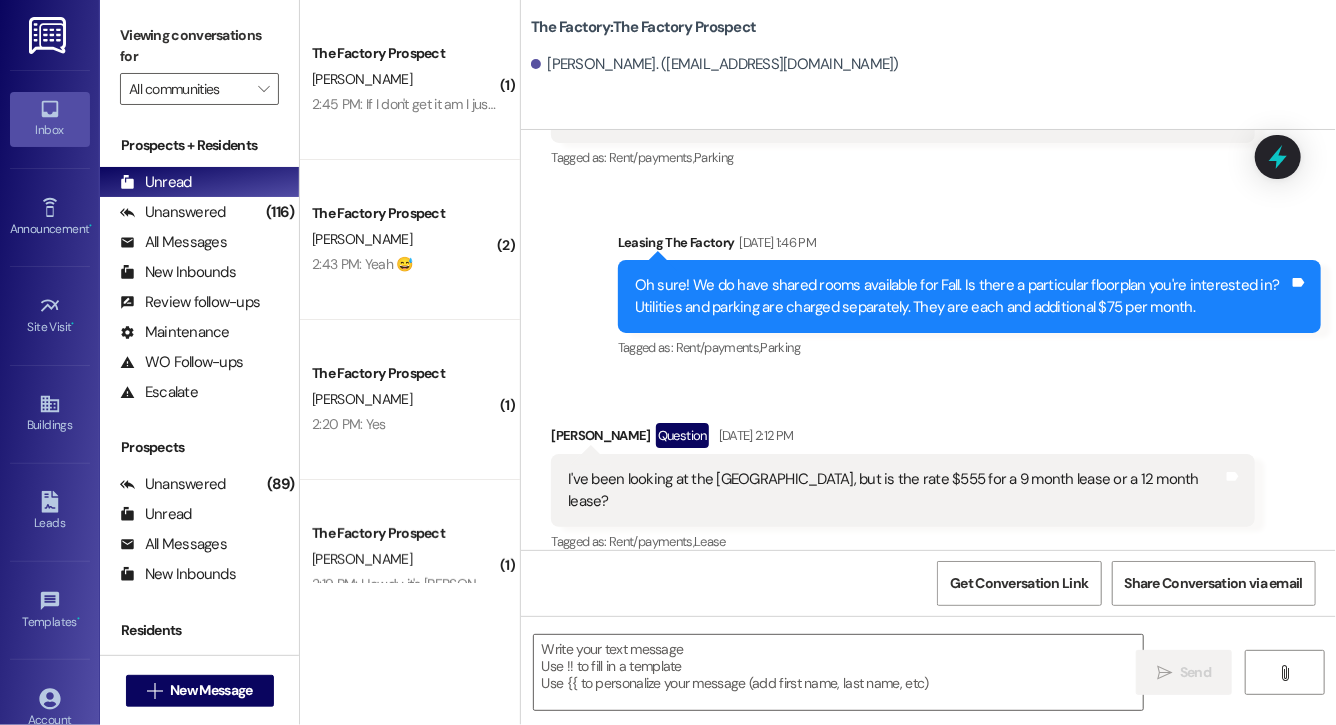 scroll, scrollTop: 356, scrollLeft: 0, axis: vertical 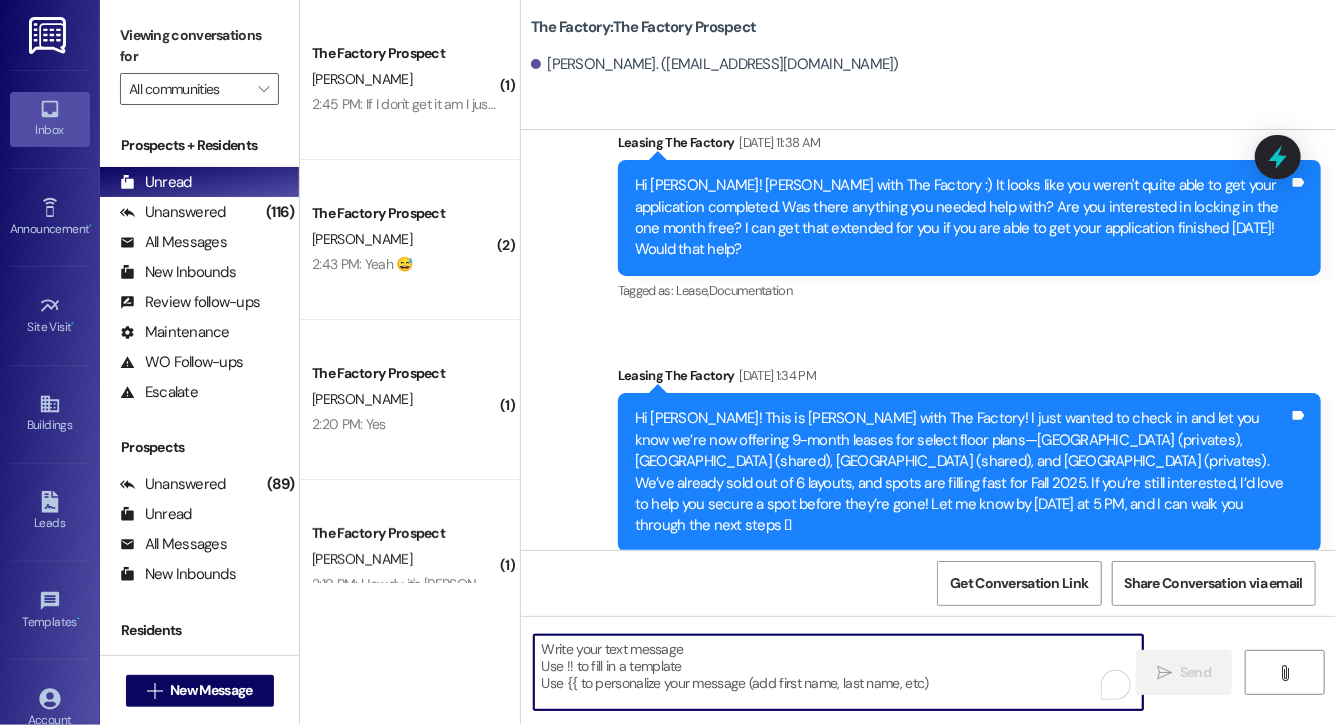 click at bounding box center [838, 672] 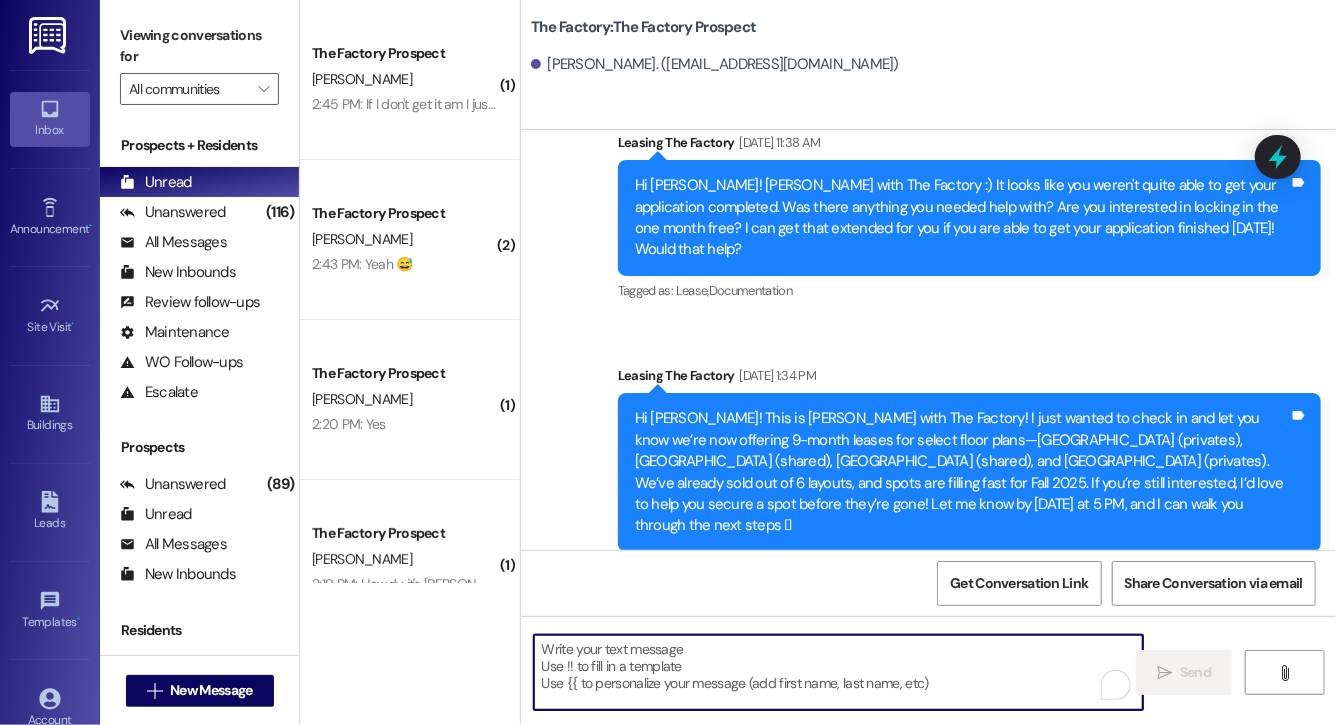 paste on "Lock in your spot now and get a FREE month of rent + choose your perk: $20 off rent for 6 months or 50% off parking for 6 months! This deal is perfect for student budgets 💸 but won’t last.. don’t miss out! Respond "LEASE" to get your lease [DATE]!" 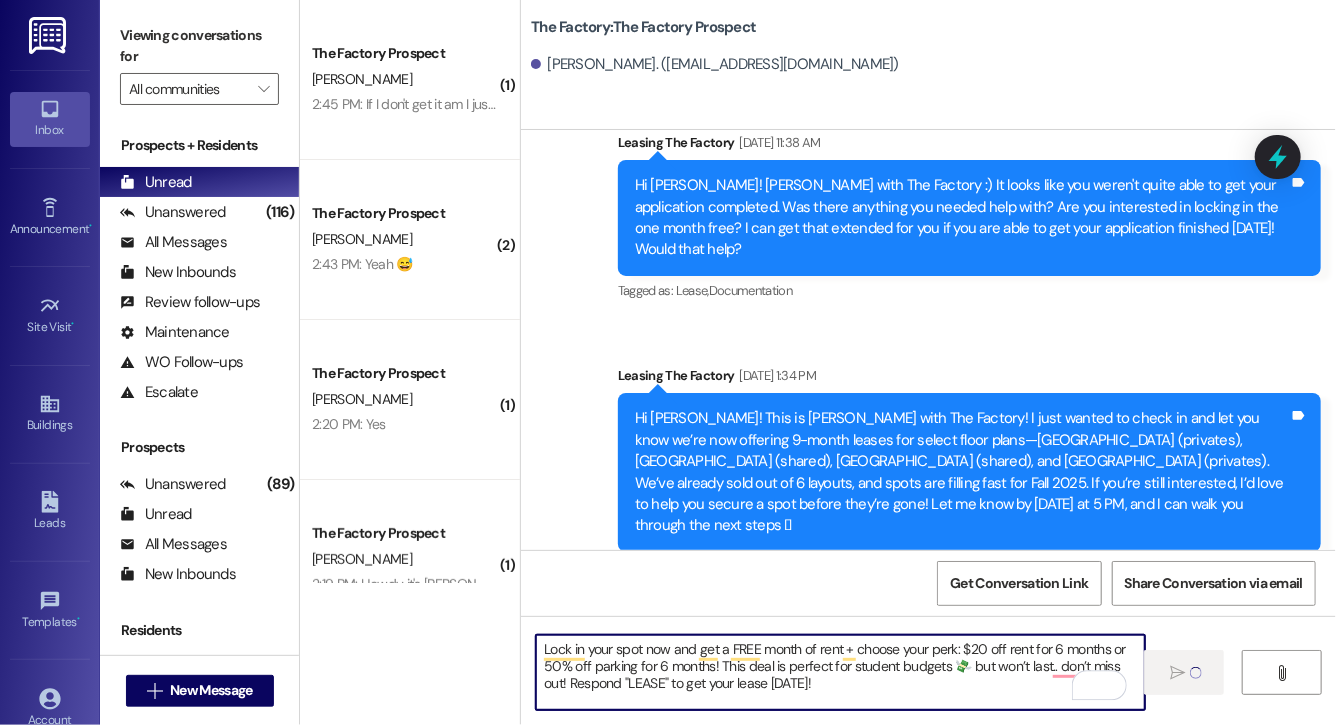 type 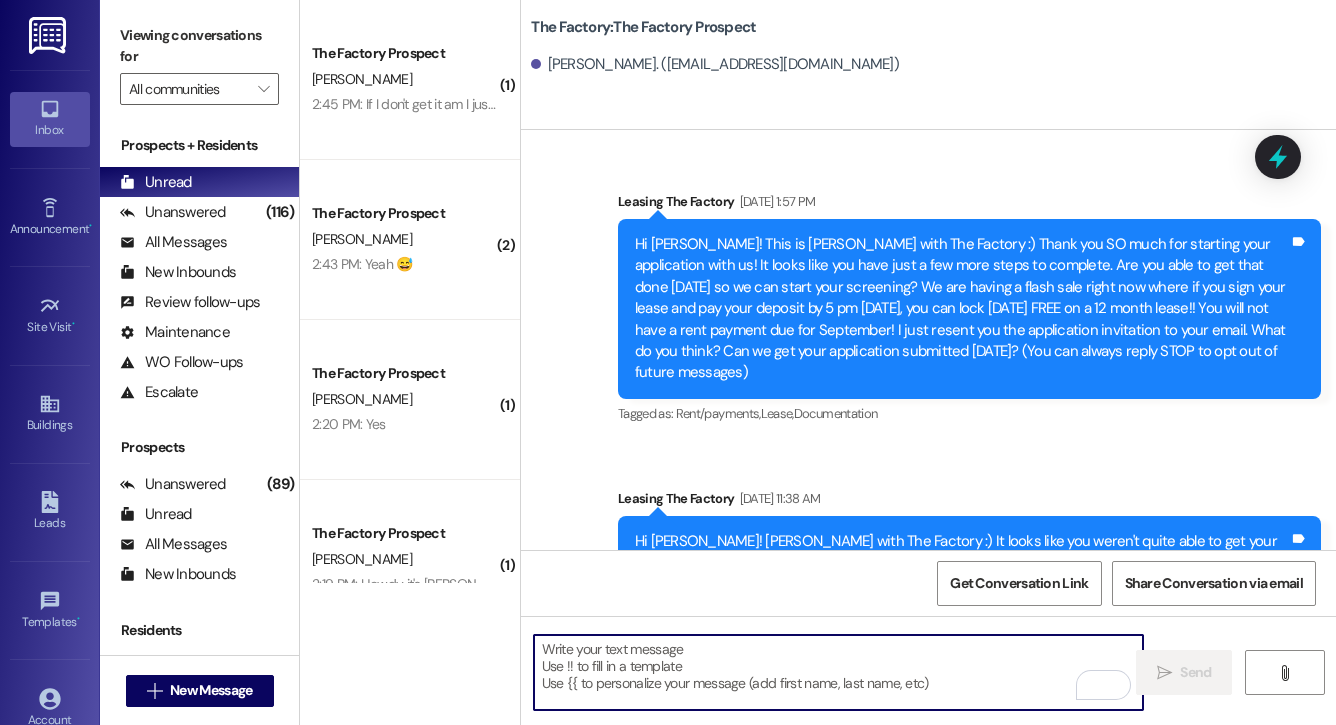 scroll, scrollTop: 0, scrollLeft: 0, axis: both 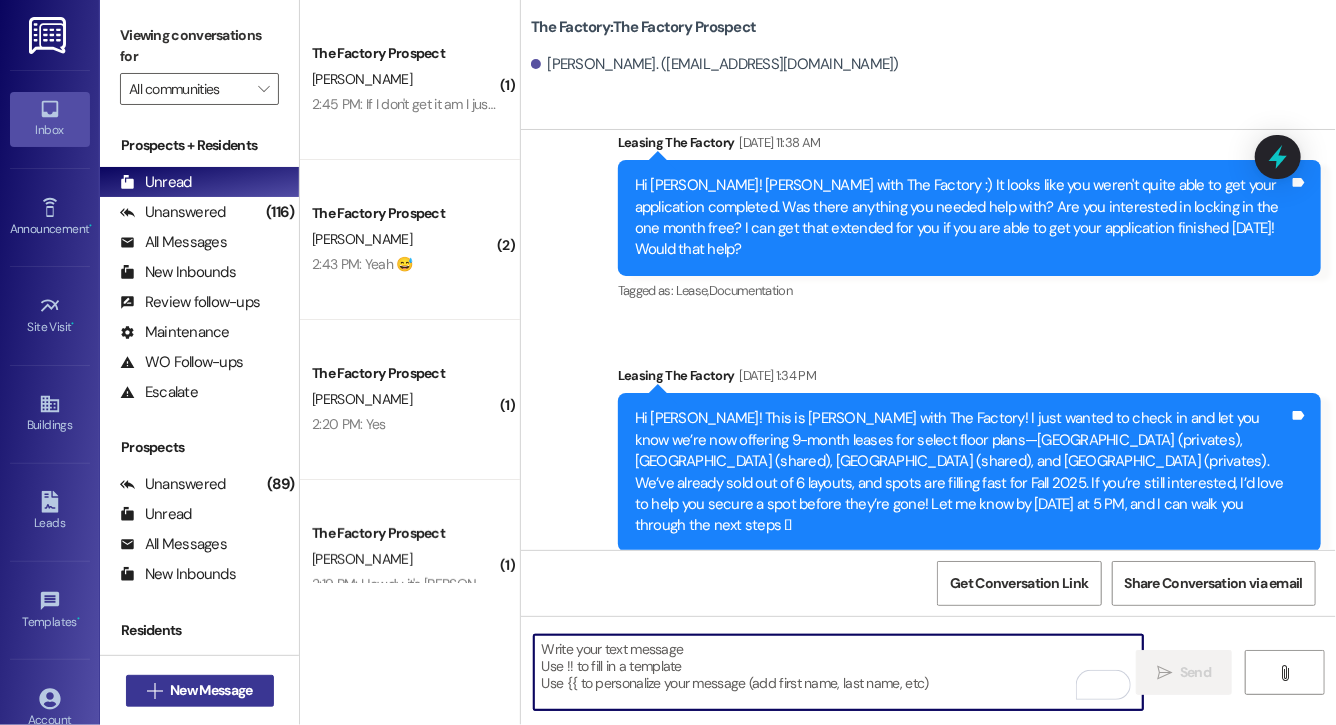 click on "New Message" at bounding box center (211, 690) 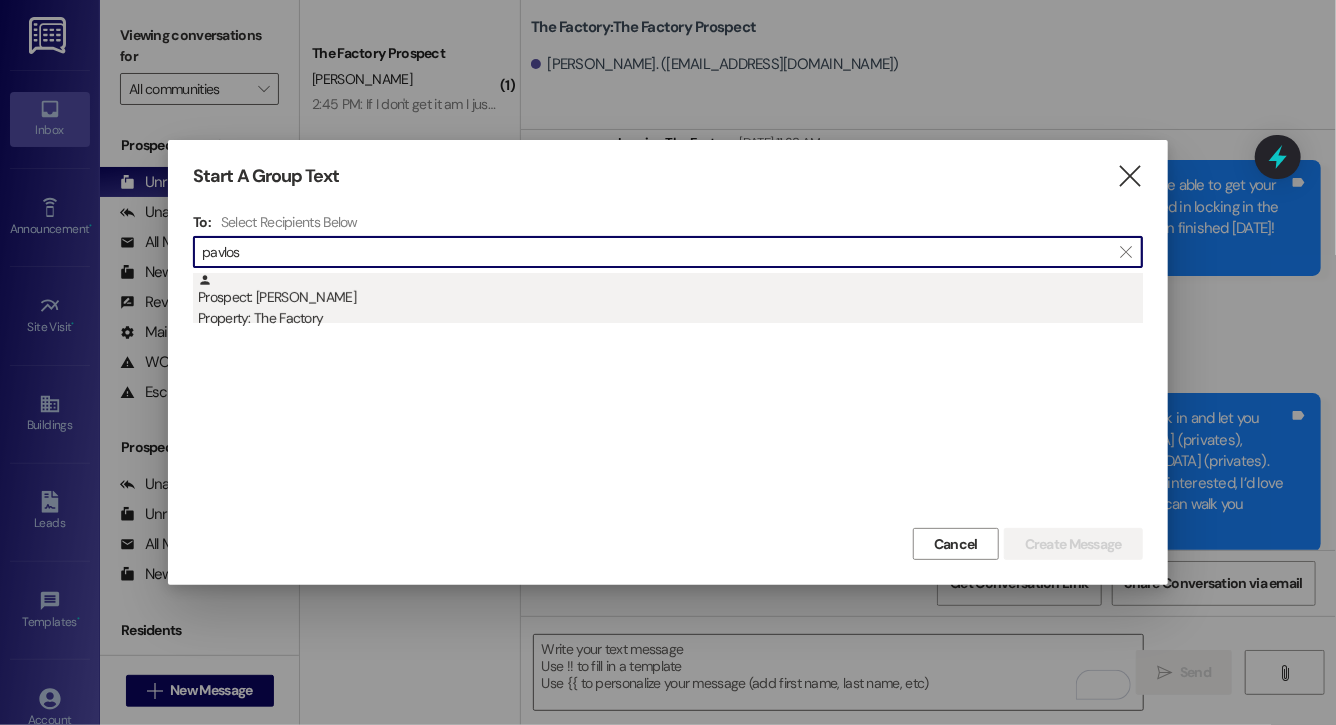 type on "pavlos" 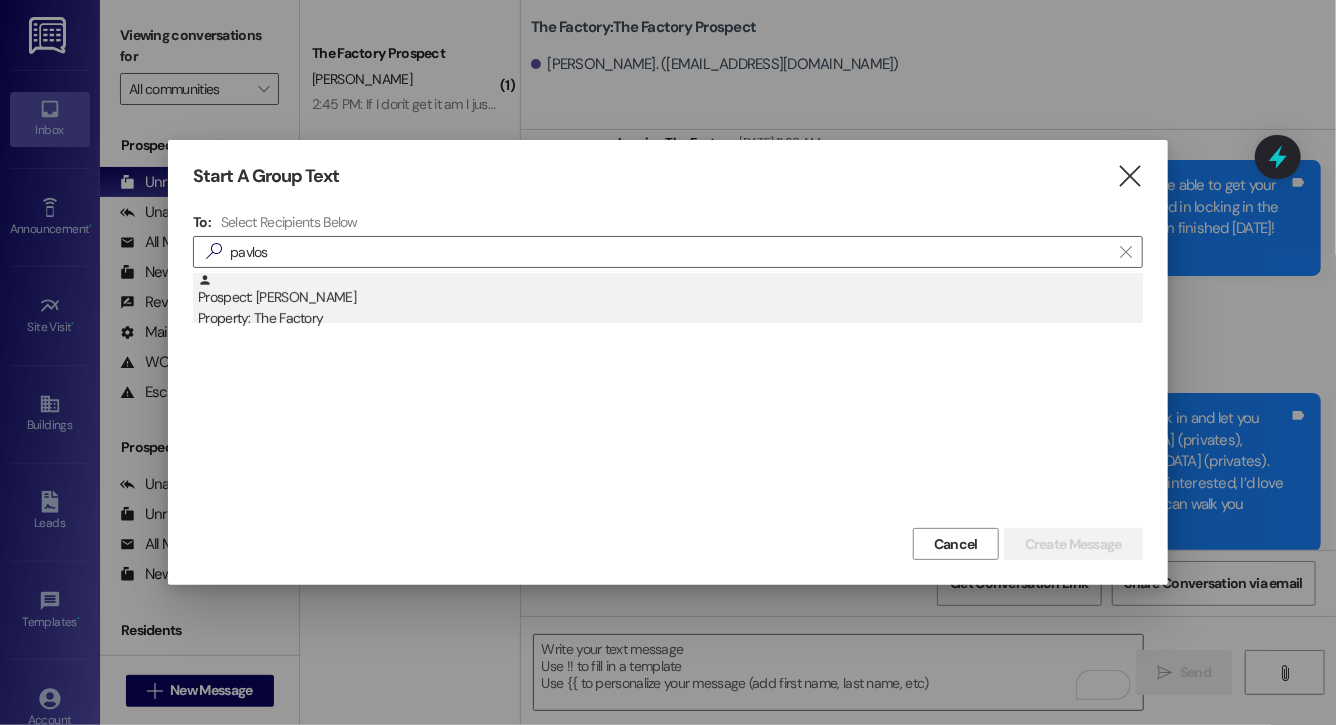 click on "Property: The Factory" at bounding box center (670, 318) 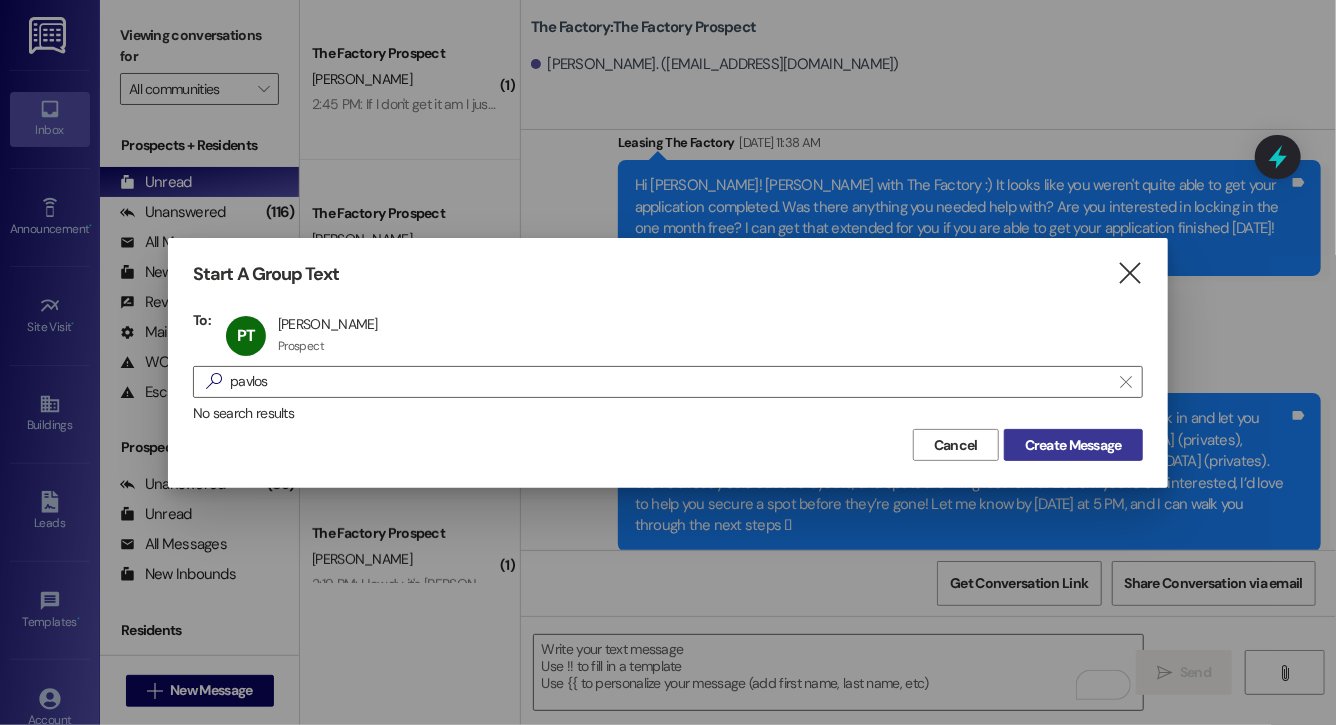 click on "Create Message" at bounding box center (1073, 445) 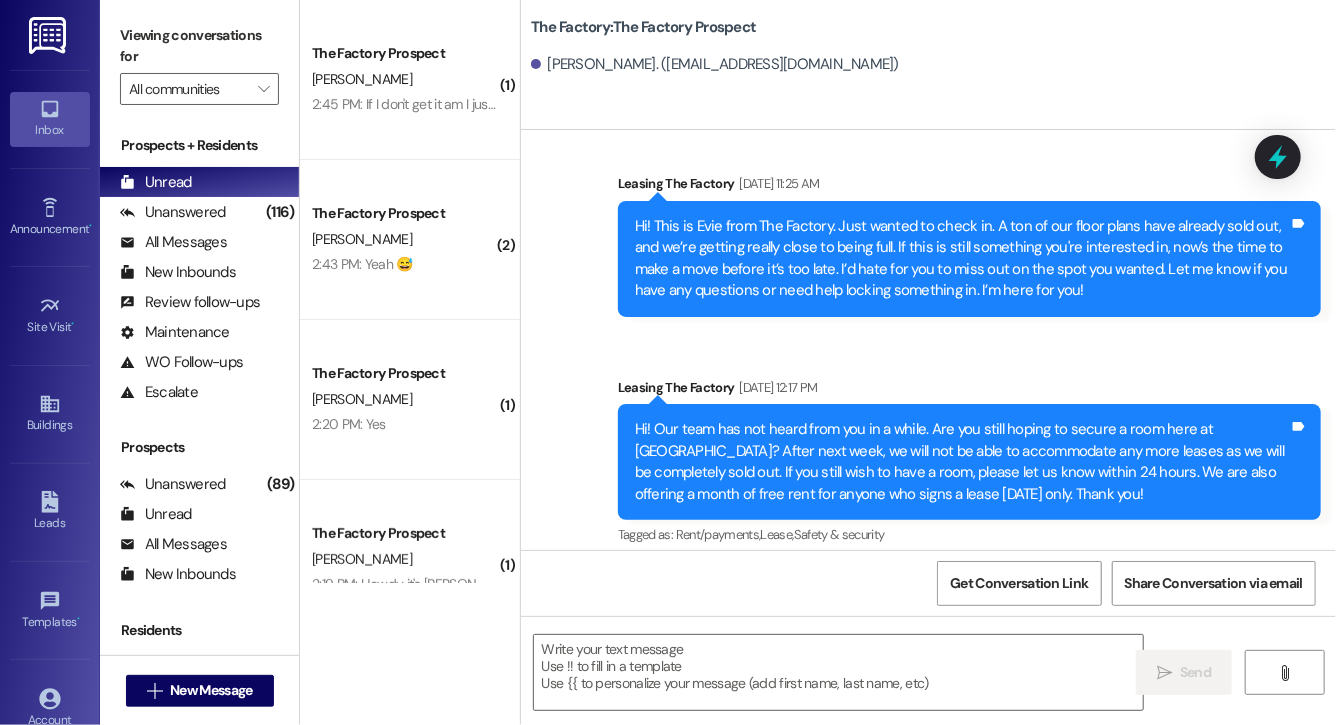 scroll, scrollTop: 11197, scrollLeft: 0, axis: vertical 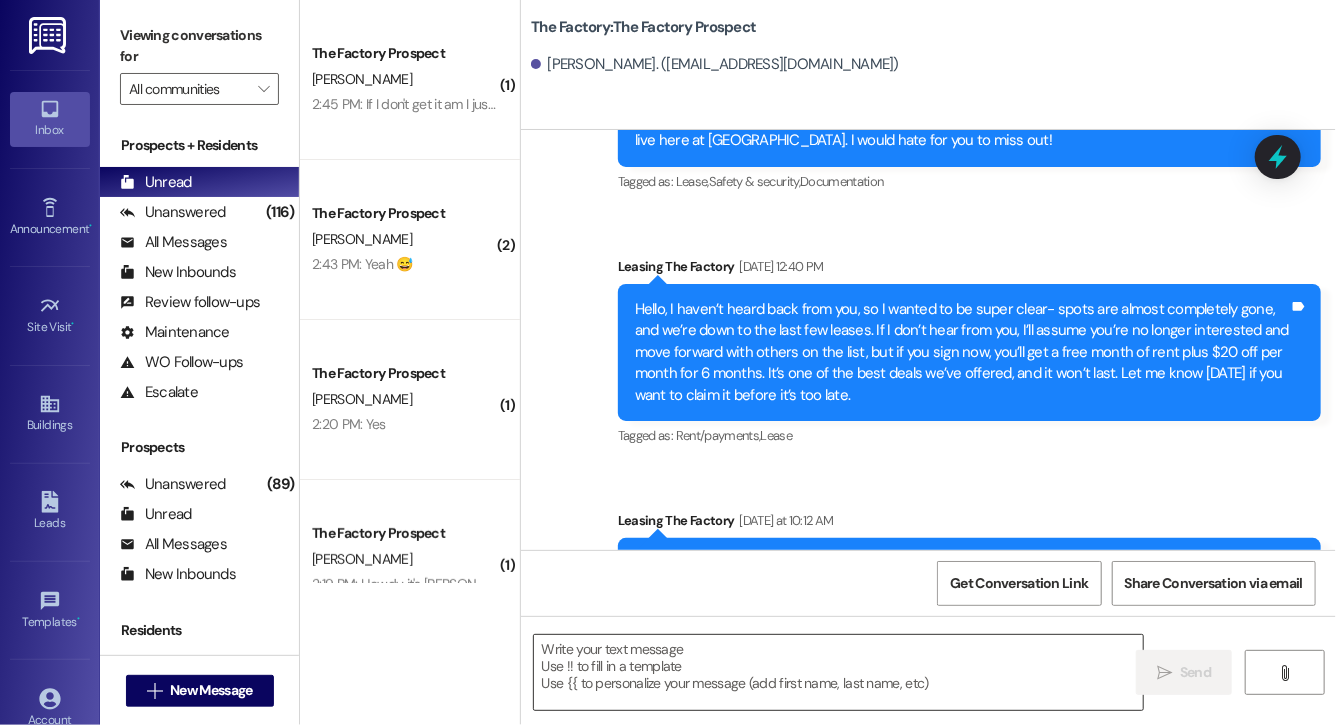 click at bounding box center [838, 672] 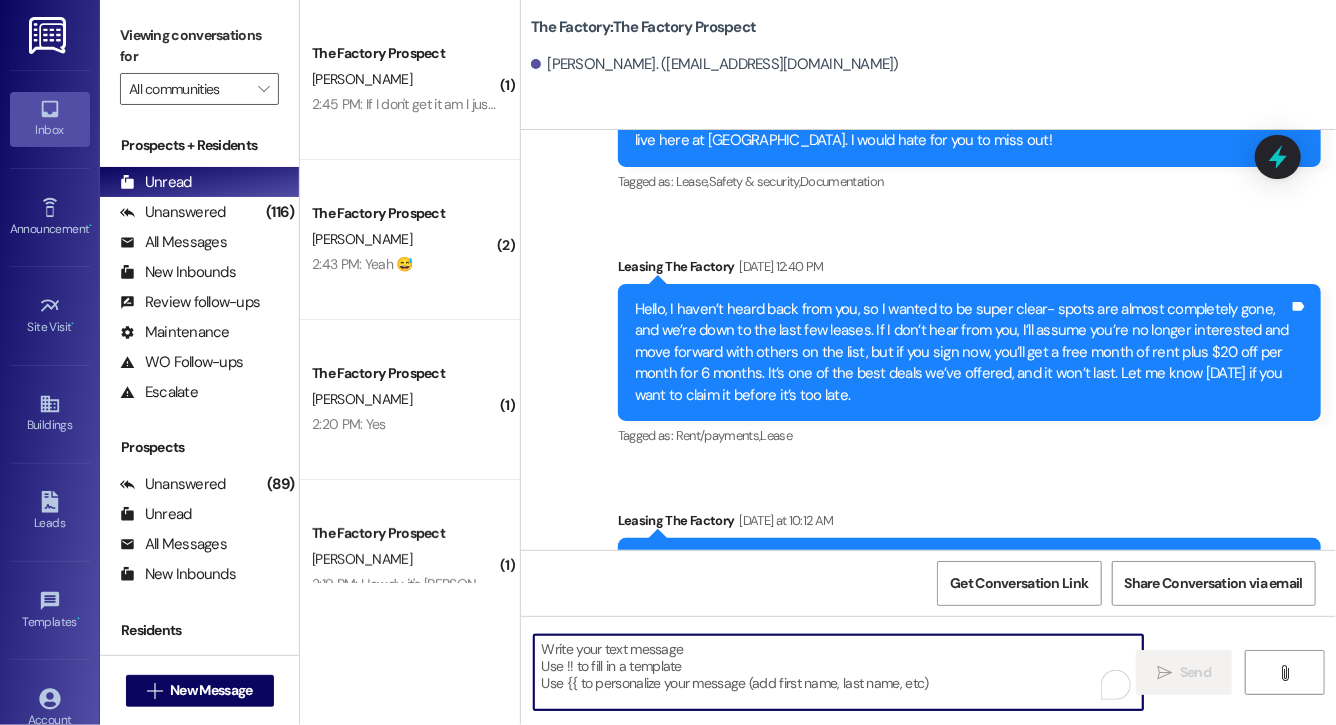 paste on "Lock in your spot now and get a FREE month of rent + choose your perk: $20 off rent for 6 months or 50% off parking for 6 months! This deal is perfect for student budgets 💸 but won’t last.. don’t miss out! Respond "LEASE" to get your lease [DATE]!" 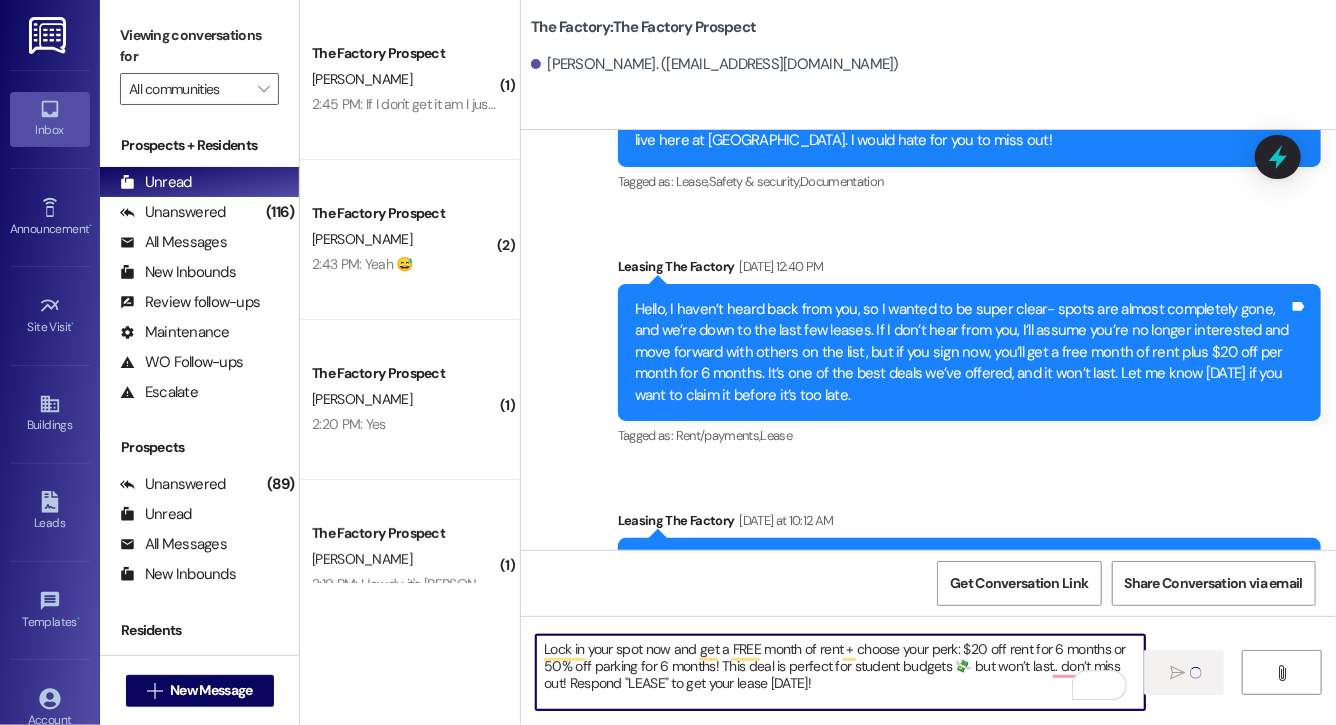 type 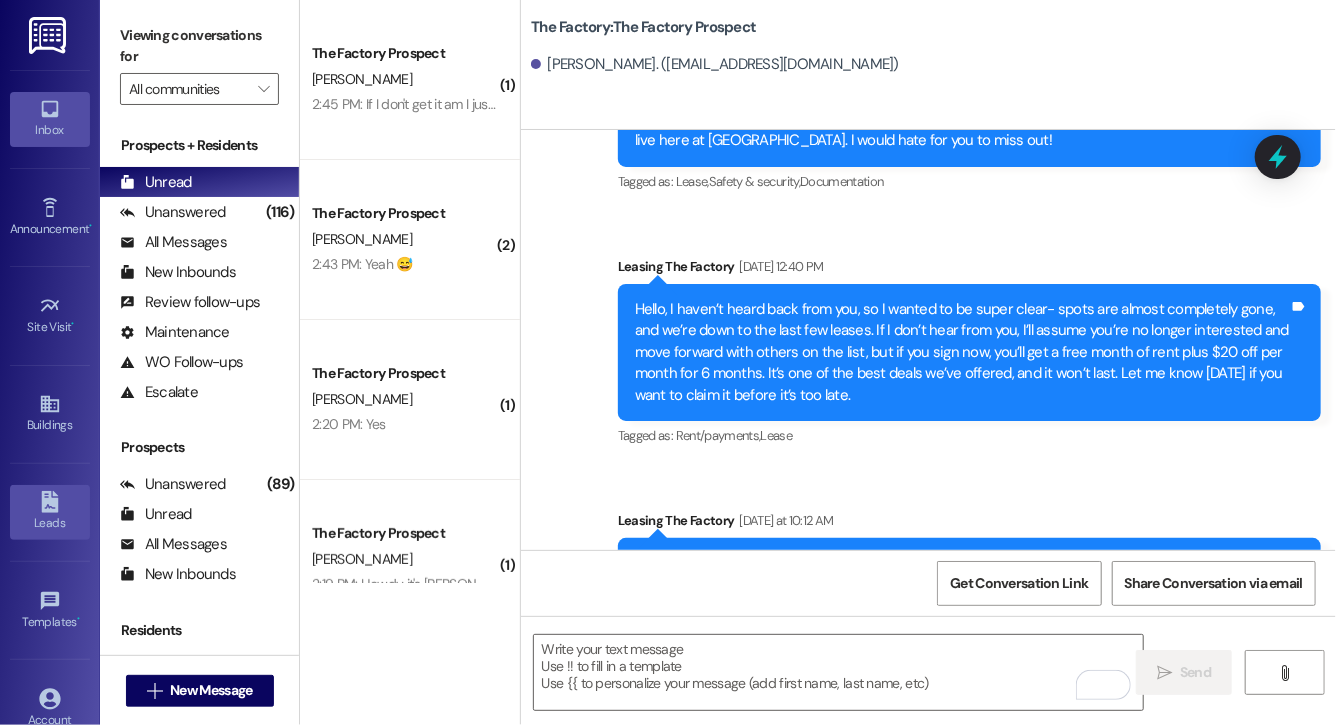 click on "Leads" at bounding box center [50, 523] 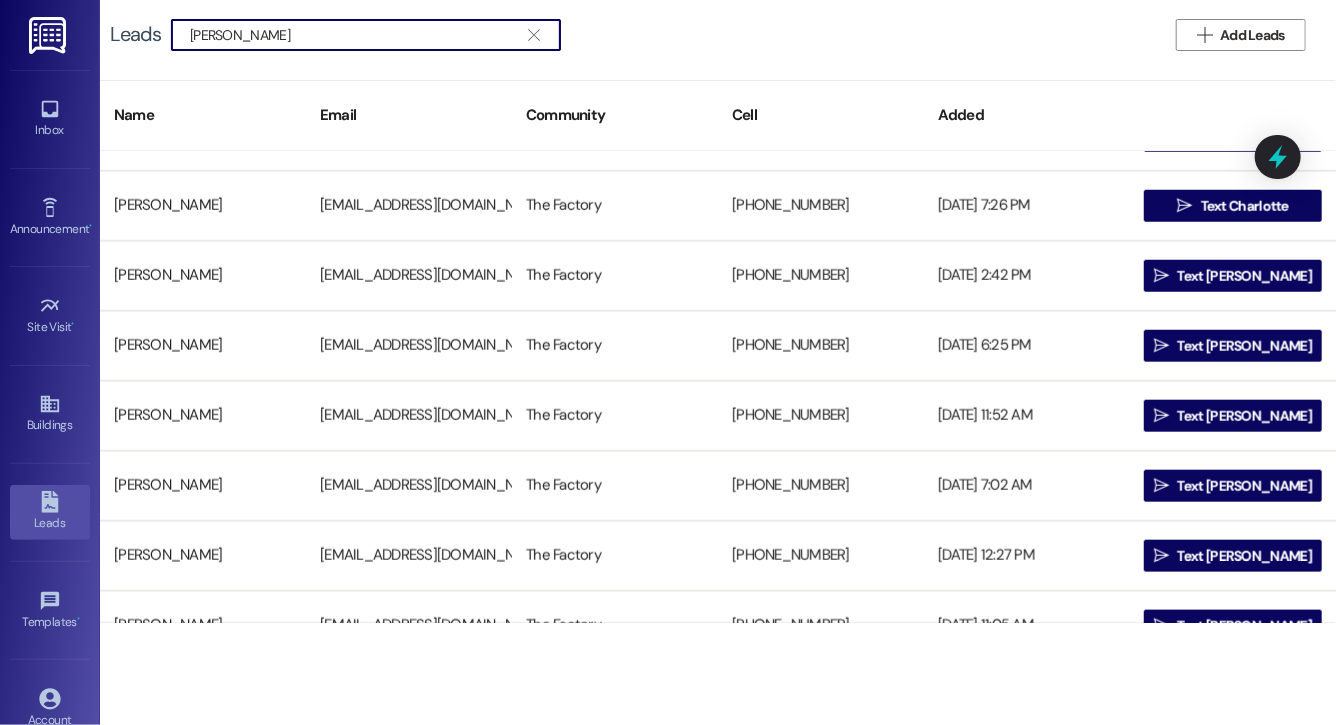 scroll, scrollTop: 961, scrollLeft: 0, axis: vertical 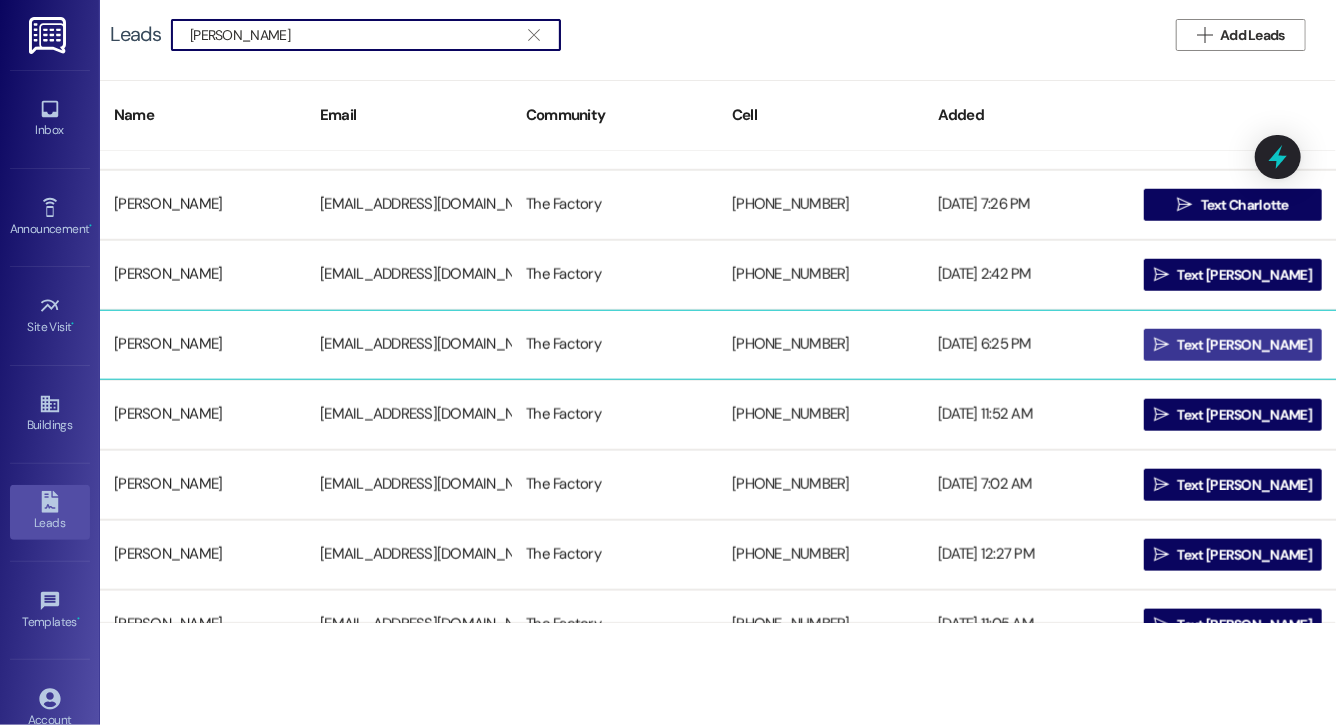type on "[PERSON_NAME]" 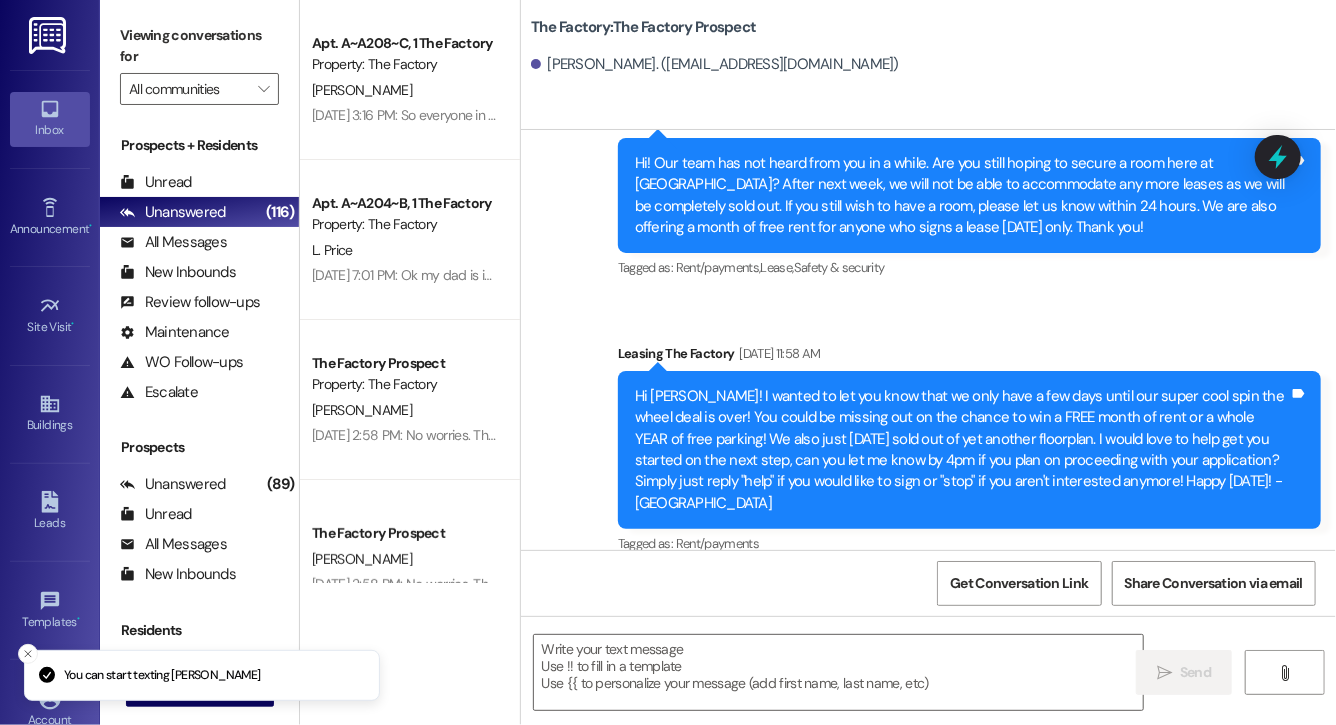 scroll, scrollTop: 11221, scrollLeft: 0, axis: vertical 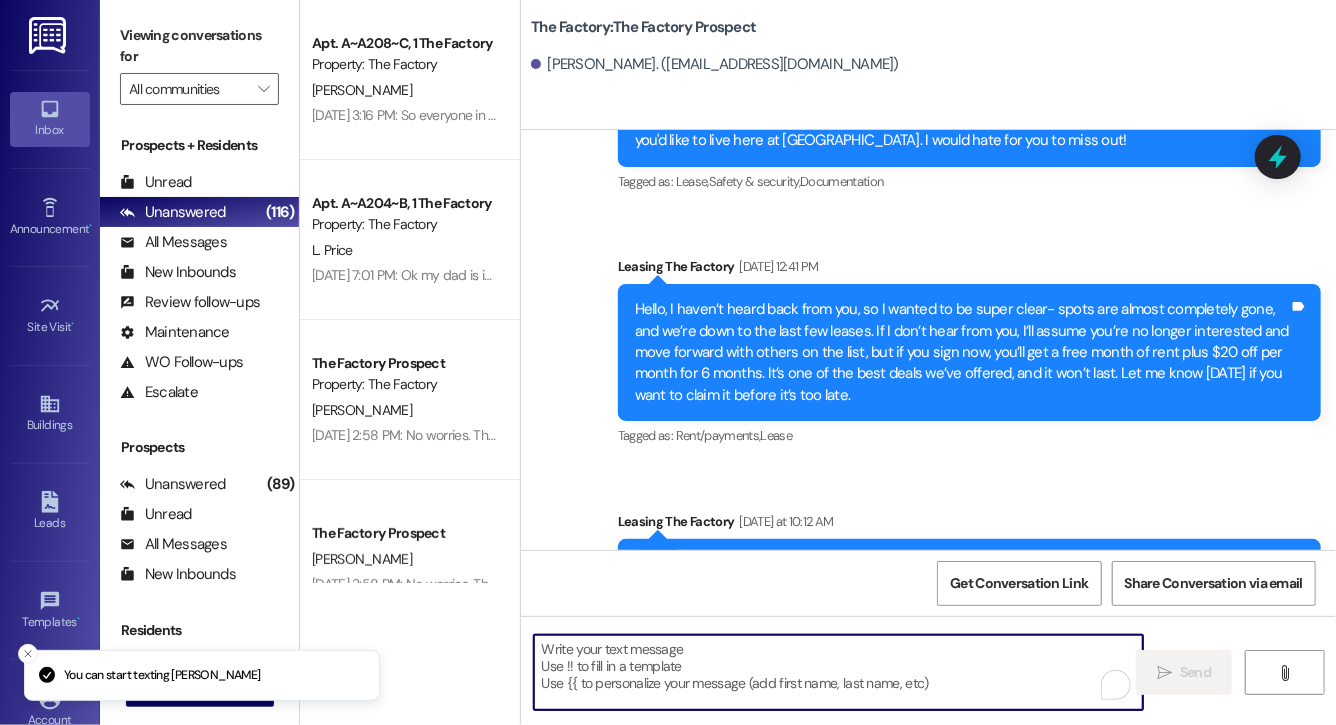 click at bounding box center [838, 672] 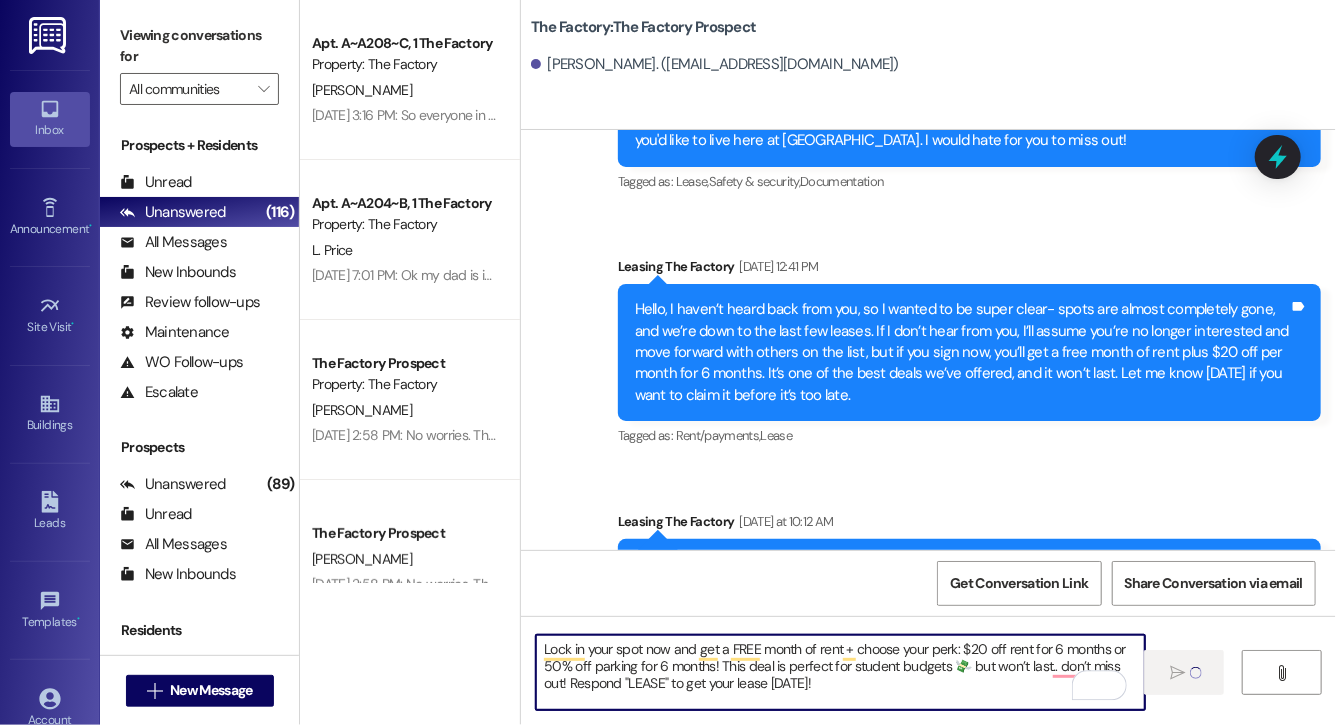 type 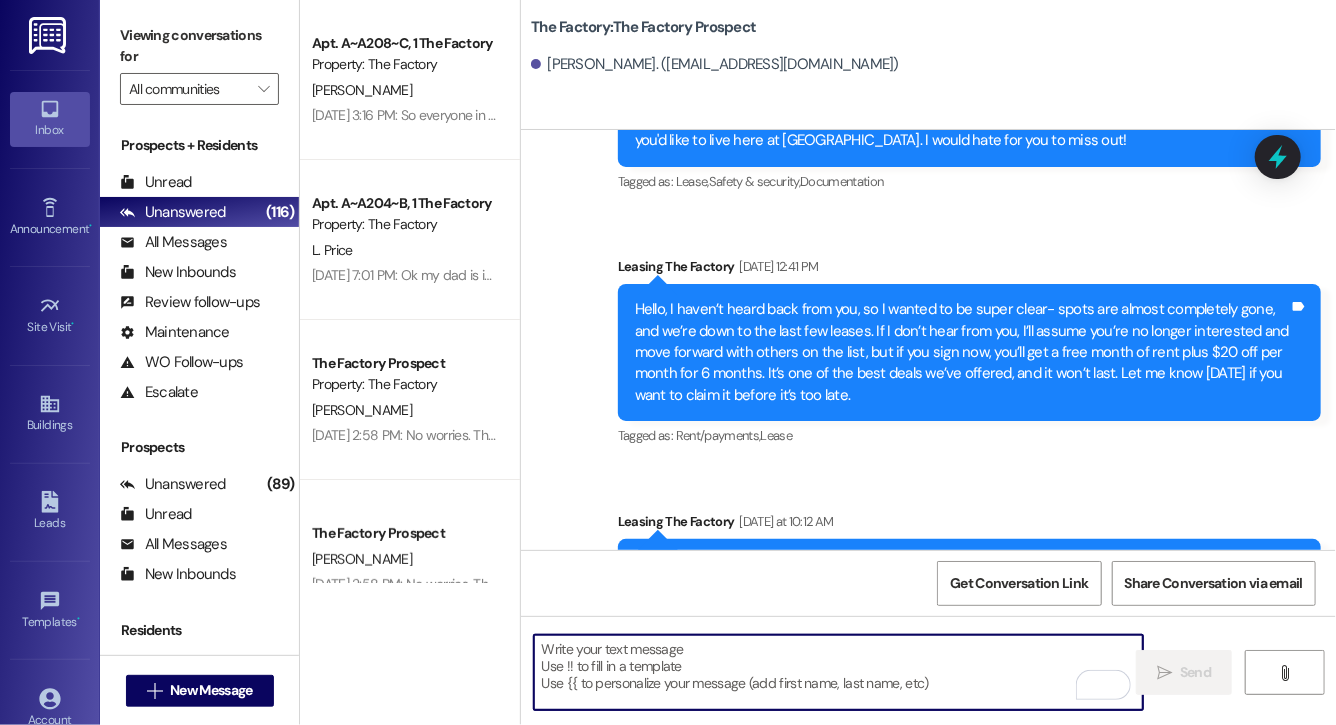 scroll, scrollTop: 11404, scrollLeft: 0, axis: vertical 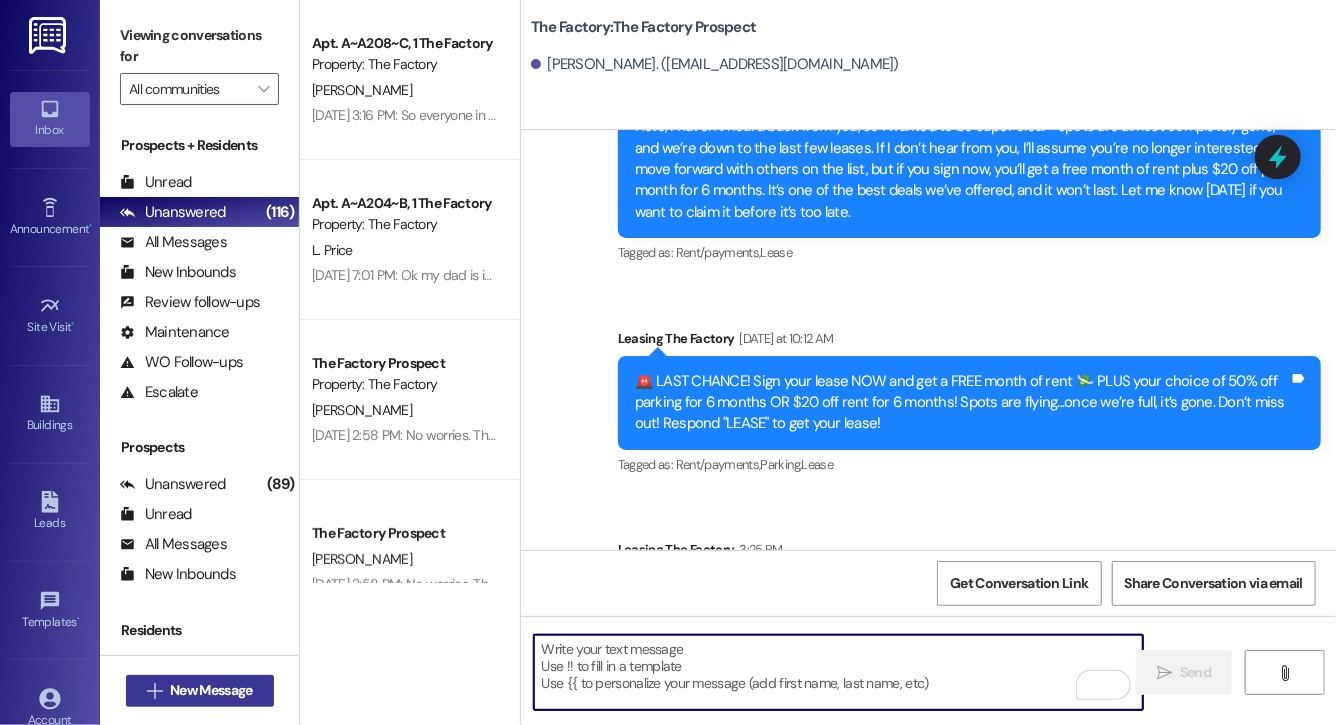 click on "New Message" at bounding box center [211, 690] 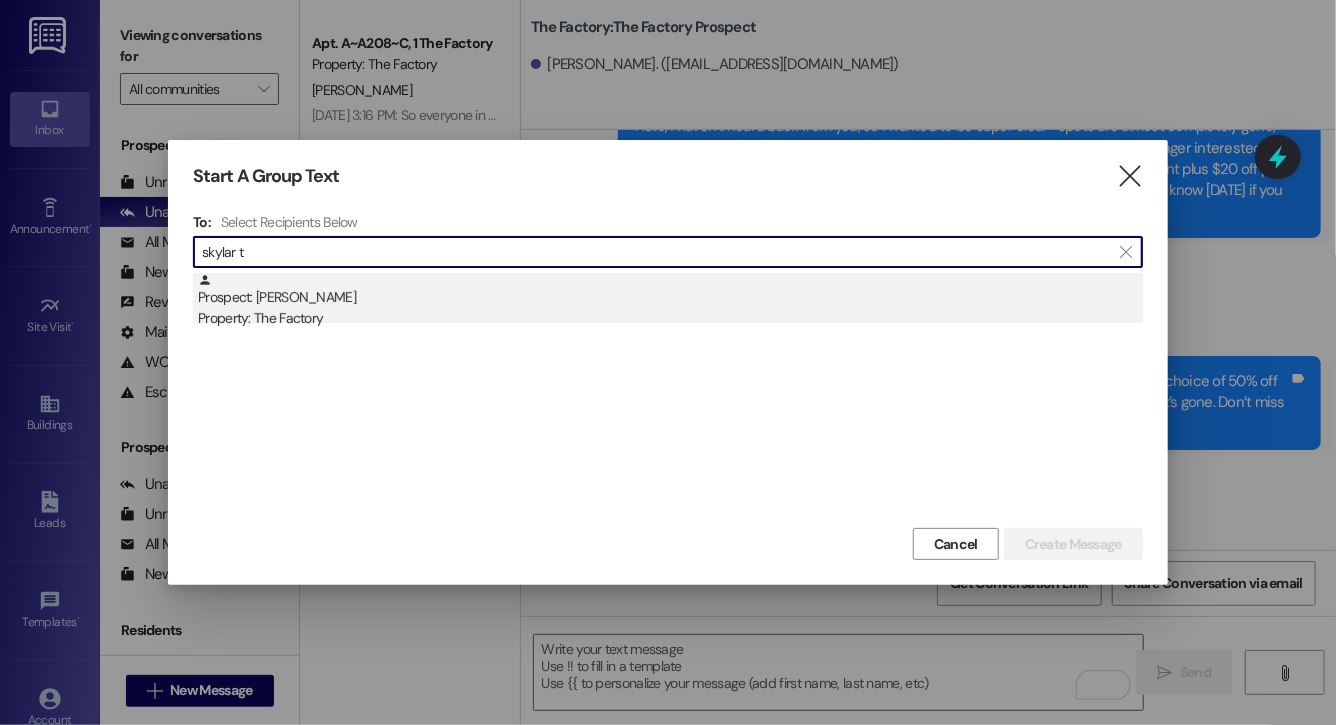 type on "skylar t" 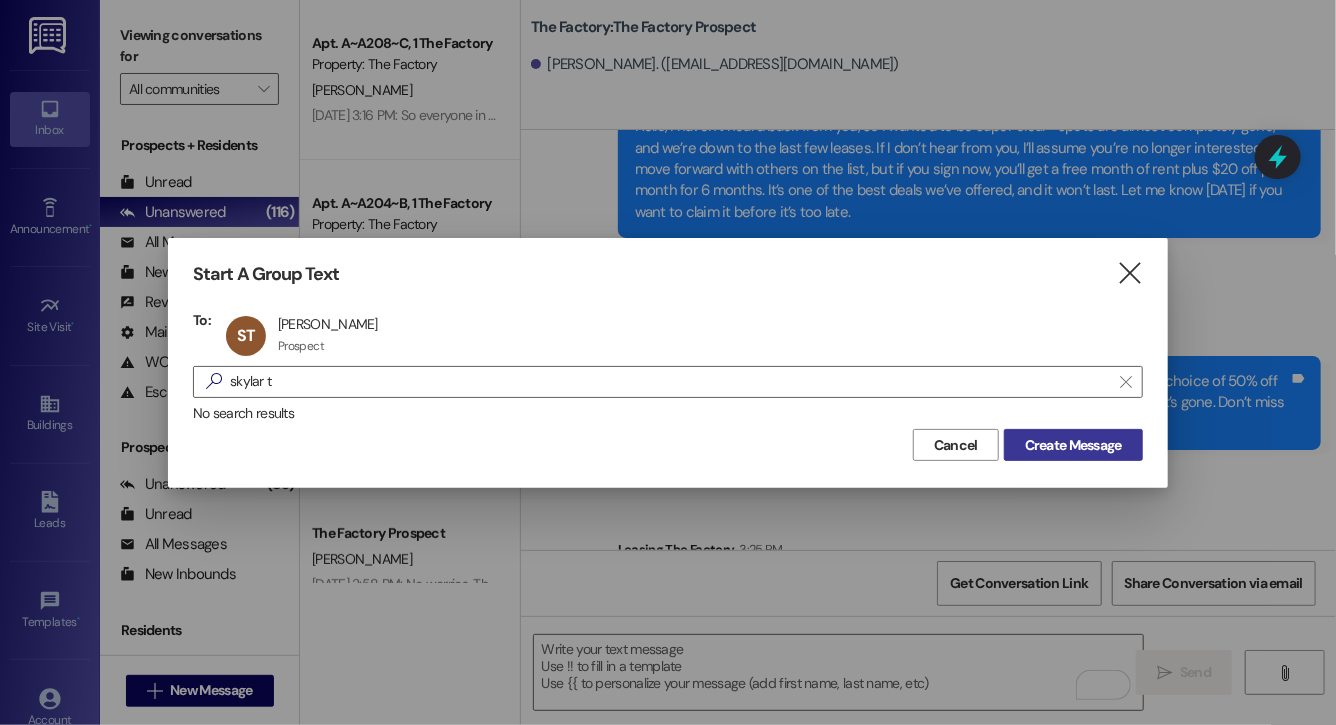 click on "Create Message" at bounding box center (1073, 445) 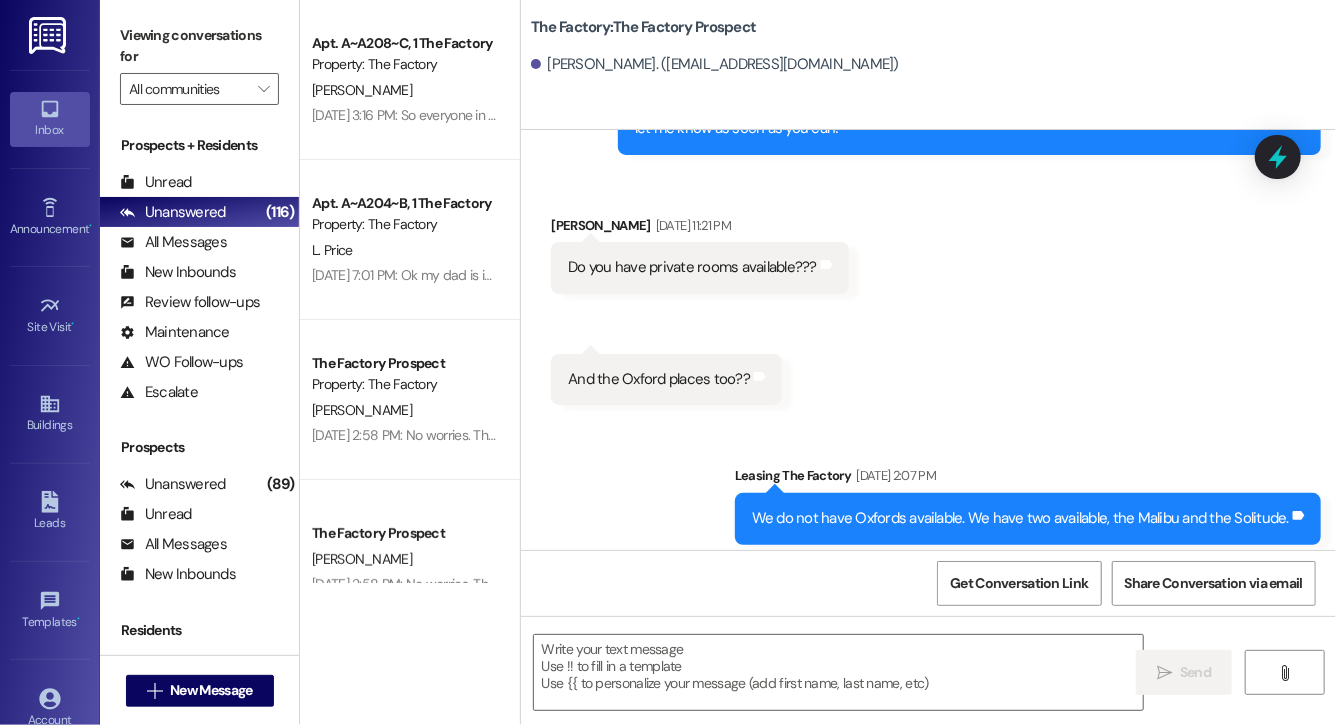 scroll, scrollTop: 13495, scrollLeft: 0, axis: vertical 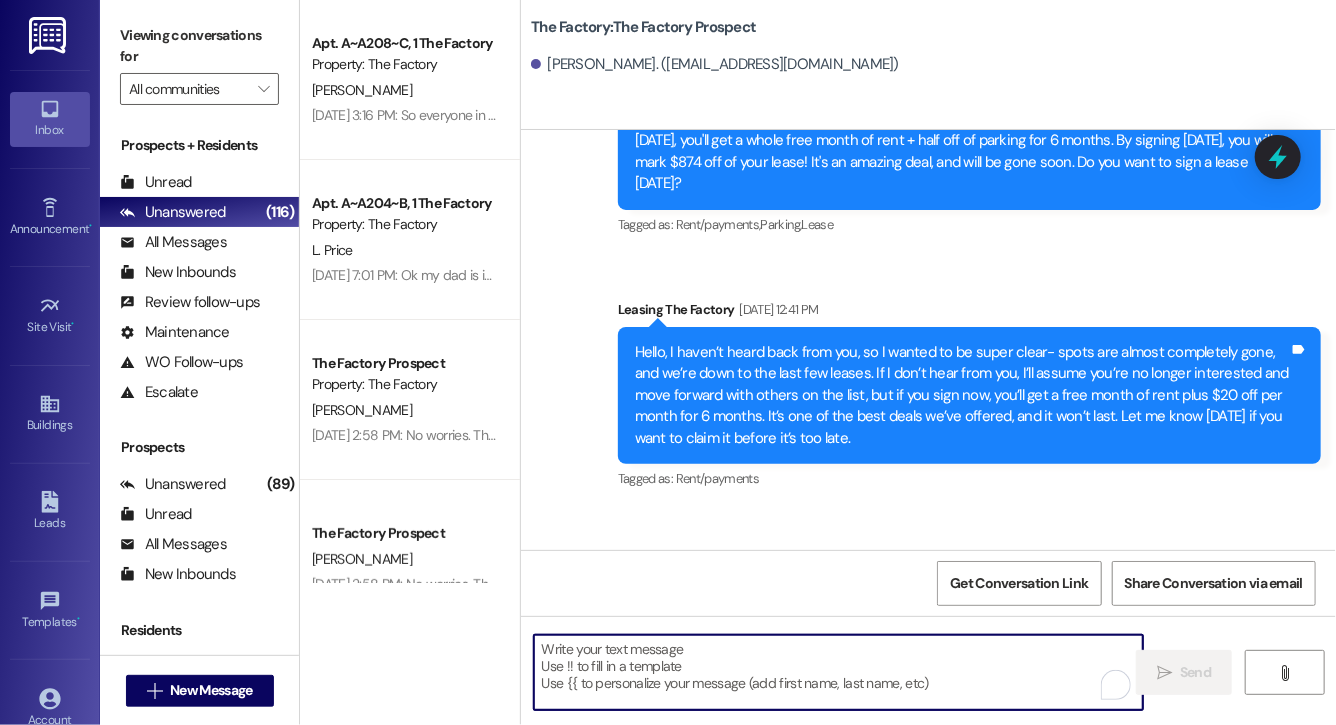 click at bounding box center [838, 672] 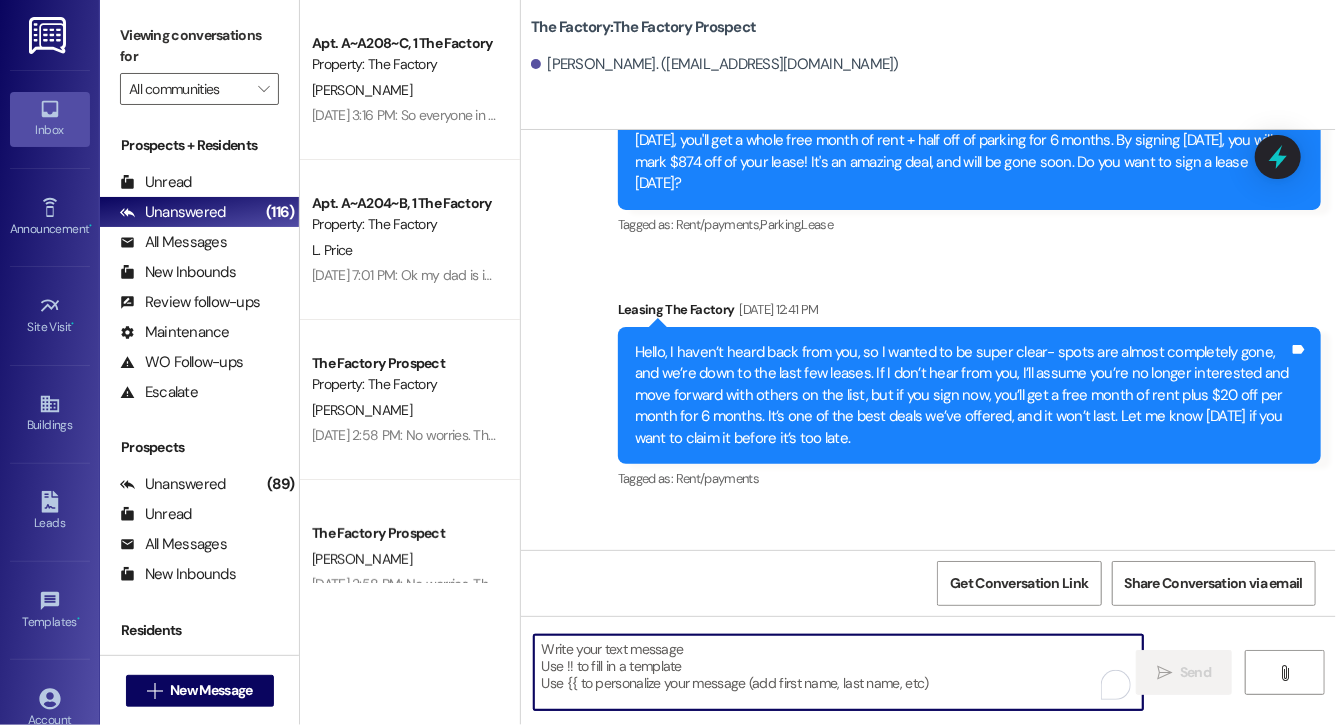 paste on "Lock in your spot now and get a FREE month of rent + choose your perk: $20 off rent for 6 months or 50% off parking for 6 months! This deal is perfect for student budgets 💸 but won’t last.. don’t miss out! Respond "LEASE" to get your lease [DATE]!" 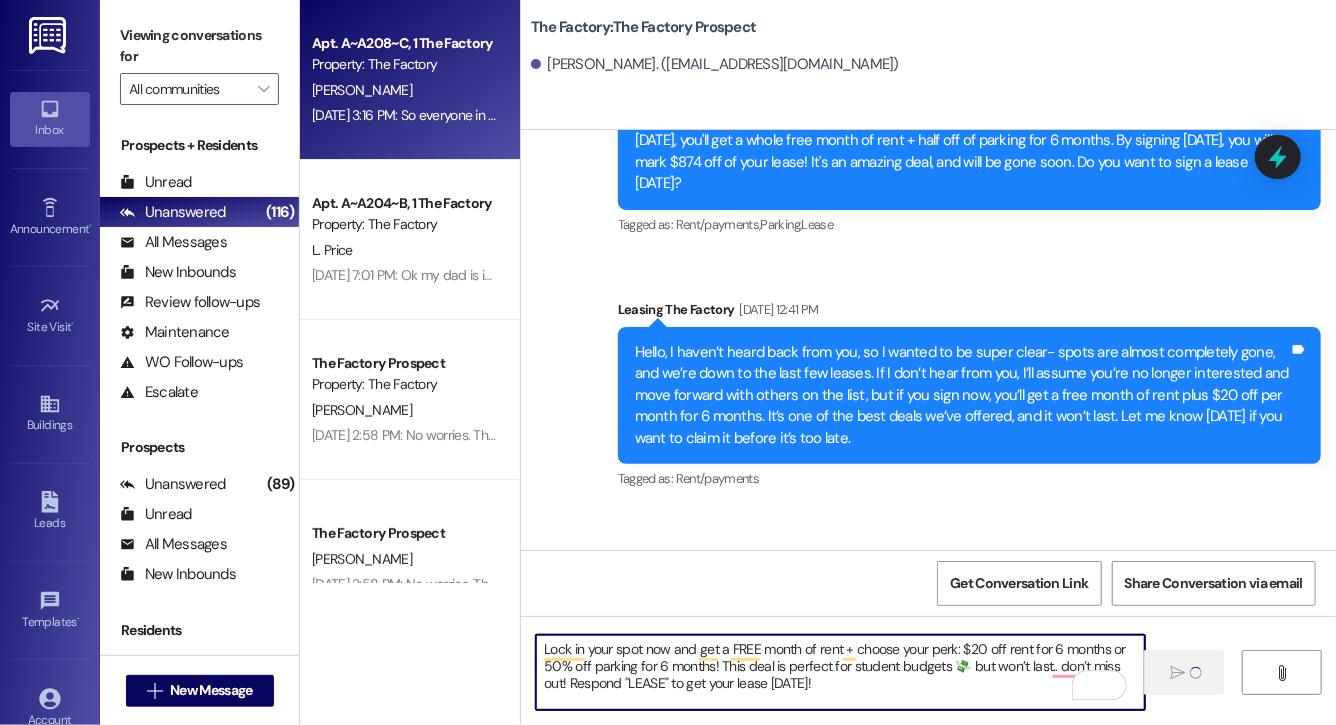 type 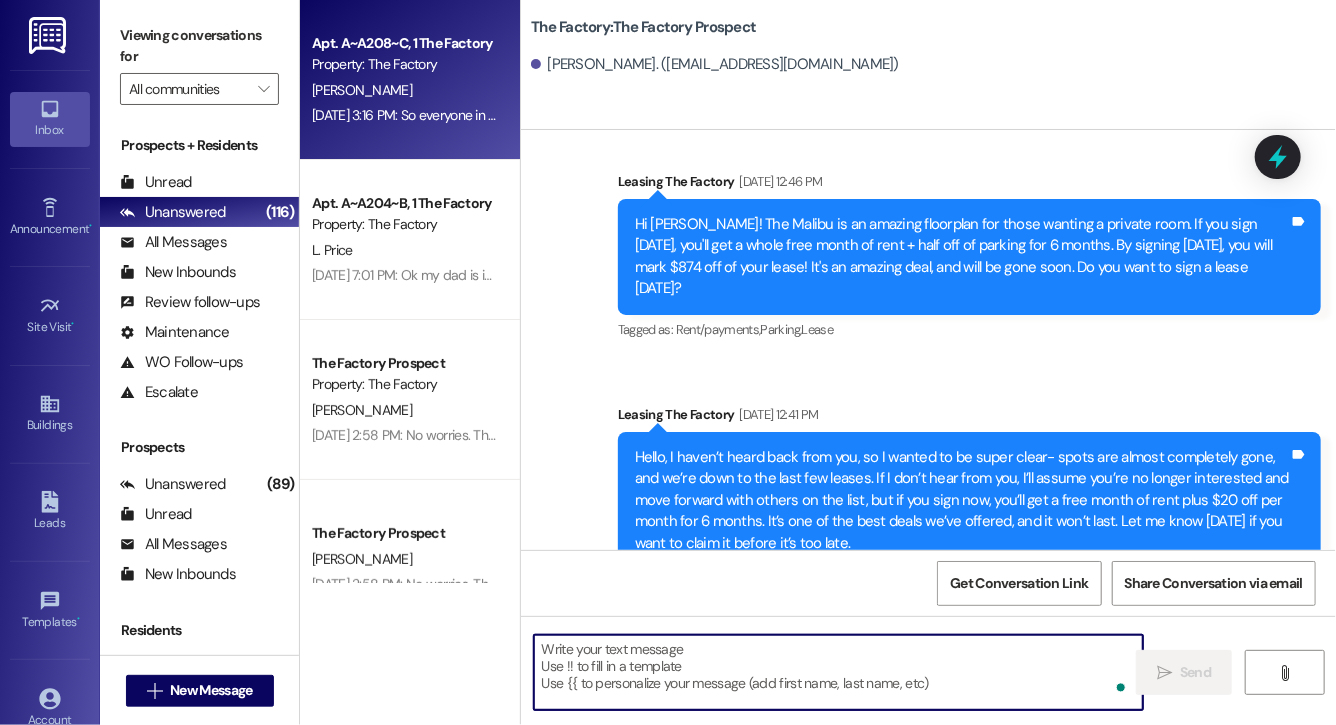 scroll, scrollTop: 13077, scrollLeft: 0, axis: vertical 